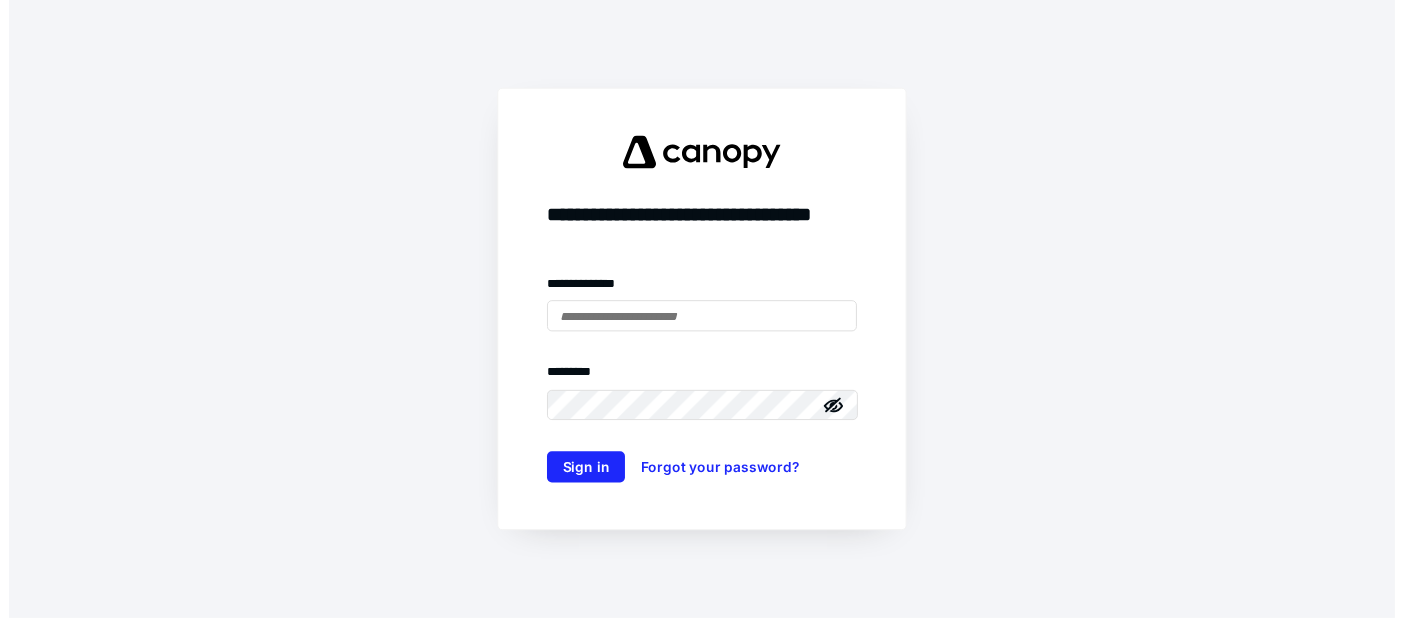 scroll, scrollTop: 0, scrollLeft: 0, axis: both 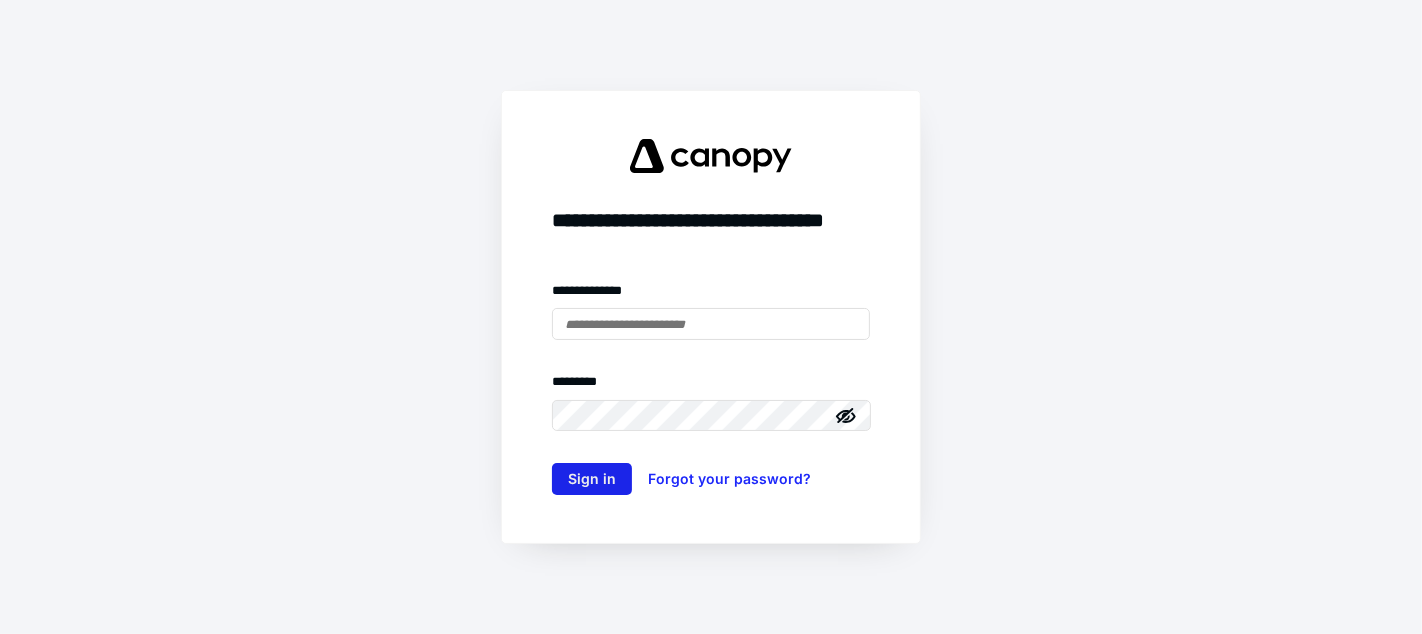type on "**********" 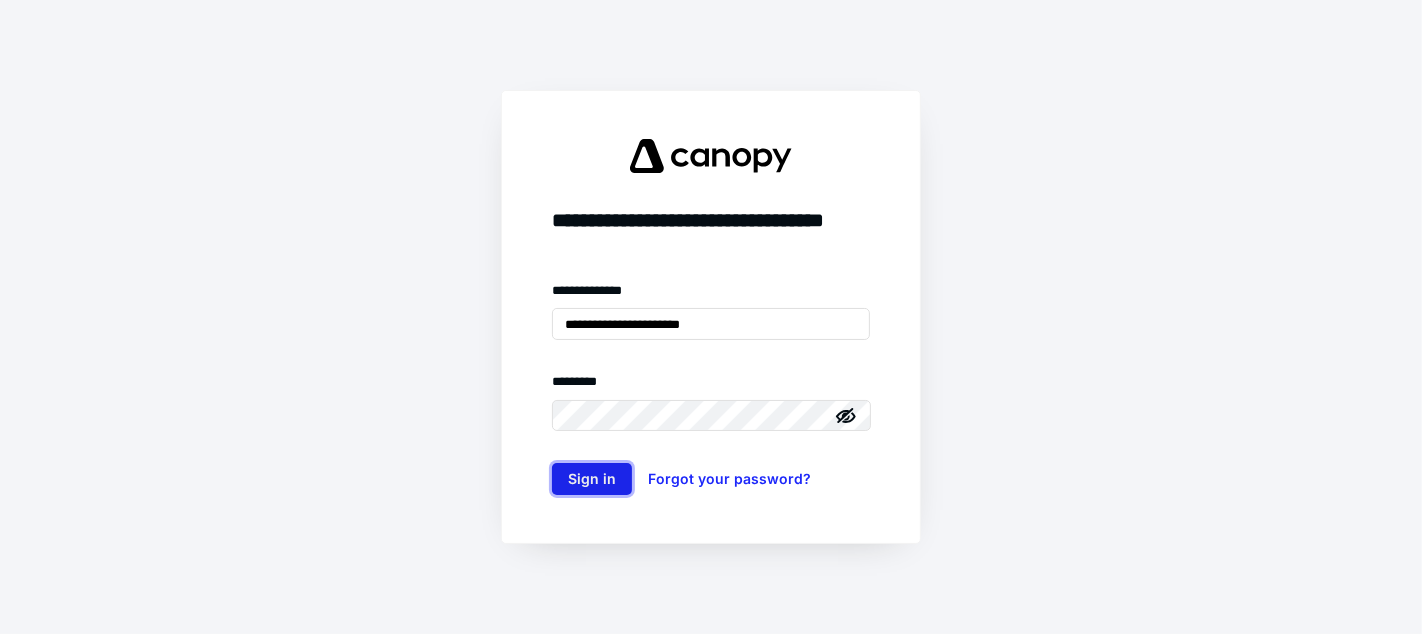 click on "Sign in" at bounding box center (592, 479) 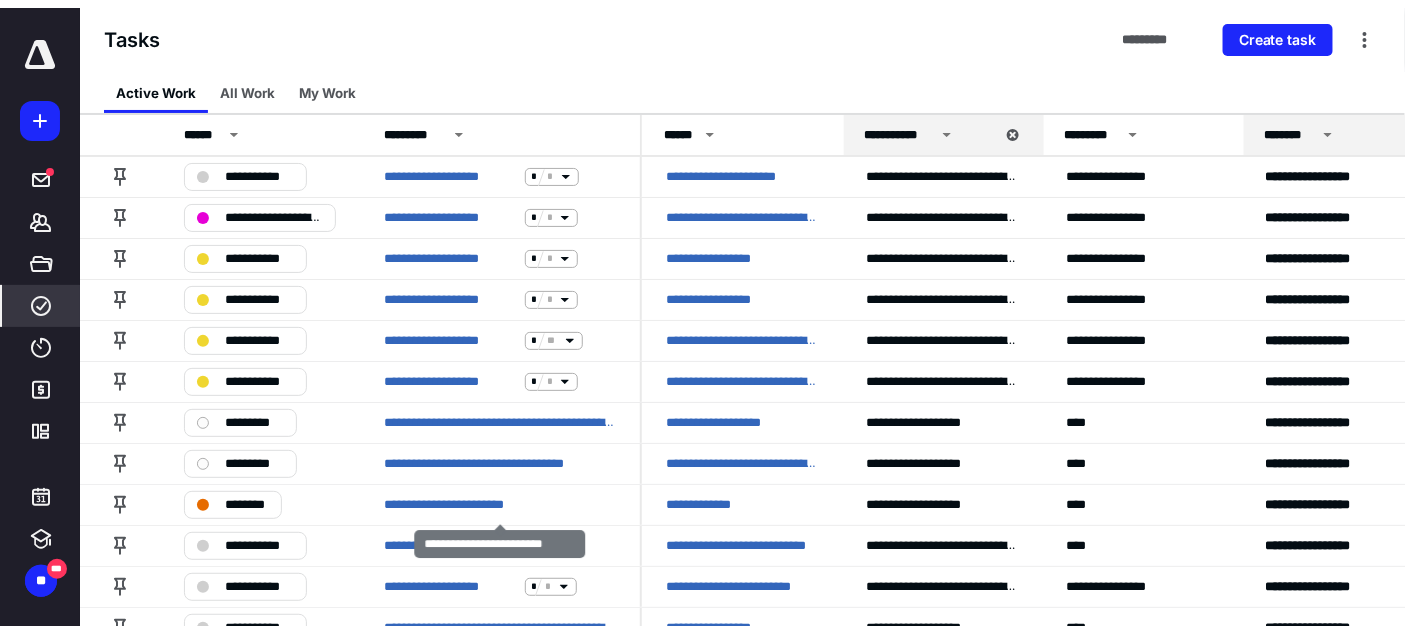 scroll, scrollTop: 0, scrollLeft: 0, axis: both 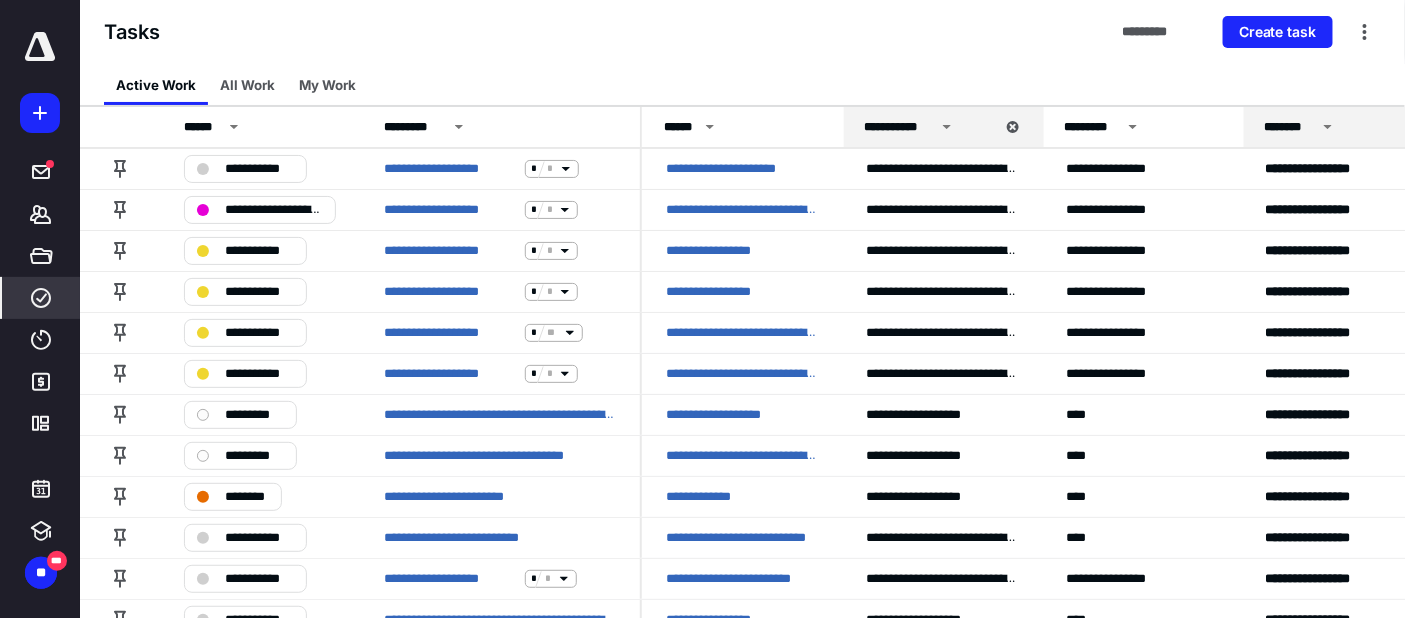 click at bounding box center [40, 47] 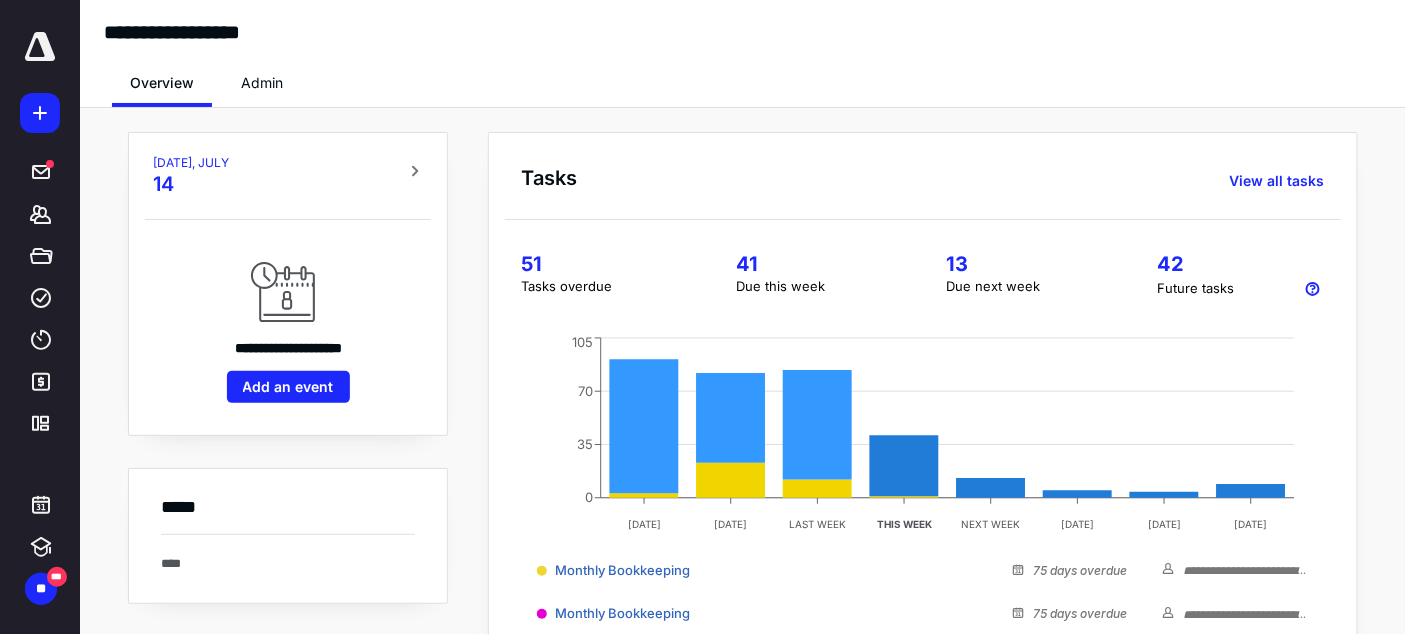 scroll, scrollTop: 4, scrollLeft: 0, axis: vertical 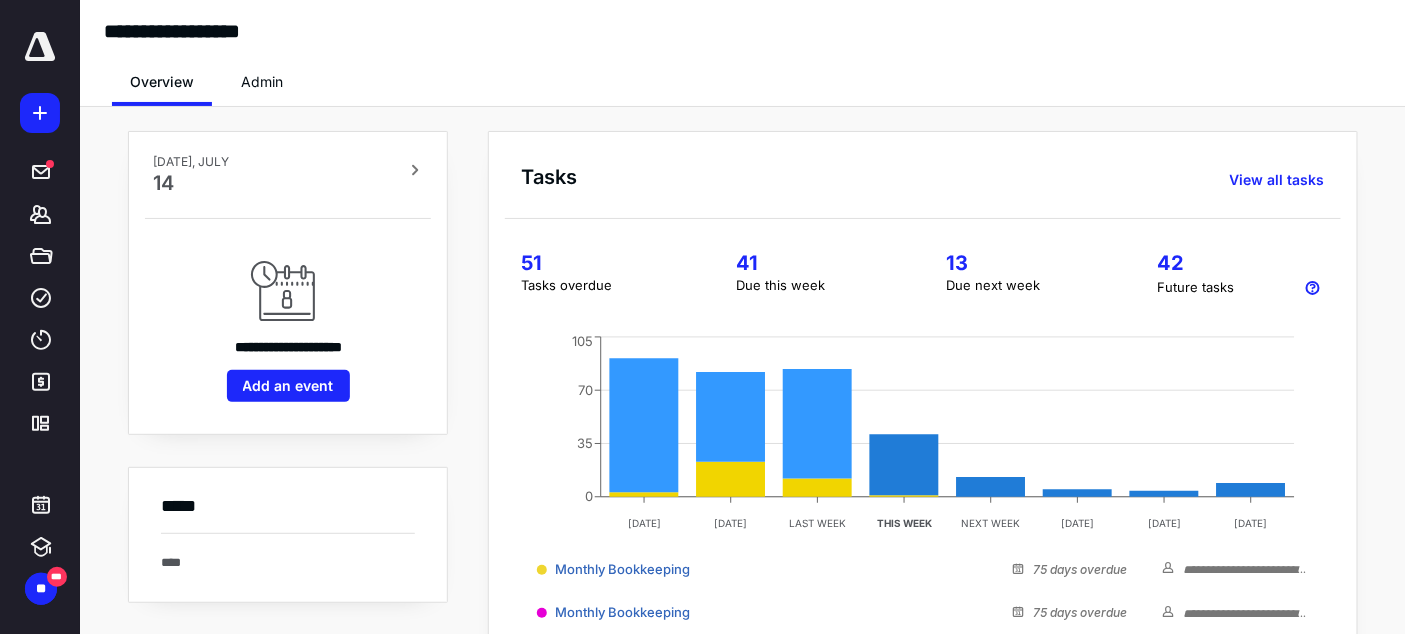 click on "Admin" at bounding box center (262, 82) 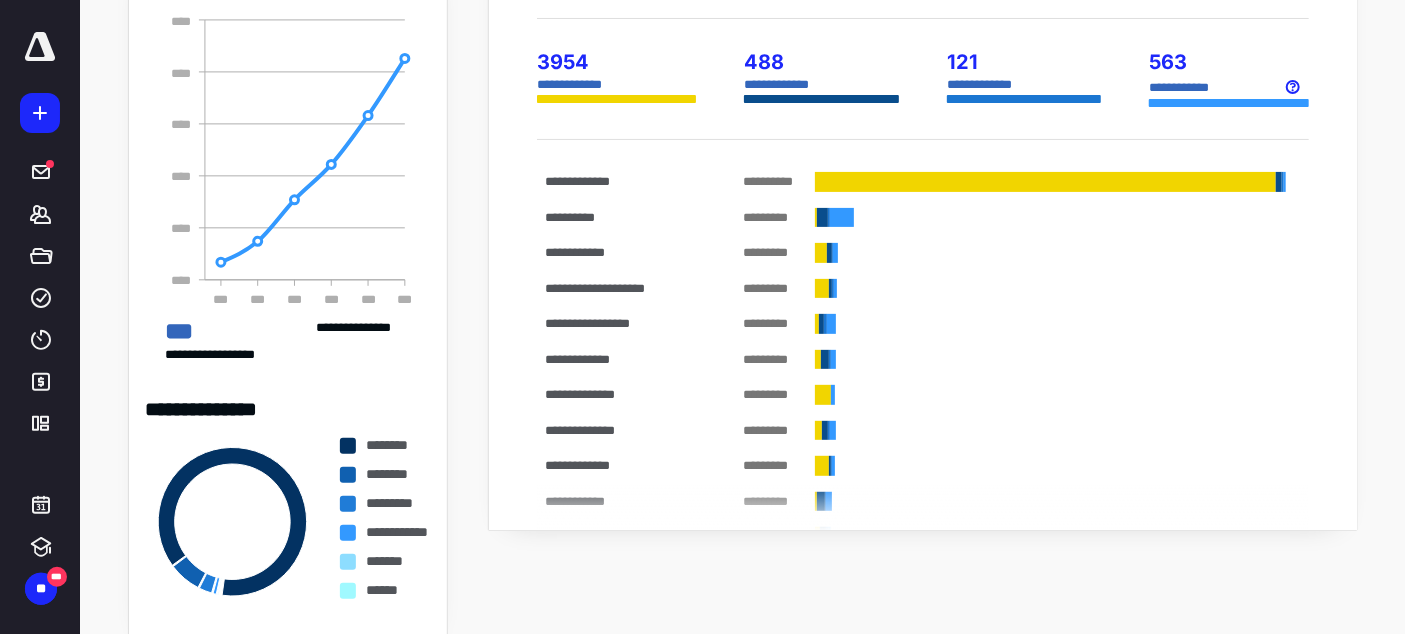 scroll, scrollTop: 227, scrollLeft: 0, axis: vertical 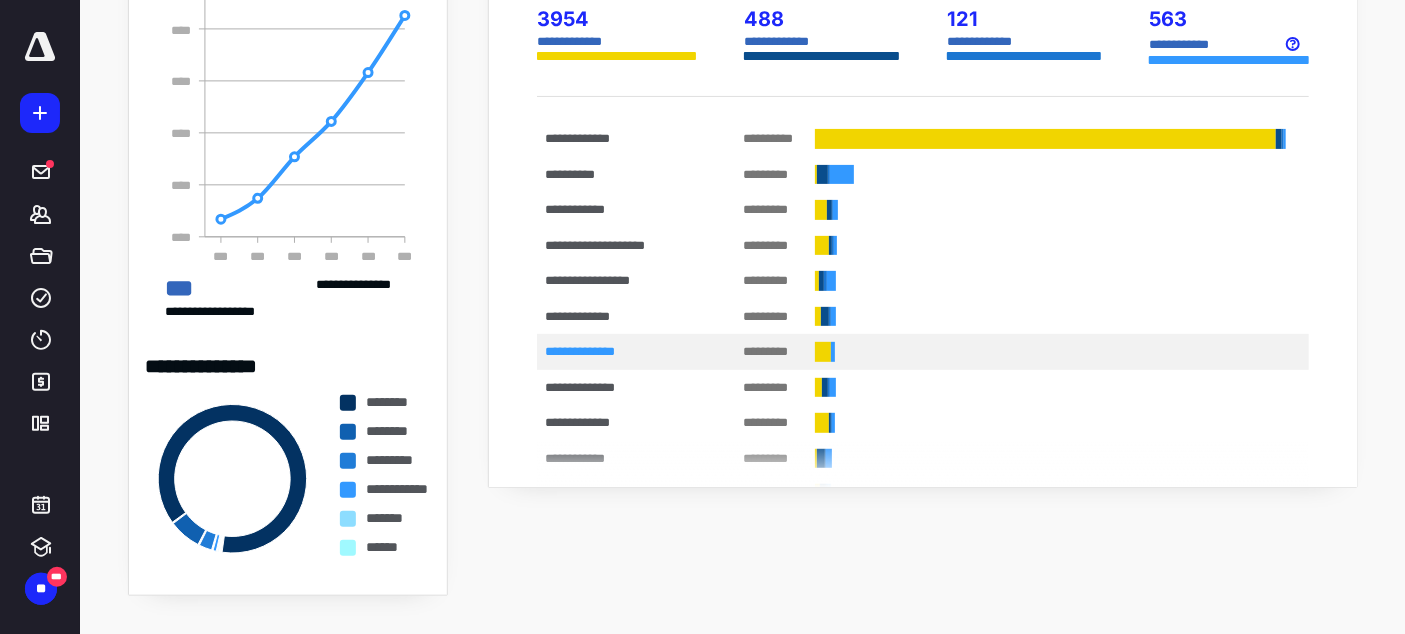 click on "**********" at bounding box center [620, 352] 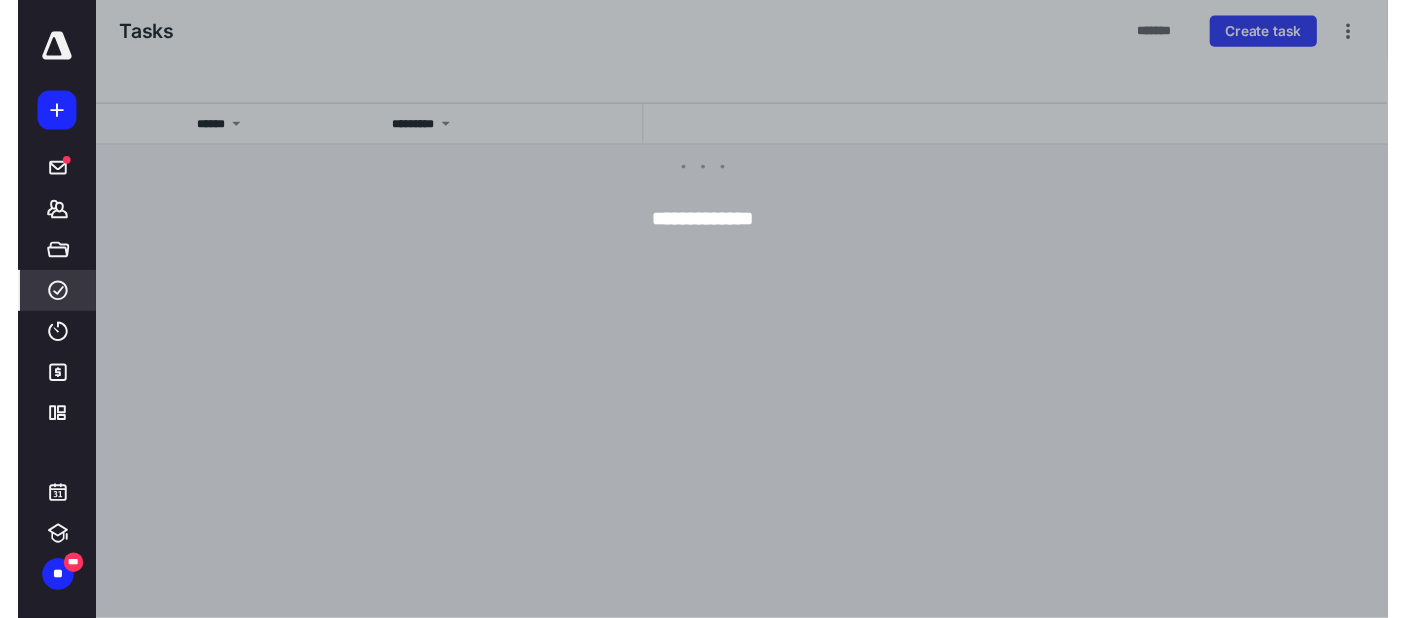 scroll, scrollTop: 0, scrollLeft: 0, axis: both 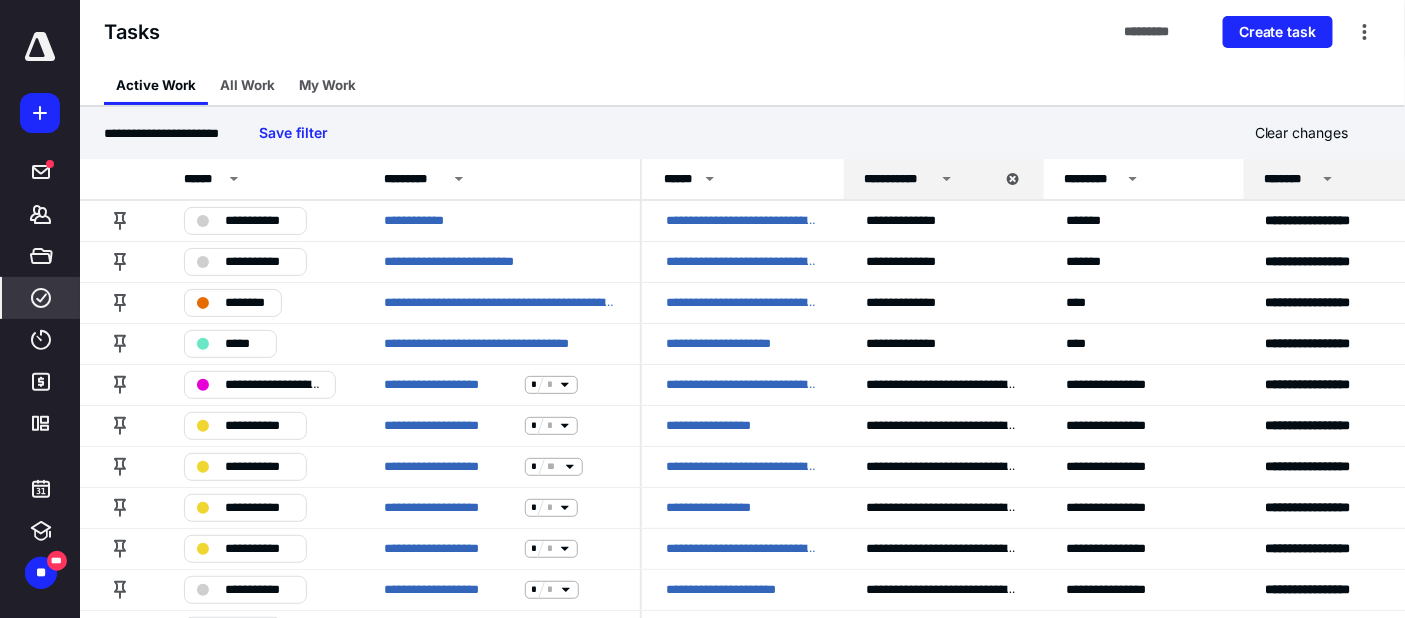 click at bounding box center [40, 47] 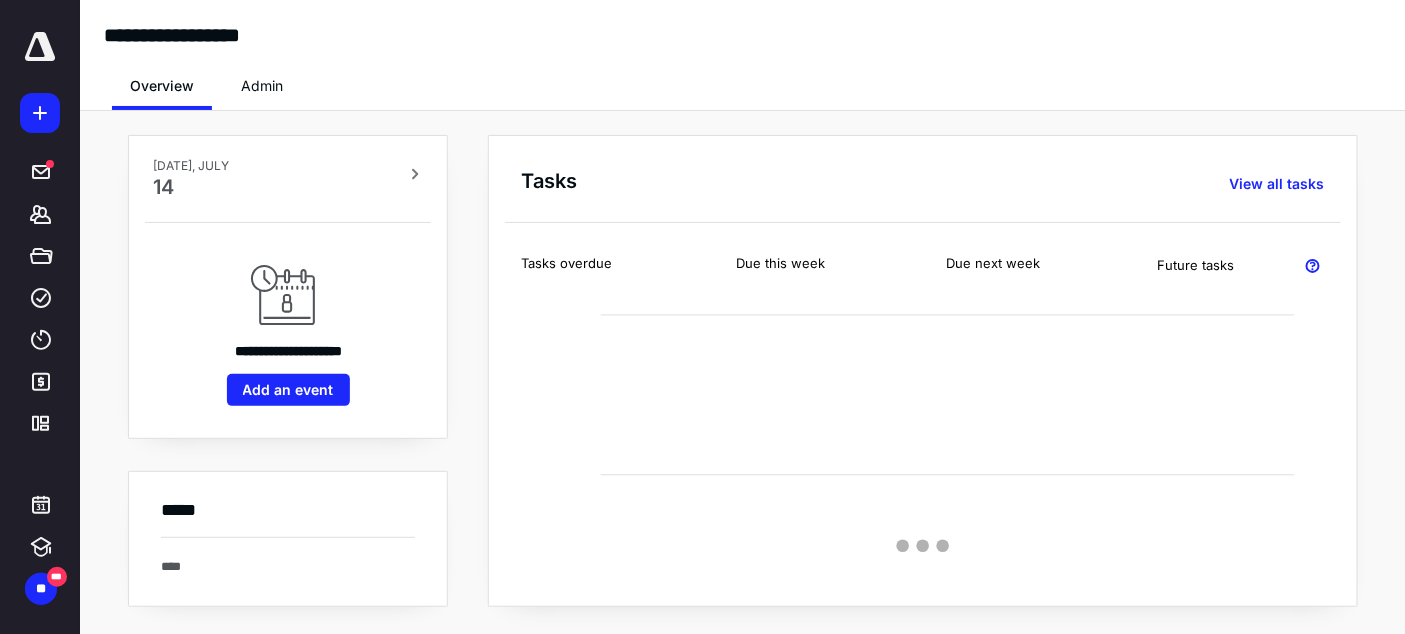 click on "Admin" at bounding box center (262, 86) 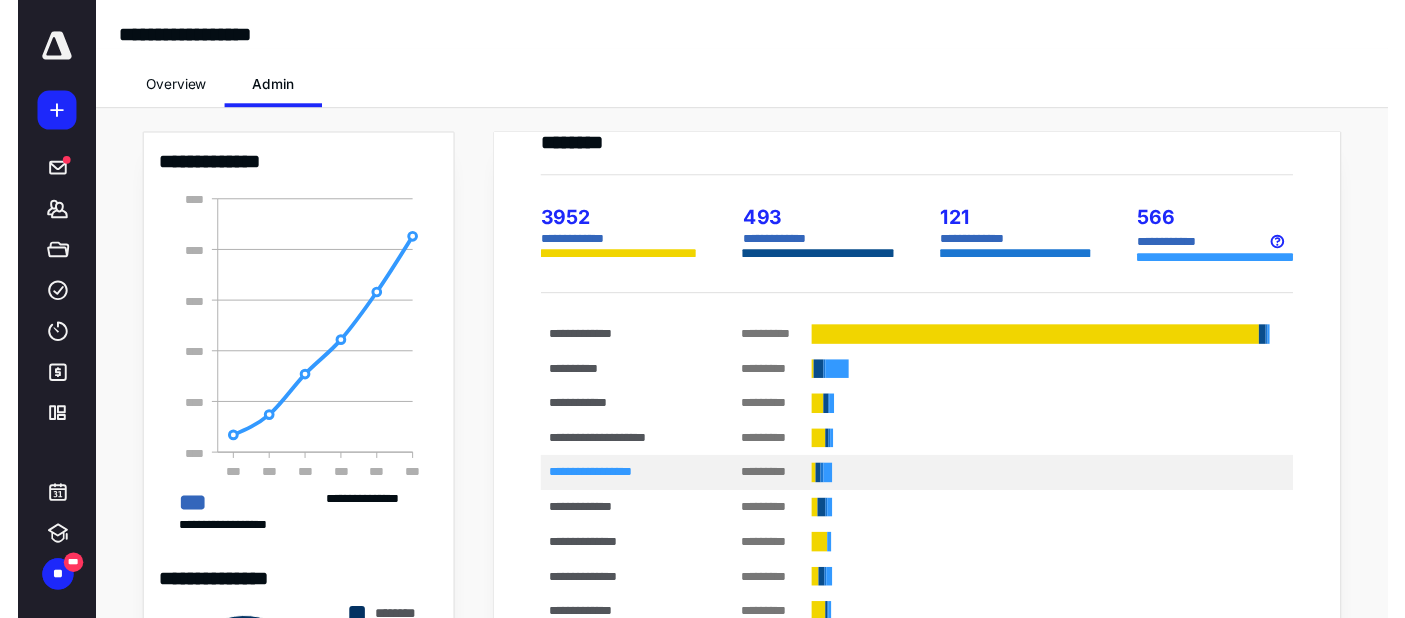 scroll, scrollTop: 25, scrollLeft: 0, axis: vertical 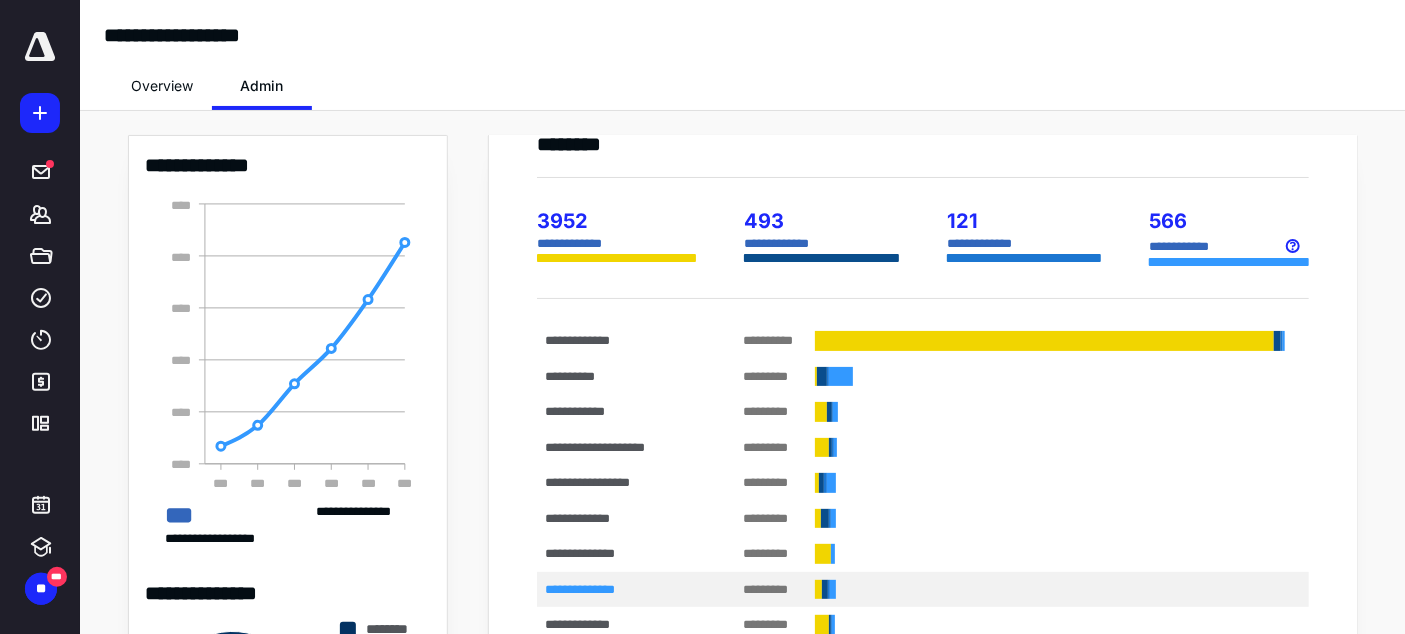click on "**********" at bounding box center (620, 590) 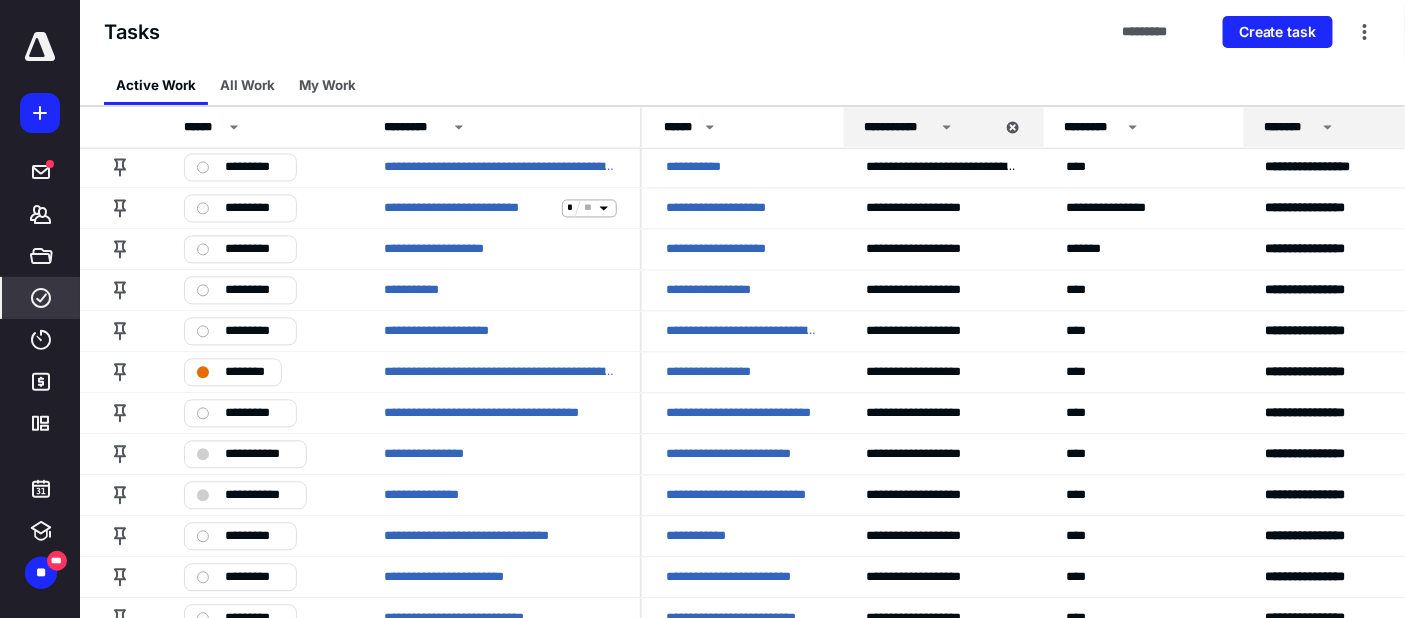 scroll, scrollTop: 227, scrollLeft: 0, axis: vertical 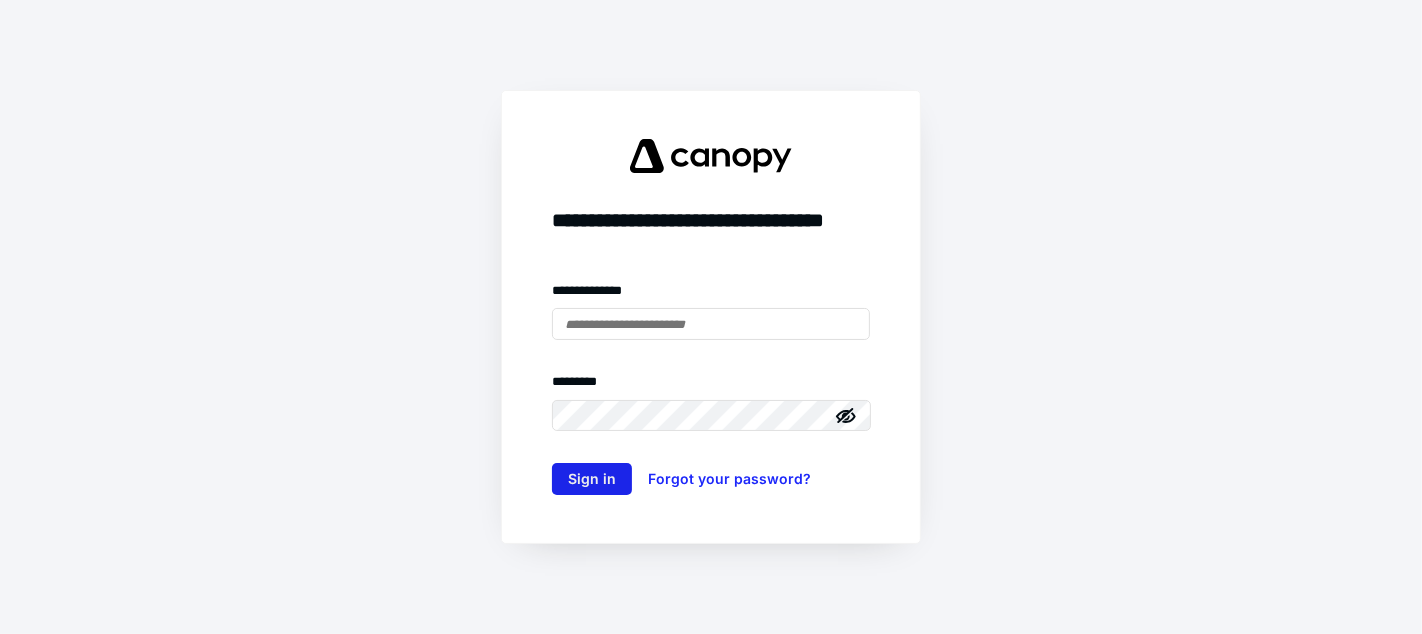 type on "**********" 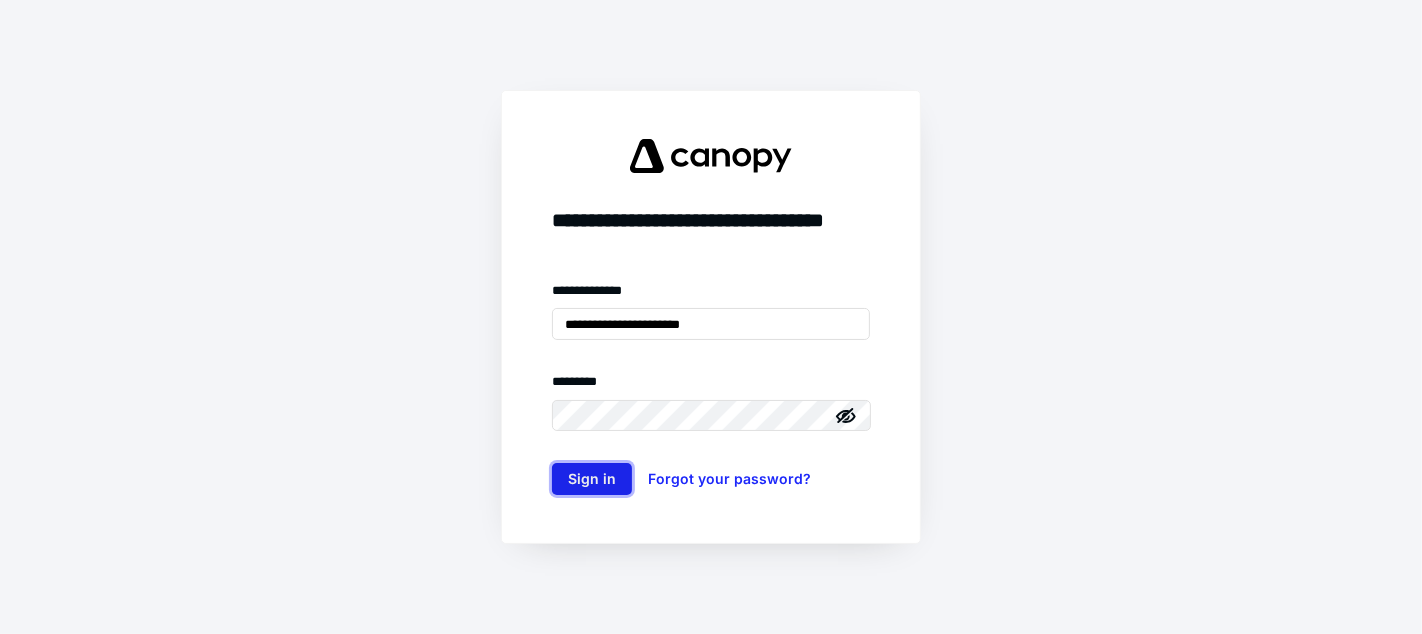 click on "Sign in" at bounding box center (592, 479) 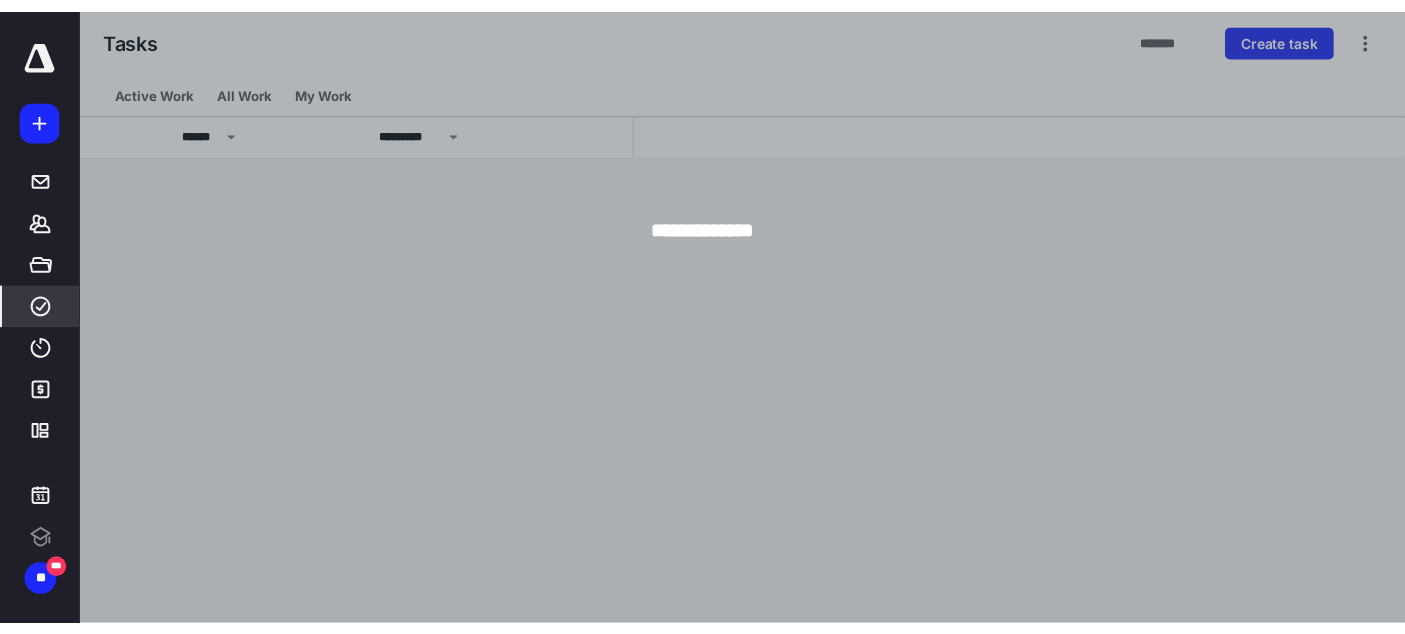 scroll, scrollTop: 0, scrollLeft: 0, axis: both 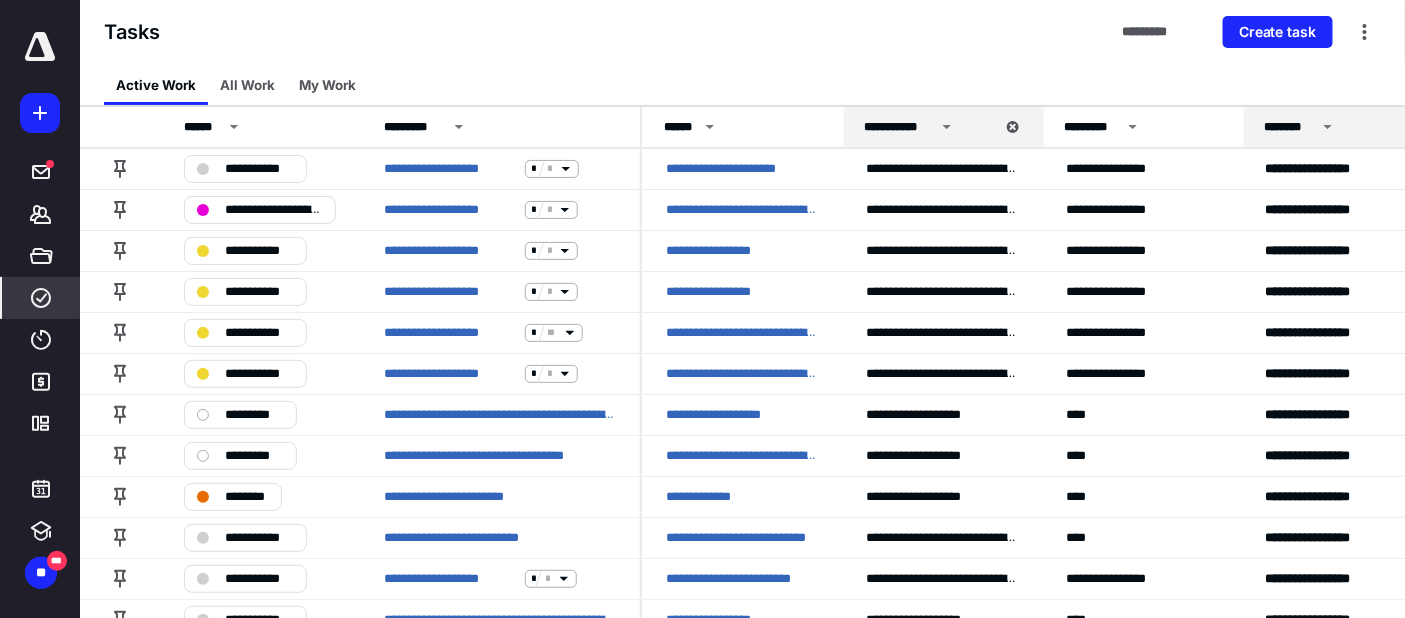 click at bounding box center [40, 47] 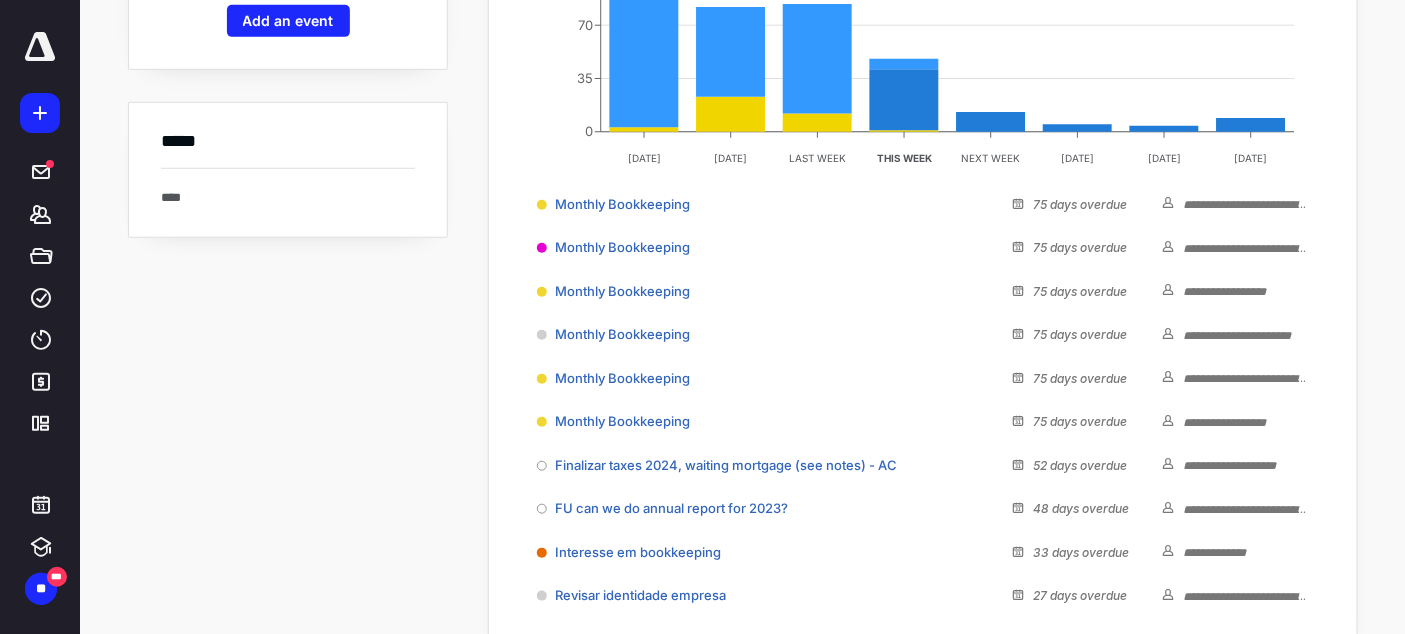 scroll, scrollTop: 0, scrollLeft: 0, axis: both 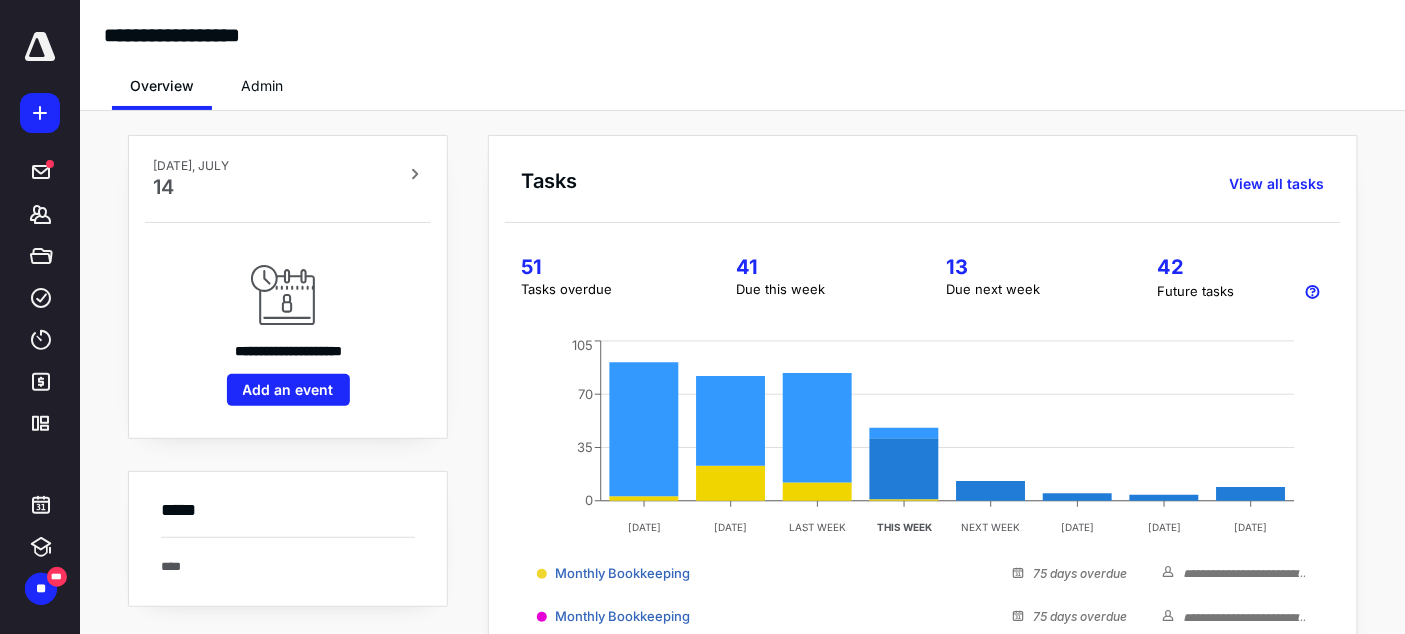 click on "Admin" at bounding box center [262, 86] 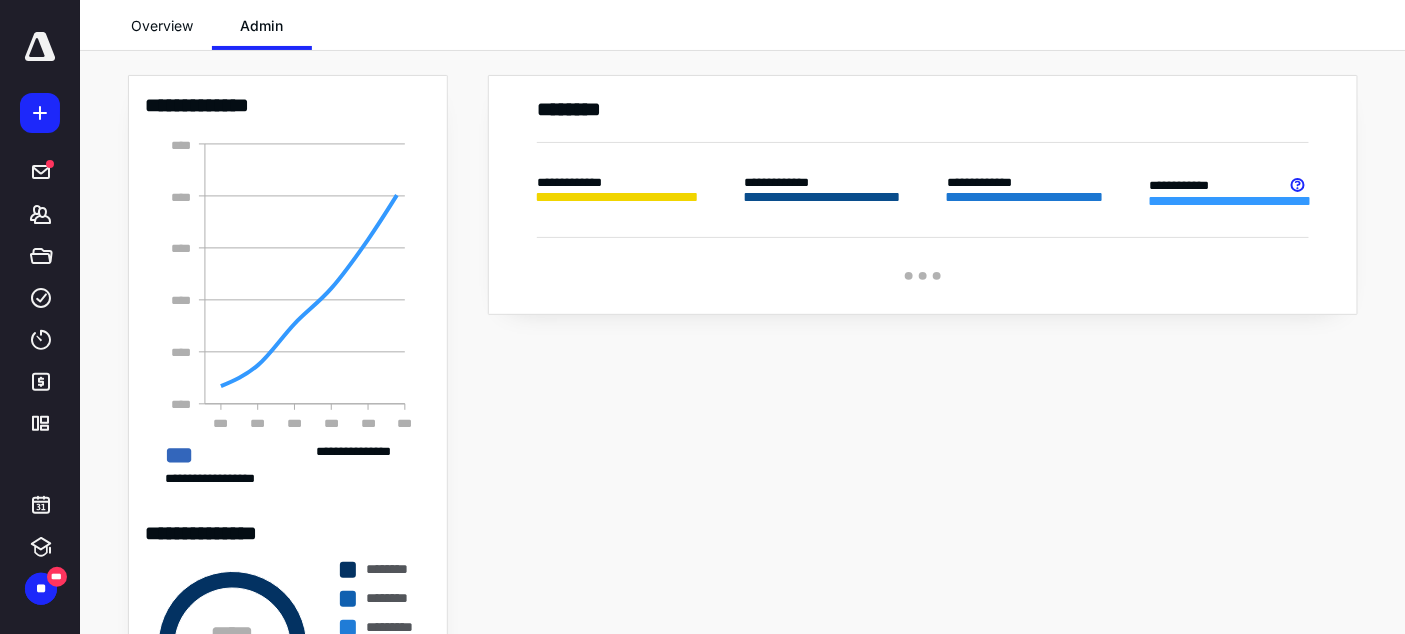 scroll, scrollTop: 227, scrollLeft: 0, axis: vertical 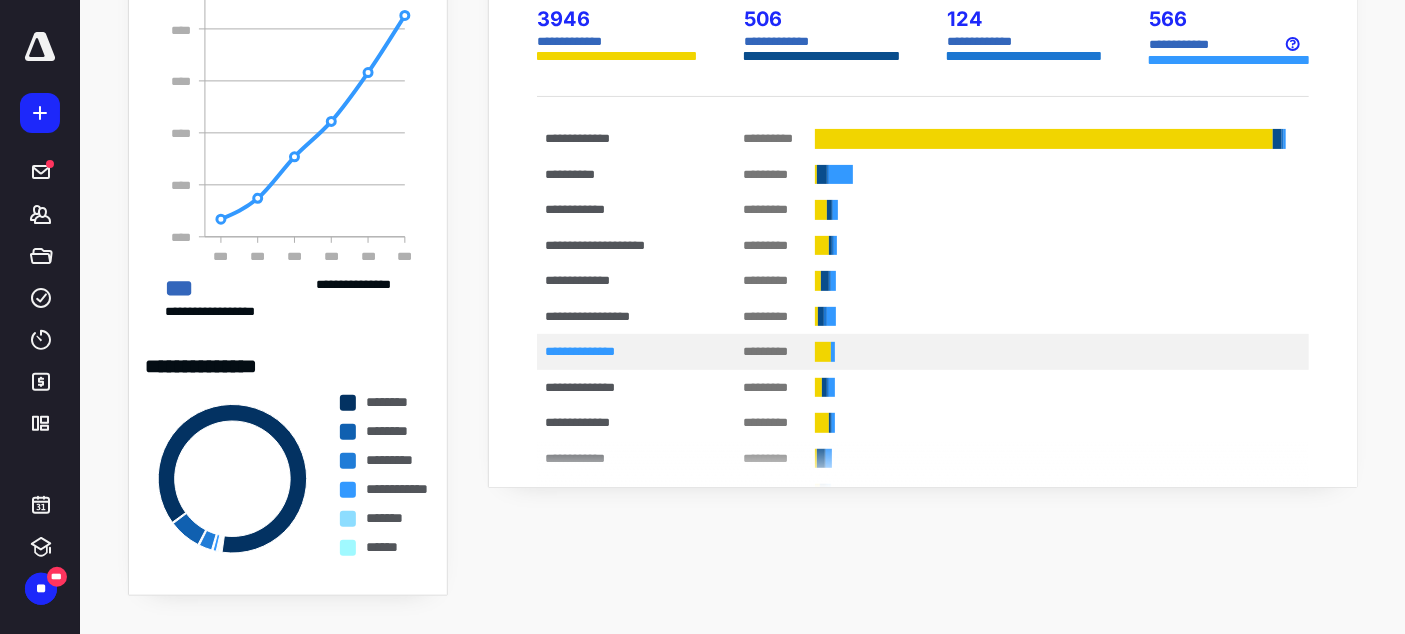click on "**********" at bounding box center (620, 352) 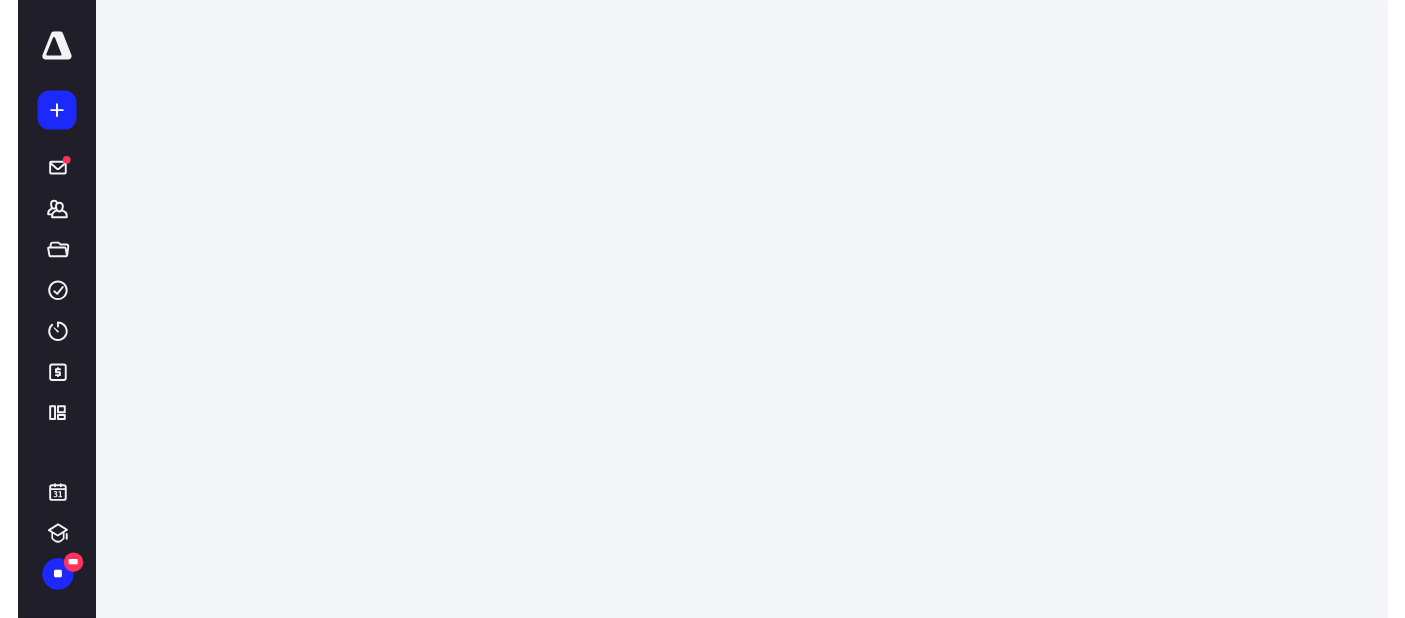 scroll, scrollTop: 0, scrollLeft: 0, axis: both 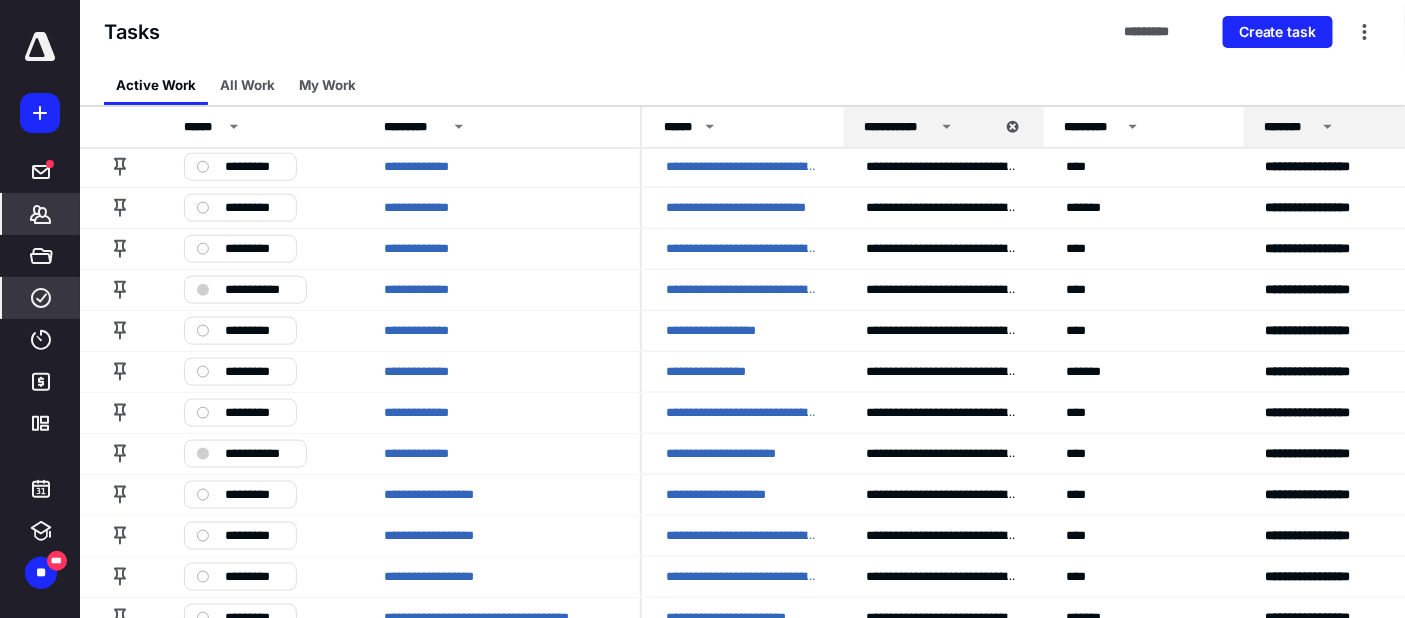 click 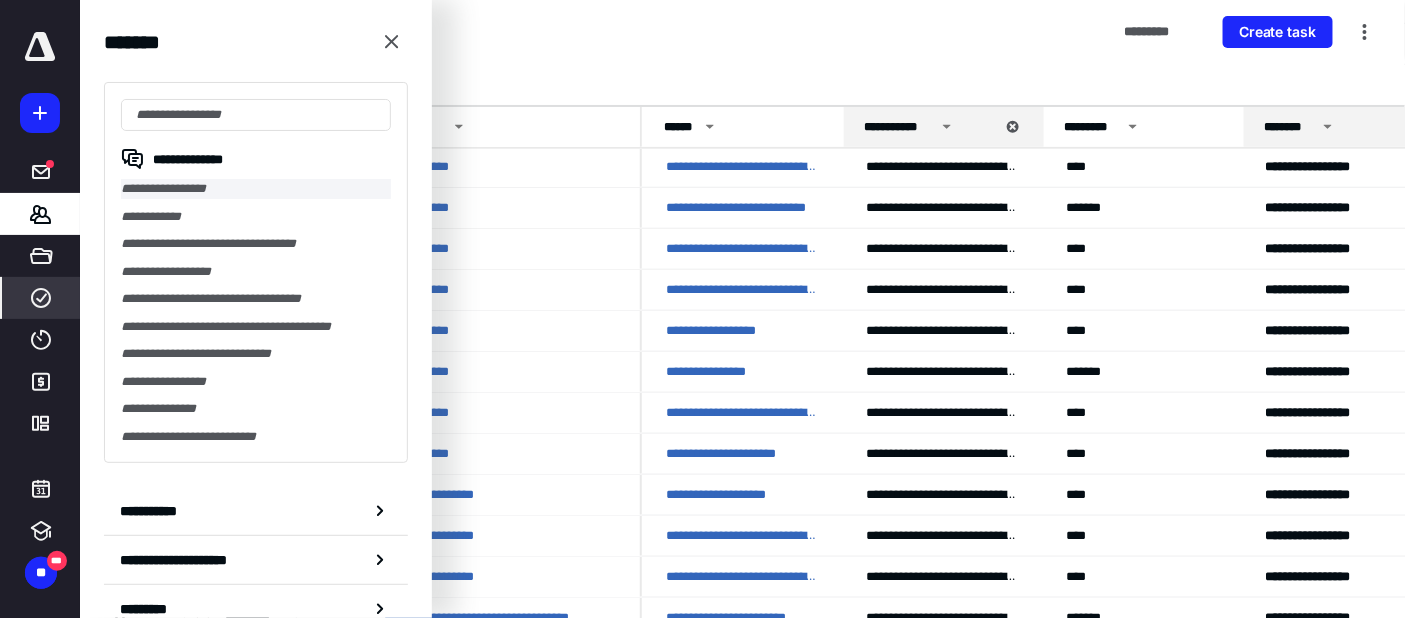 click on "**********" at bounding box center (256, 189) 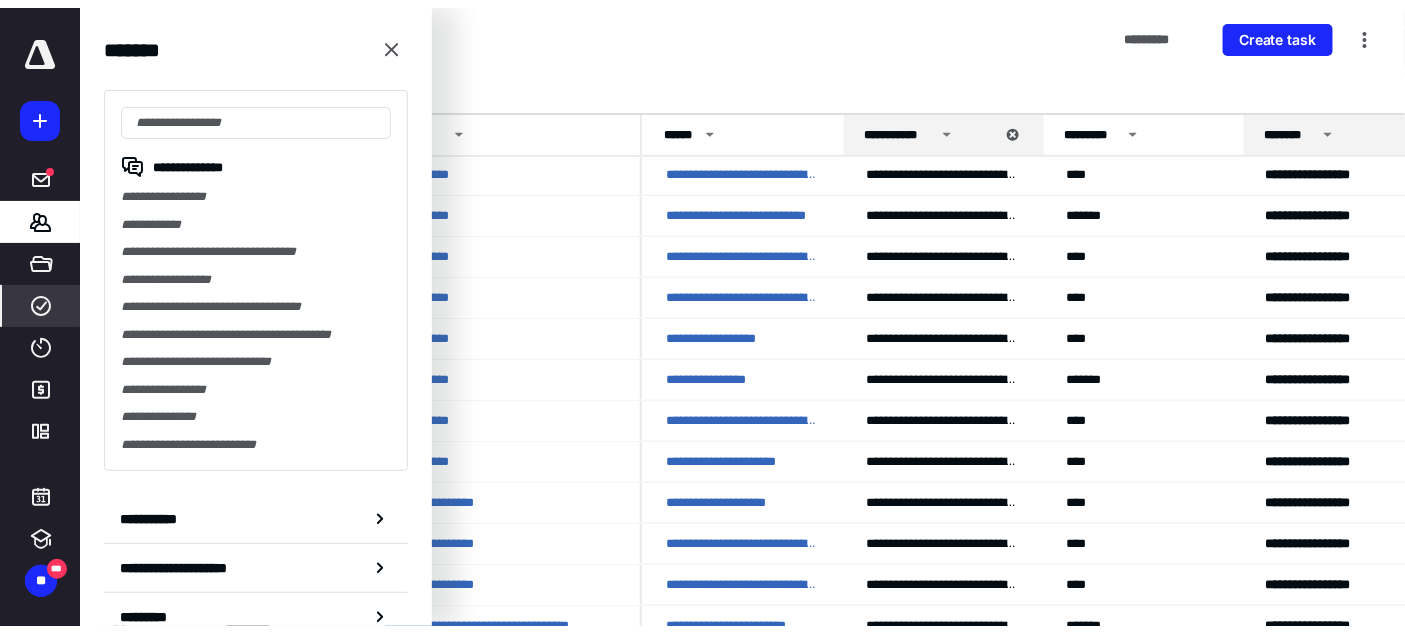 scroll, scrollTop: 0, scrollLeft: 0, axis: both 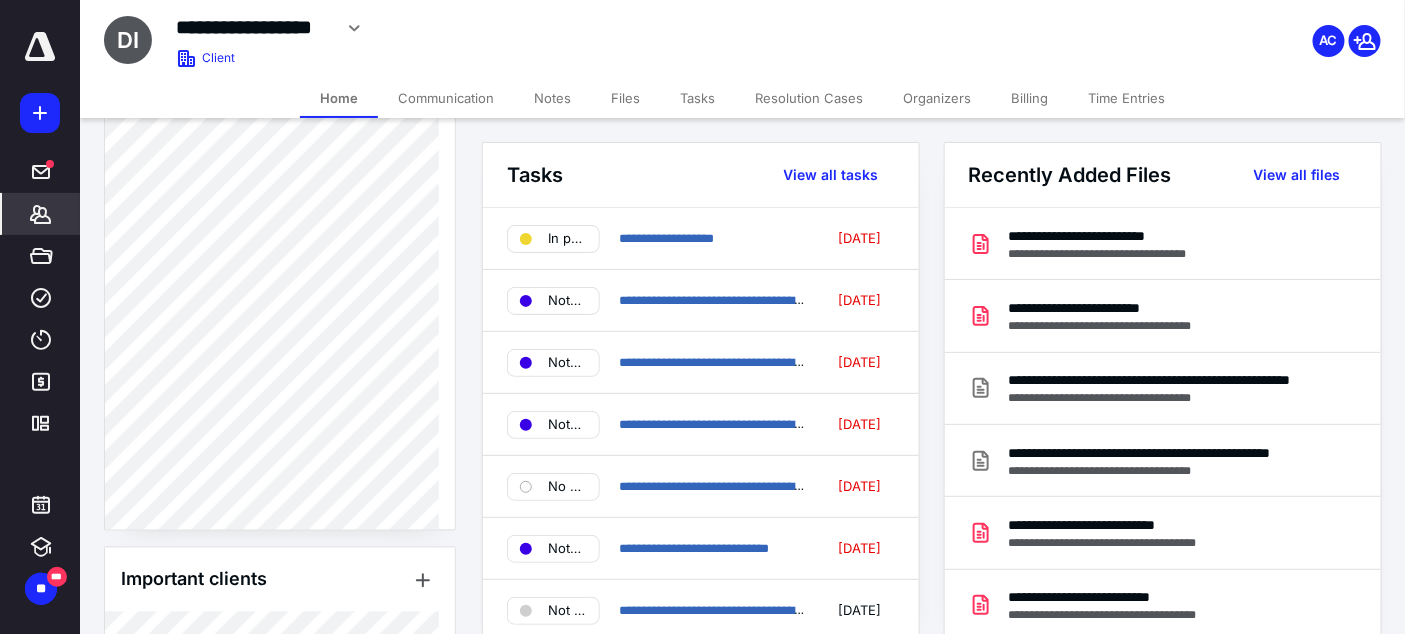 click on "Notes" at bounding box center [552, 98] 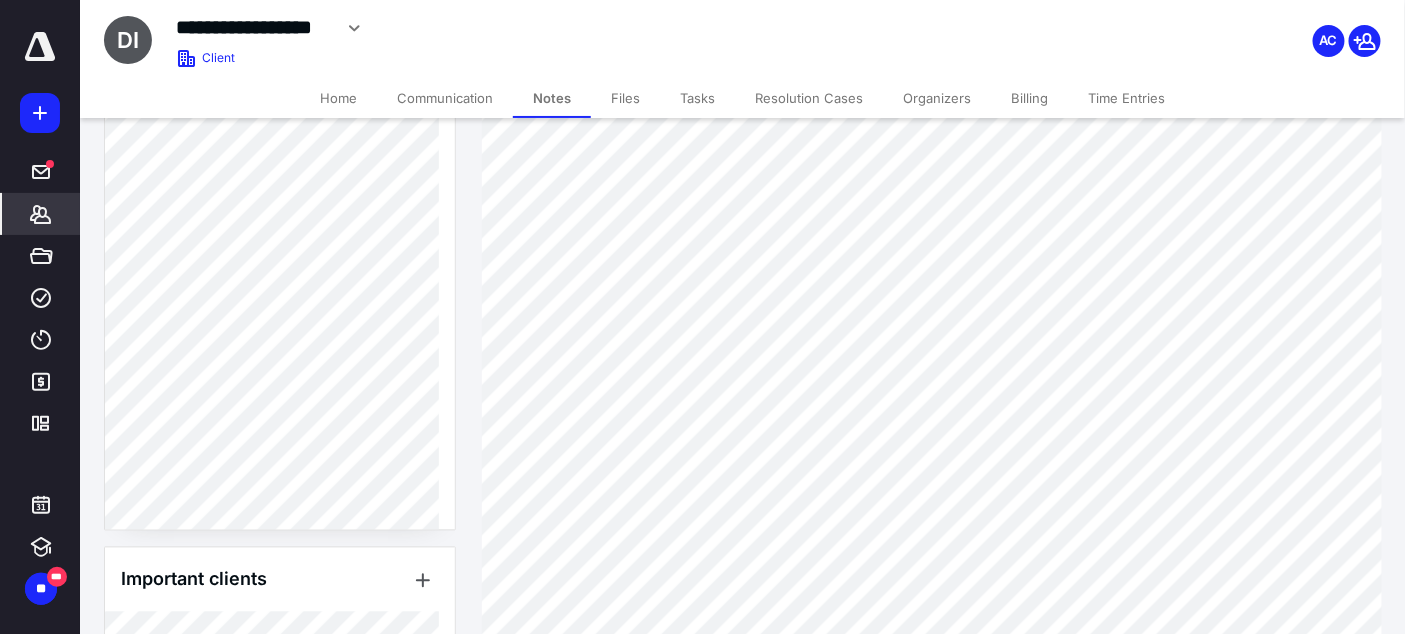 scroll, scrollTop: 1033, scrollLeft: 0, axis: vertical 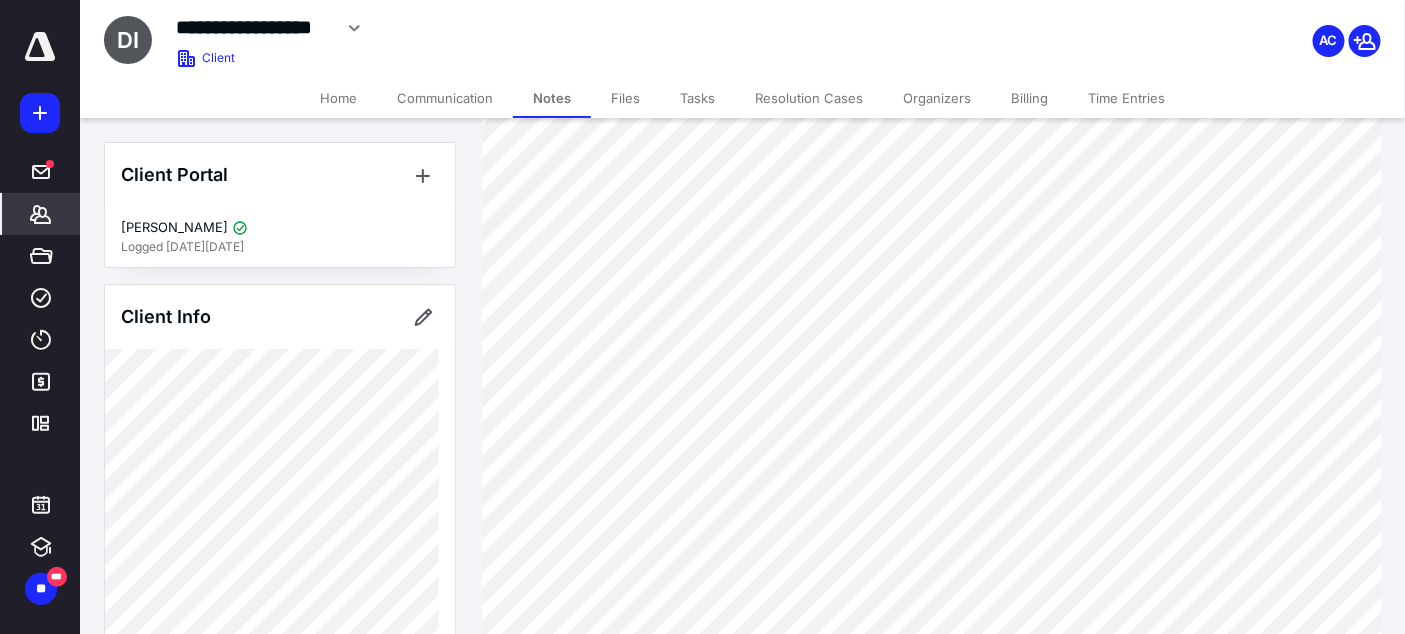 click 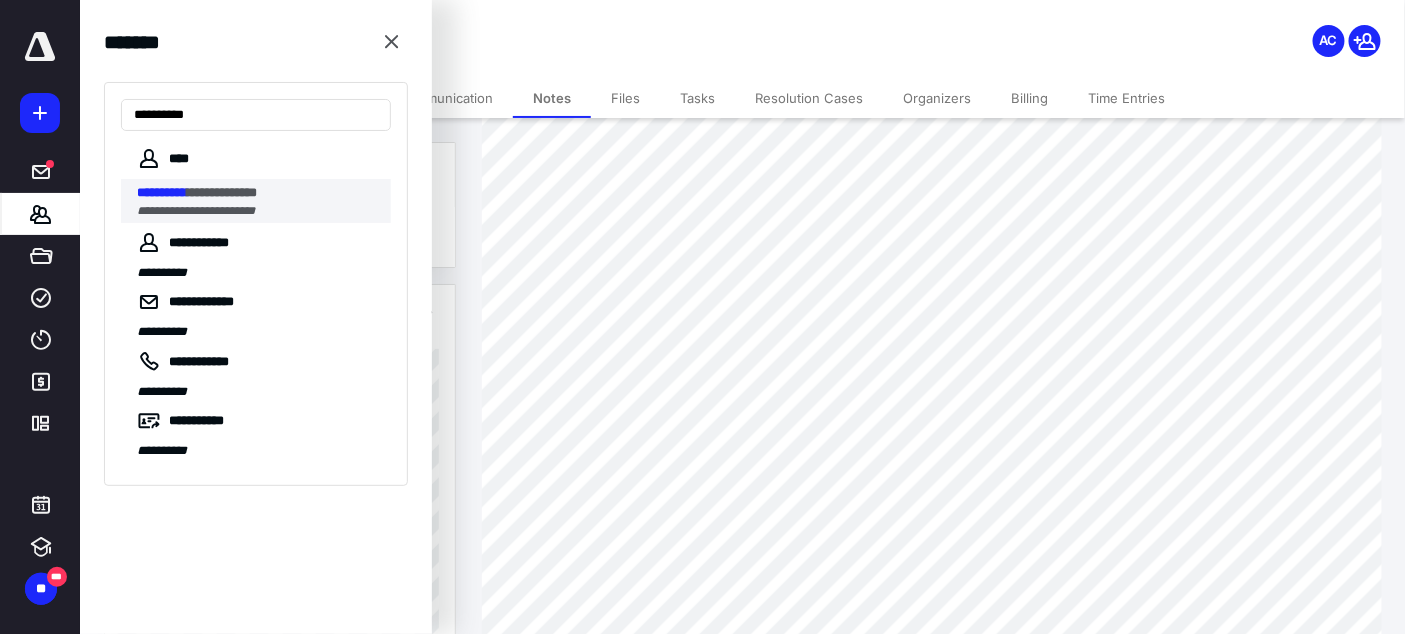 type on "**********" 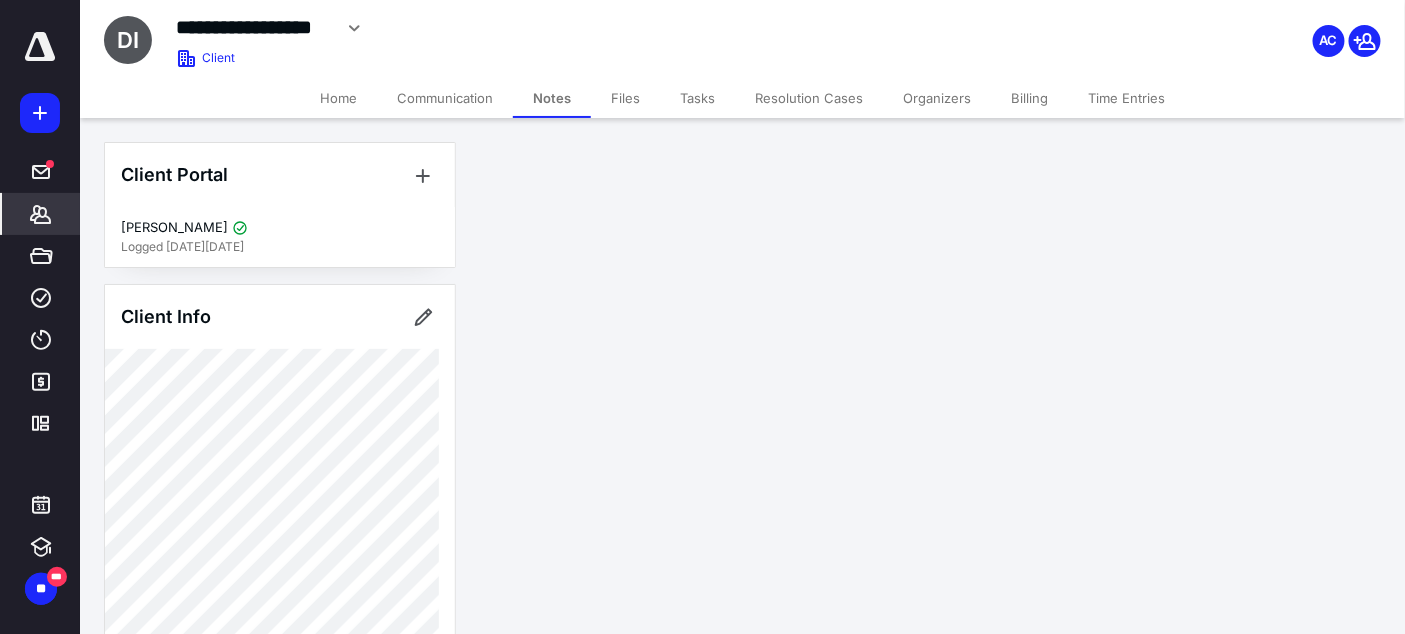 scroll, scrollTop: 0, scrollLeft: 0, axis: both 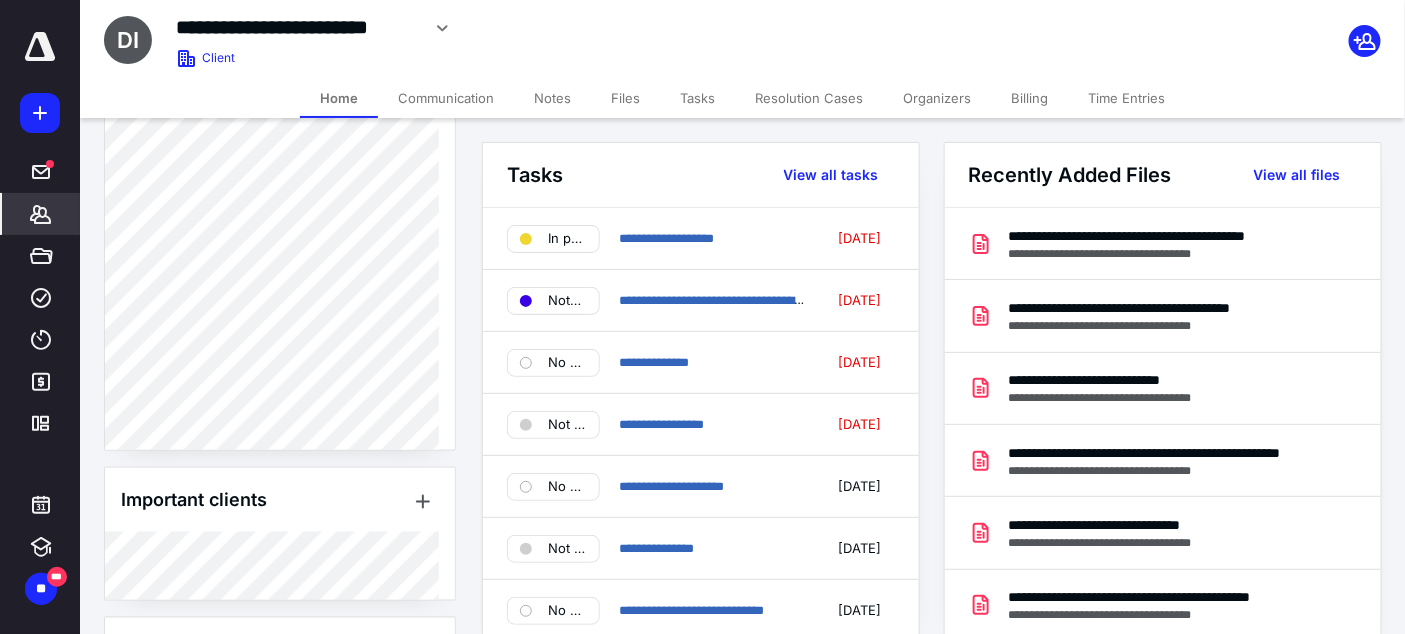click on "Notes" at bounding box center (552, 98) 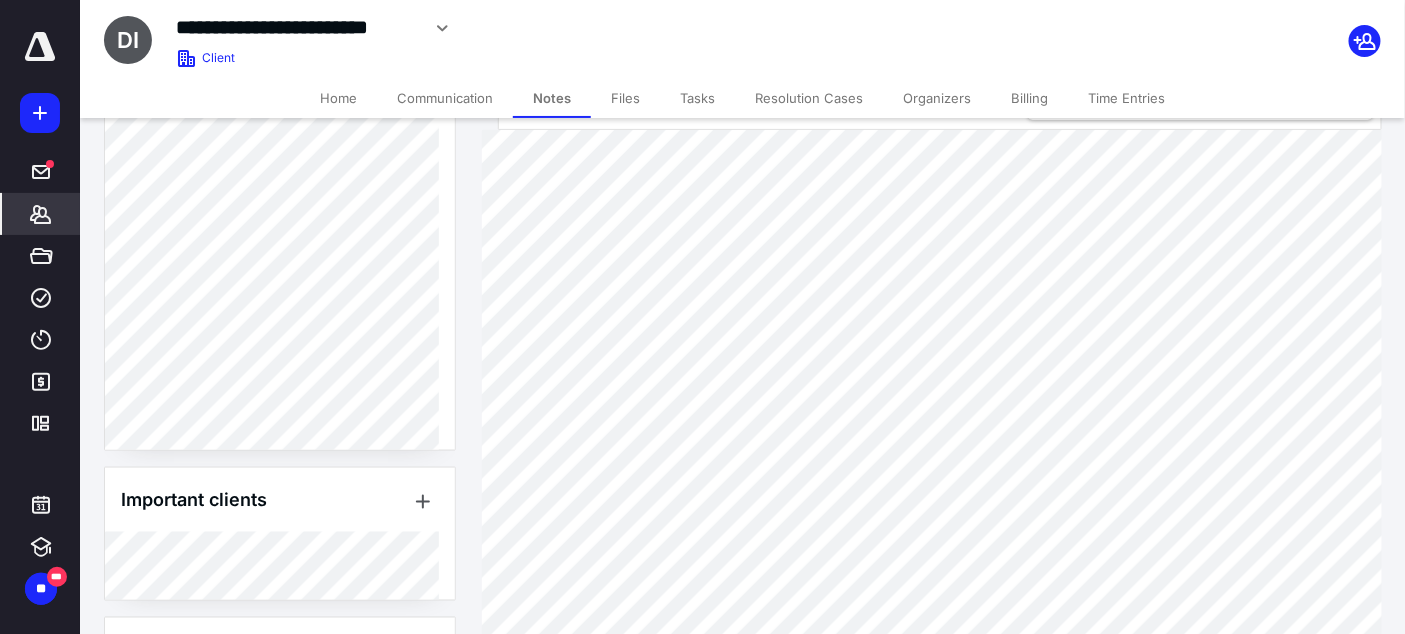 scroll, scrollTop: 0, scrollLeft: 0, axis: both 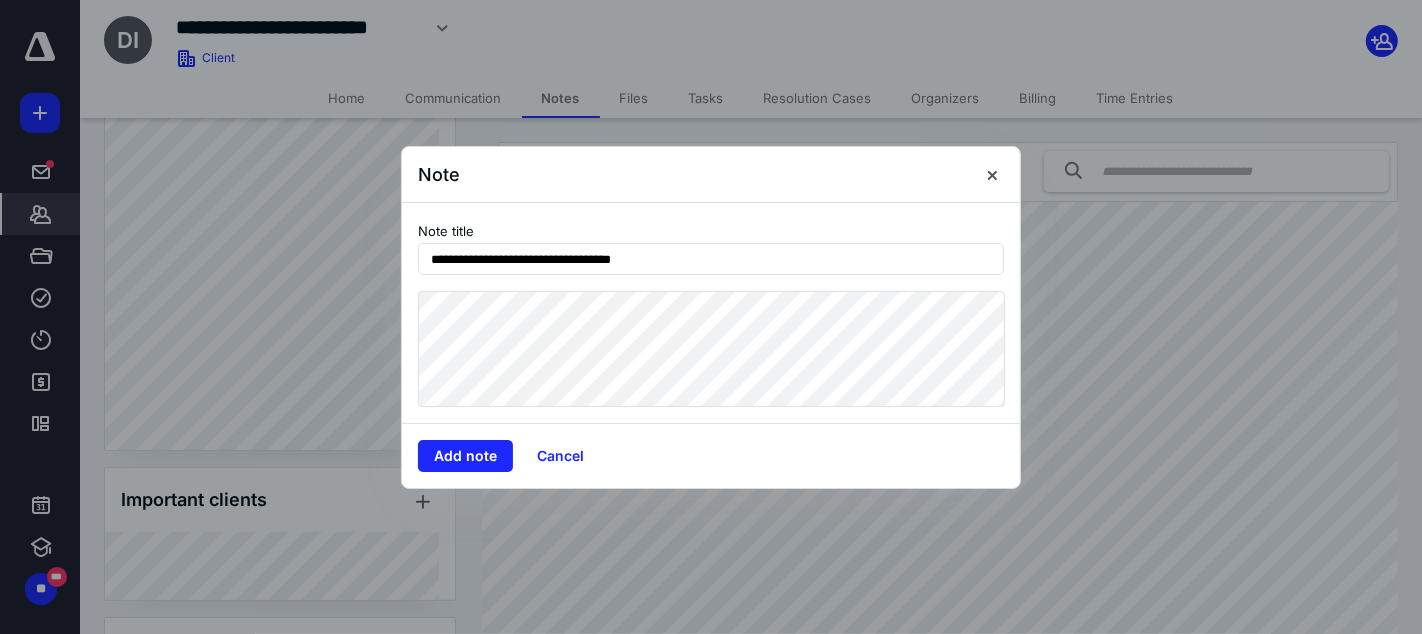 type on "**********" 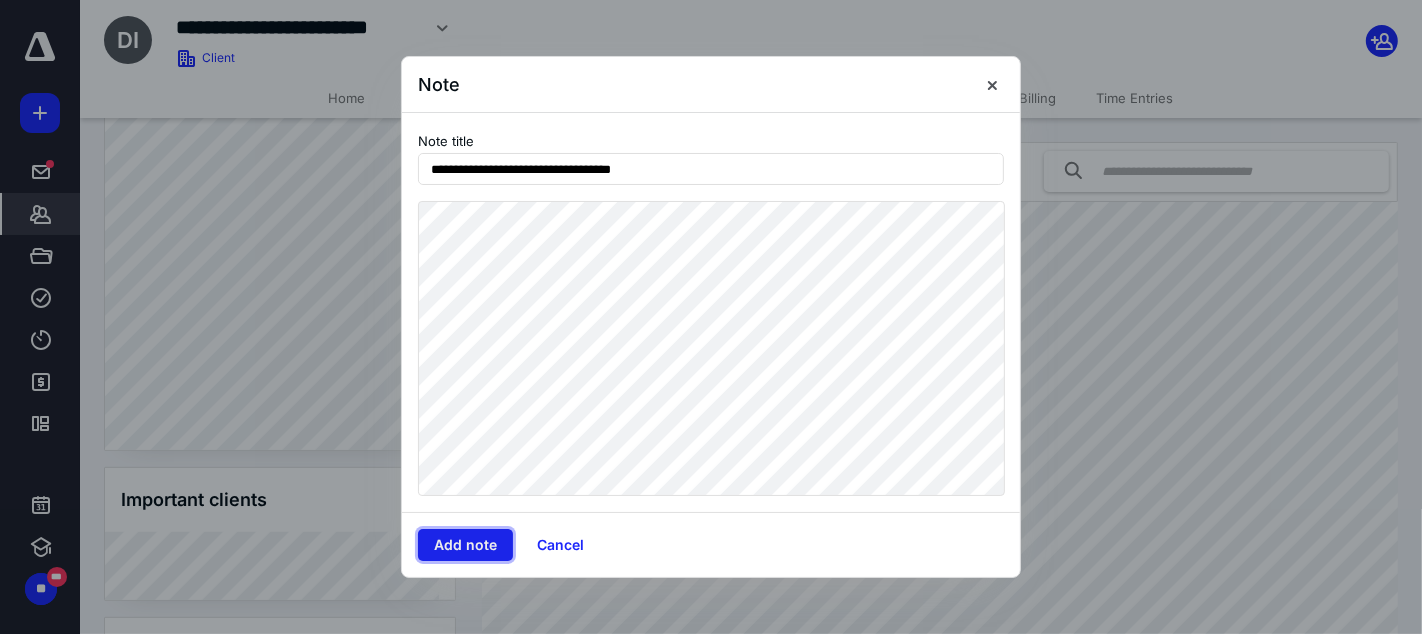 click on "Add note" at bounding box center (465, 545) 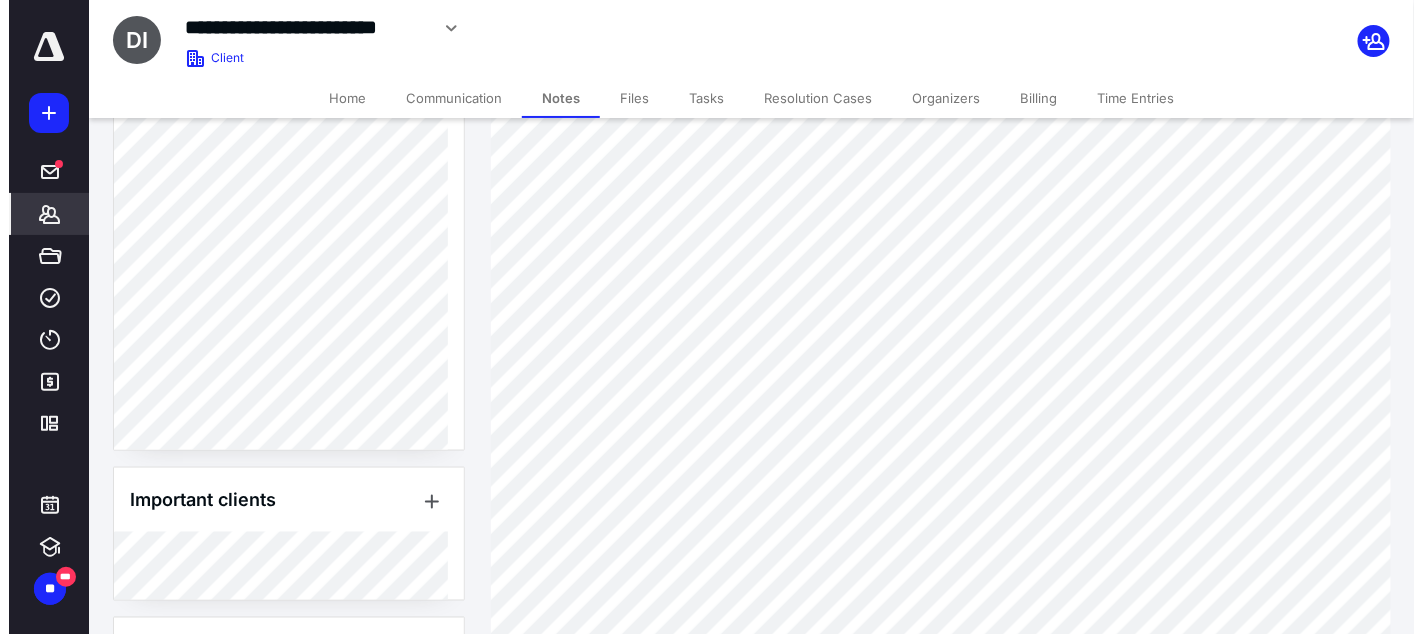 scroll, scrollTop: 265, scrollLeft: 0, axis: vertical 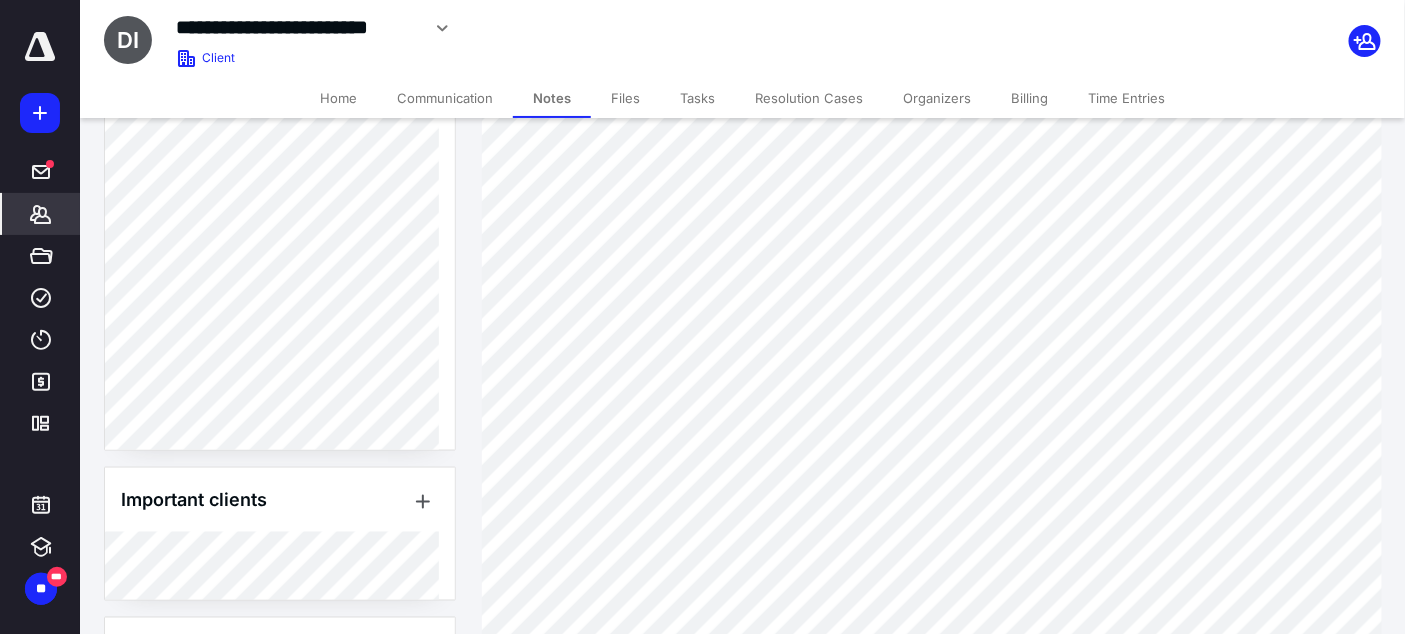 click 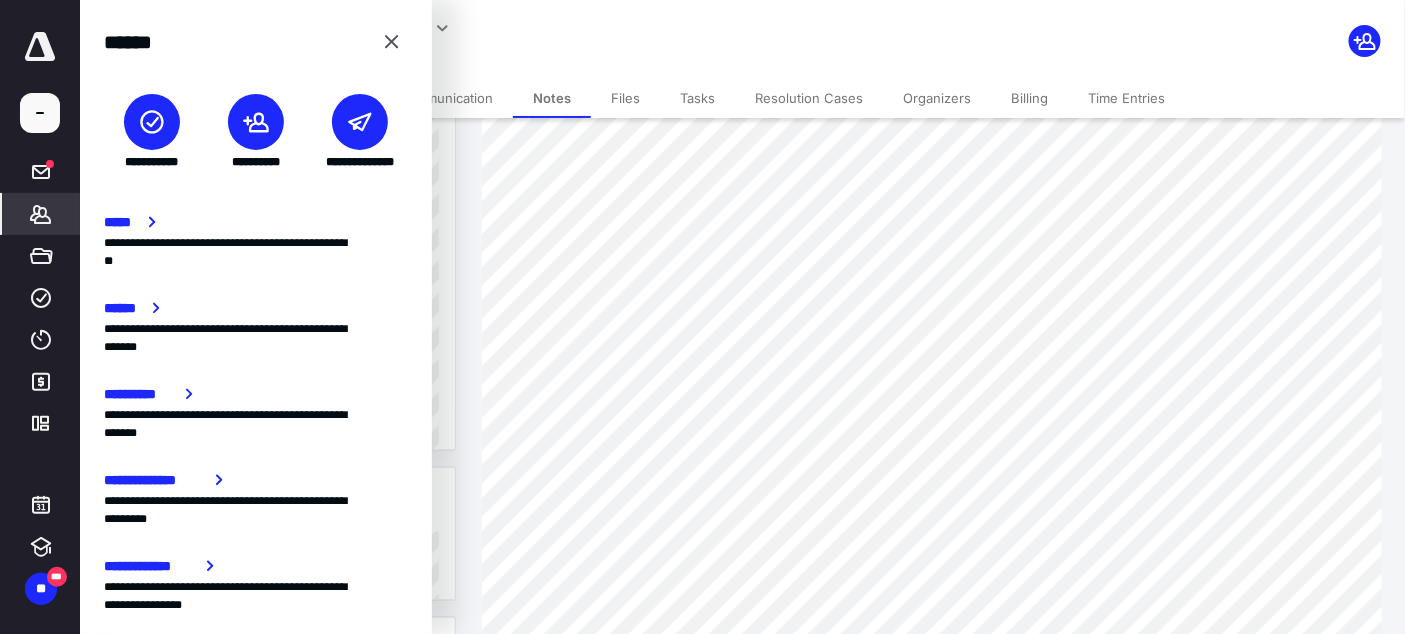 click 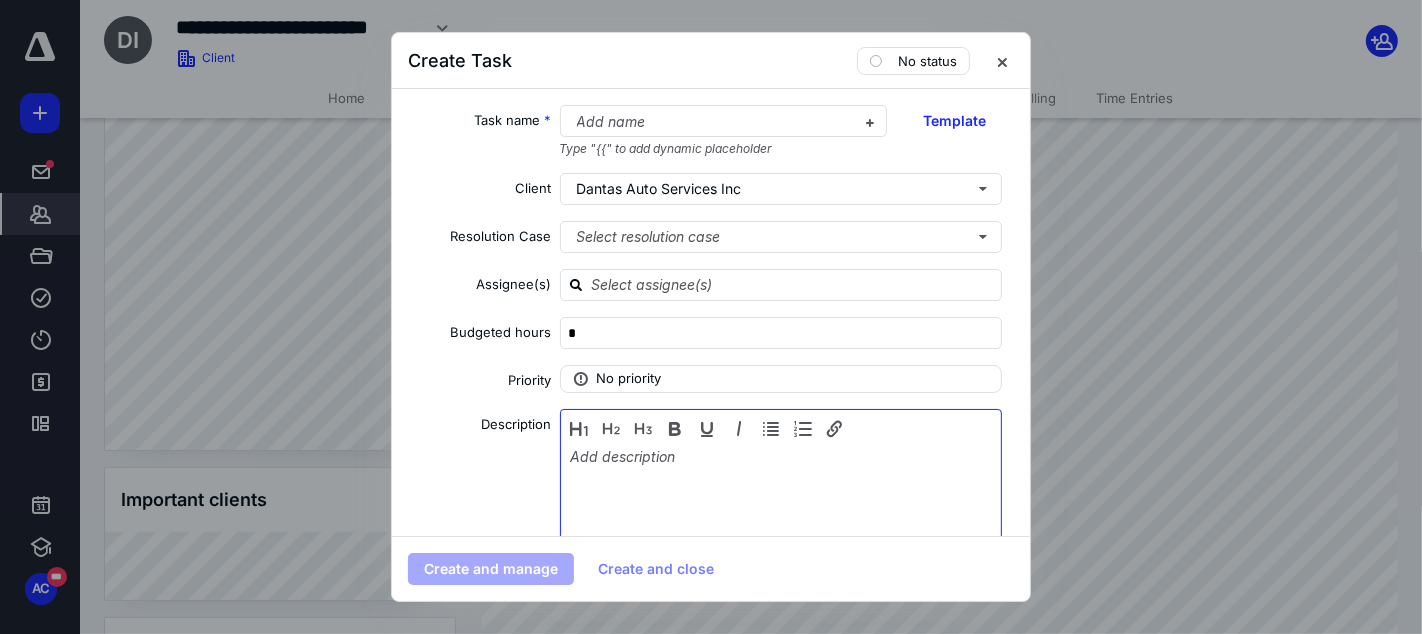 type 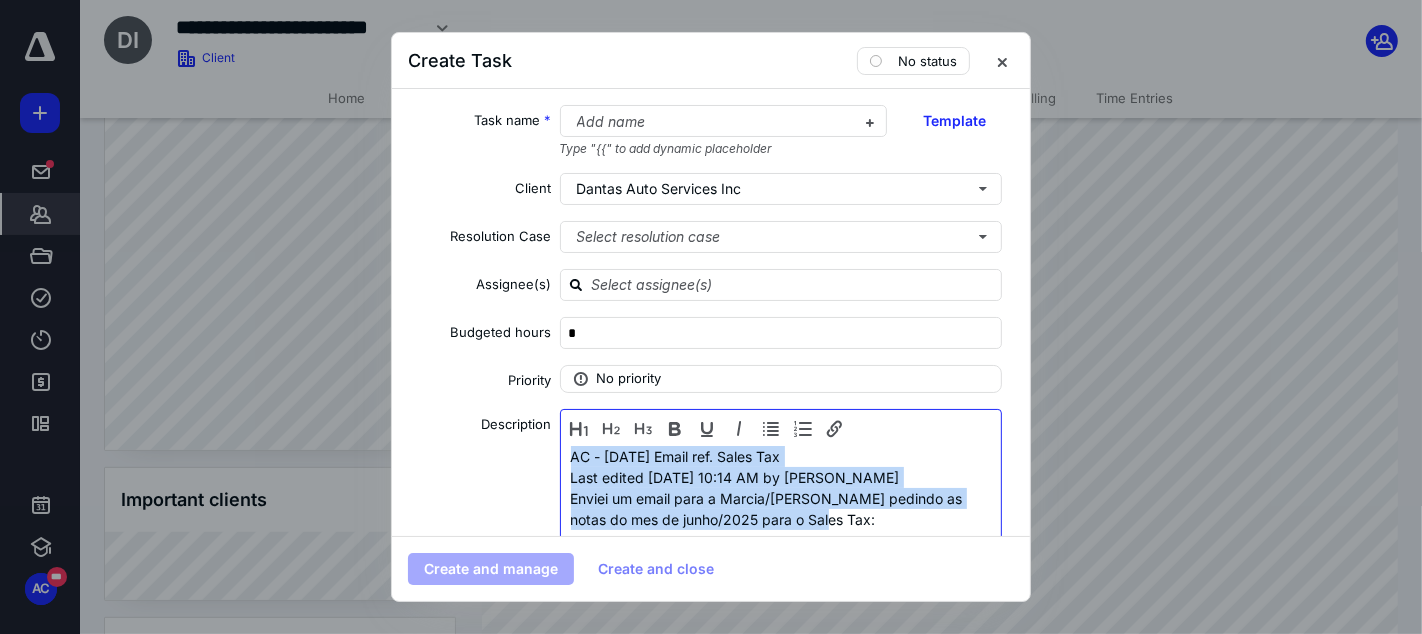 drag, startPoint x: 572, startPoint y: 455, endPoint x: 815, endPoint y: 511, distance: 249.3692 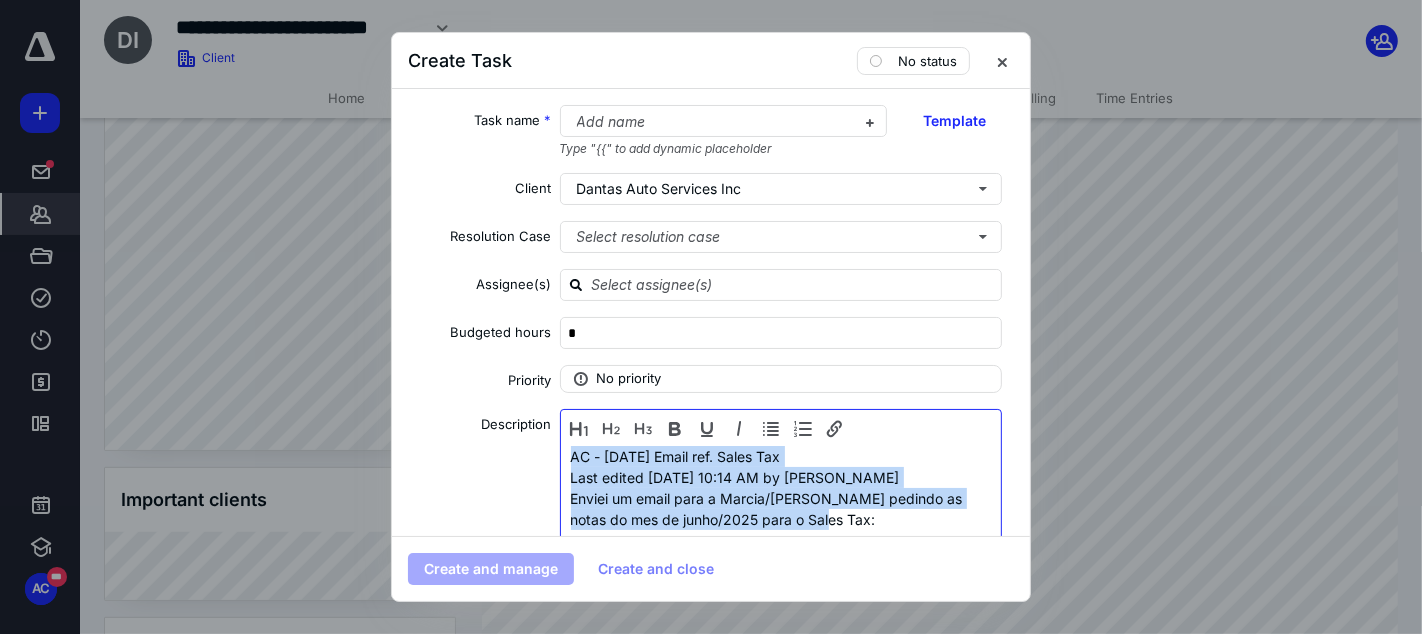 click on "AC - 07/14/2025 Email ref. Sales Tax Last edited July 14, 2025 at 10:14 AM by Andressa Costa Enviei um email para a Marcia/Sergio pedindo as notas do mes de junho/2025 para o Sales Tax: "Bom dia Marcia/Sergio, Poderiam por favor me enviar as notas fiscais para o relatório de Sales Tax ref. o mês de junho/2025? Lembrando que o prazo para enviar o arquivo e o pagamento é até amanhã, 15 de julho. No aguardo, Obrigada!" Created by Andressa Costa on 7/14/2025" at bounding box center (781, 614) 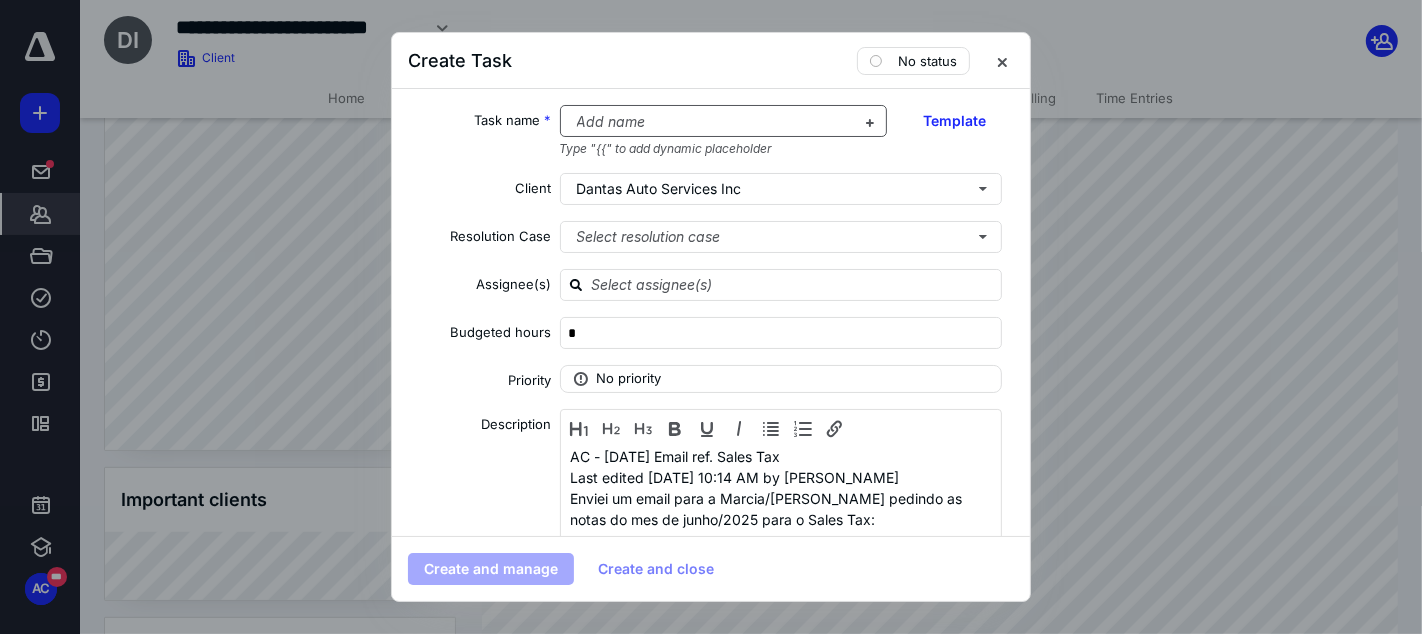 click at bounding box center (712, 122) 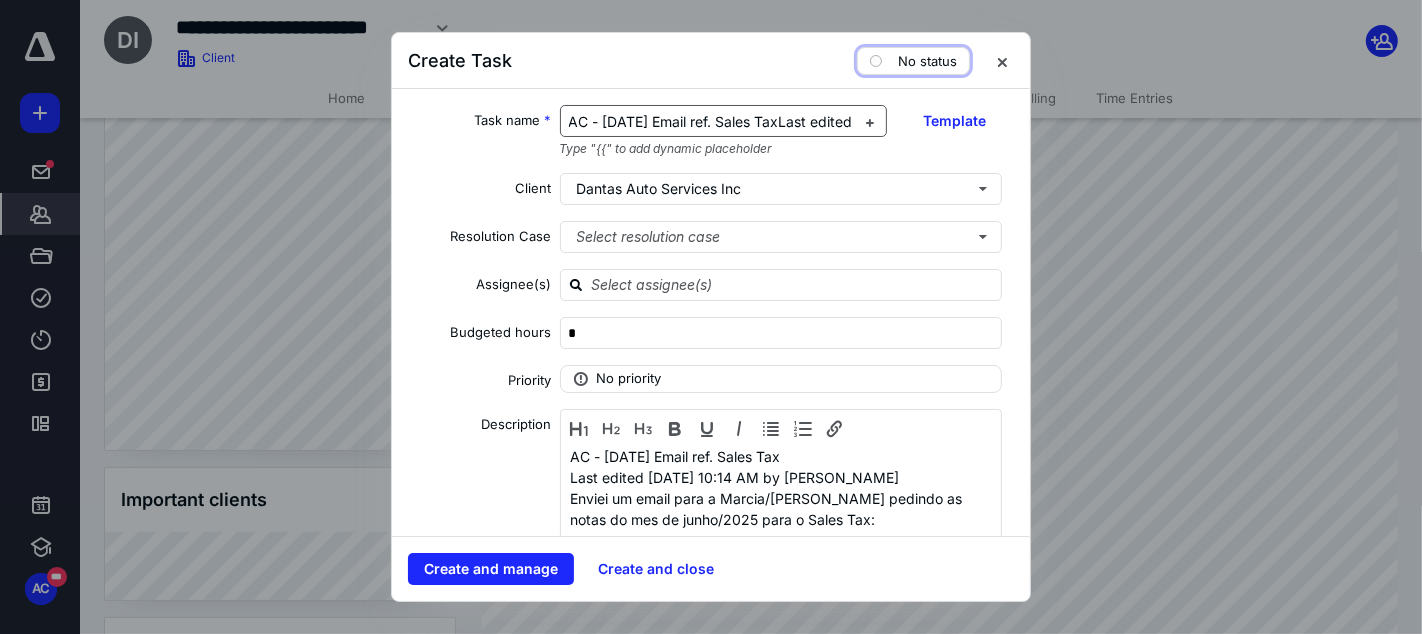 click on "No status" at bounding box center (927, 61) 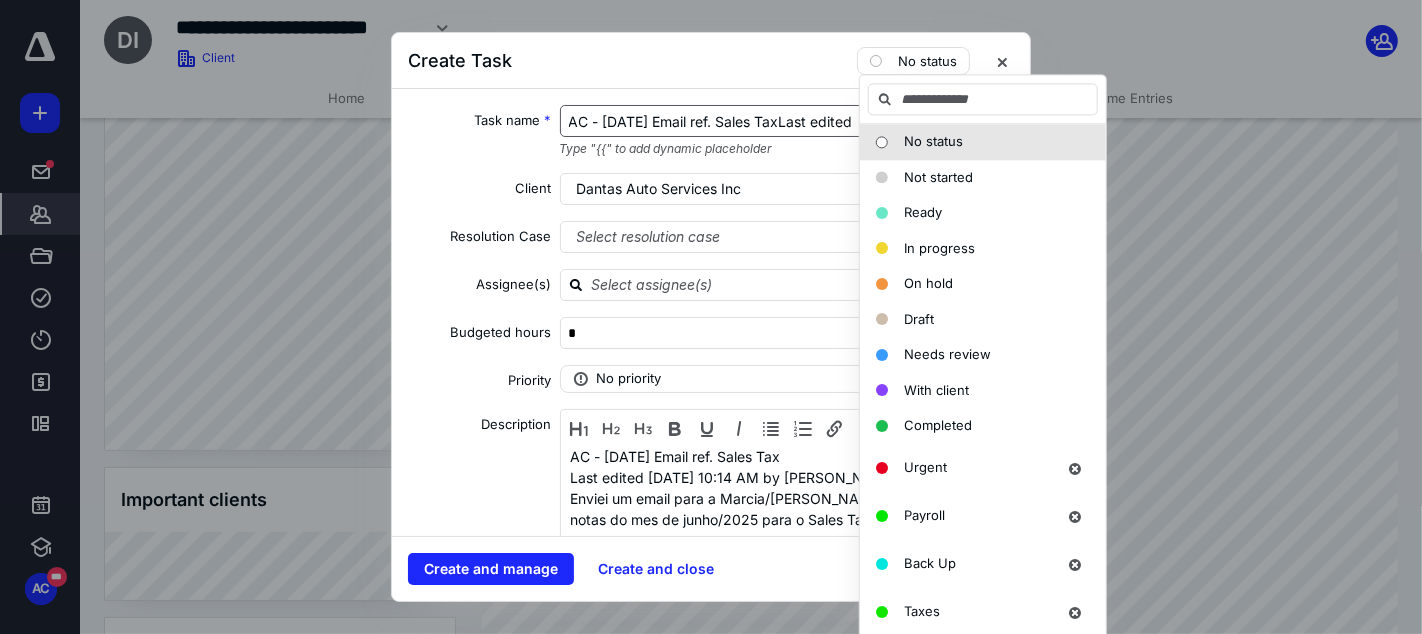 scroll, scrollTop: 1528, scrollLeft: 0, axis: vertical 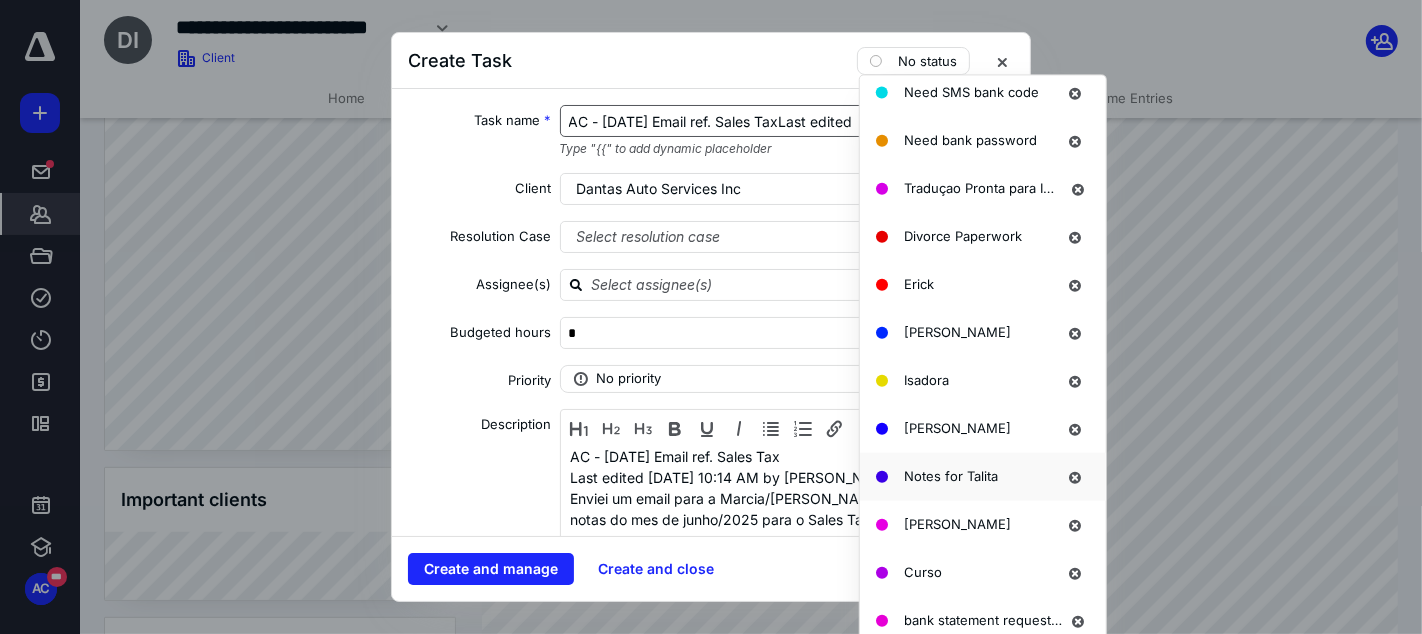 click on "Notes for Talita" at bounding box center [951, 475] 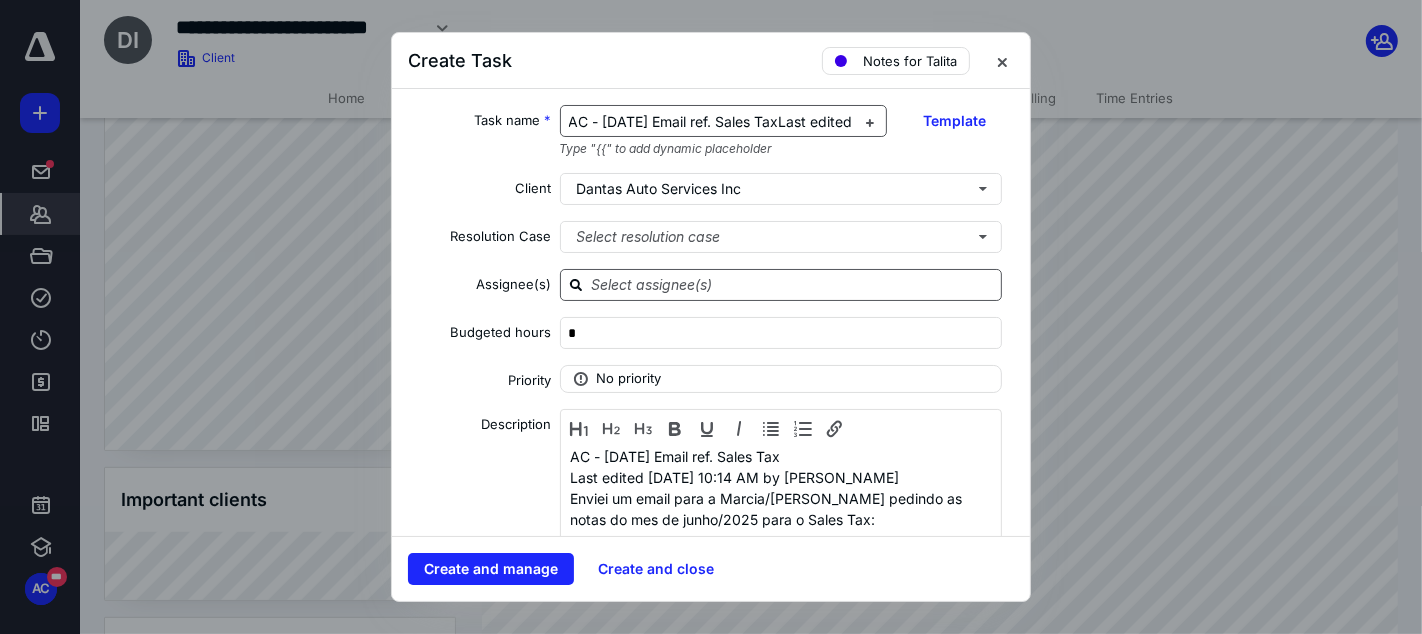 click at bounding box center [793, 284] 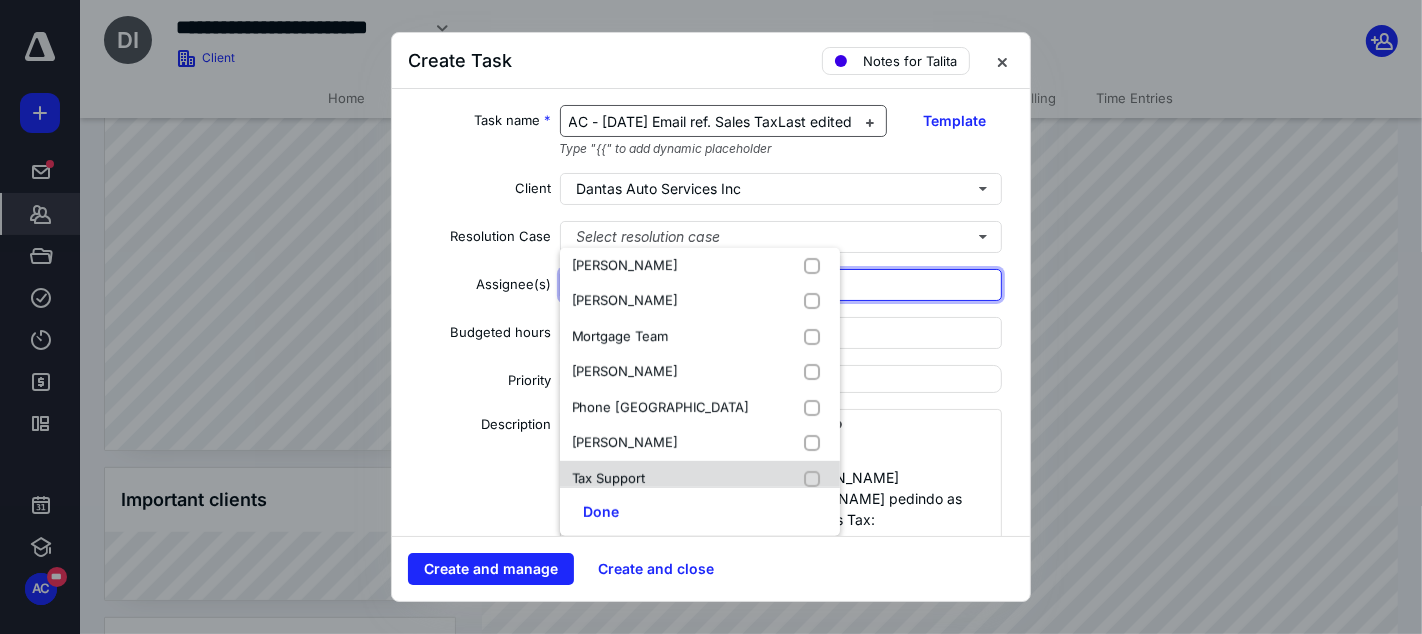 scroll, scrollTop: 308, scrollLeft: 0, axis: vertical 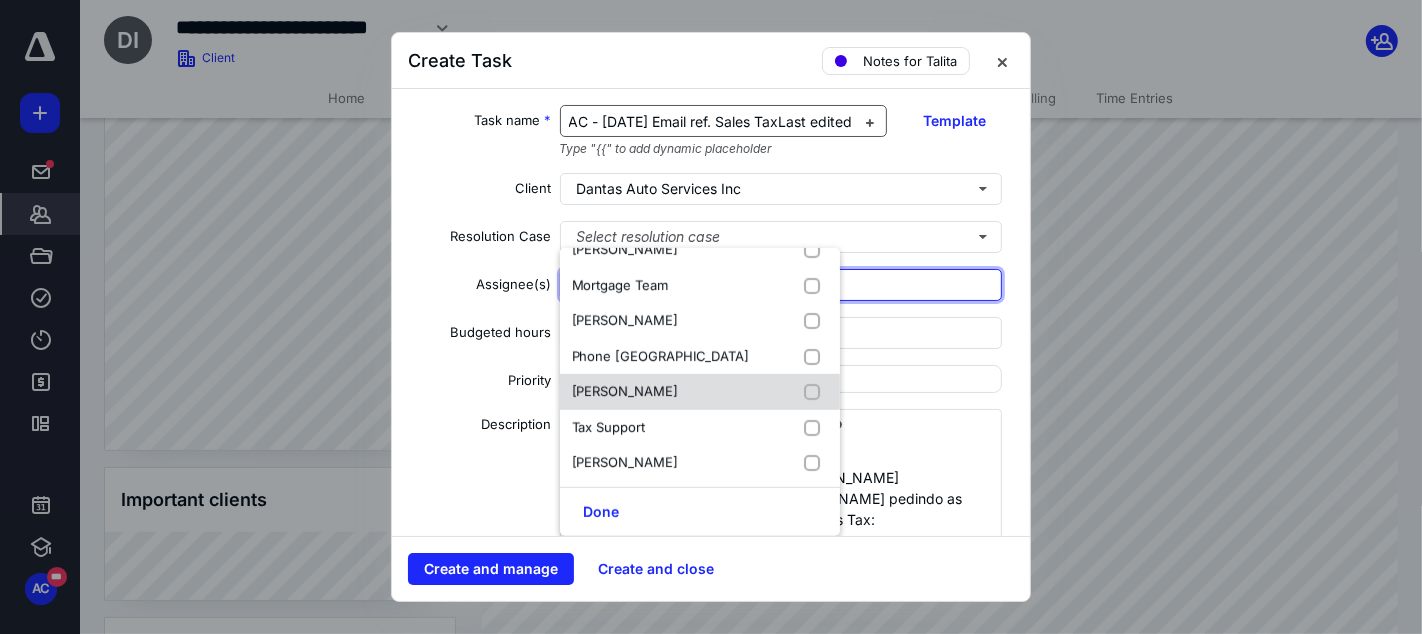 click on "Talita Camilo" at bounding box center [625, 391] 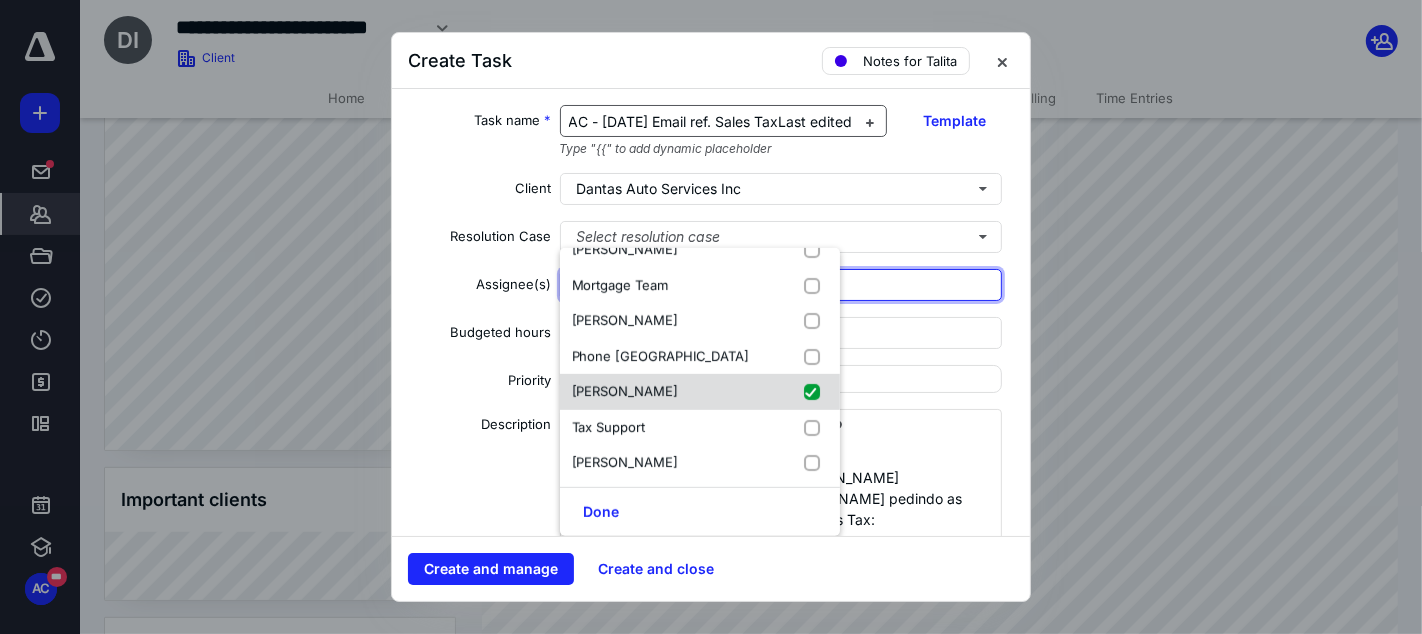 checkbox on "true" 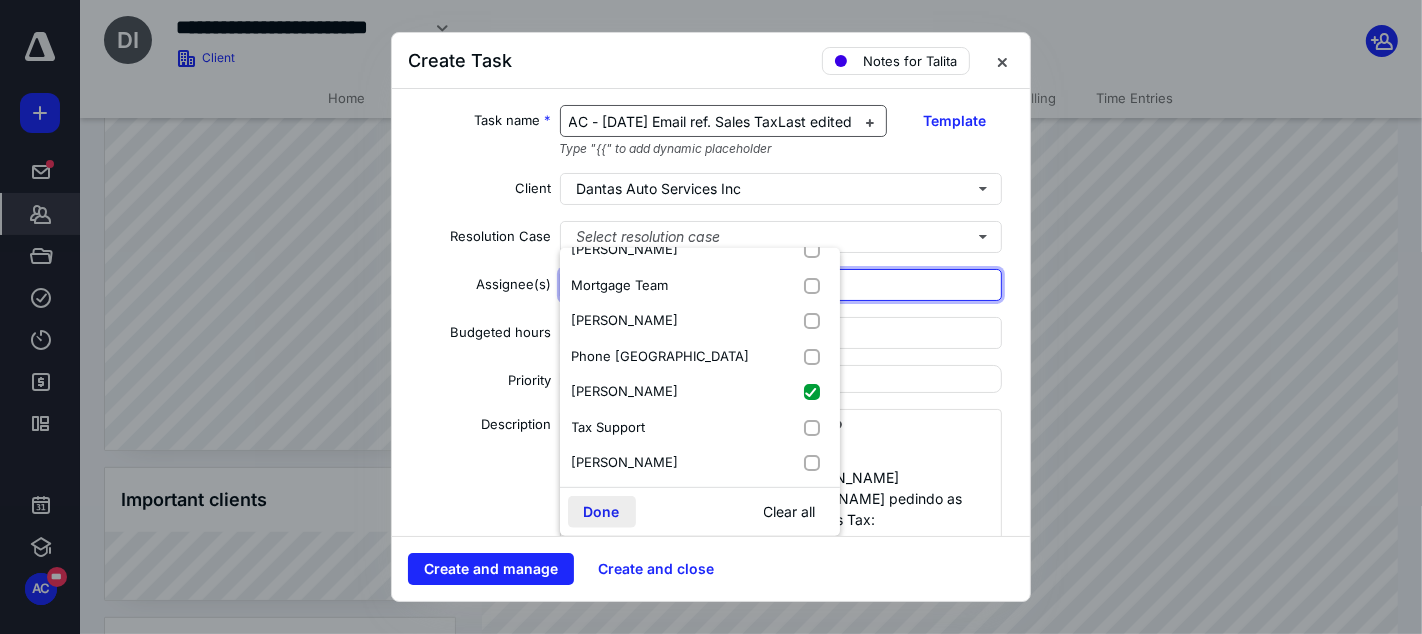 click on "Done" at bounding box center (602, 512) 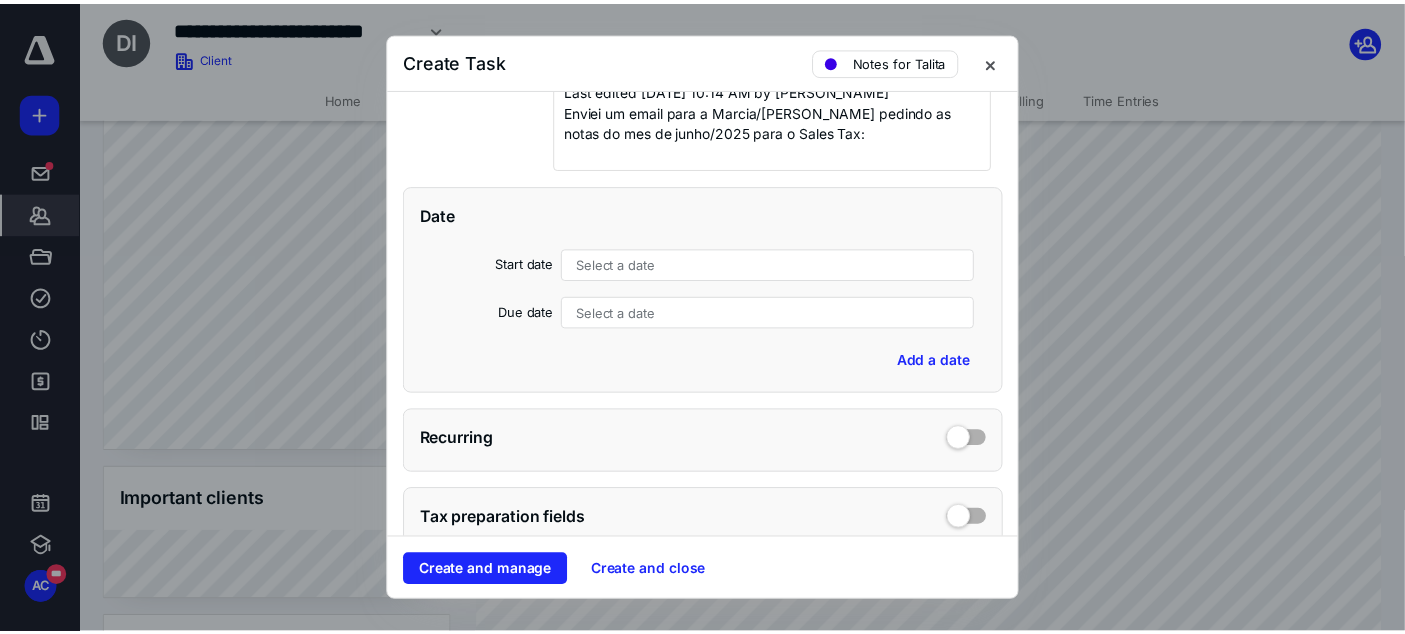 scroll, scrollTop: 395, scrollLeft: 0, axis: vertical 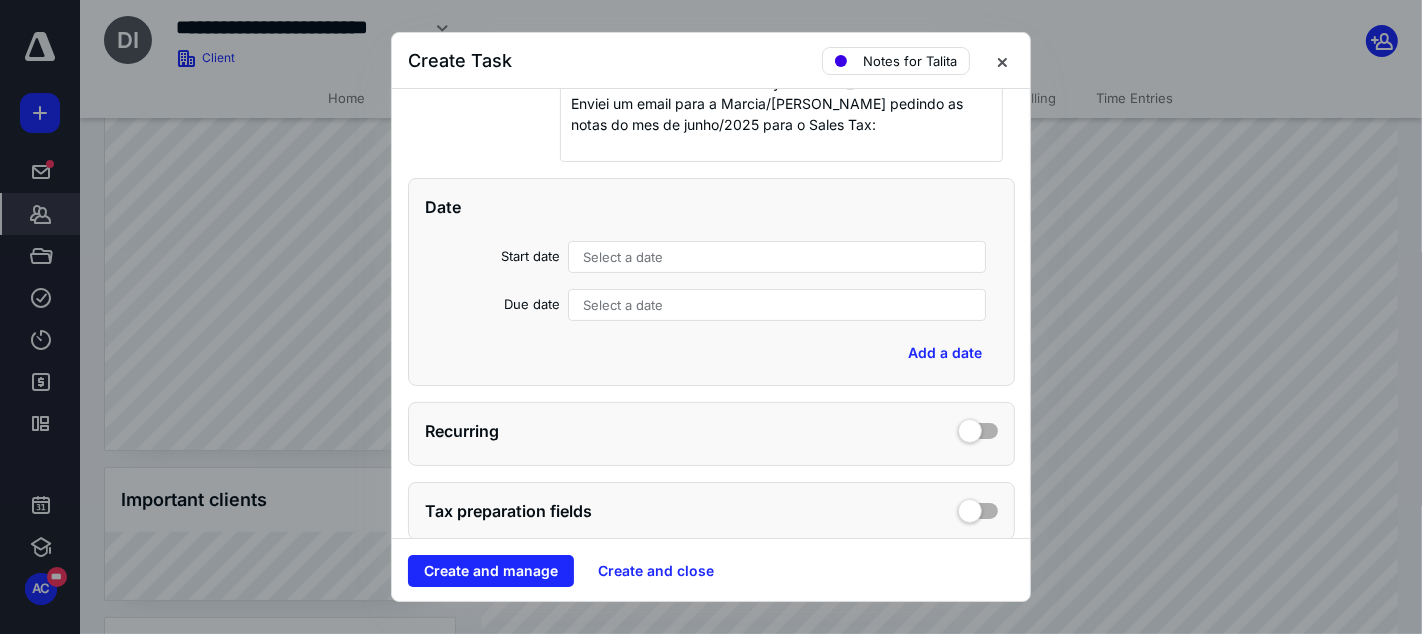 click on "Select a date" at bounding box center (623, 305) 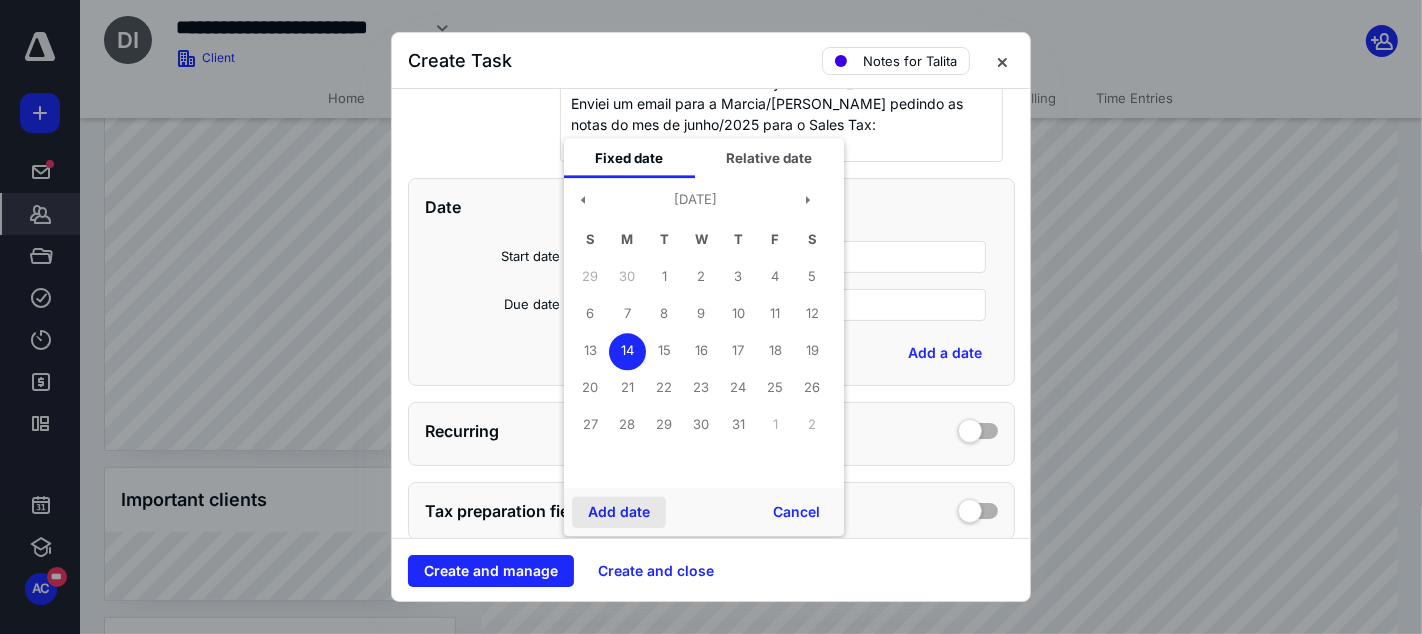 click on "Add date" at bounding box center (619, 512) 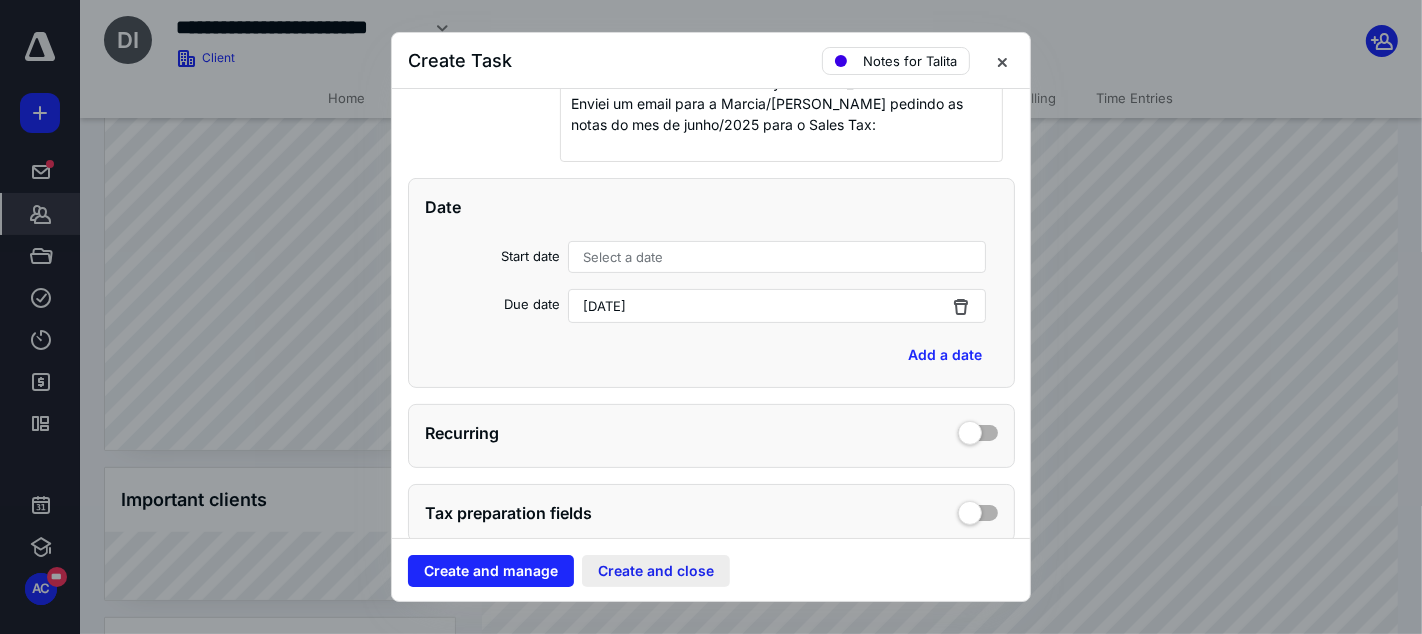 click on "Create and close" at bounding box center [656, 571] 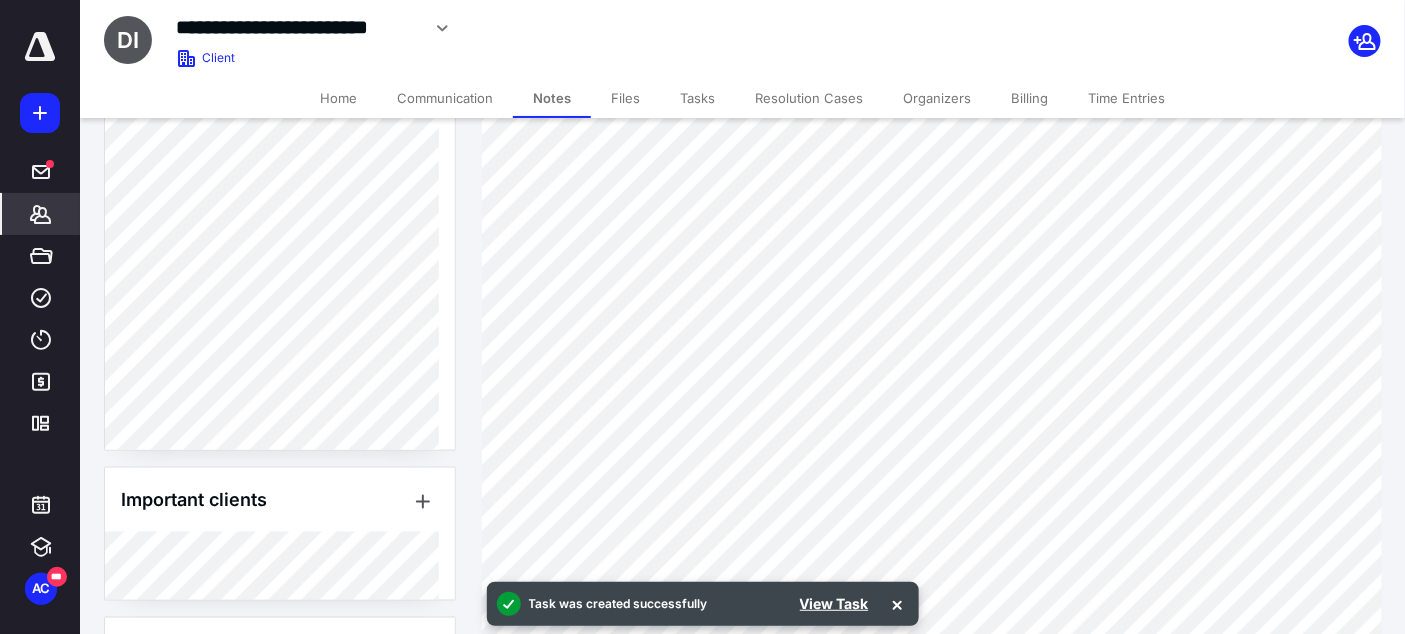 click on "Tasks" at bounding box center (697, 98) 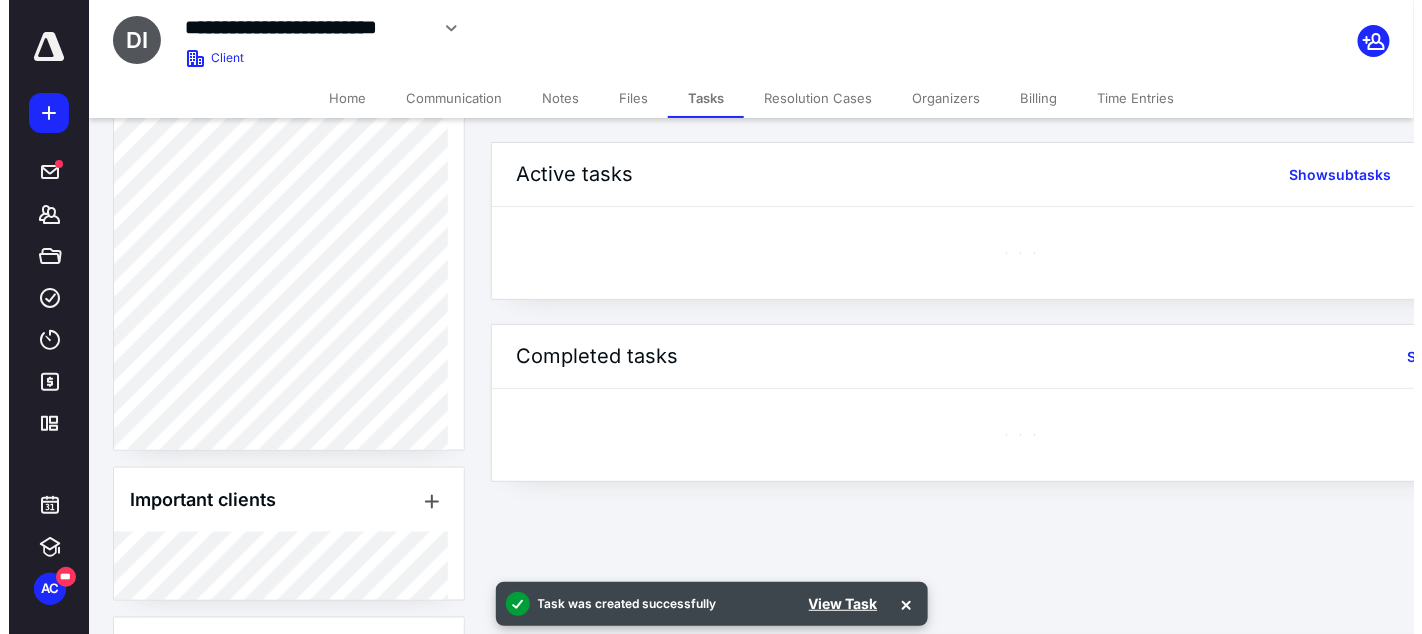 scroll, scrollTop: 0, scrollLeft: 0, axis: both 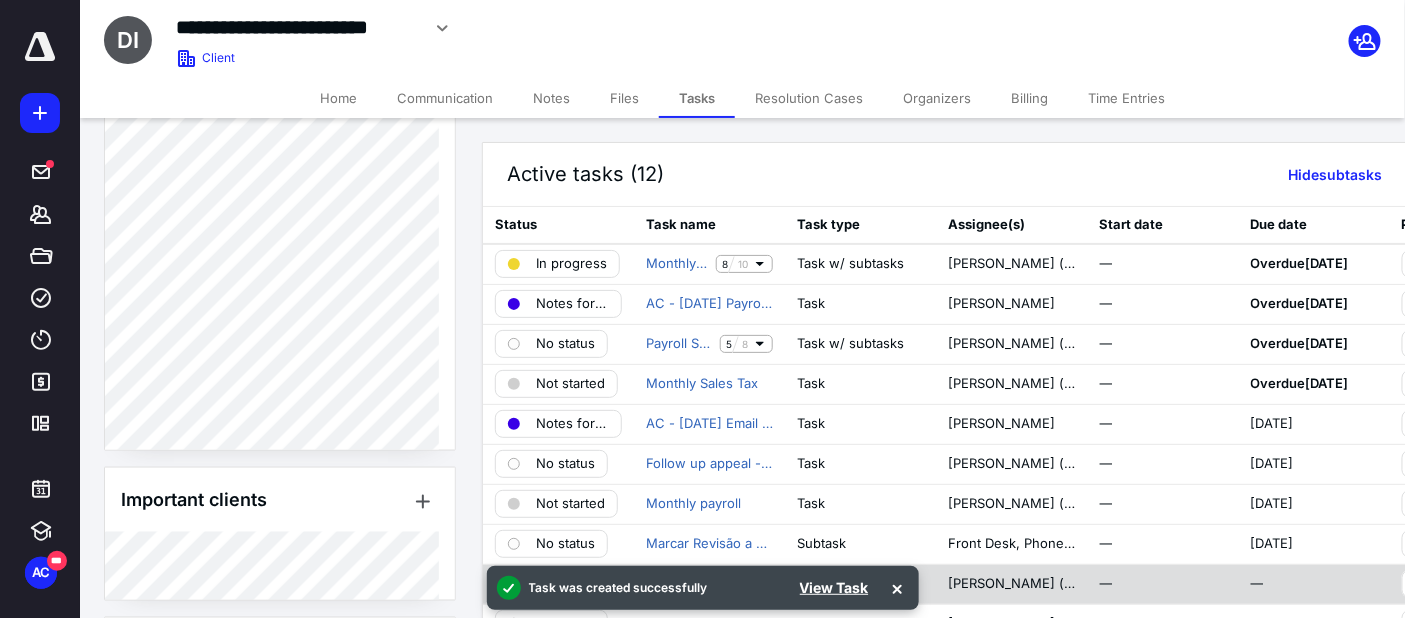 click at bounding box center [897, 588] 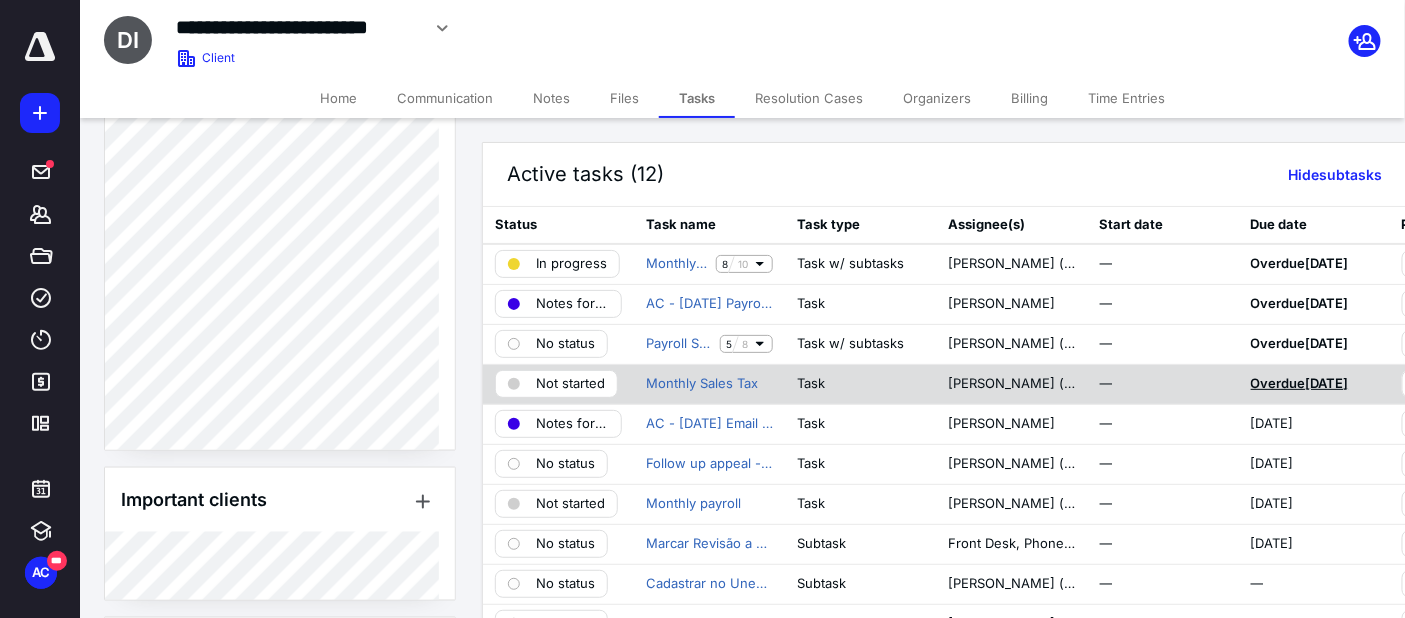 click on "Overdue  7/13/2025" at bounding box center [1300, 383] 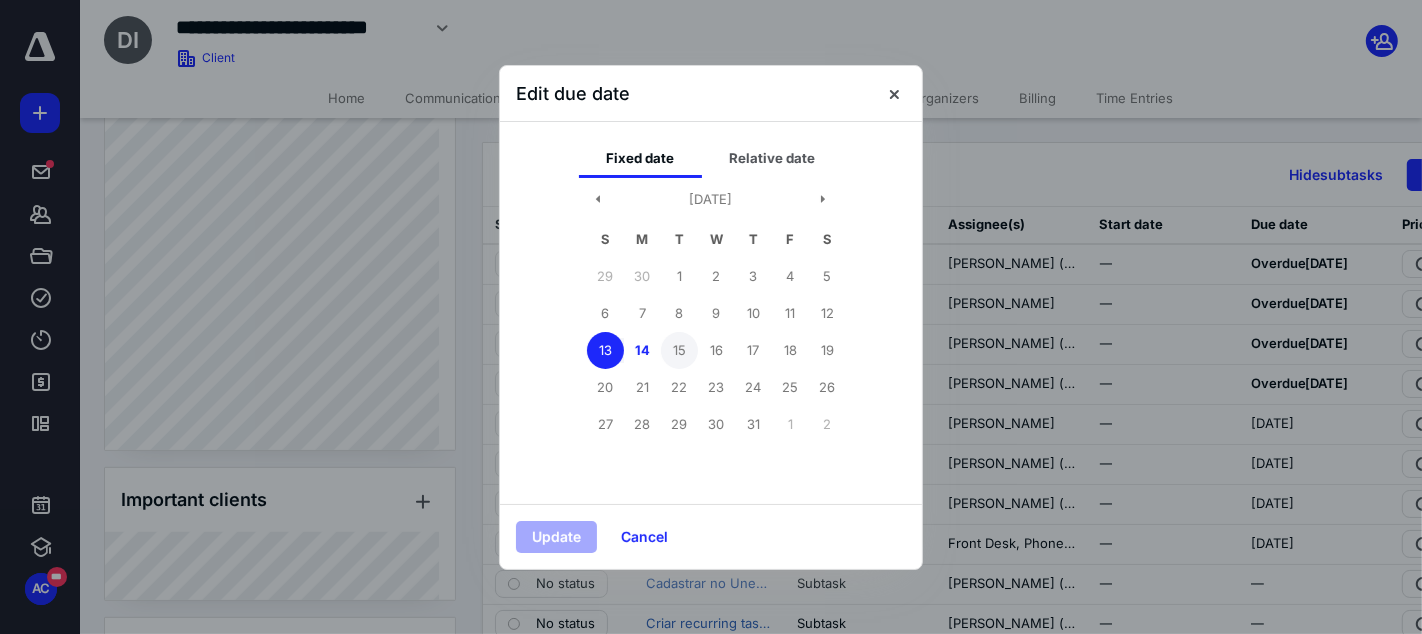click on "15" at bounding box center [679, 350] 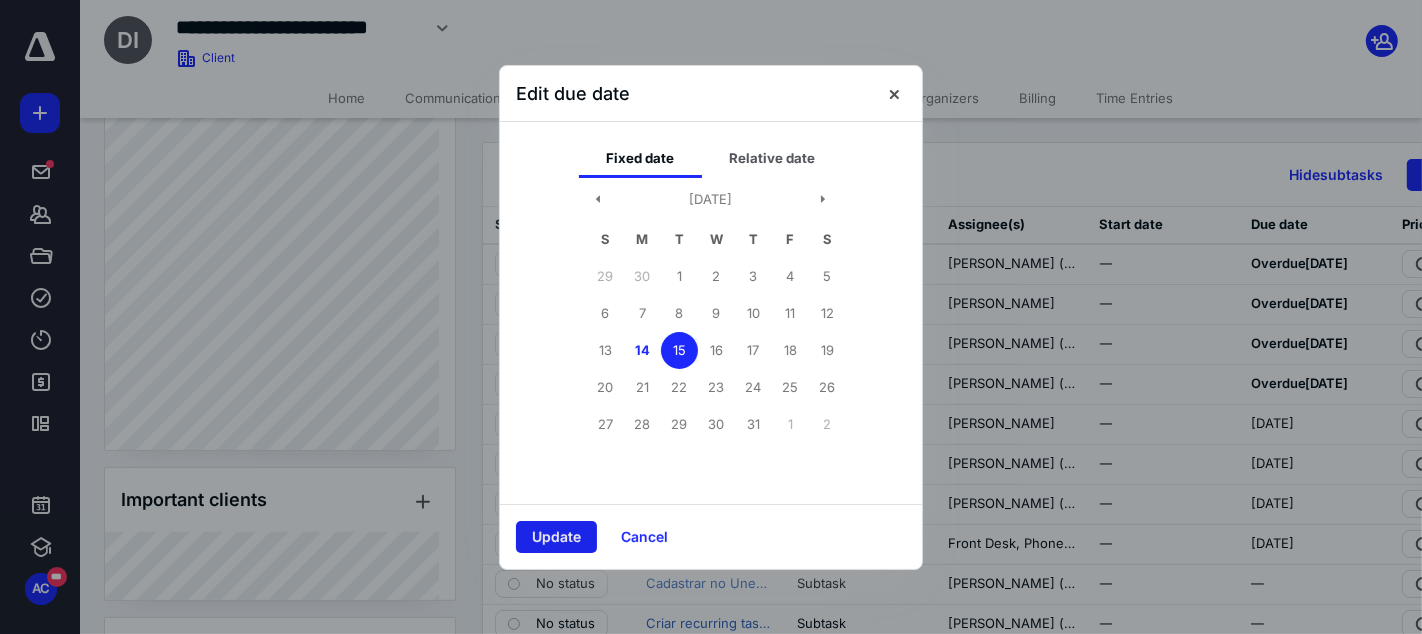 click on "Update" at bounding box center (556, 537) 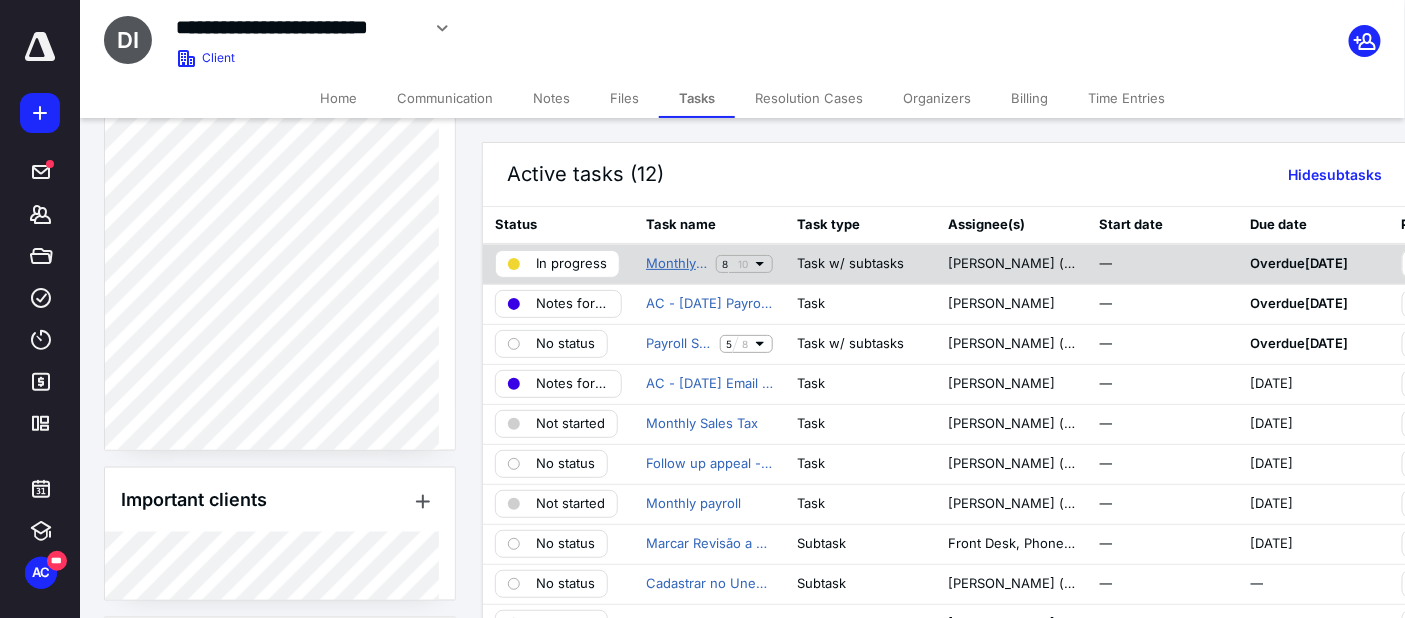 click on "Monthly Bookkeeping" at bounding box center (677, 264) 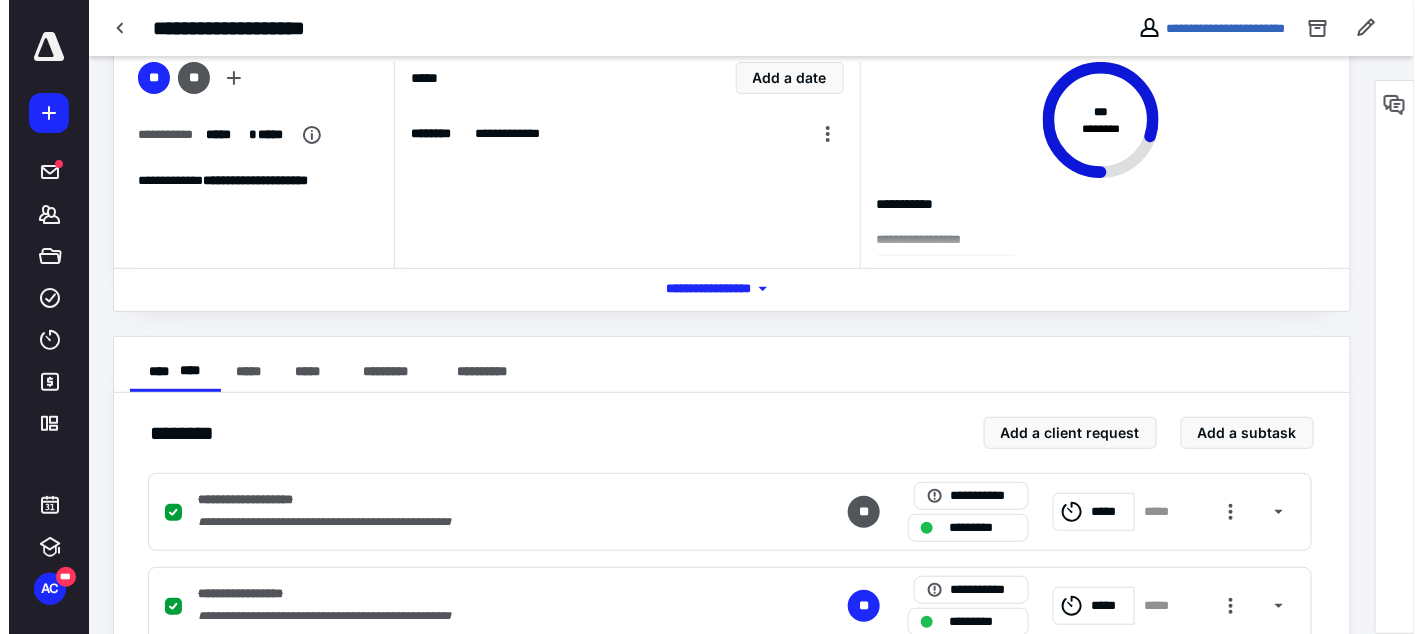 scroll, scrollTop: 0, scrollLeft: 0, axis: both 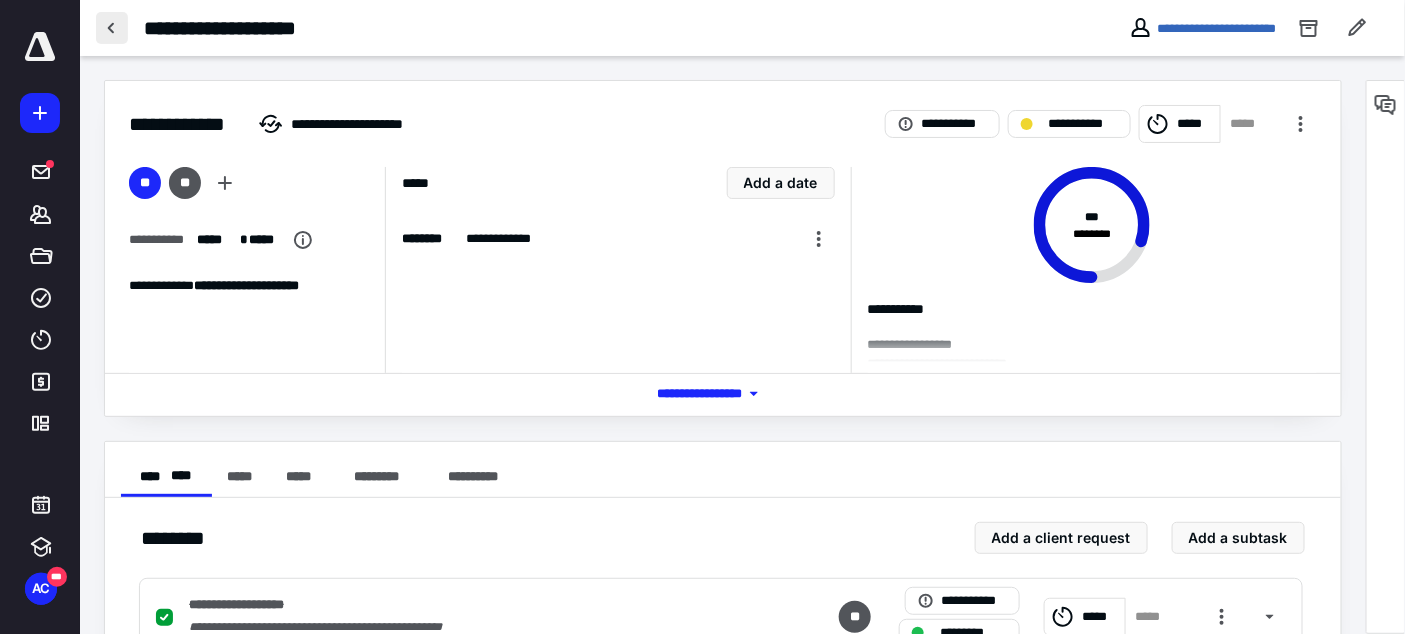 click at bounding box center [112, 28] 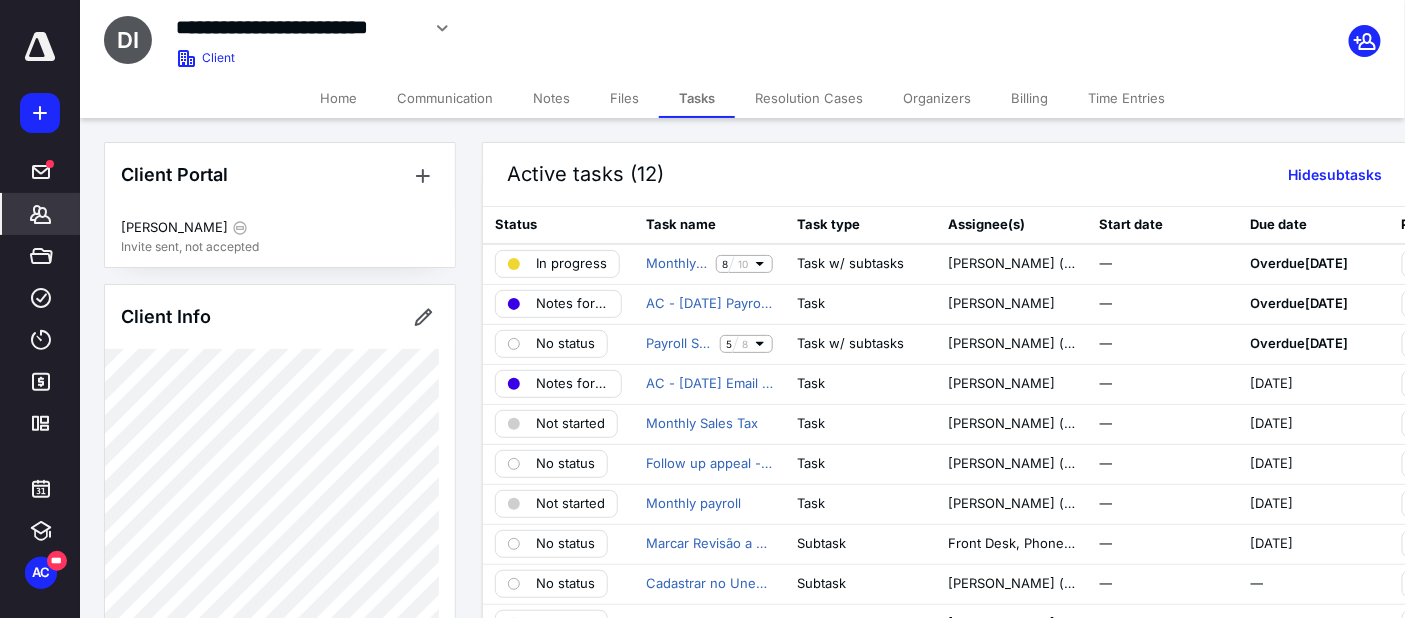 click 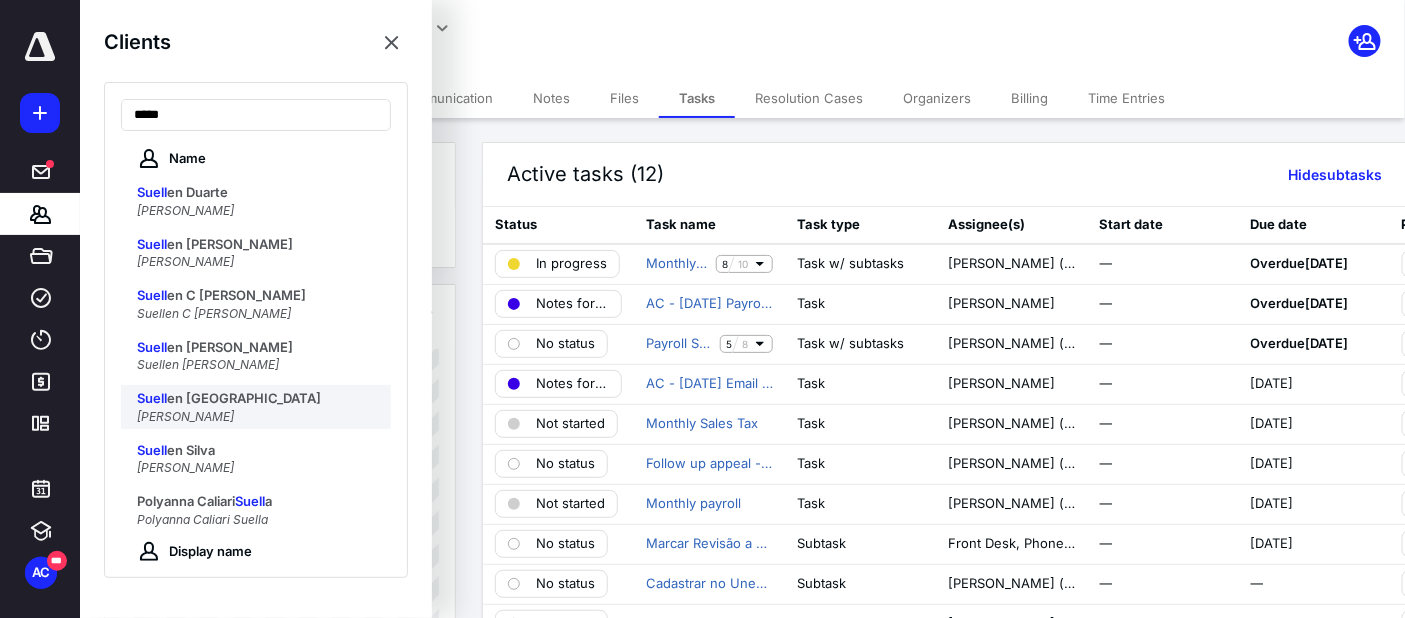 type on "*****" 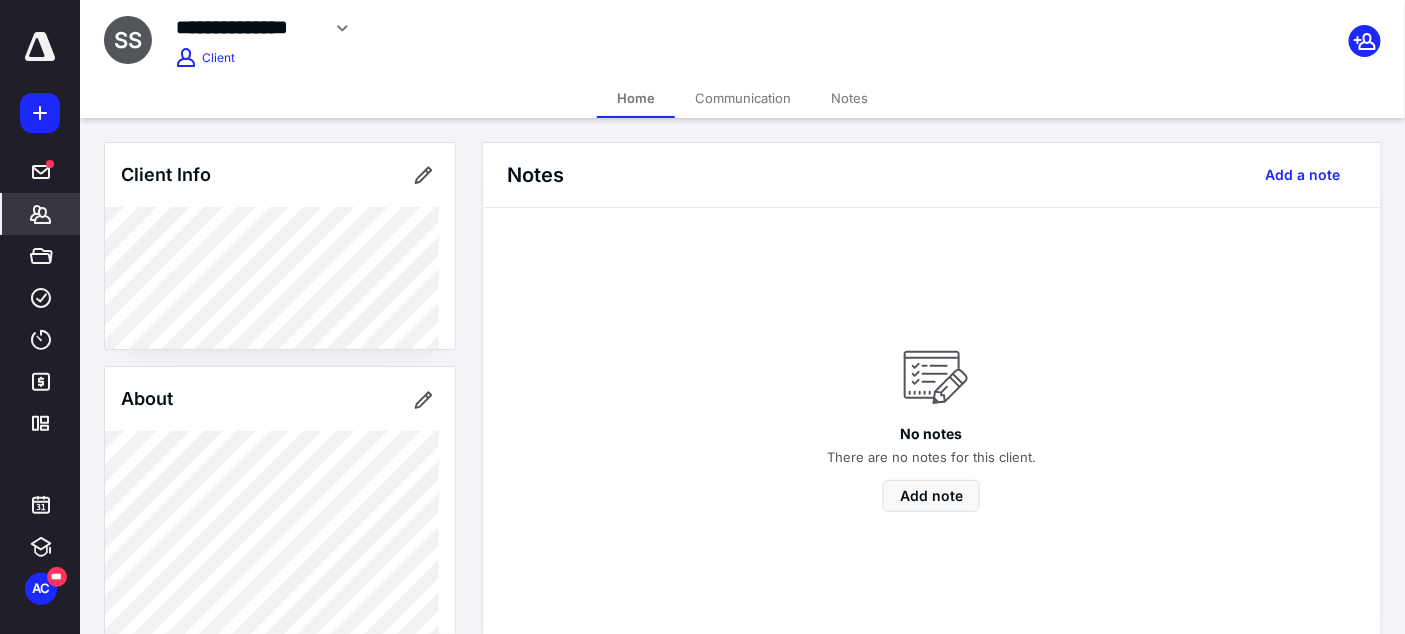 click on "Notes" at bounding box center (849, 98) 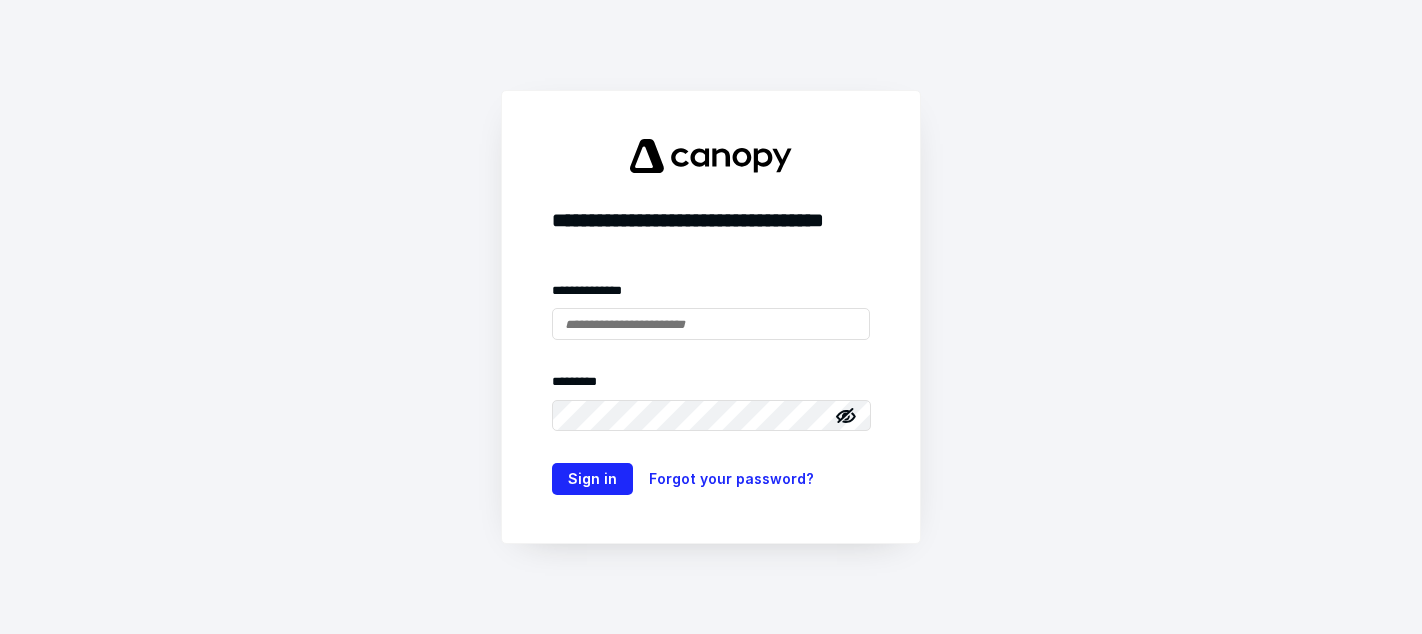 scroll, scrollTop: 0, scrollLeft: 0, axis: both 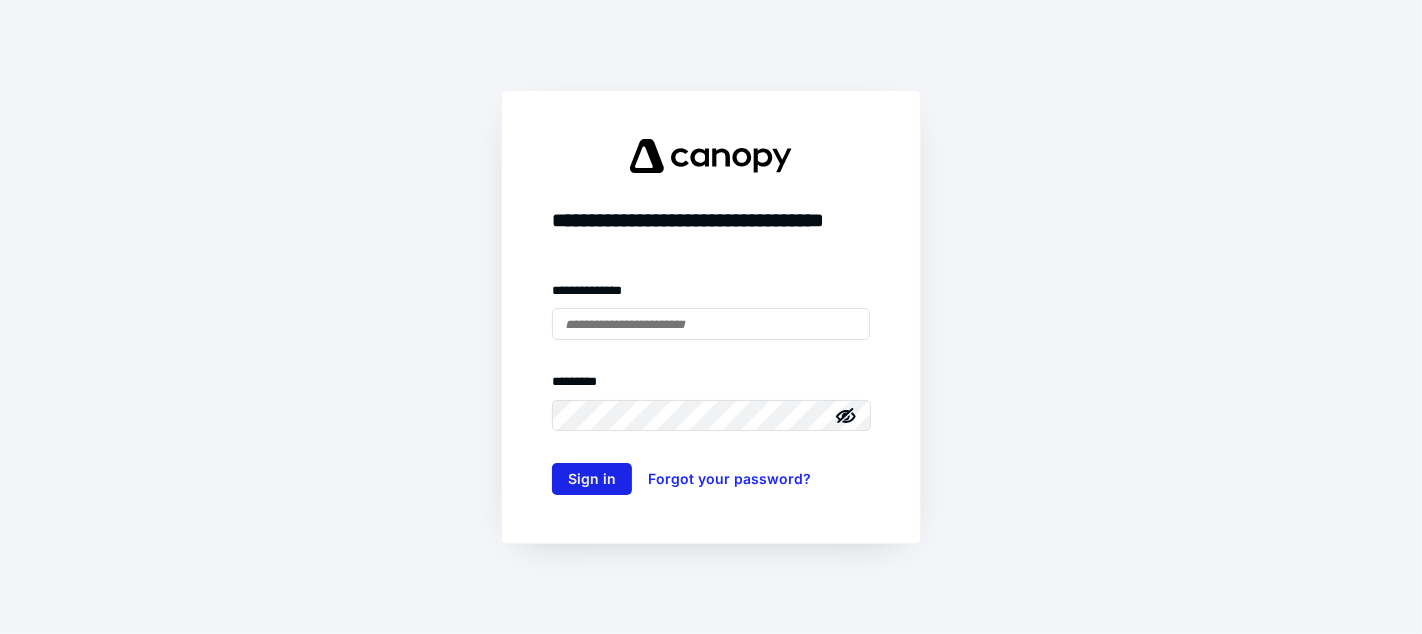 type on "**********" 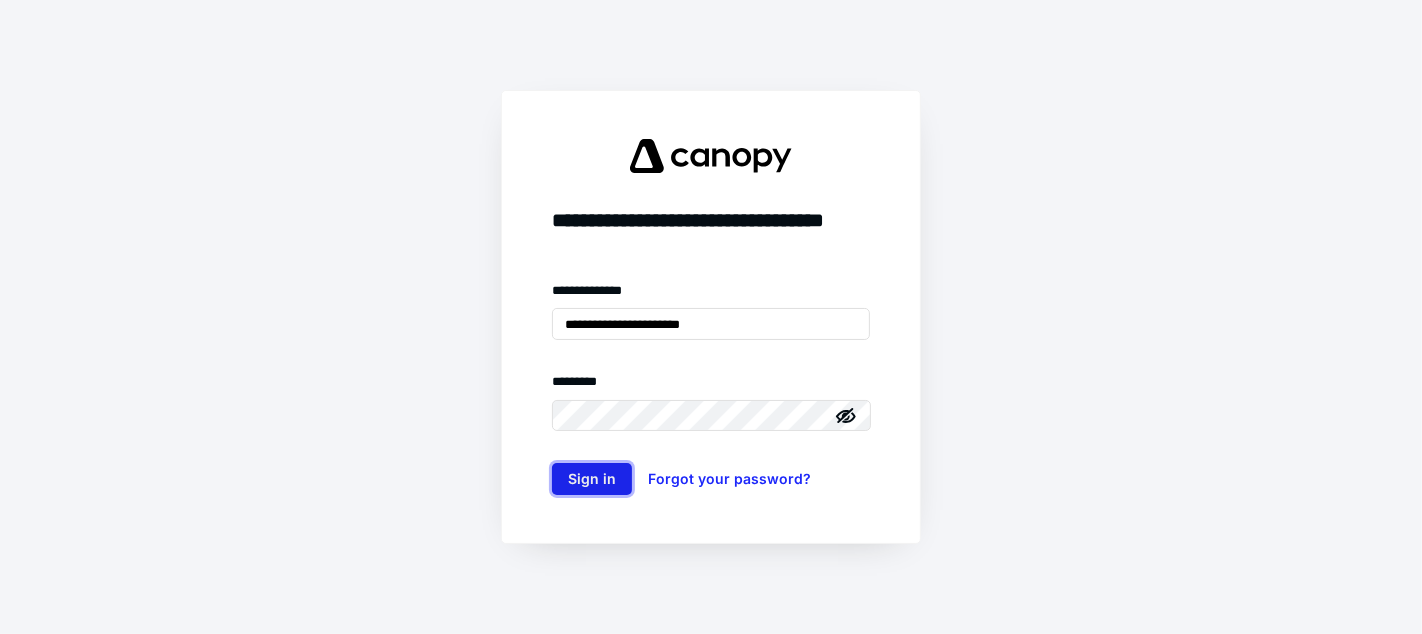 click on "Sign in" at bounding box center [592, 479] 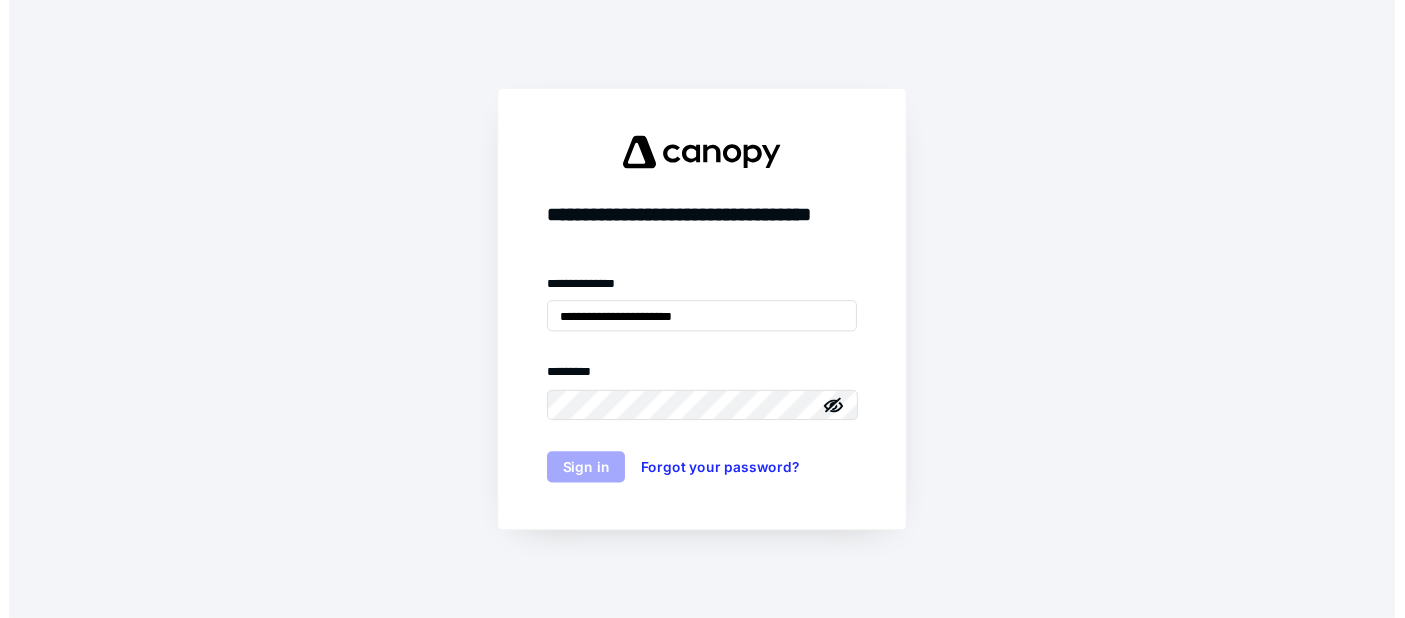 scroll, scrollTop: 0, scrollLeft: 0, axis: both 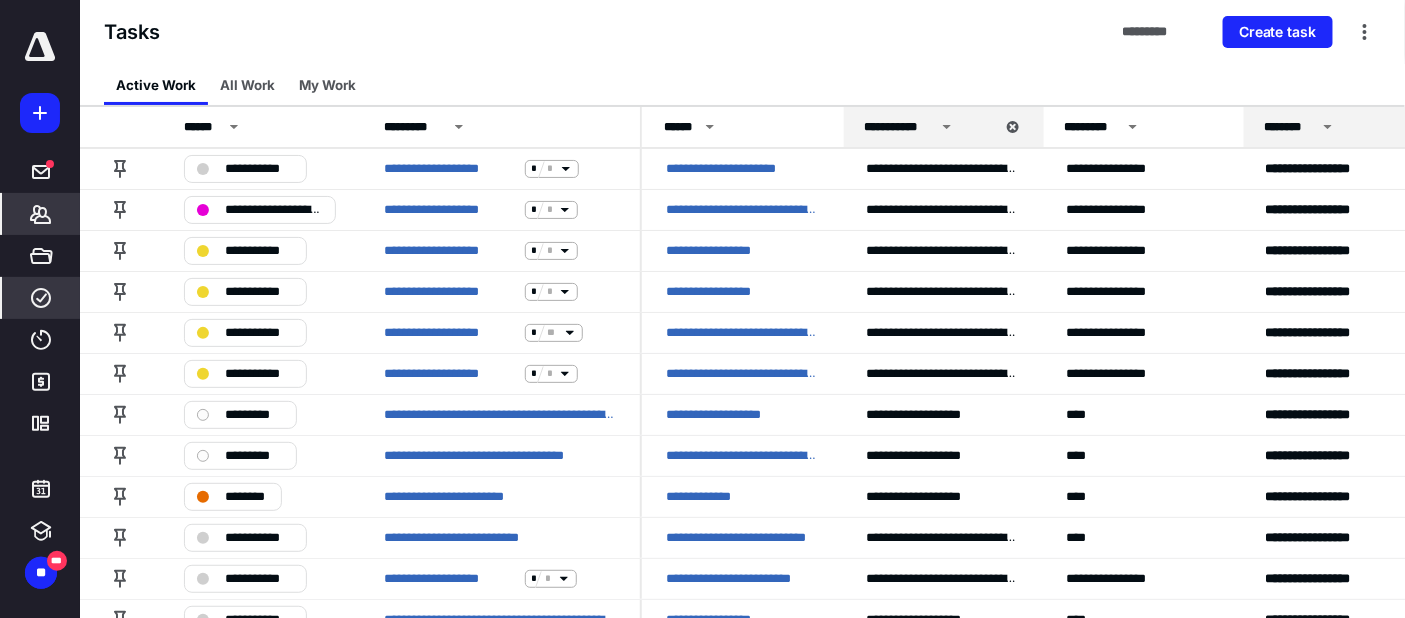click on "*******" at bounding box center (41, 214) 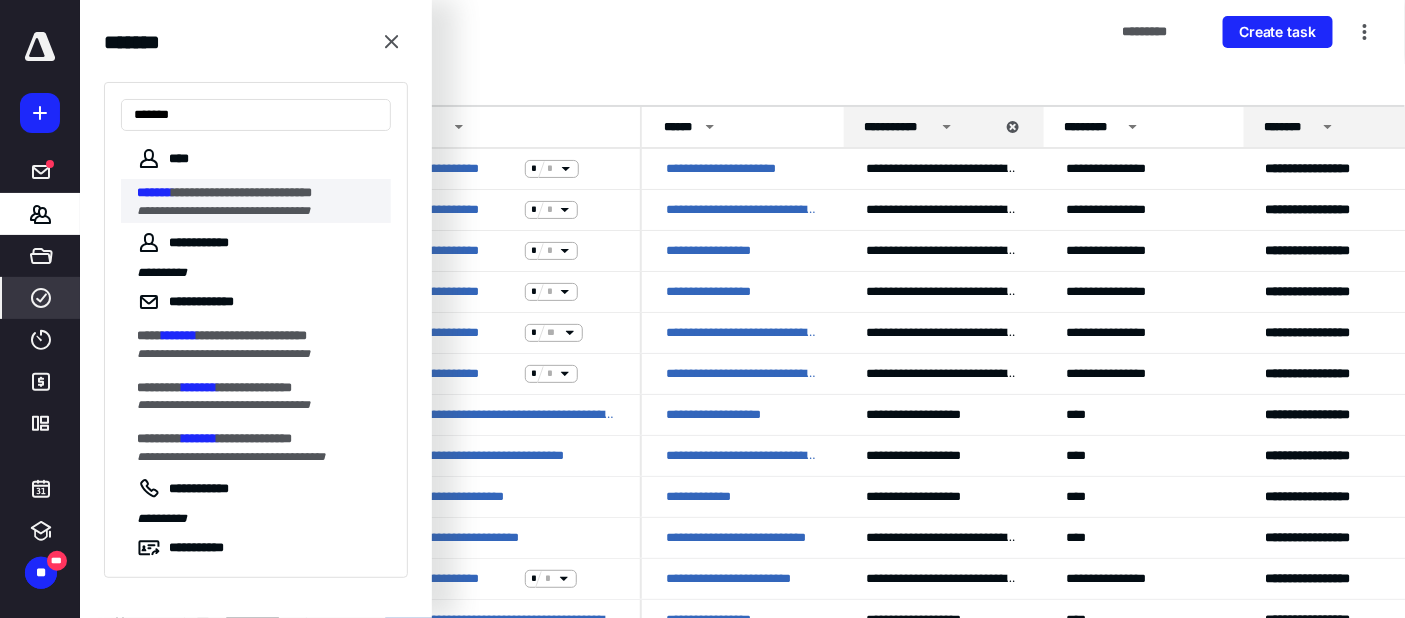 type on "*******" 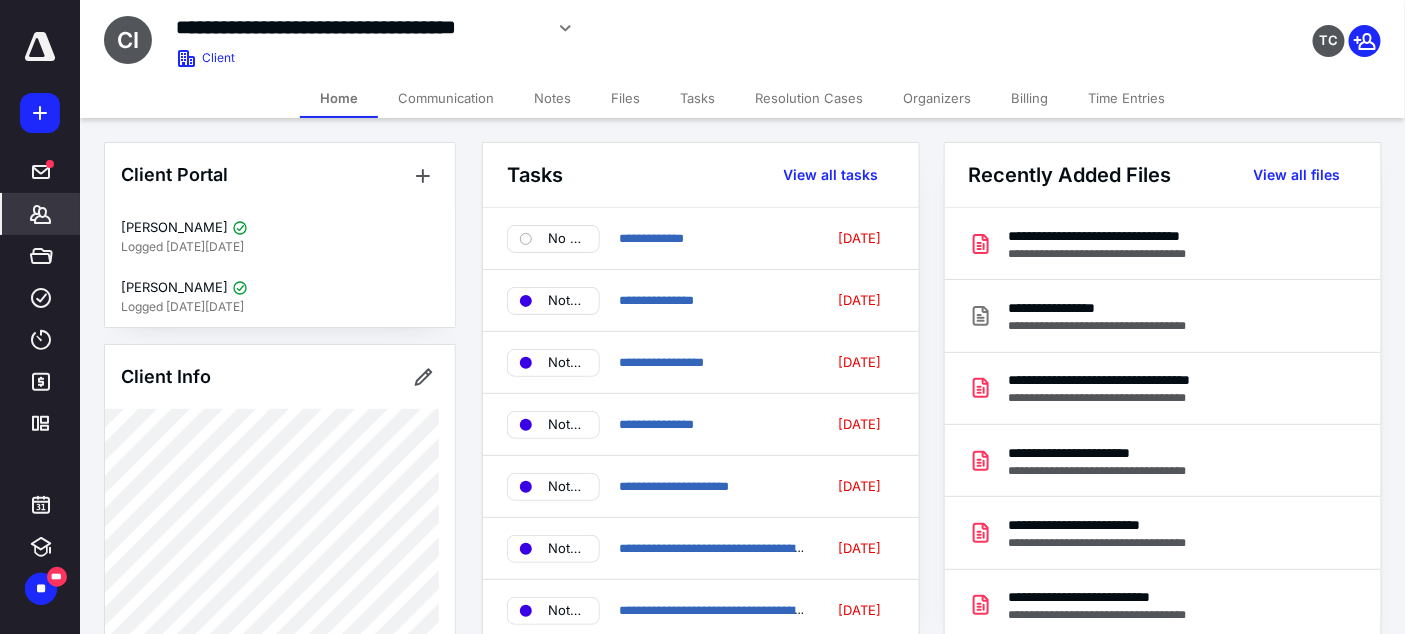 click on "Notes" at bounding box center [552, 98] 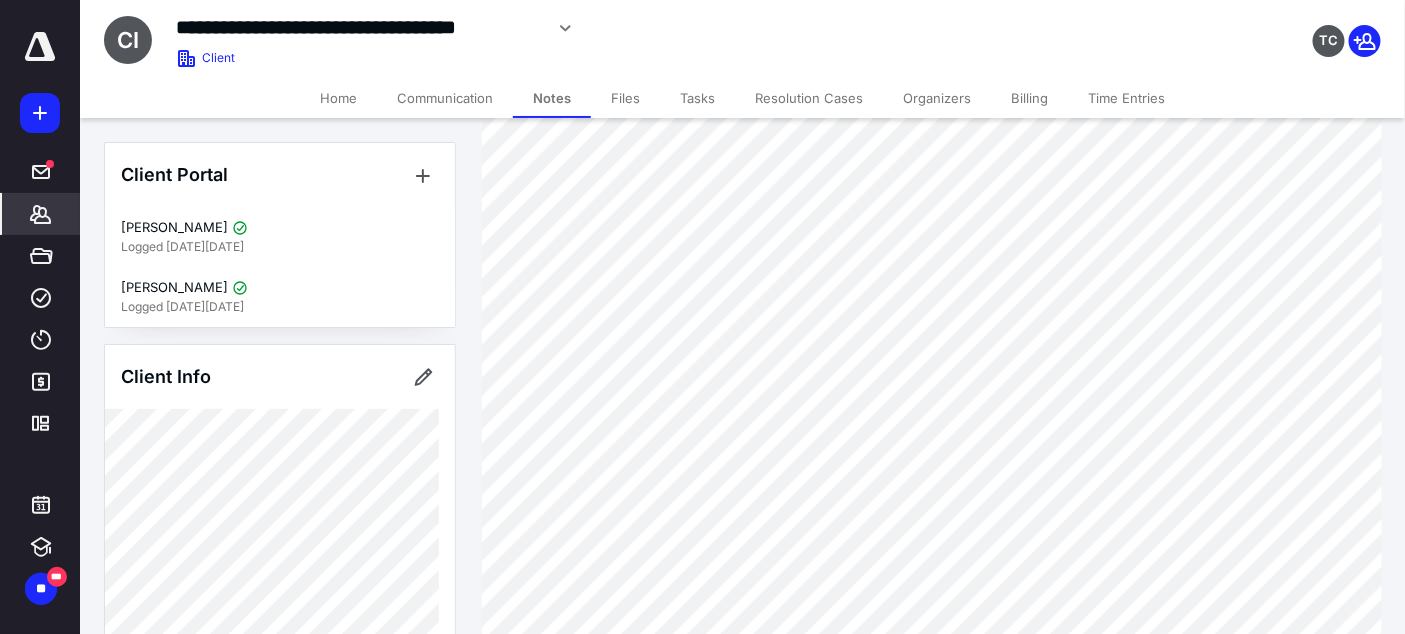 scroll, scrollTop: 1510, scrollLeft: 0, axis: vertical 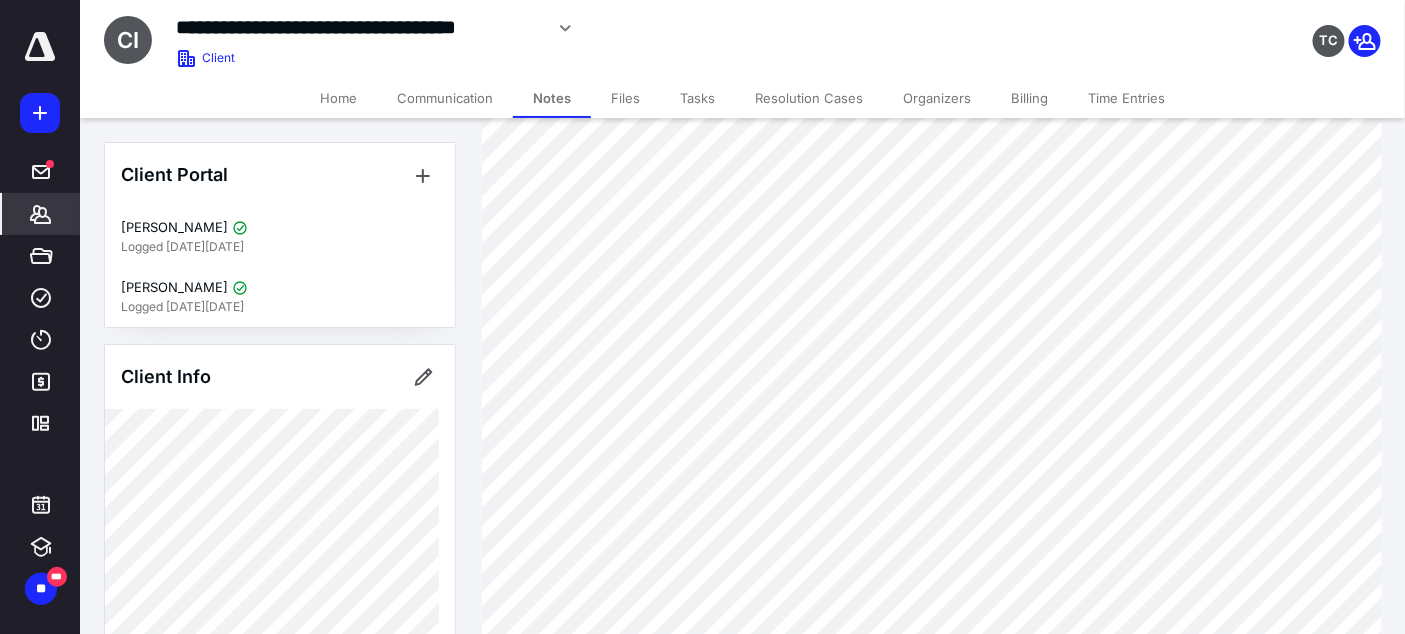 click on "Tasks" at bounding box center (697, 98) 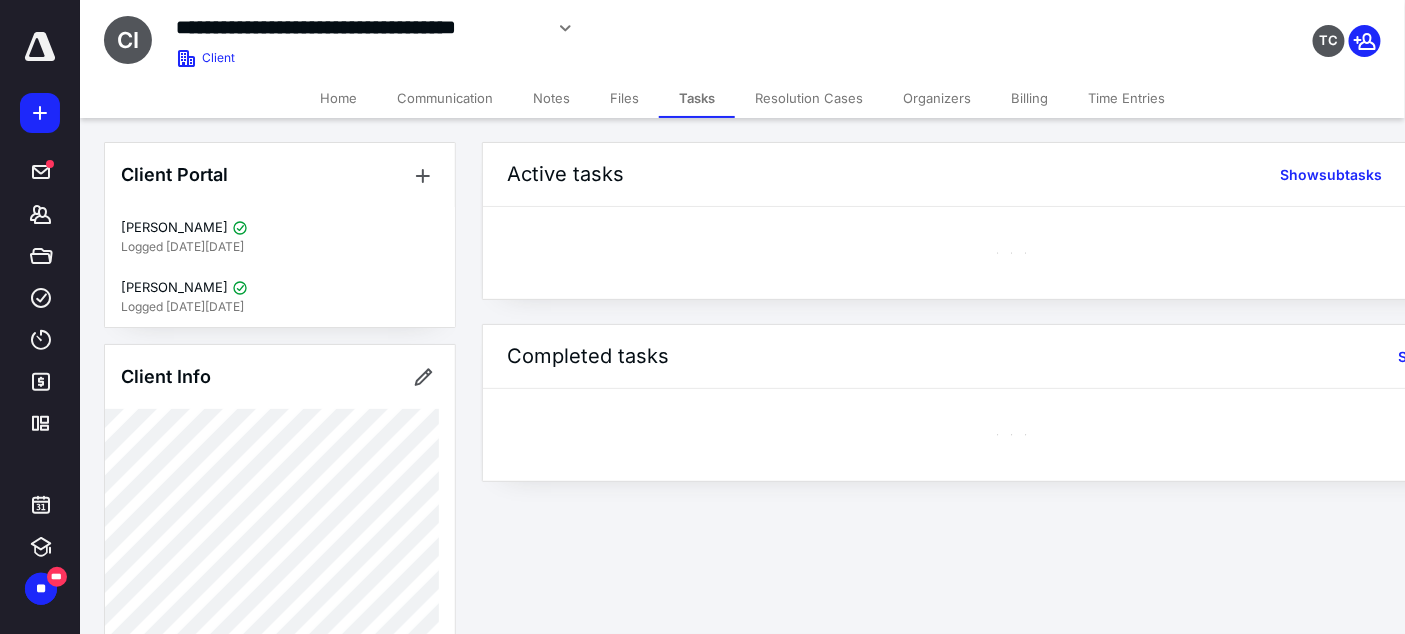 scroll, scrollTop: 0, scrollLeft: 0, axis: both 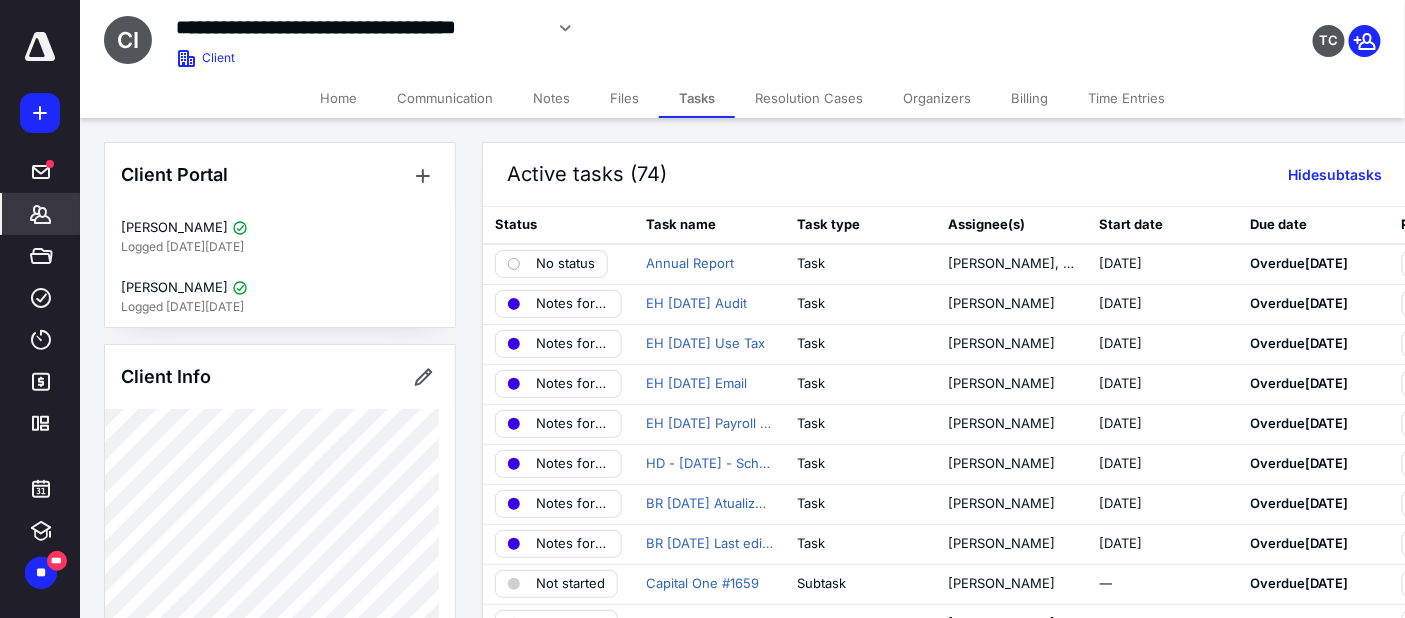 click 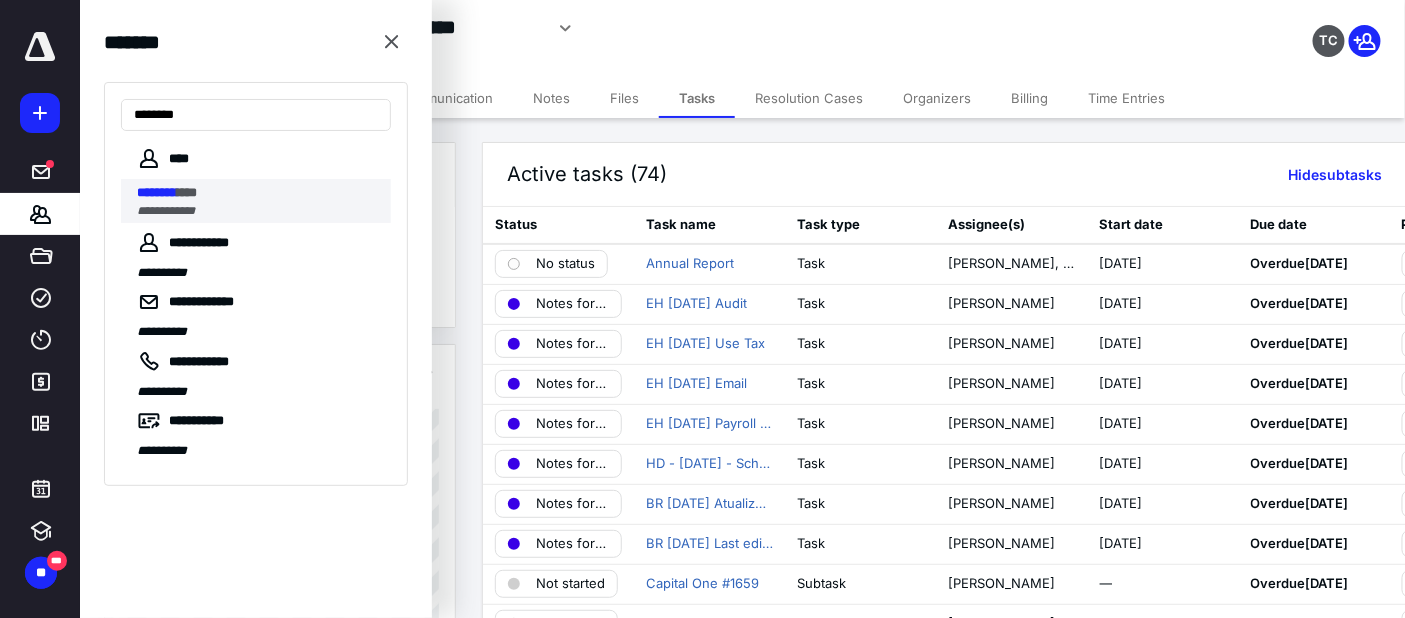 type on "********" 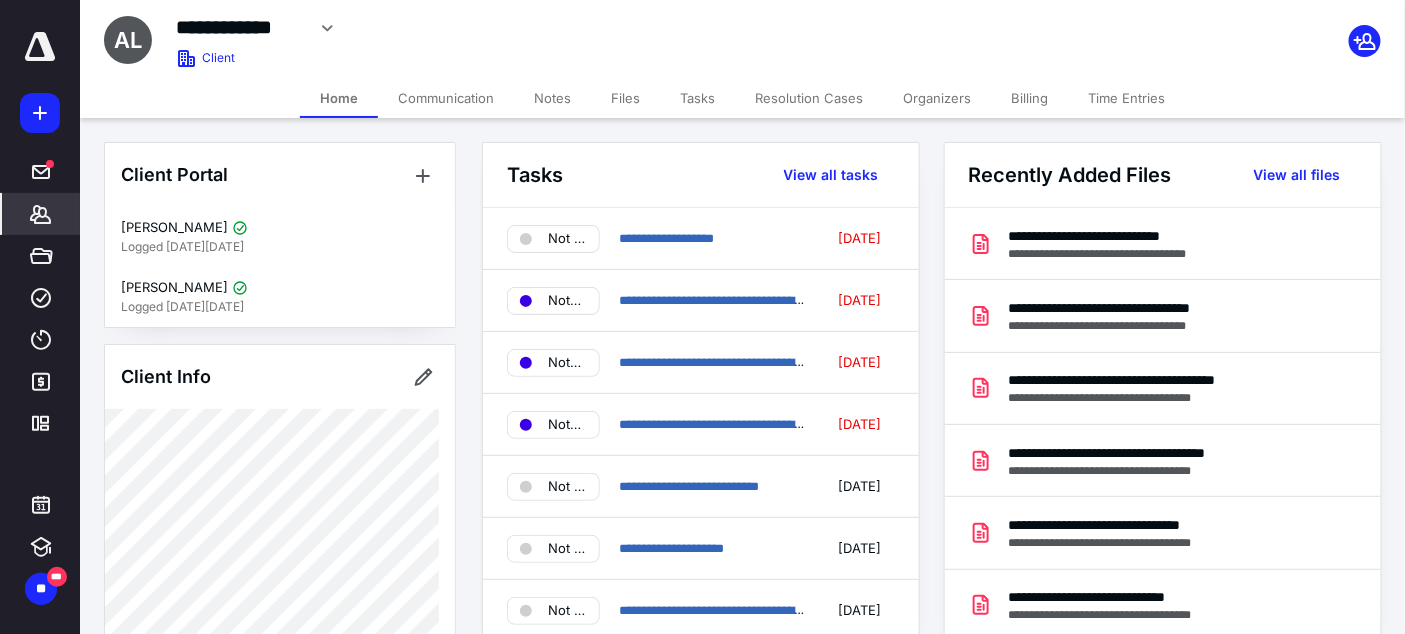 click on "Notes" at bounding box center (552, 98) 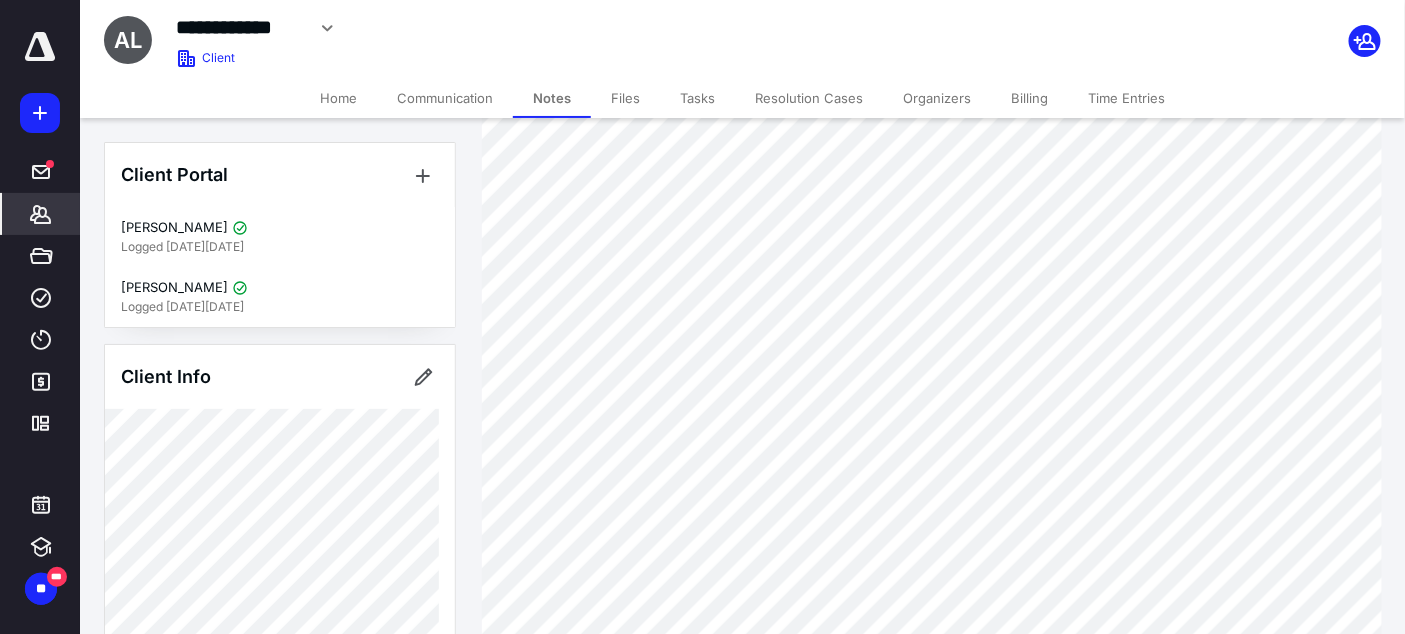 scroll, scrollTop: 403, scrollLeft: 0, axis: vertical 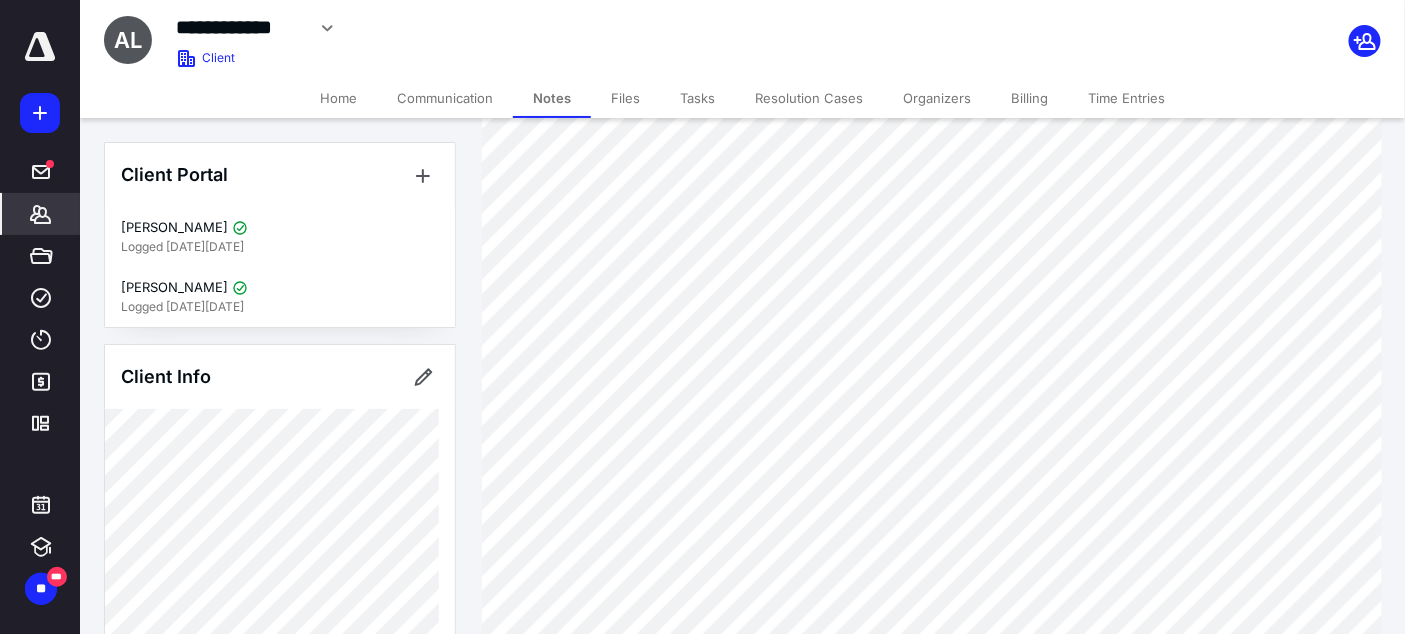 click on "Tasks" at bounding box center [697, 98] 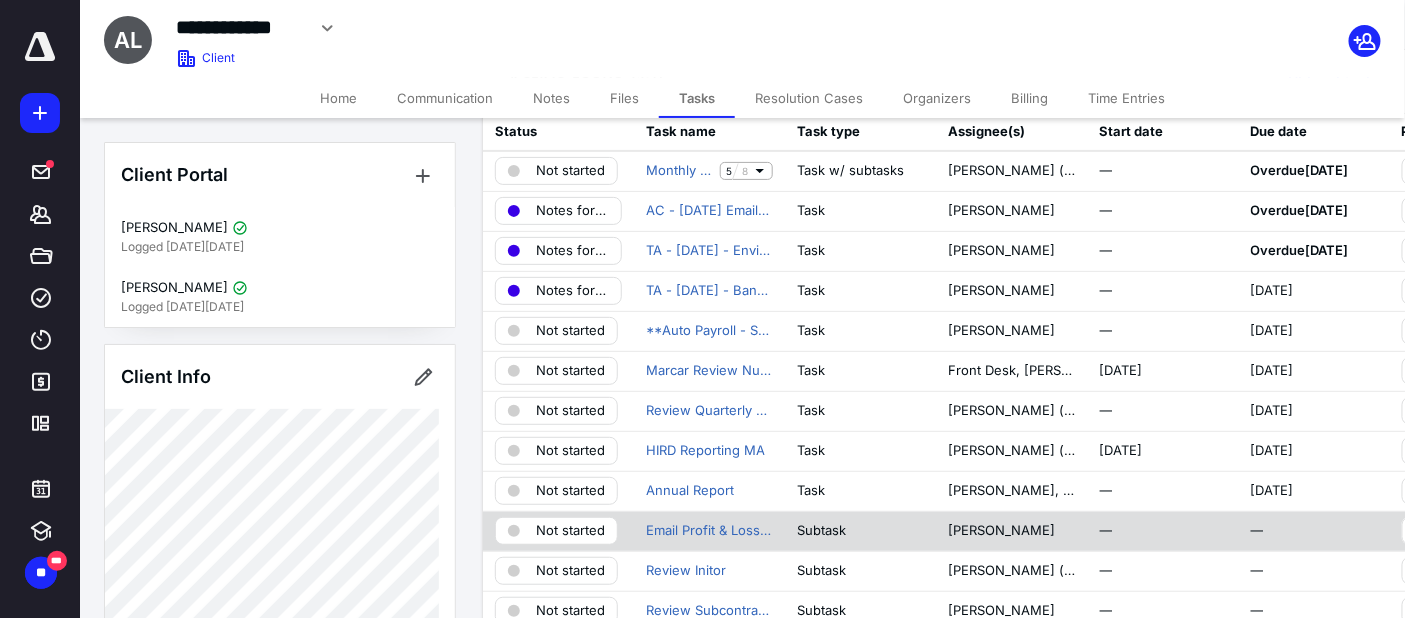 scroll, scrollTop: 45, scrollLeft: 0, axis: vertical 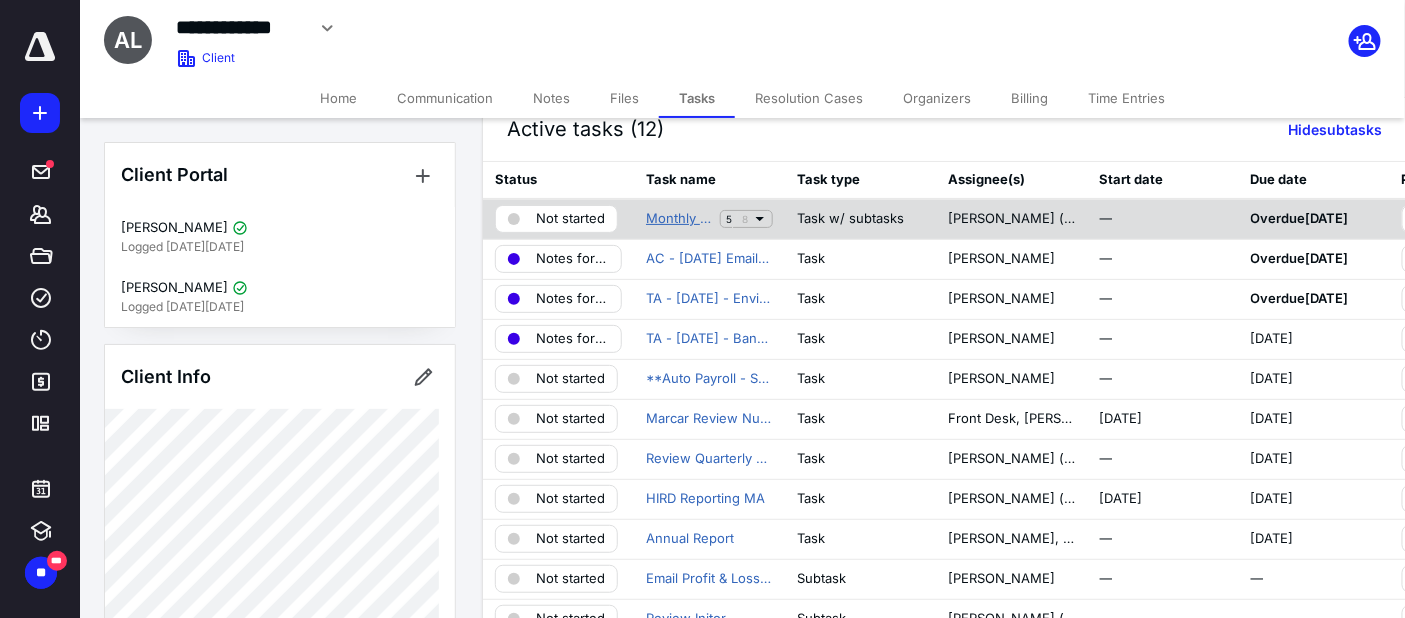click on "Monthly Bookkeeping" at bounding box center [679, 219] 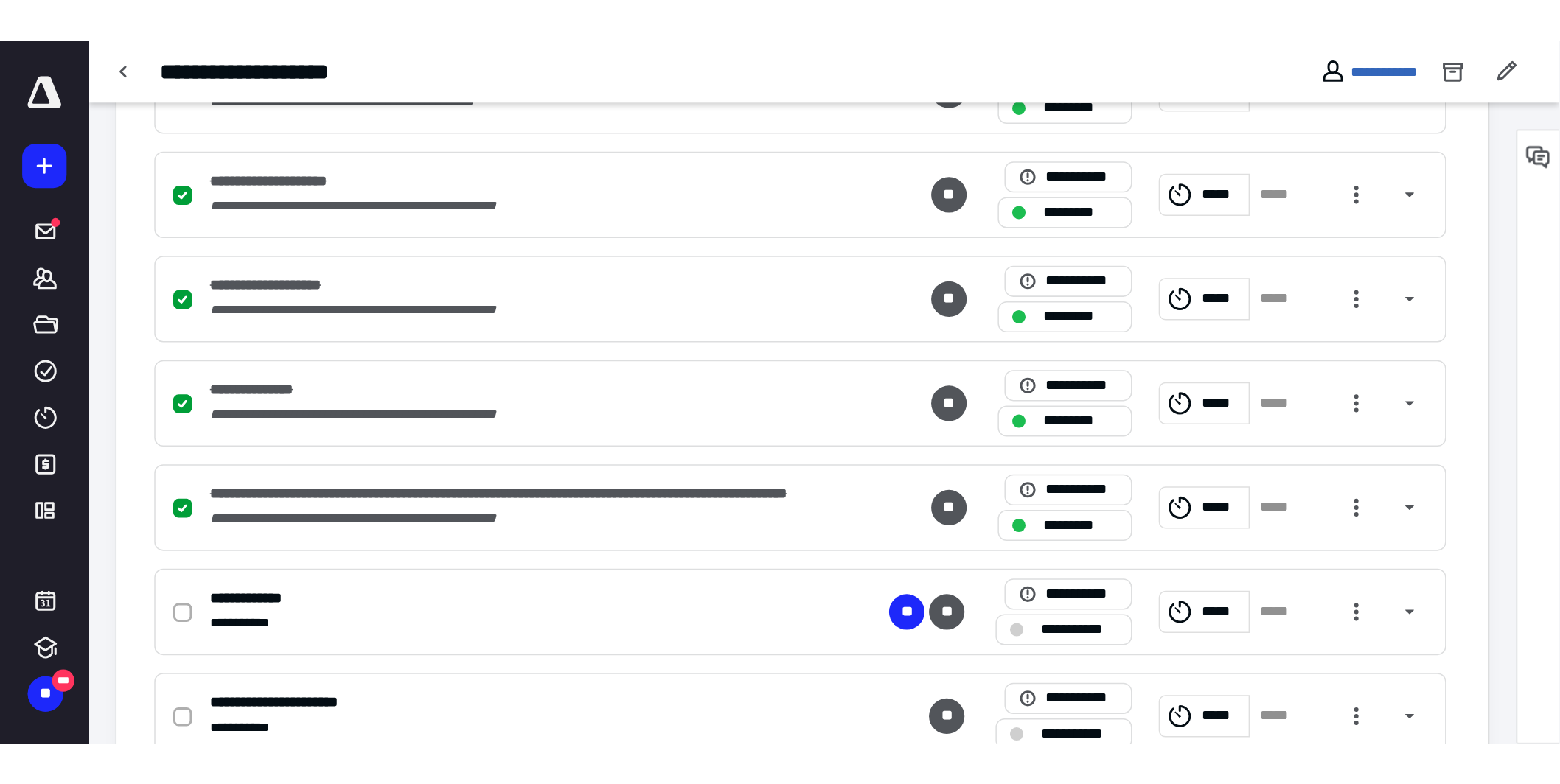 scroll, scrollTop: 0, scrollLeft: 0, axis: both 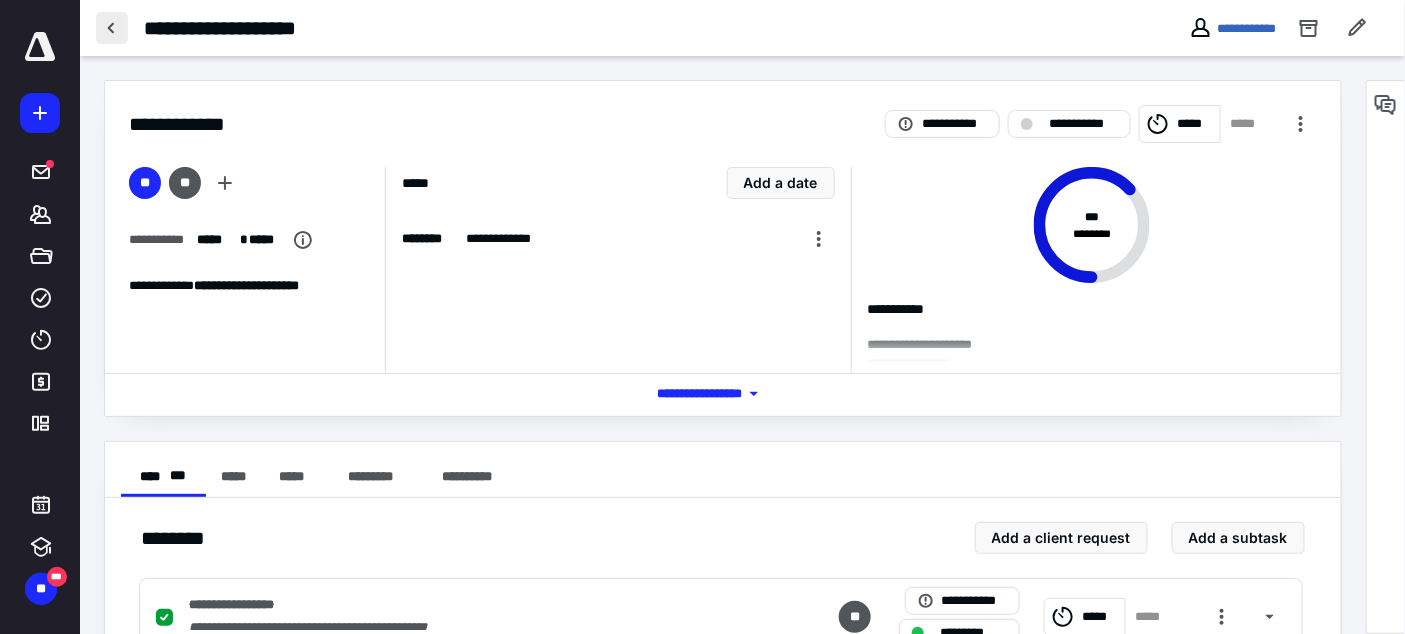 click at bounding box center [112, 28] 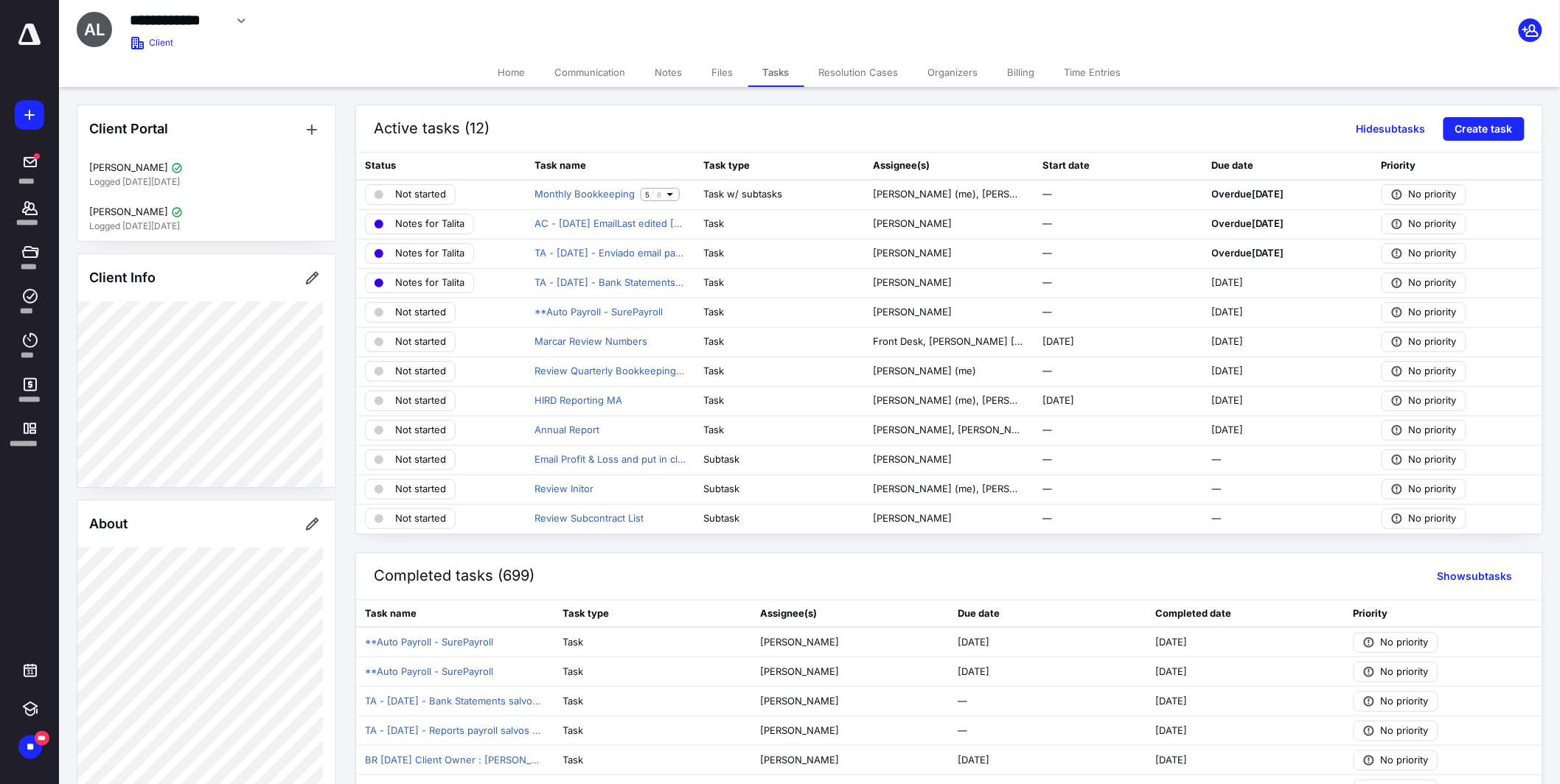 click at bounding box center [29, 35] 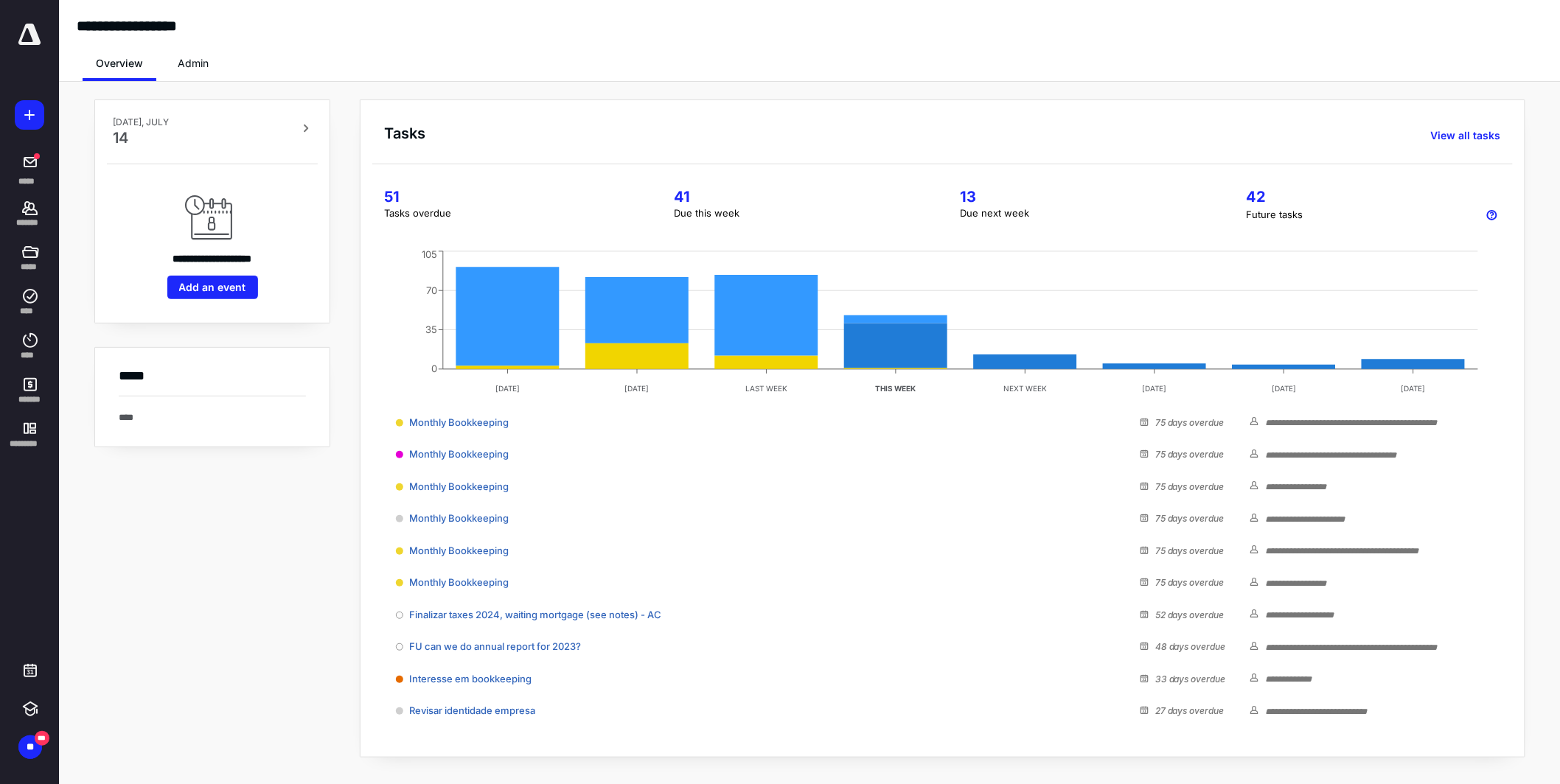 click on "Admin" at bounding box center [193, 63] 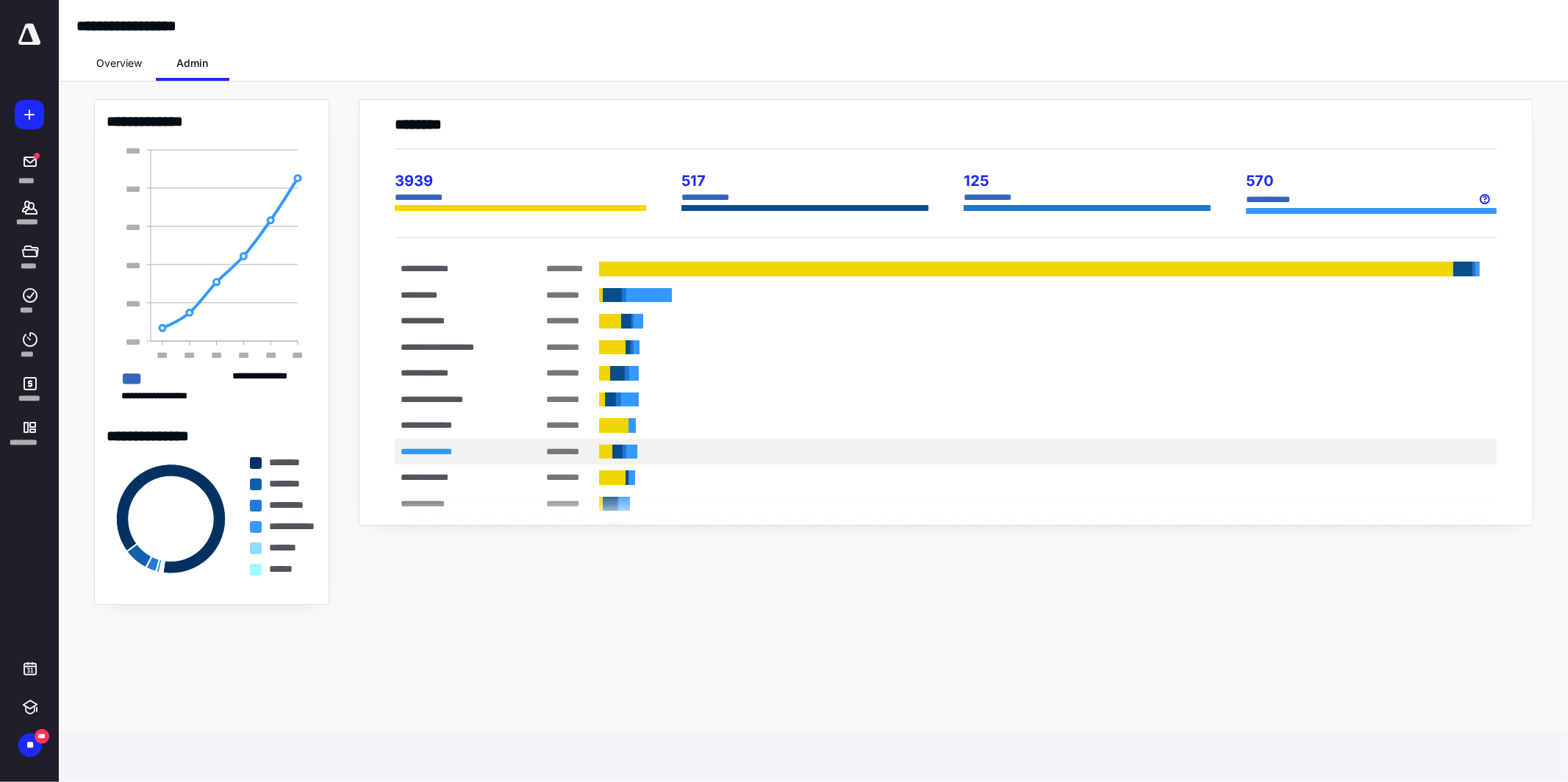 click on "**********" at bounding box center [945, 451] 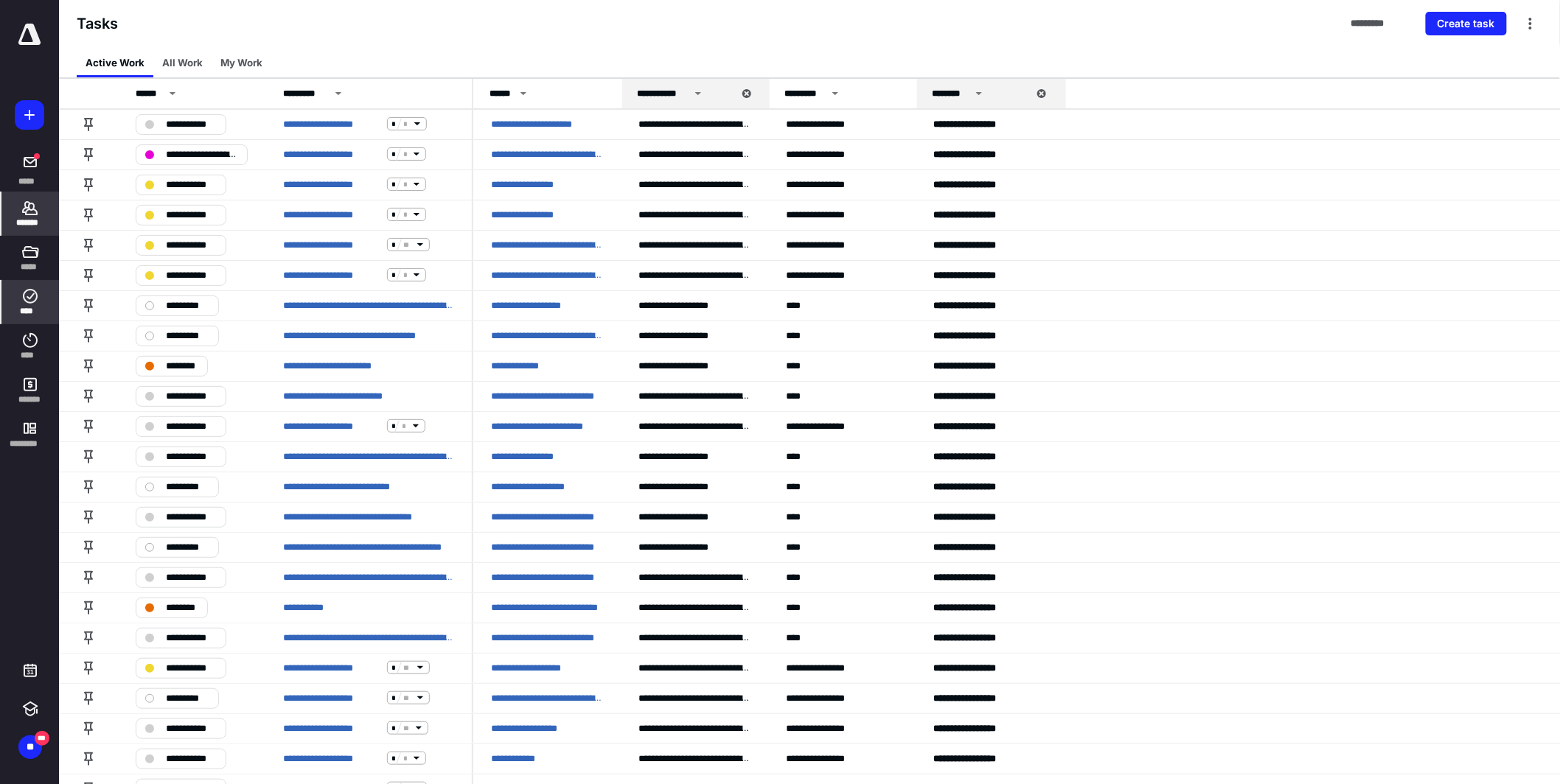 click on "*******" at bounding box center [30, 214] 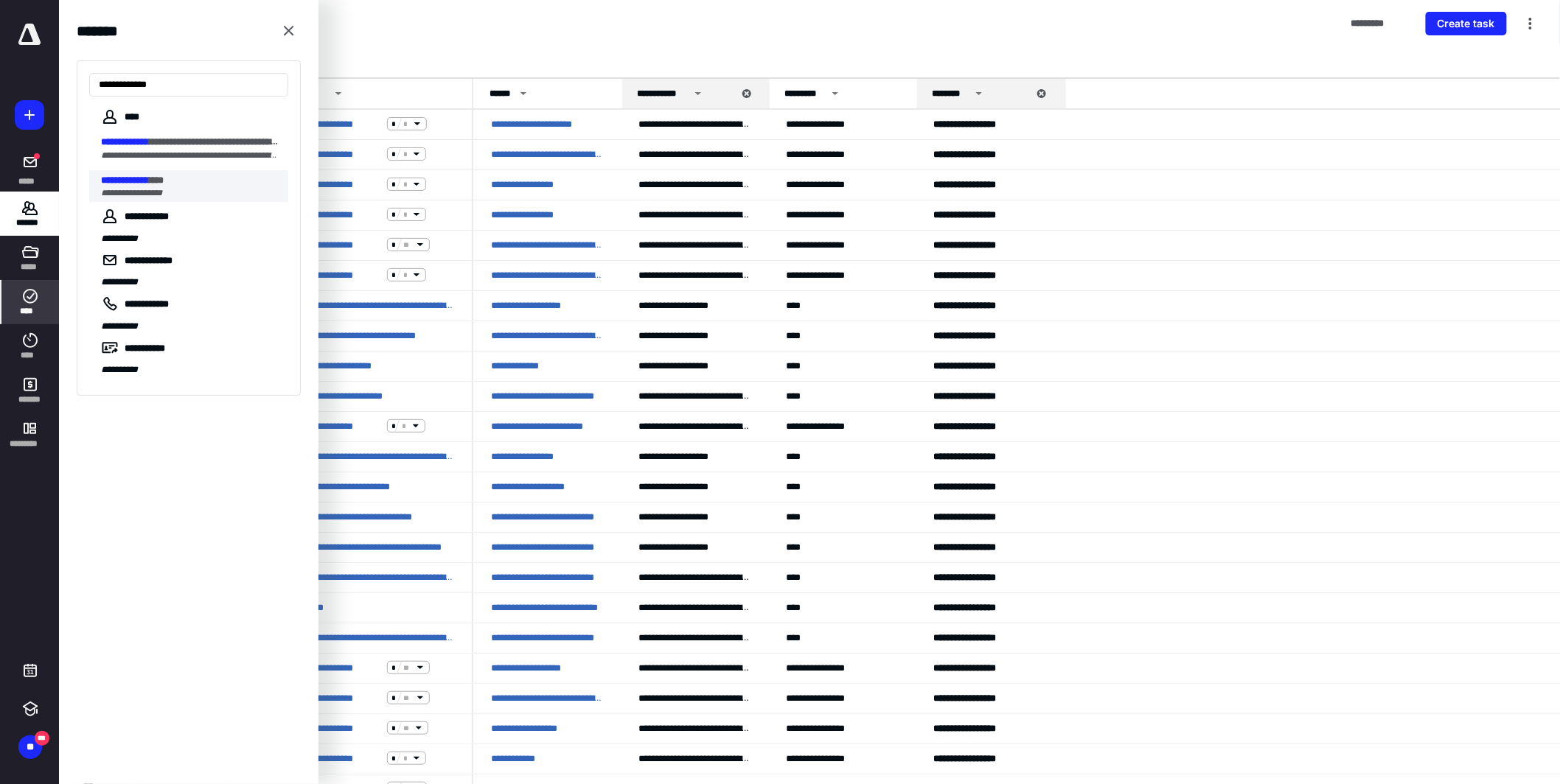 type on "**********" 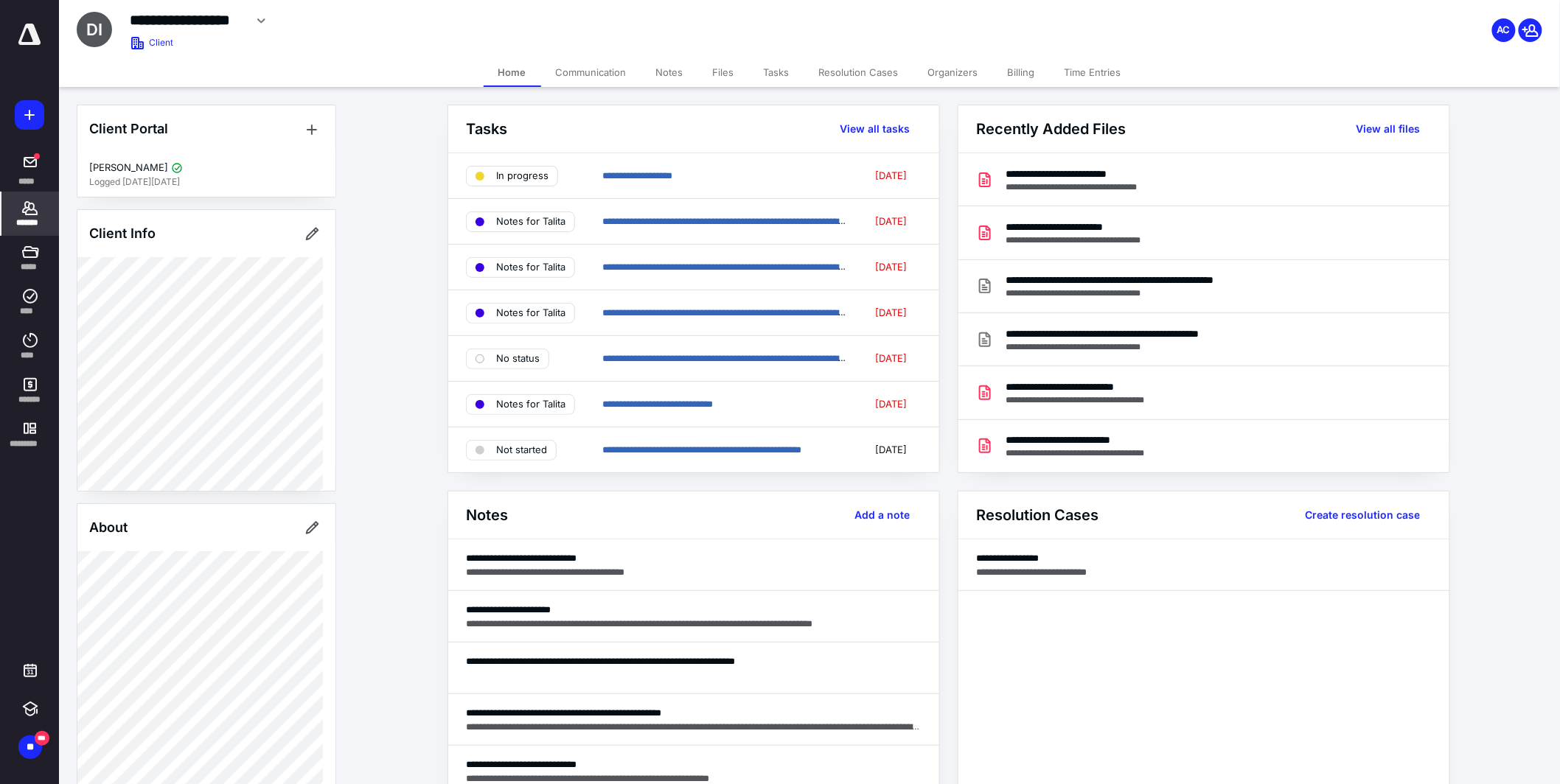 click on "Files" at bounding box center (723, 72) 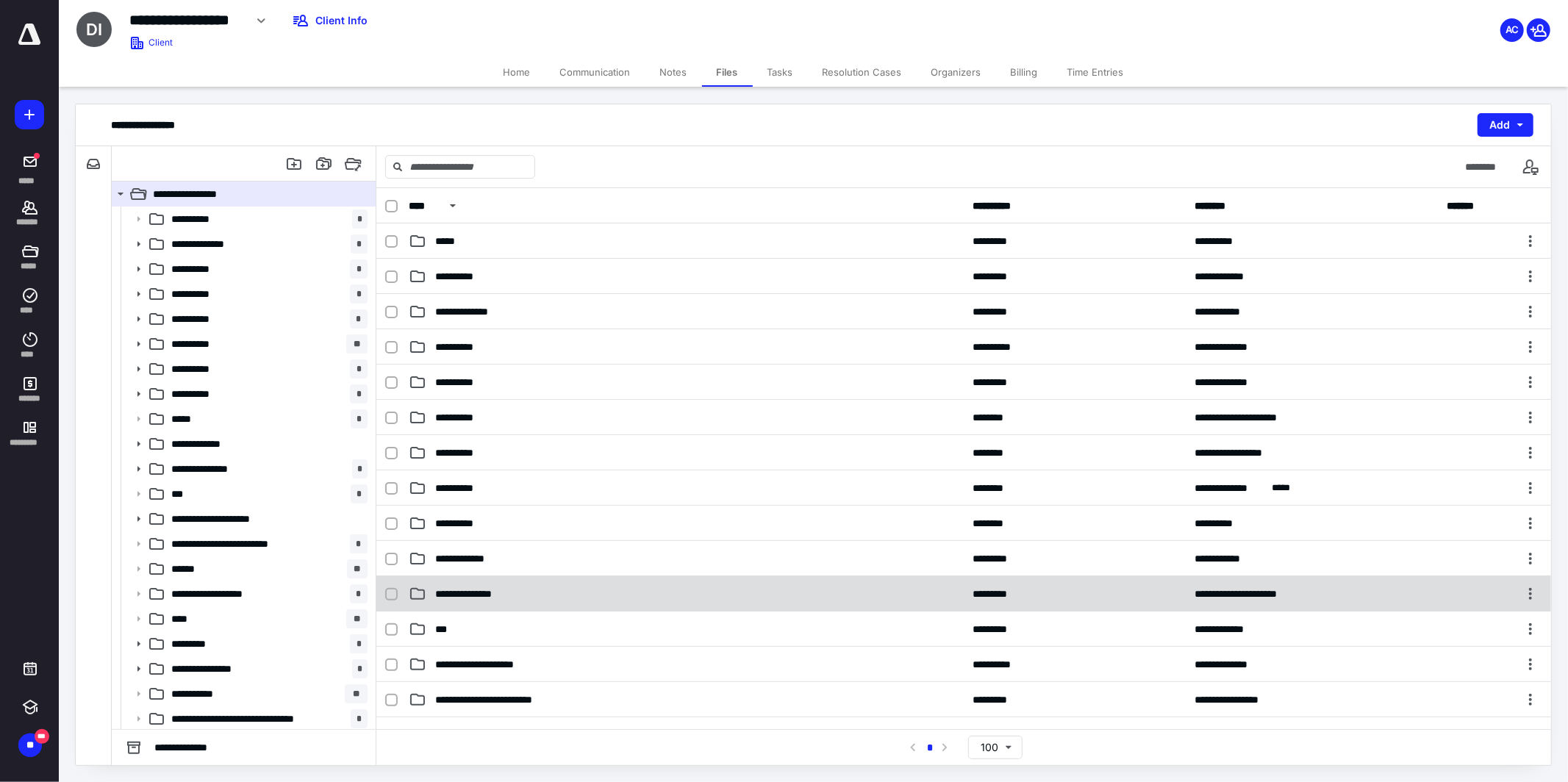 click on "**********" at bounding box center (686, 594) 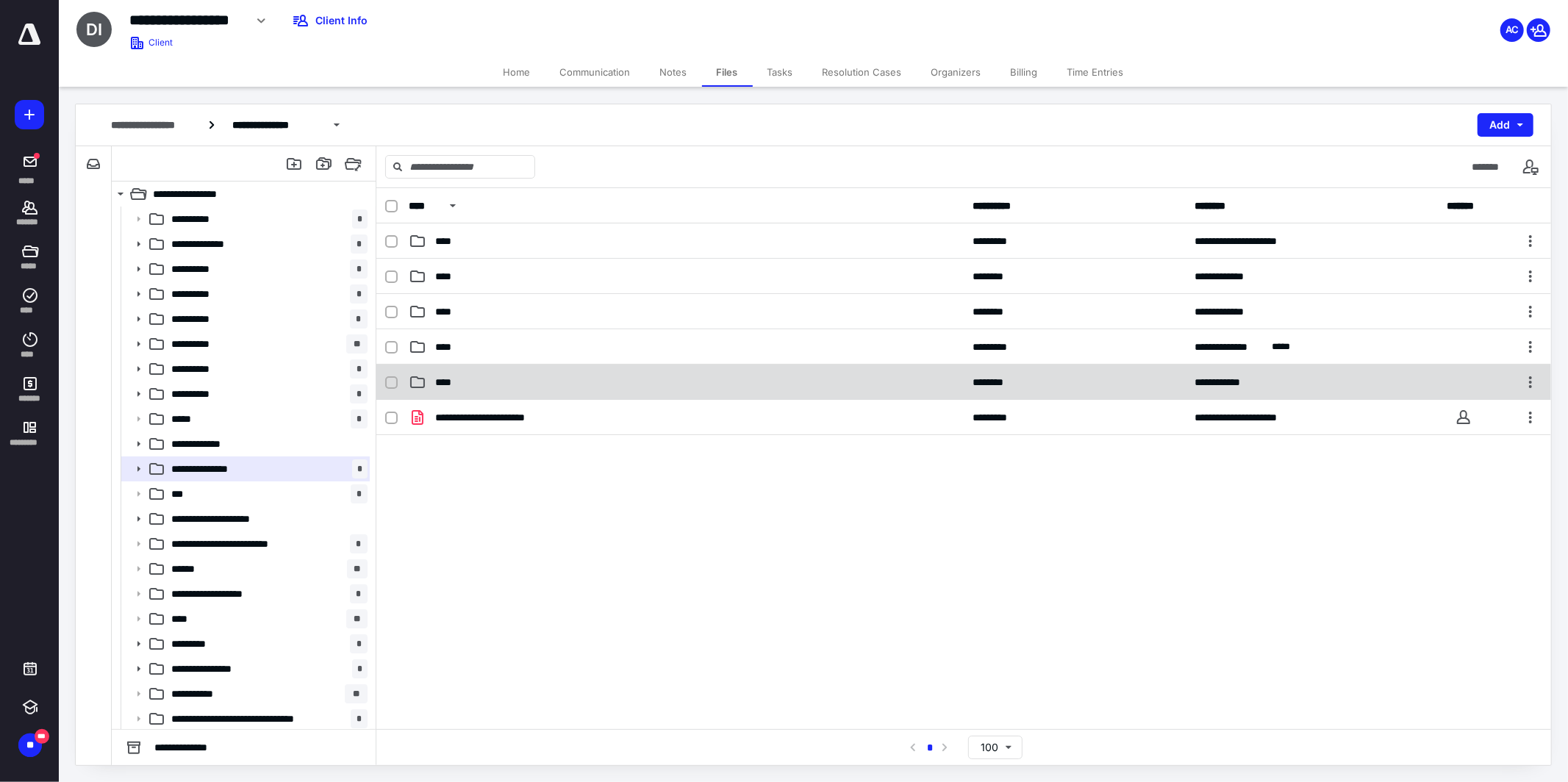 click on "**********" at bounding box center (964, 382) 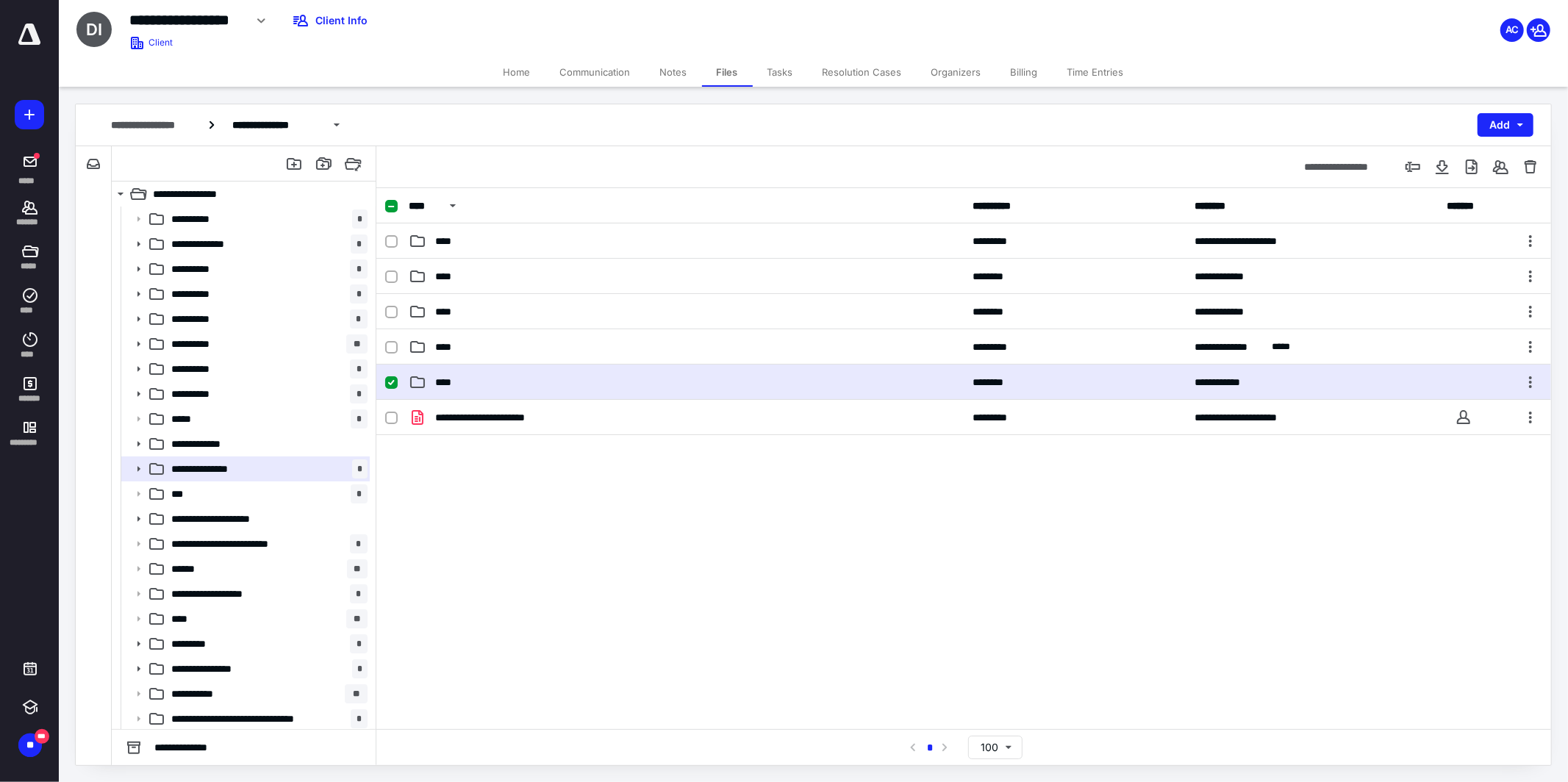 click on "**********" at bounding box center (964, 382) 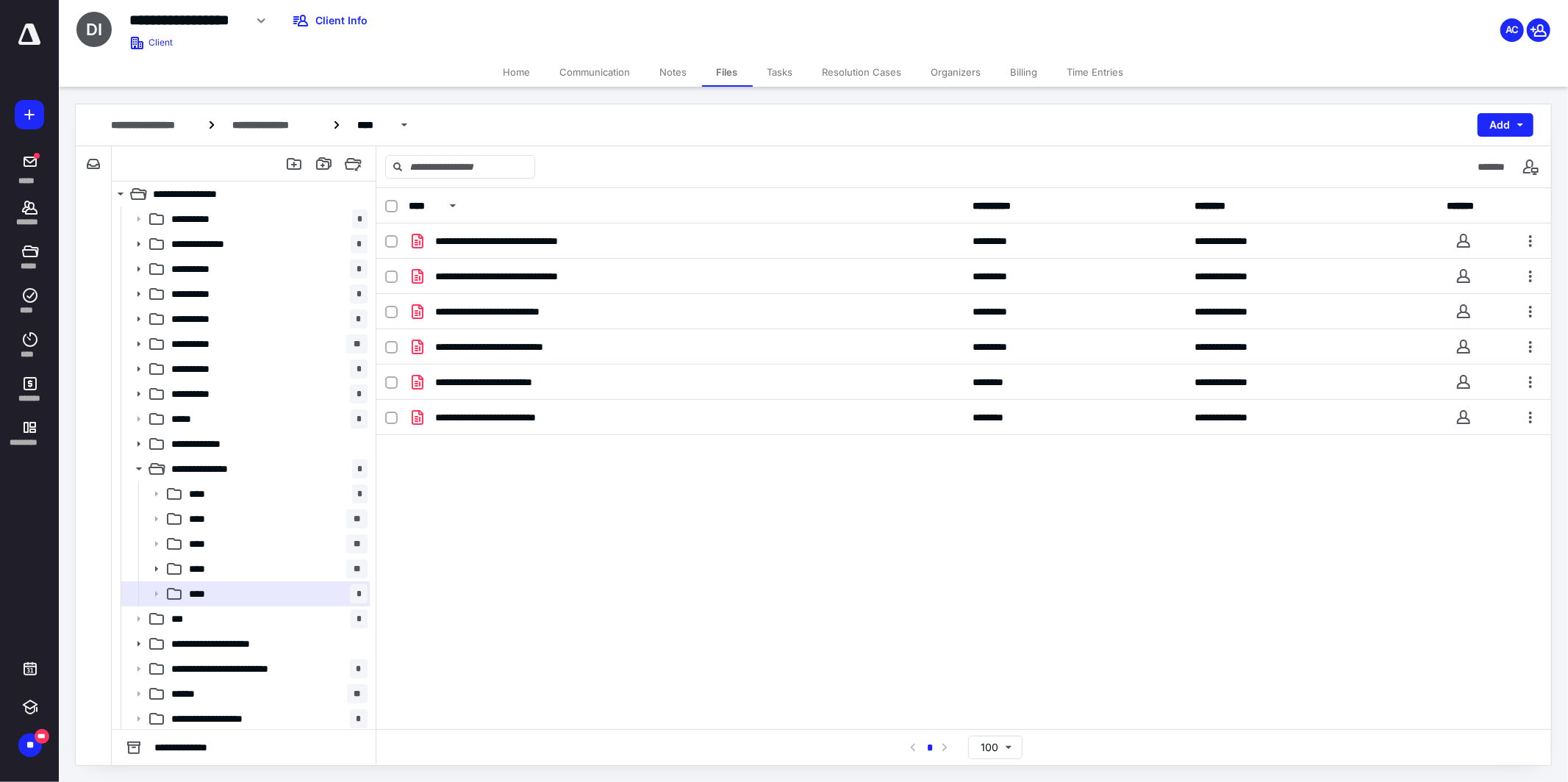 click at bounding box center (29, 35) 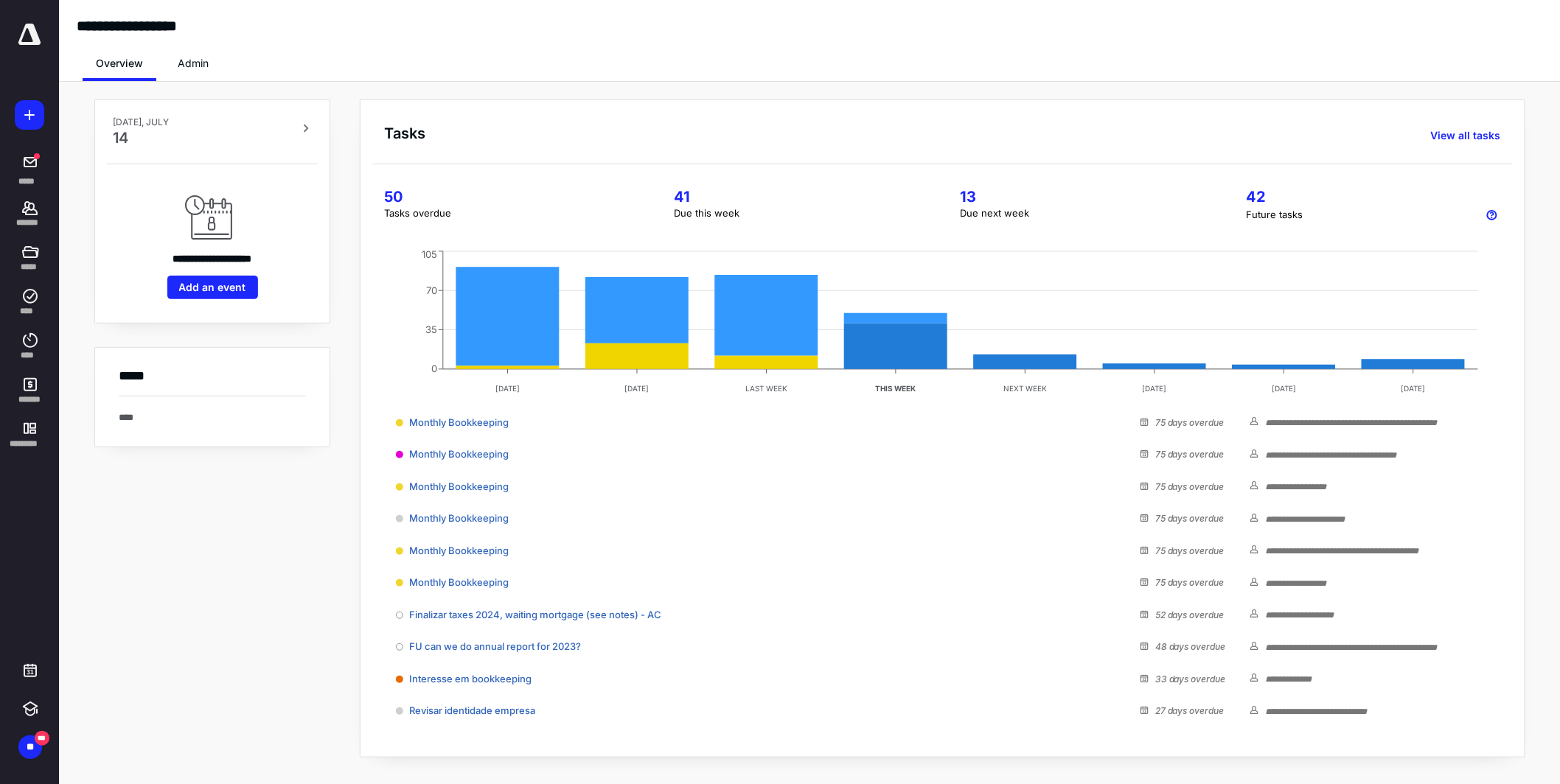 click on "Admin" at bounding box center [193, 63] 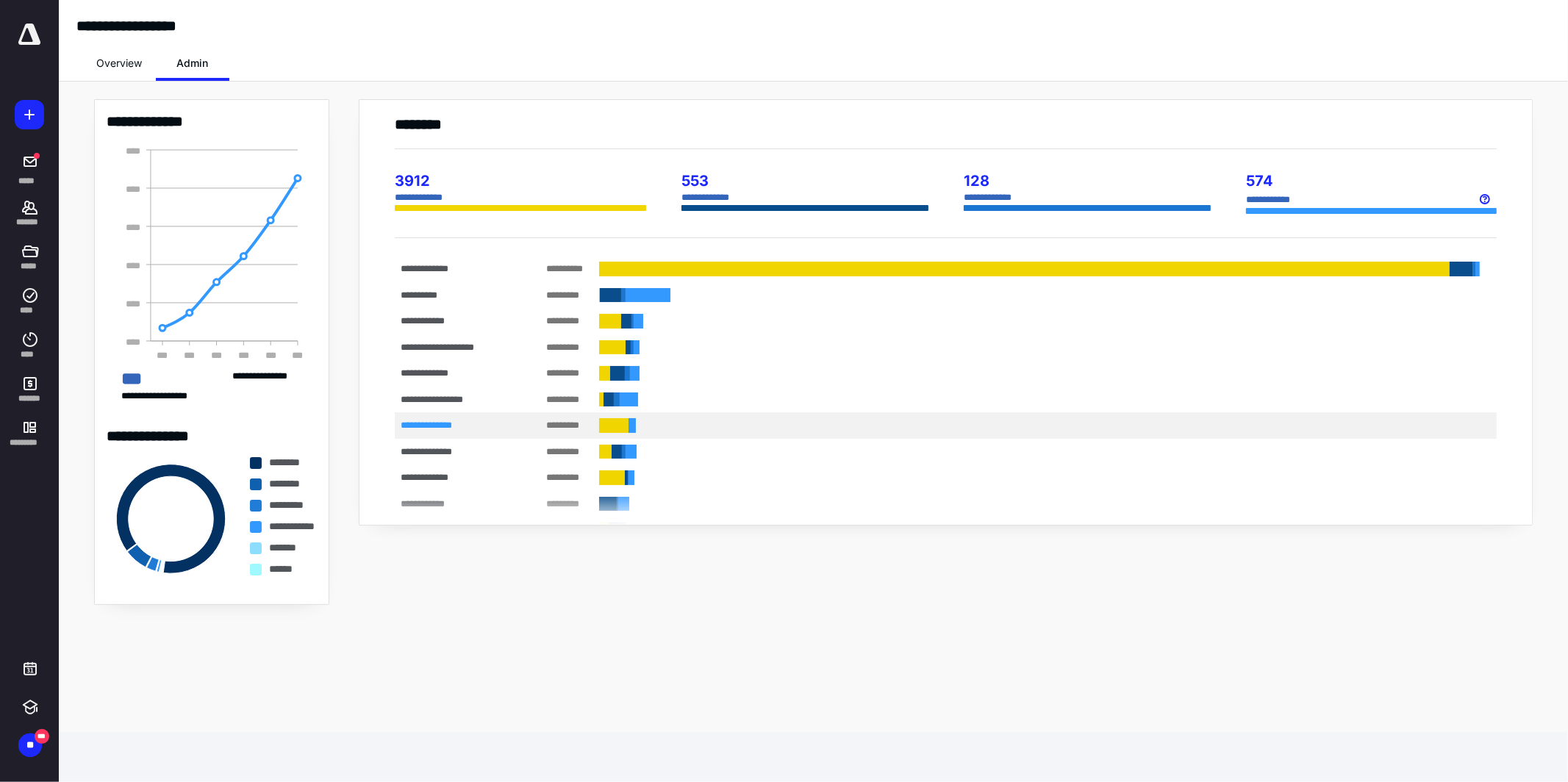 click on "**********" at bounding box center (456, 425) 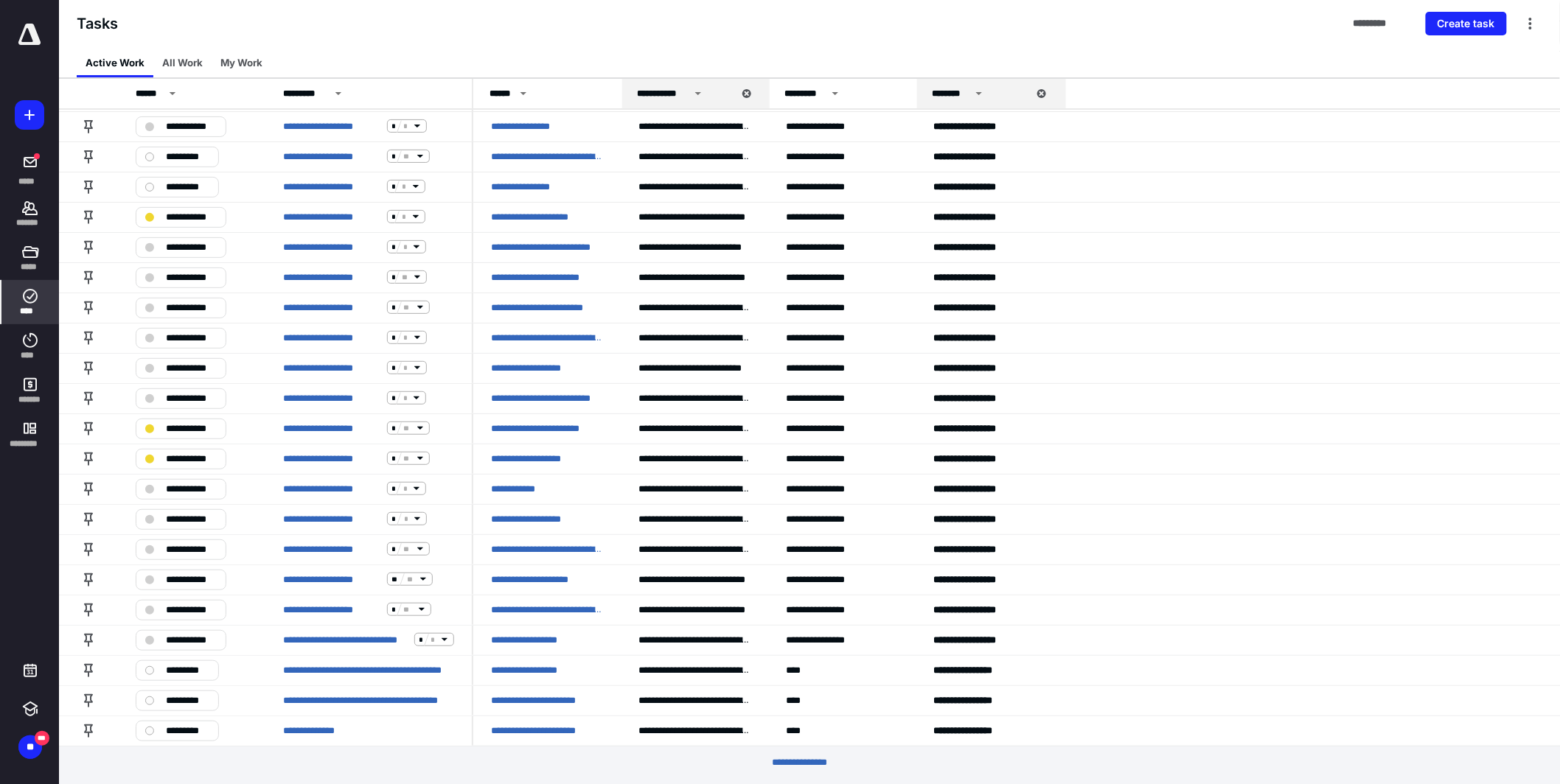 scroll, scrollTop: 2424, scrollLeft: 0, axis: vertical 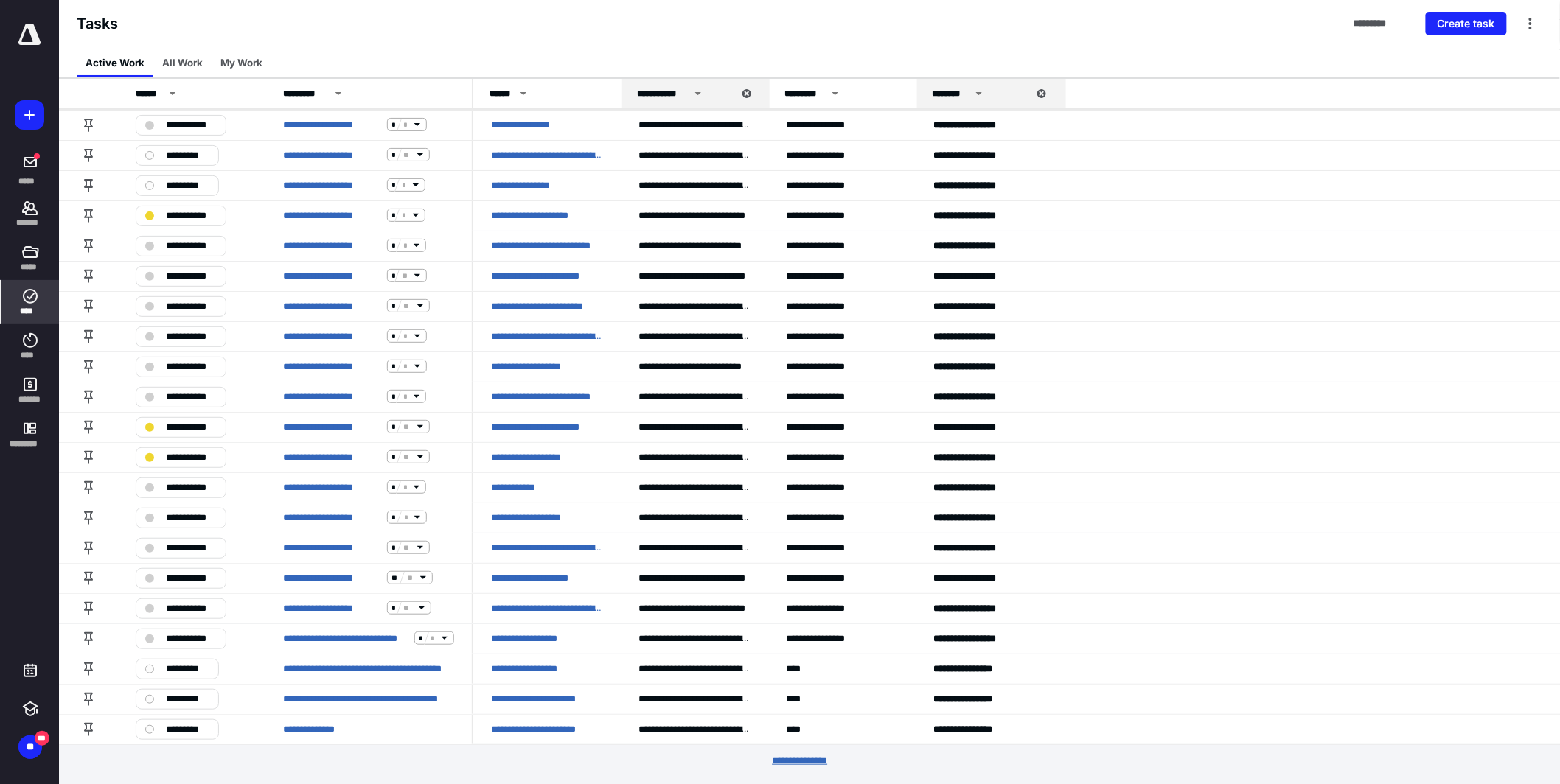 click on "********* *****" at bounding box center (809, 760) 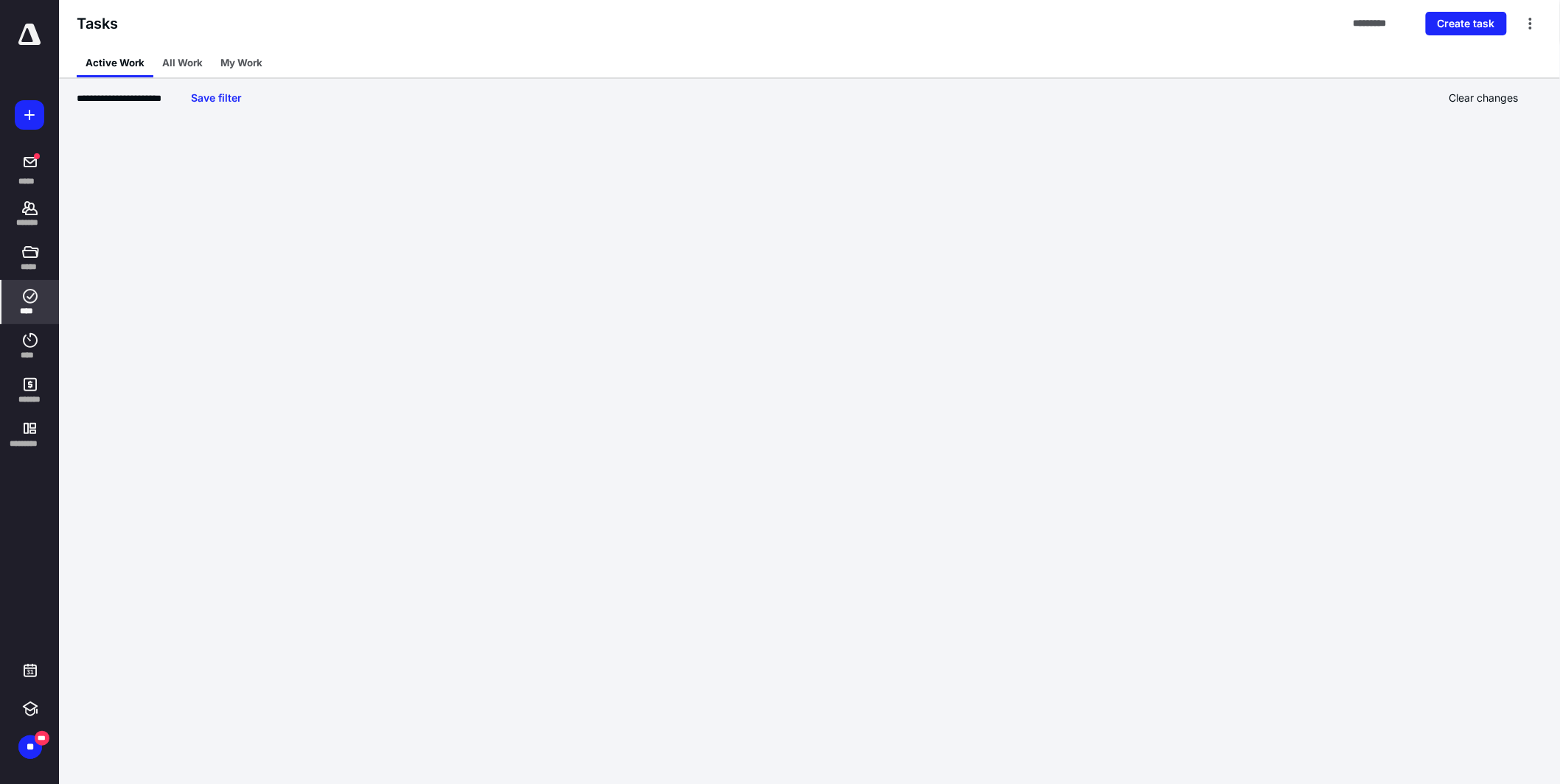 scroll, scrollTop: 2424, scrollLeft: 0, axis: vertical 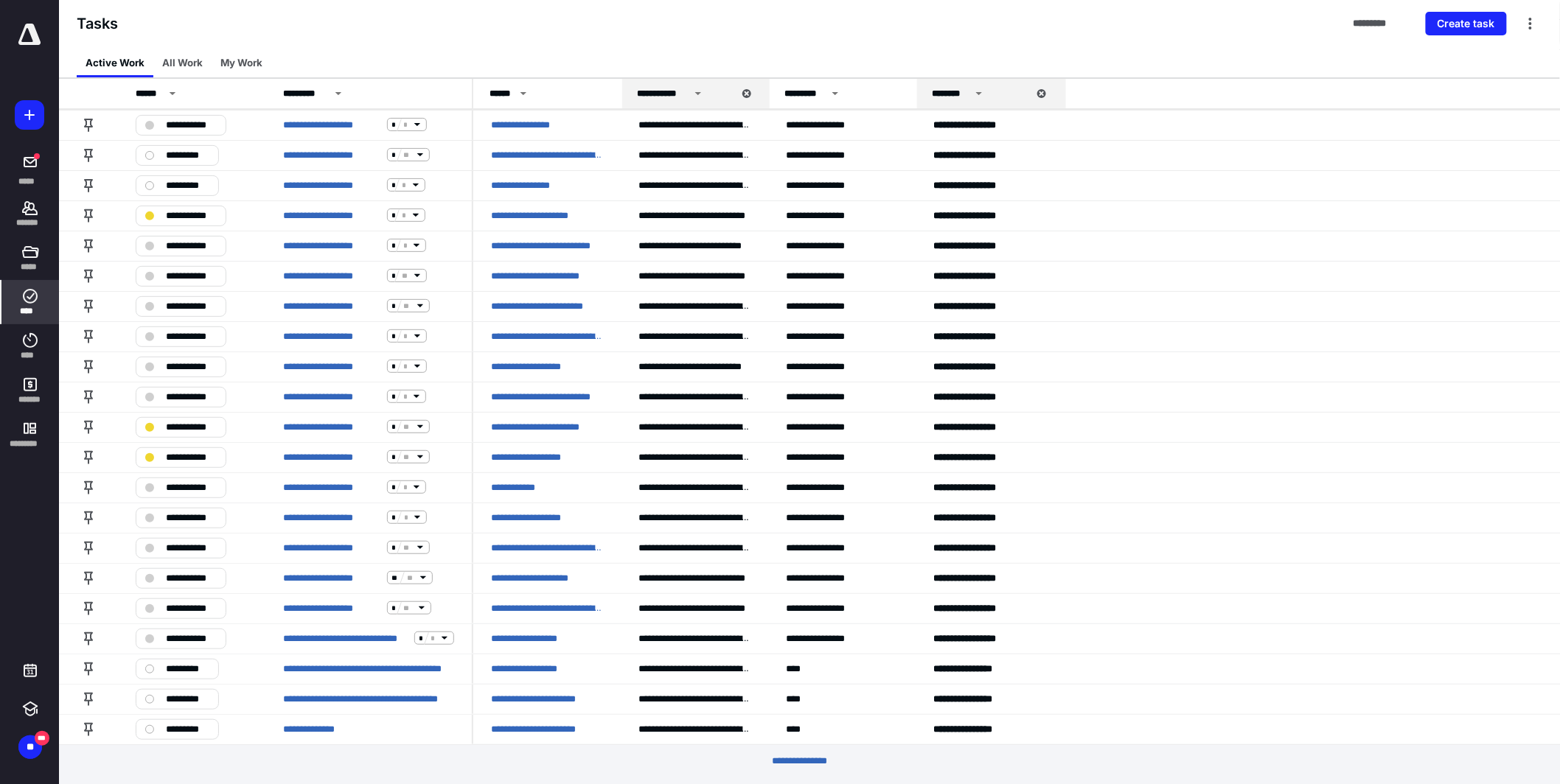 click on "********* *****" at bounding box center (809, 760) 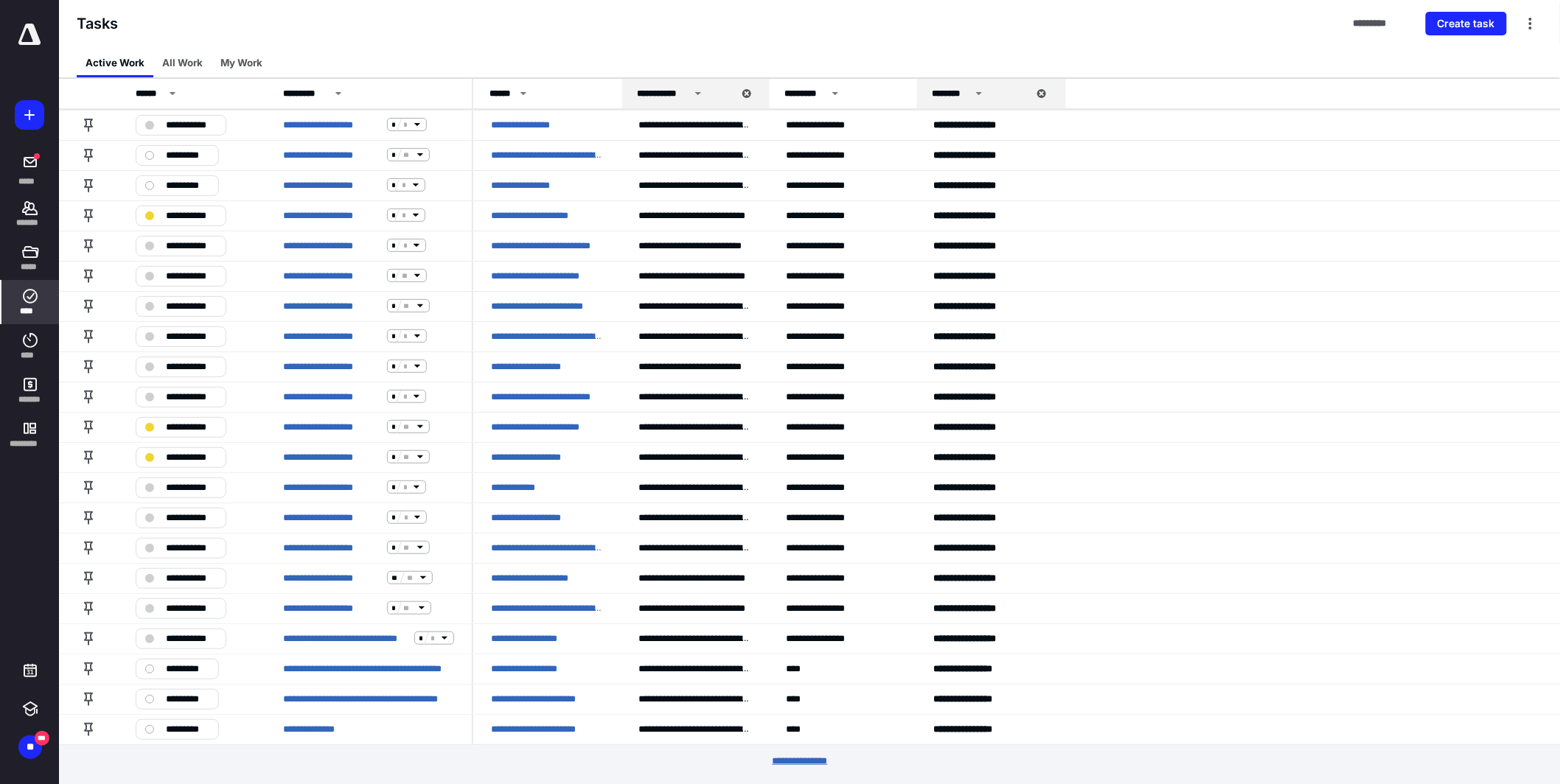 click on "********* *****" at bounding box center [809, 760] 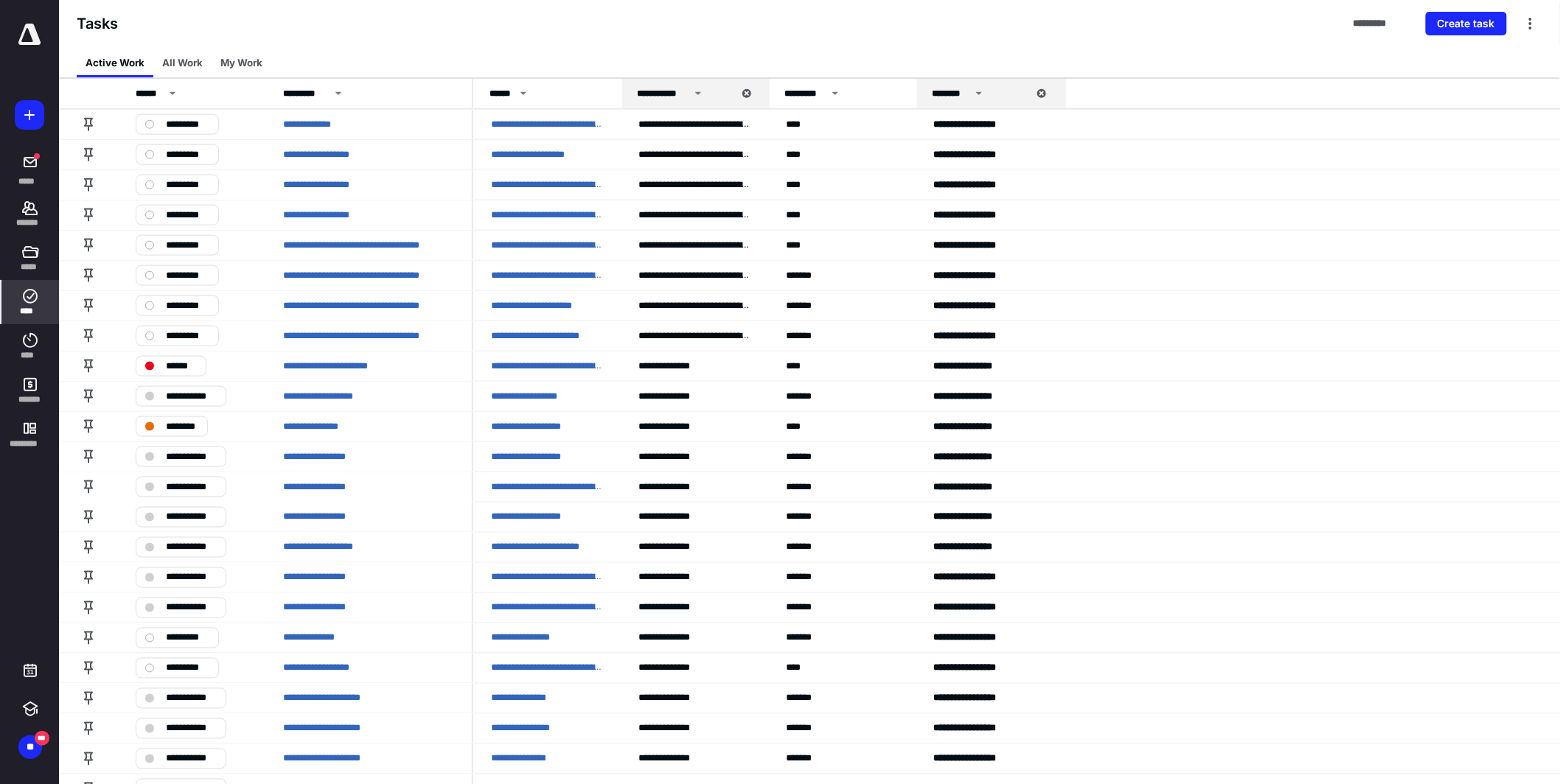 scroll, scrollTop: 0, scrollLeft: 0, axis: both 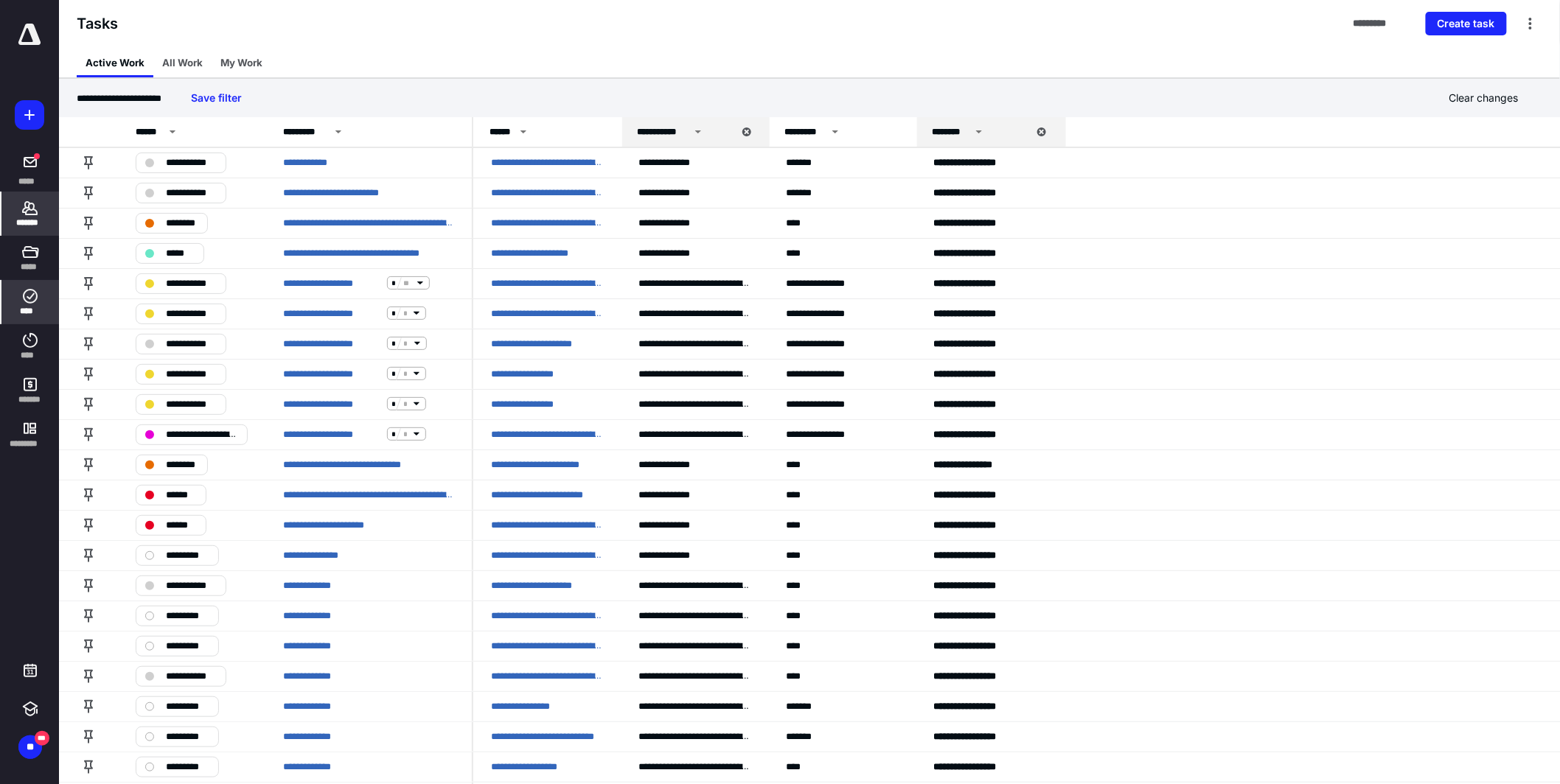 click on "*******" at bounding box center [30, 223] 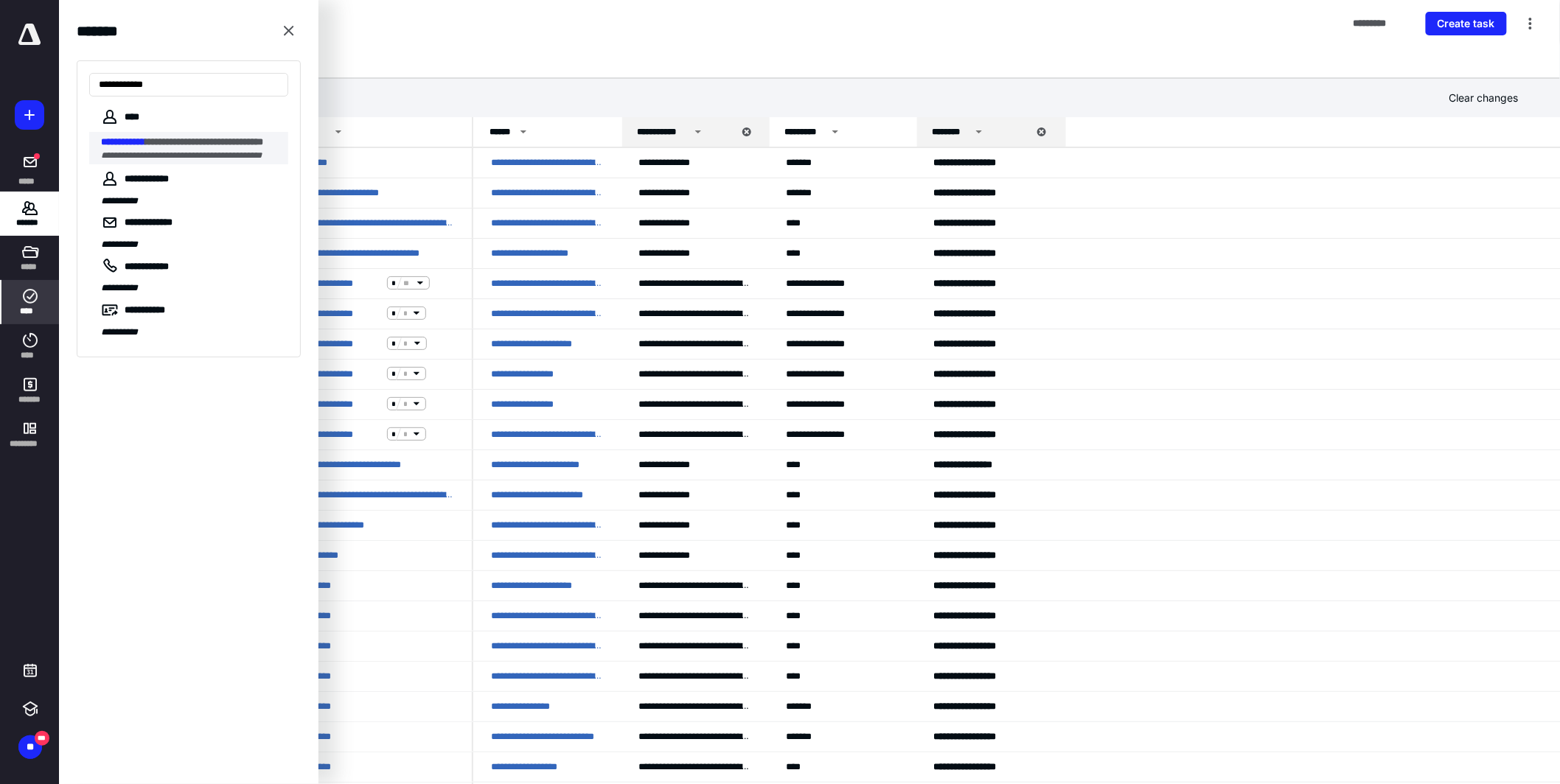 type on "**********" 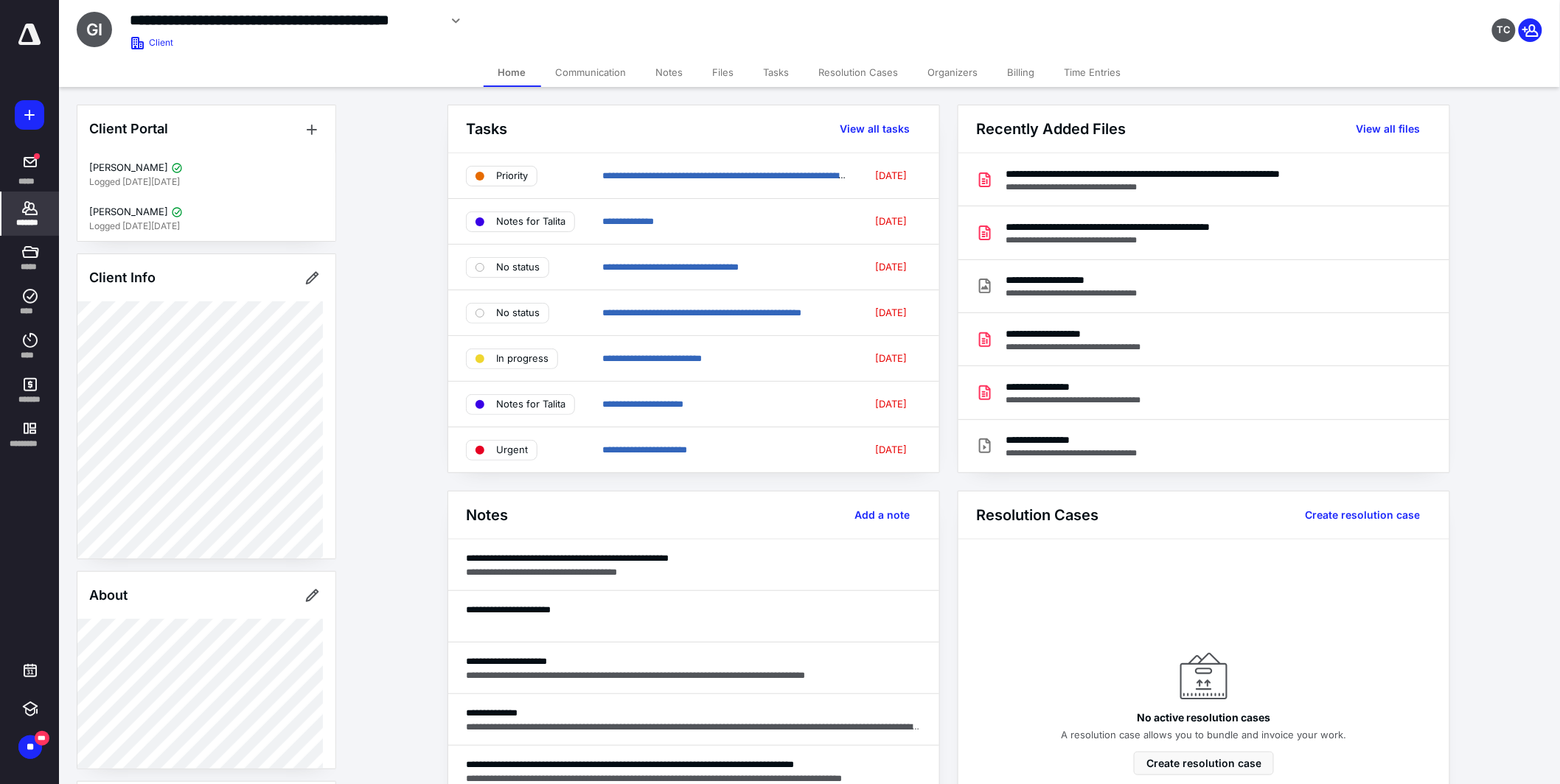 click on "Notes" at bounding box center [669, 72] 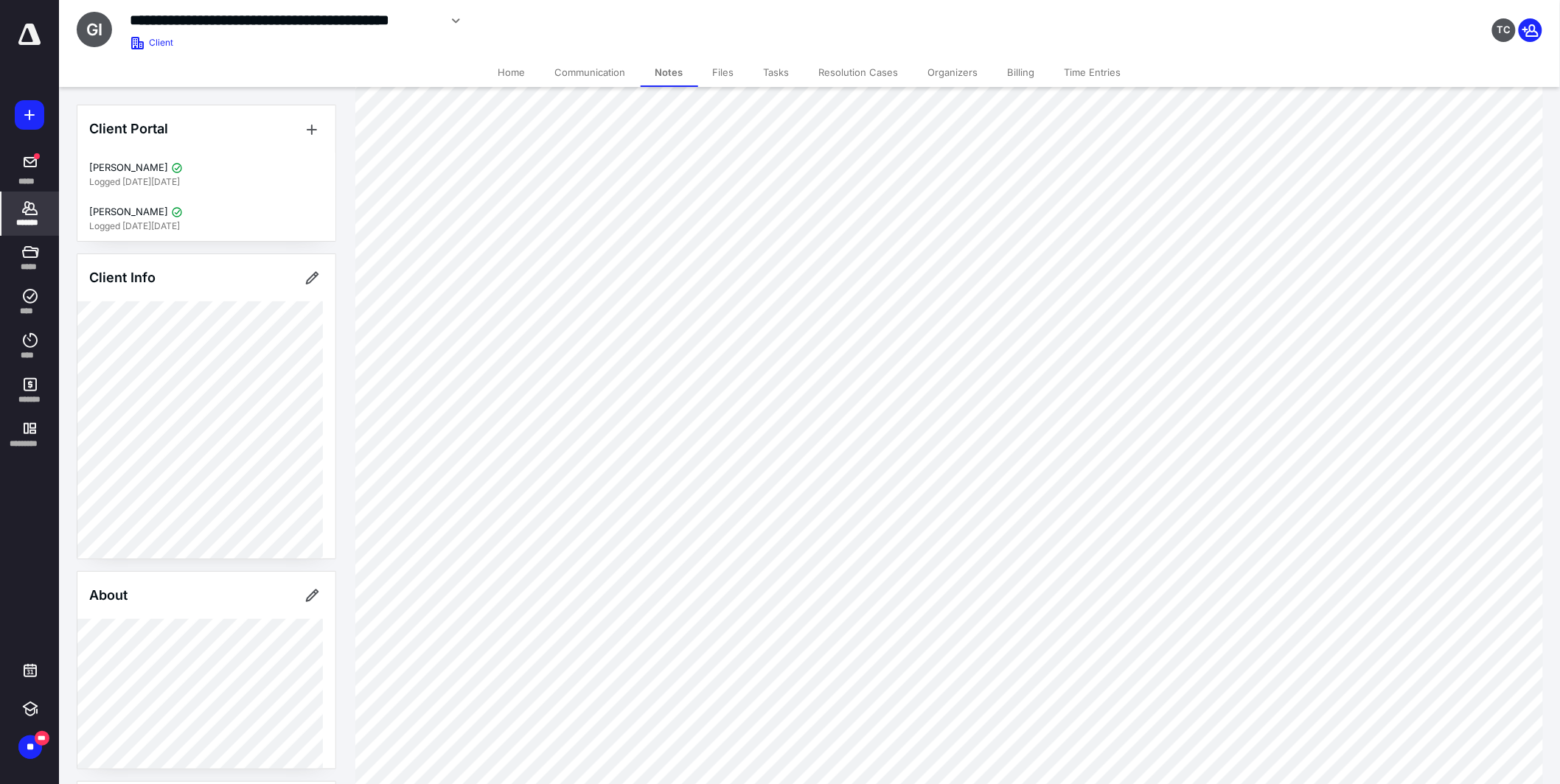 scroll, scrollTop: 988, scrollLeft: 0, axis: vertical 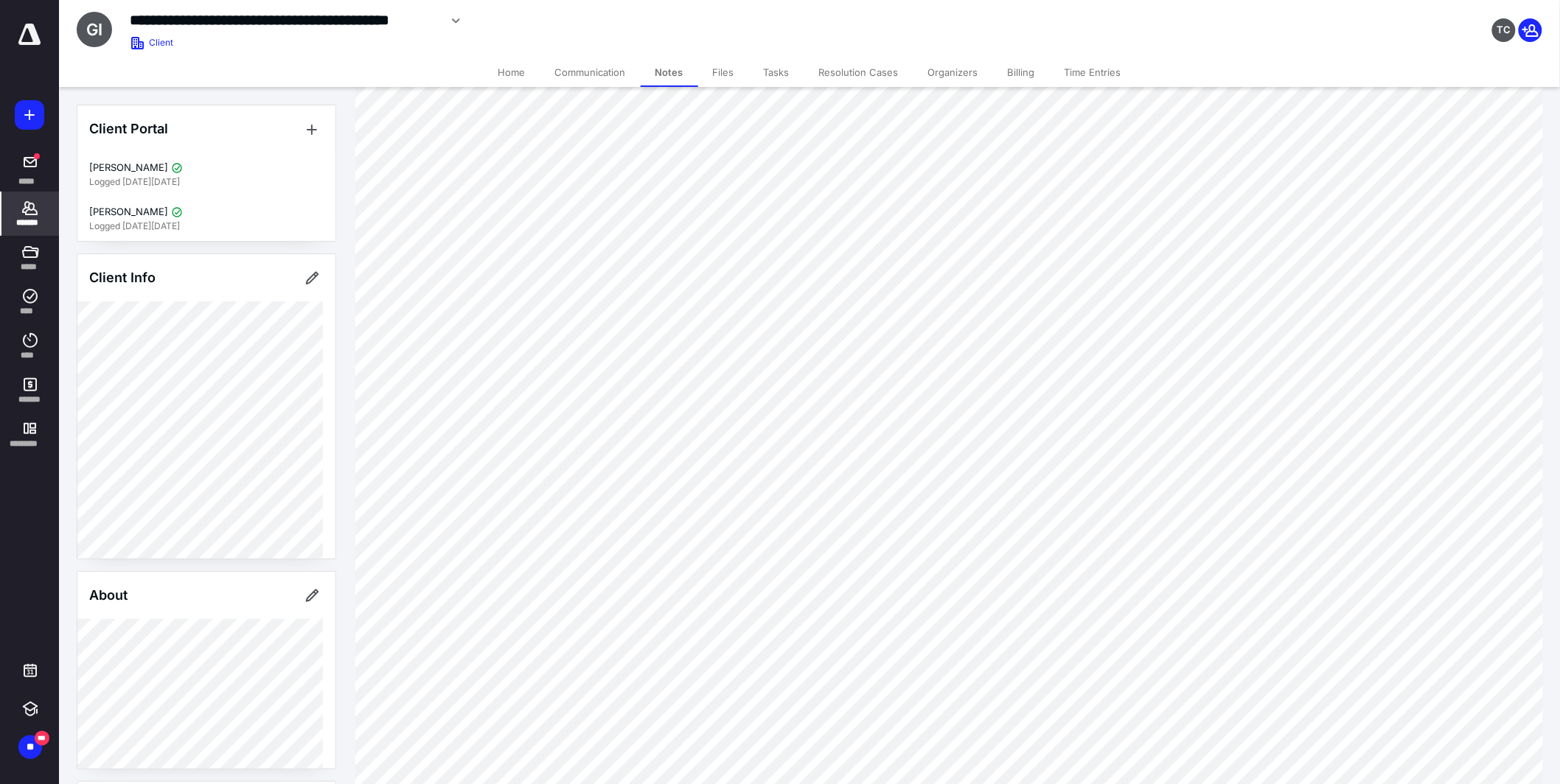 click on "Billing" at bounding box center [1021, 72] 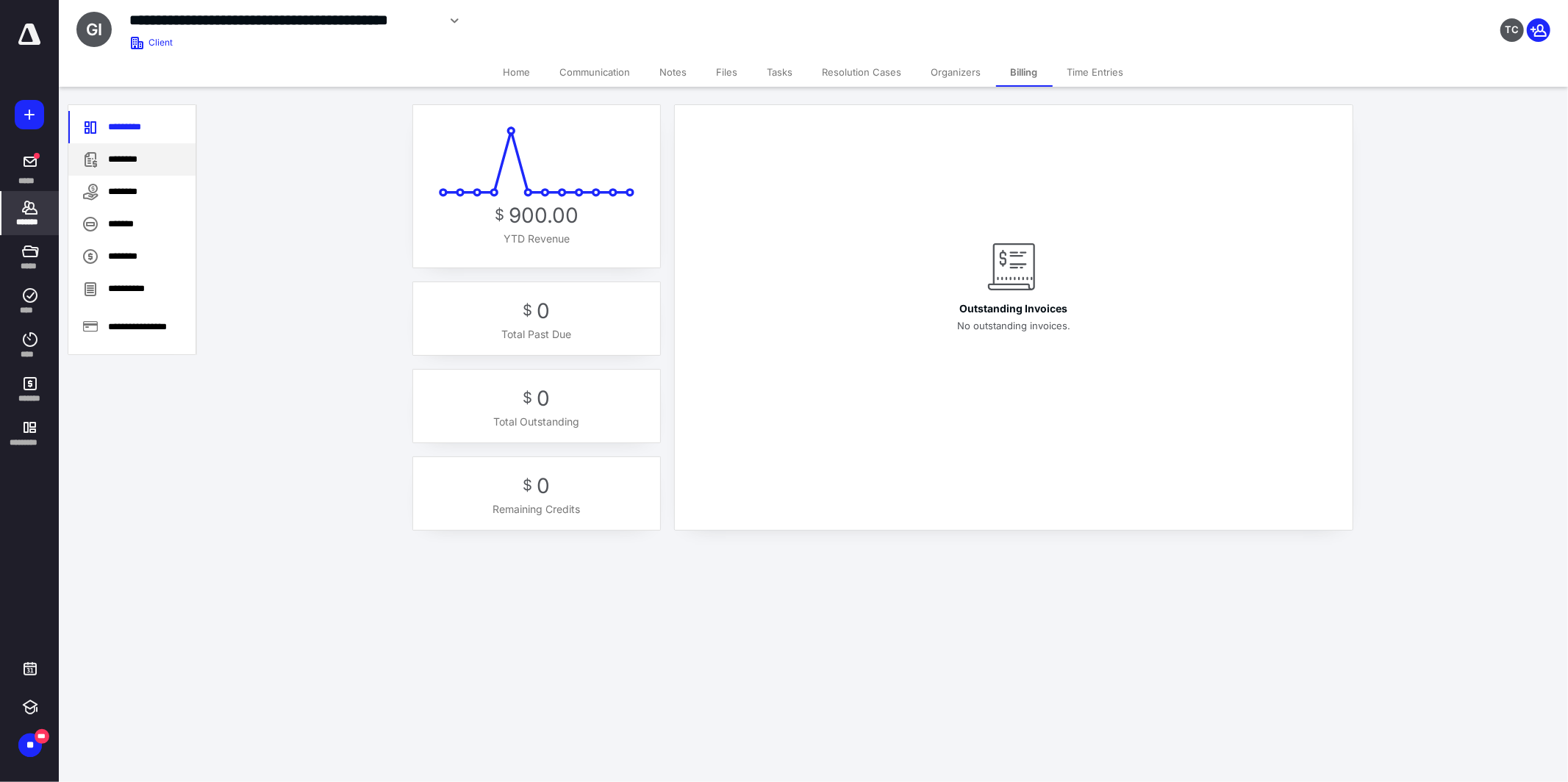 click on "********" at bounding box center [132, 159] 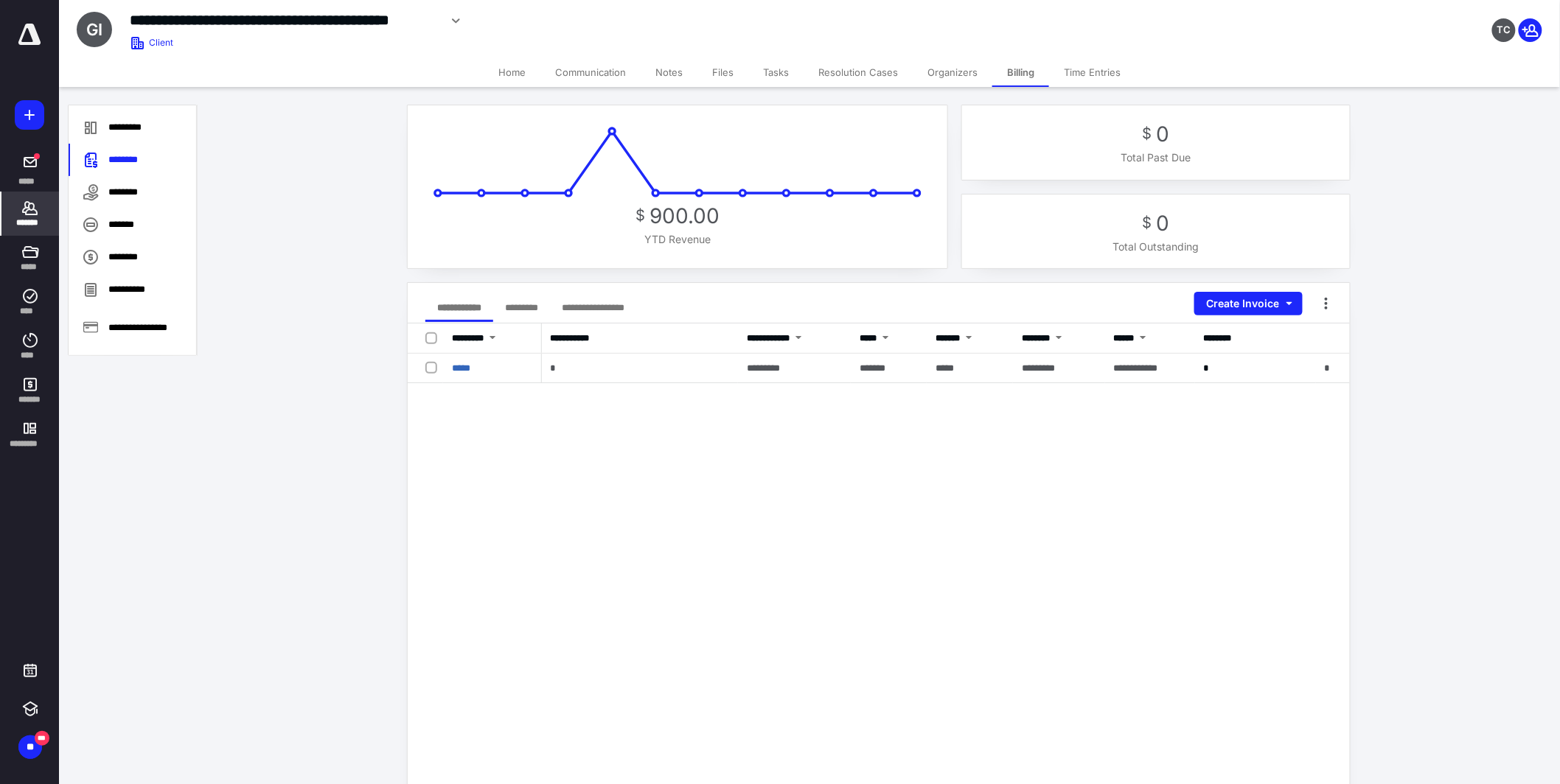 click on "Notes" at bounding box center [669, 72] 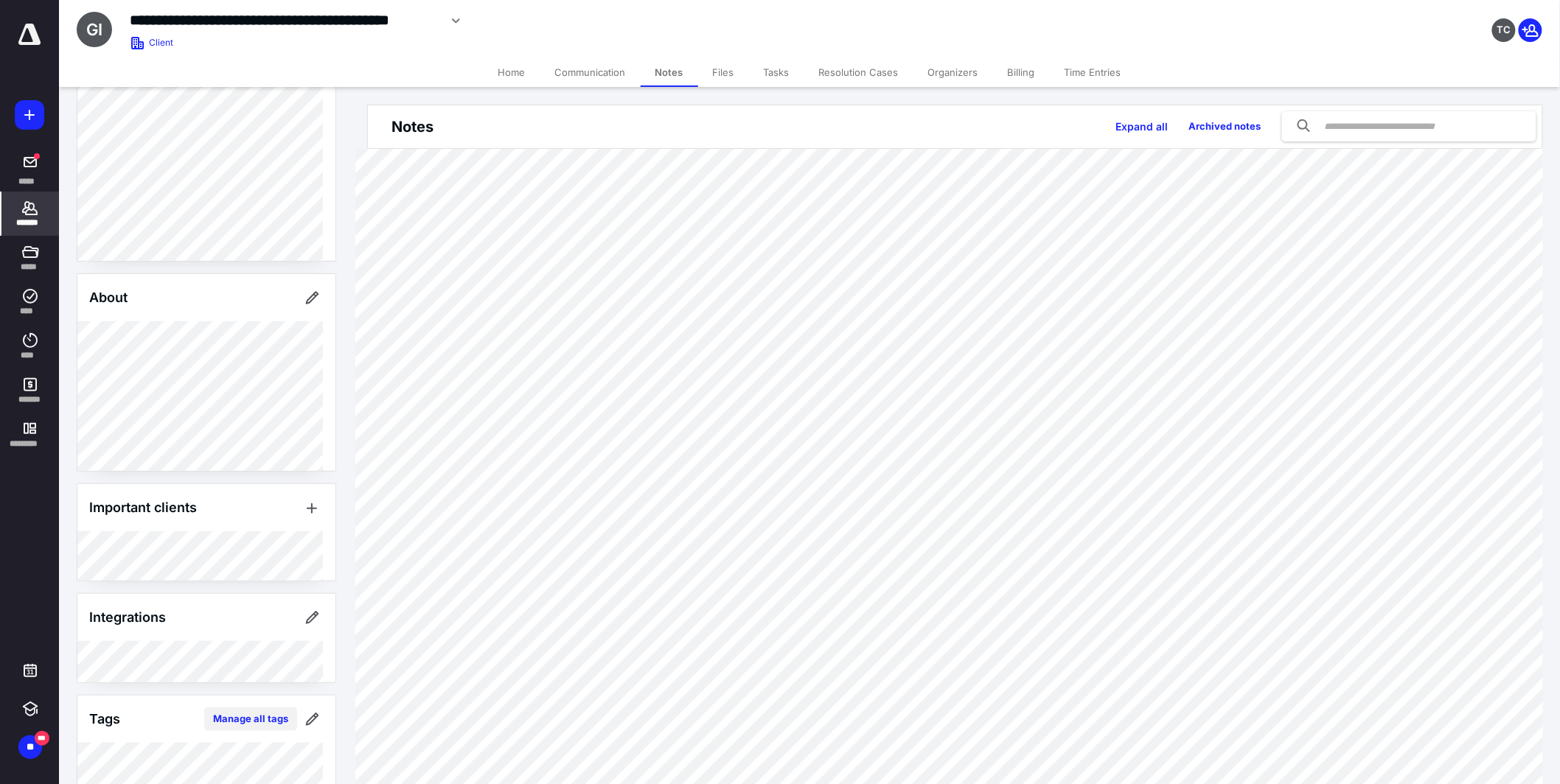 scroll, scrollTop: 343, scrollLeft: 0, axis: vertical 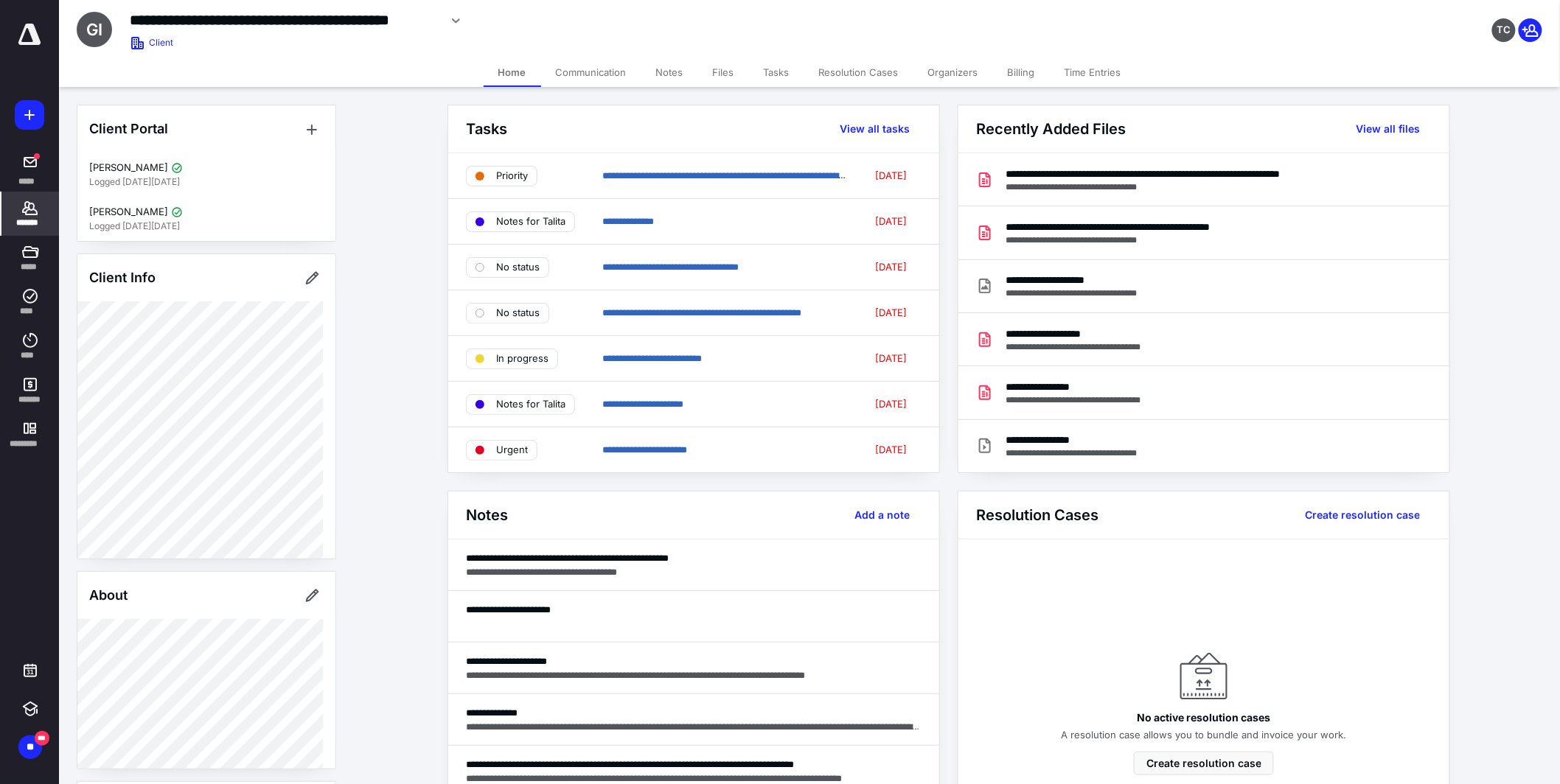 click on "Notes" at bounding box center (669, 72) 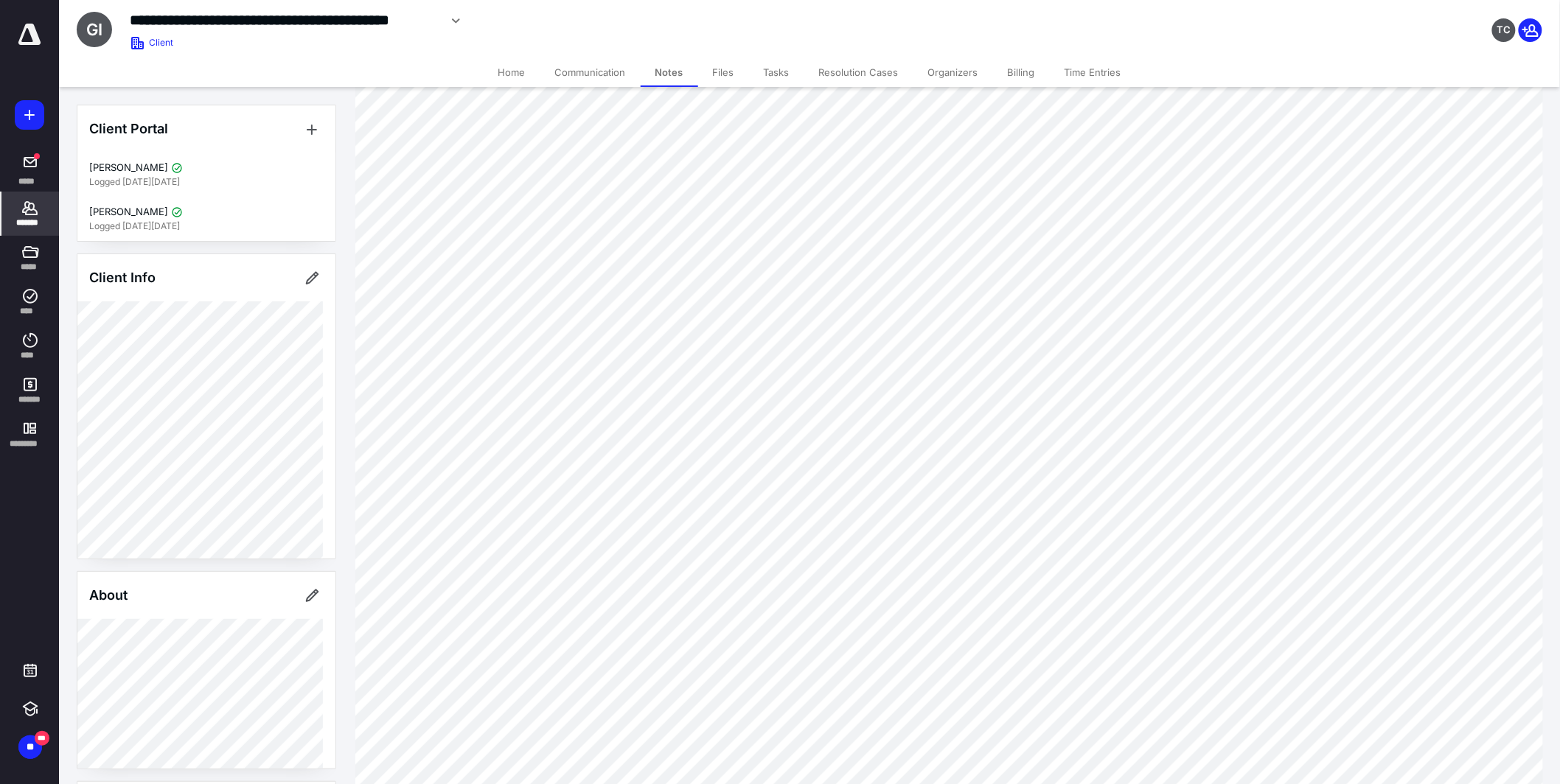 scroll, scrollTop: 1236, scrollLeft: 0, axis: vertical 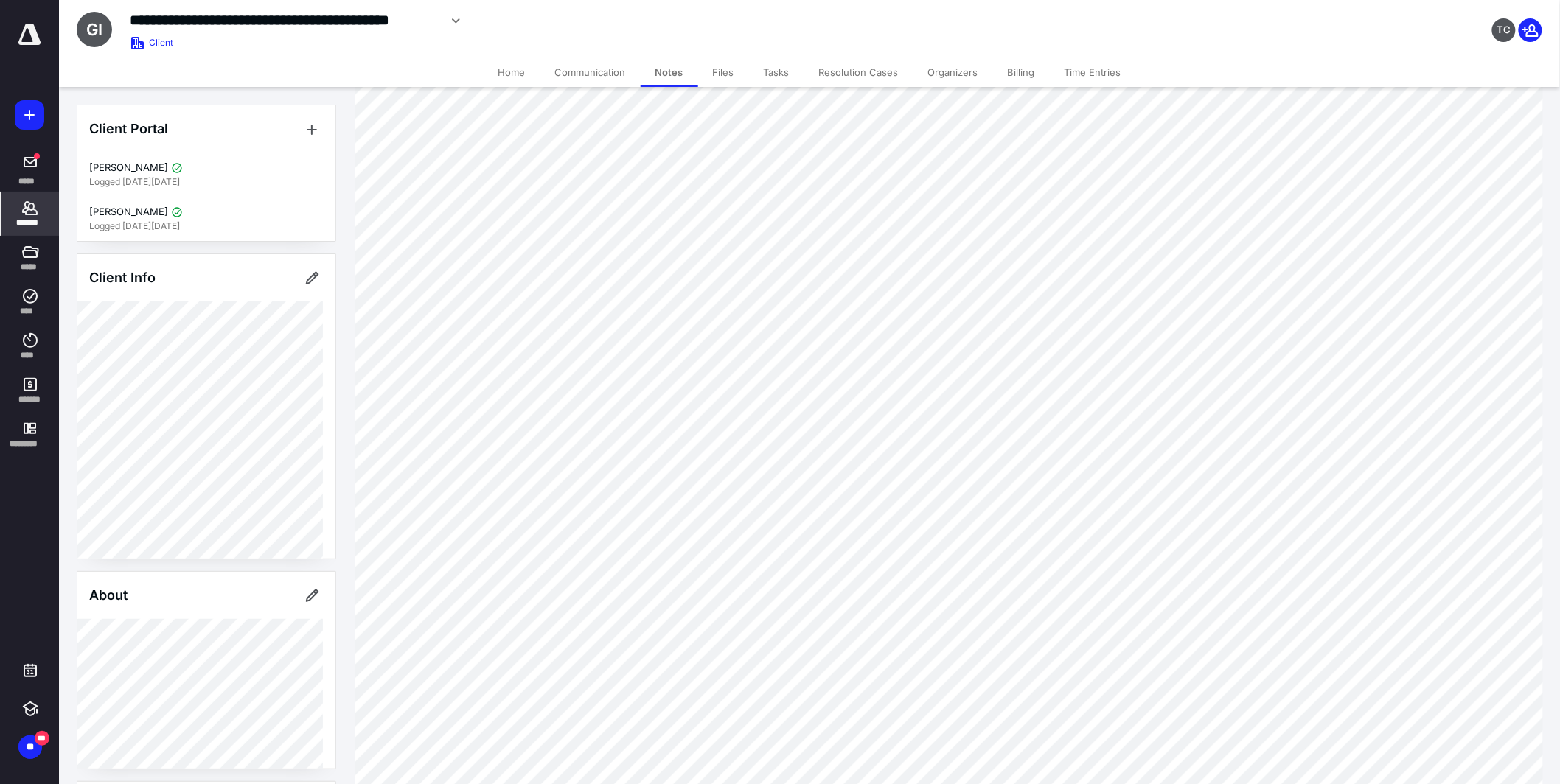 click on "Billing" at bounding box center (1021, 72) 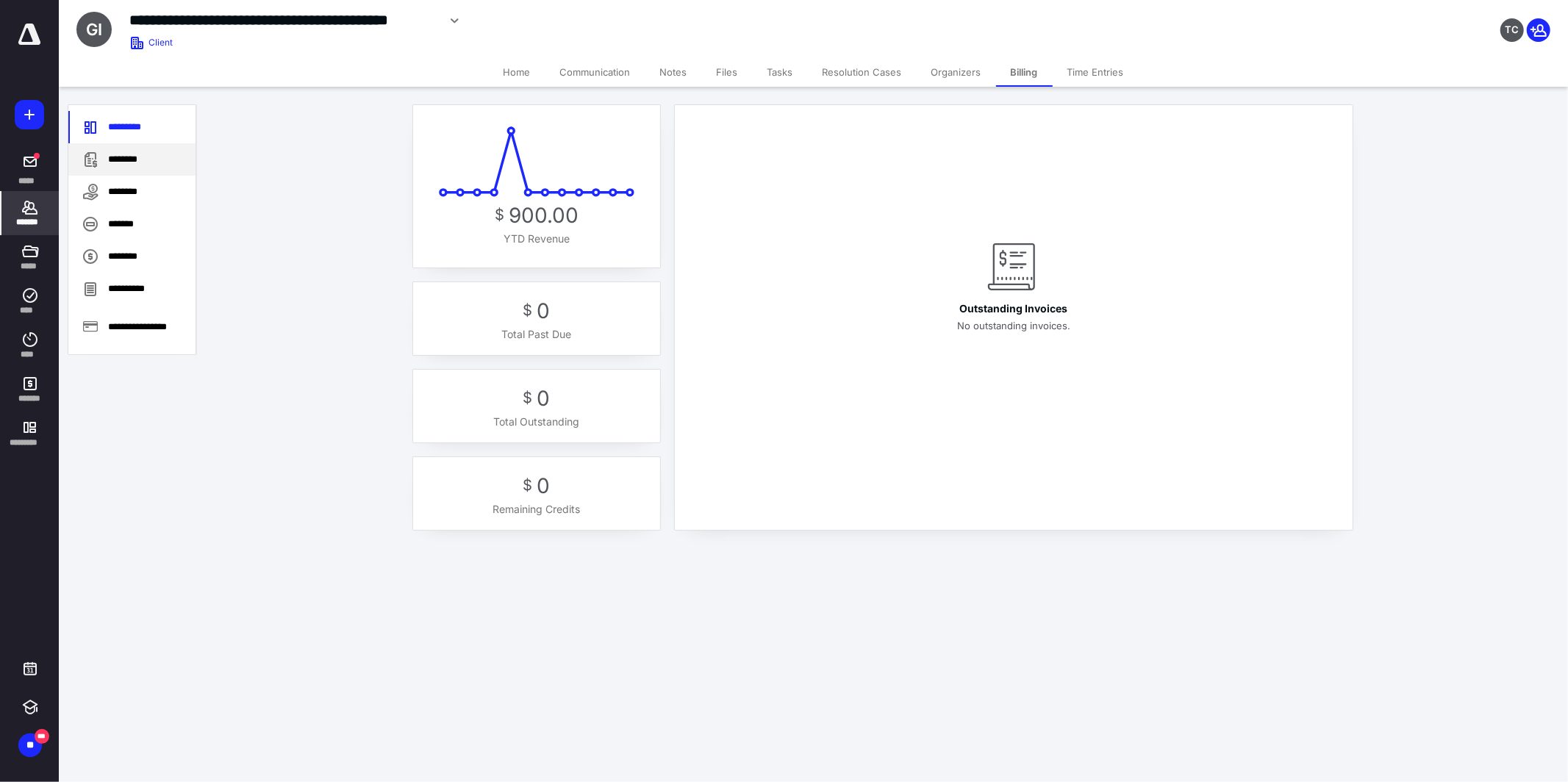 click on "********" at bounding box center [132, 159] 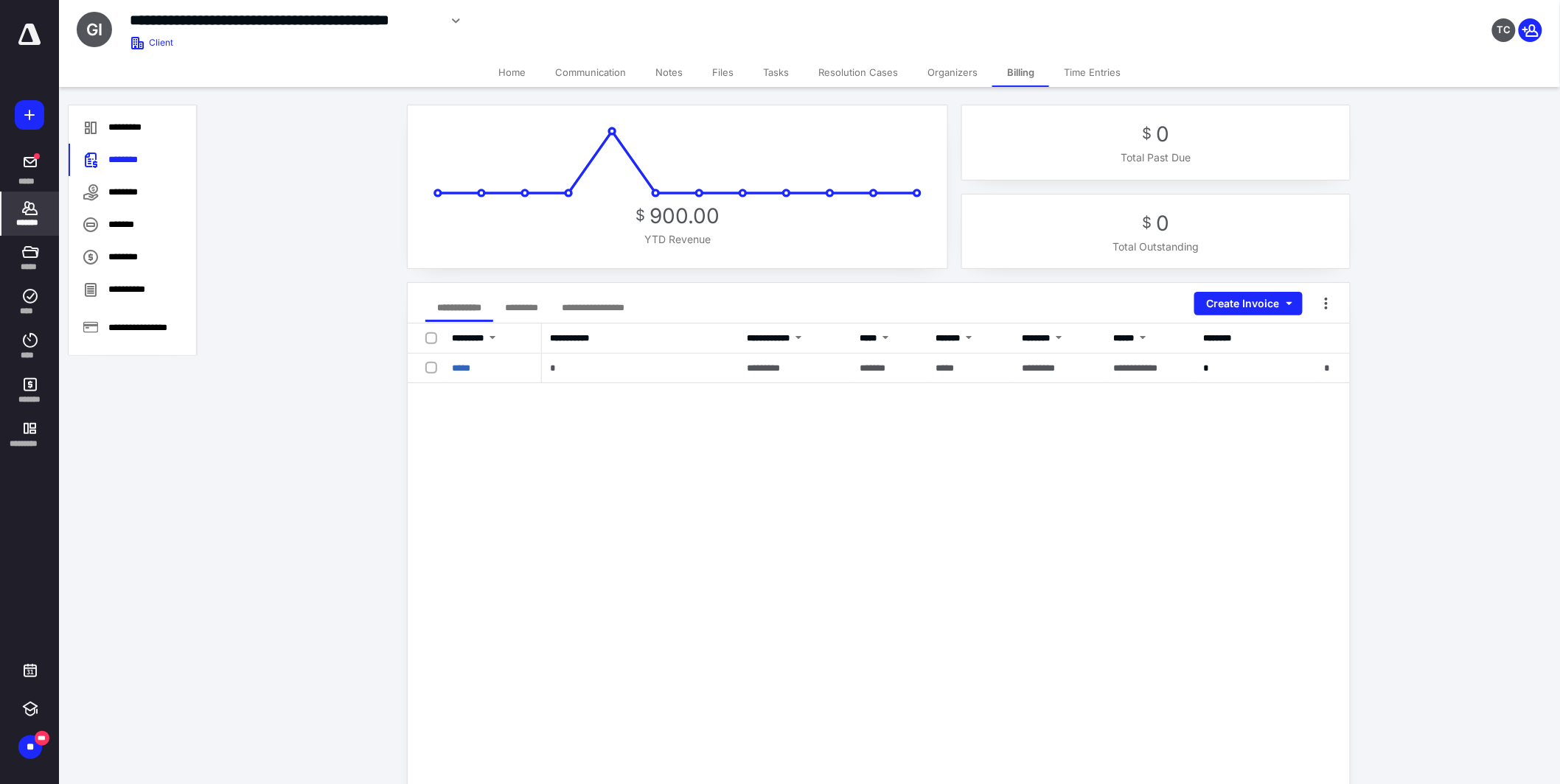 click on "*********" at bounding box center (521, 307) 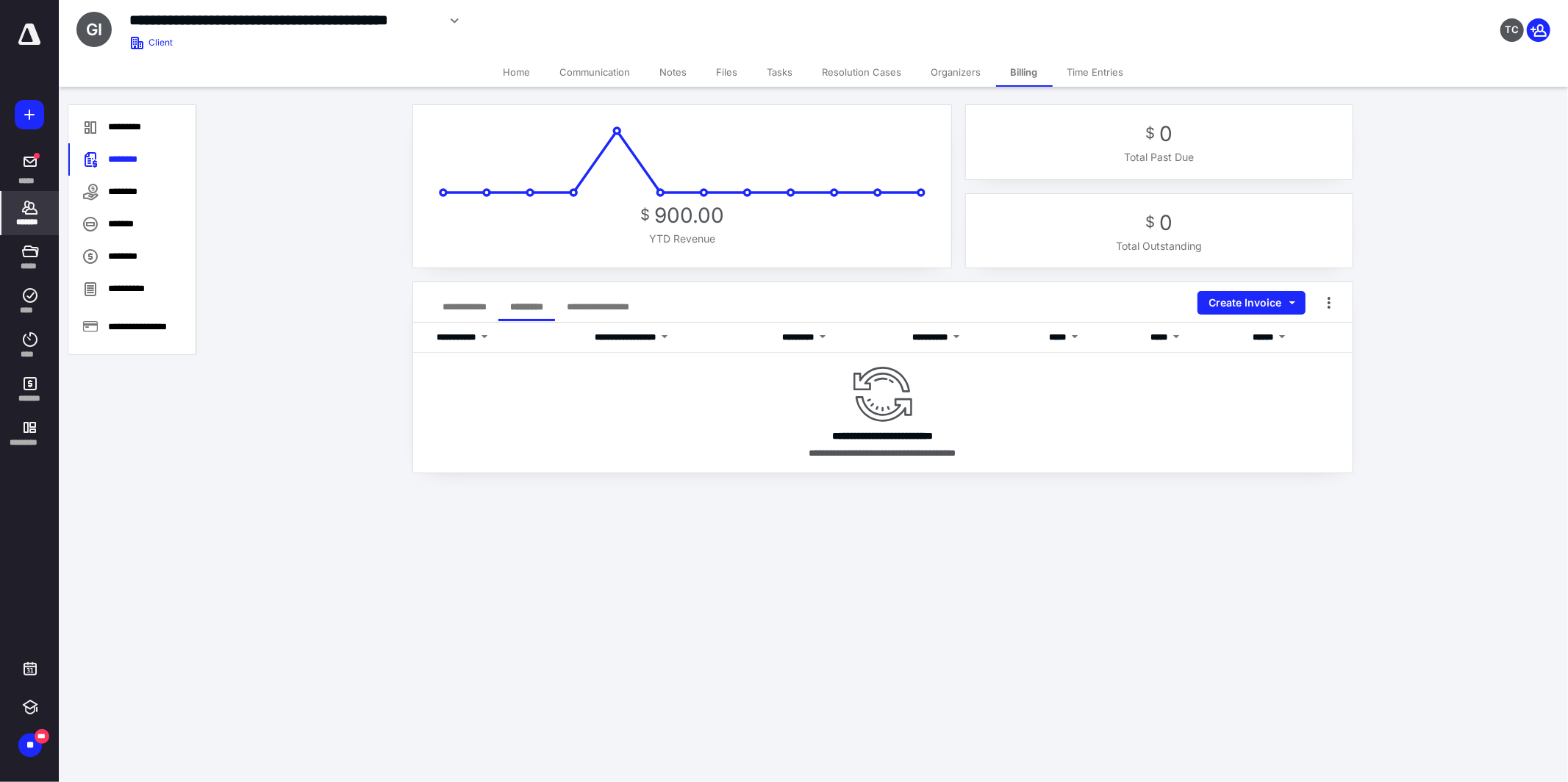 click on "Home" at bounding box center (517, 72) 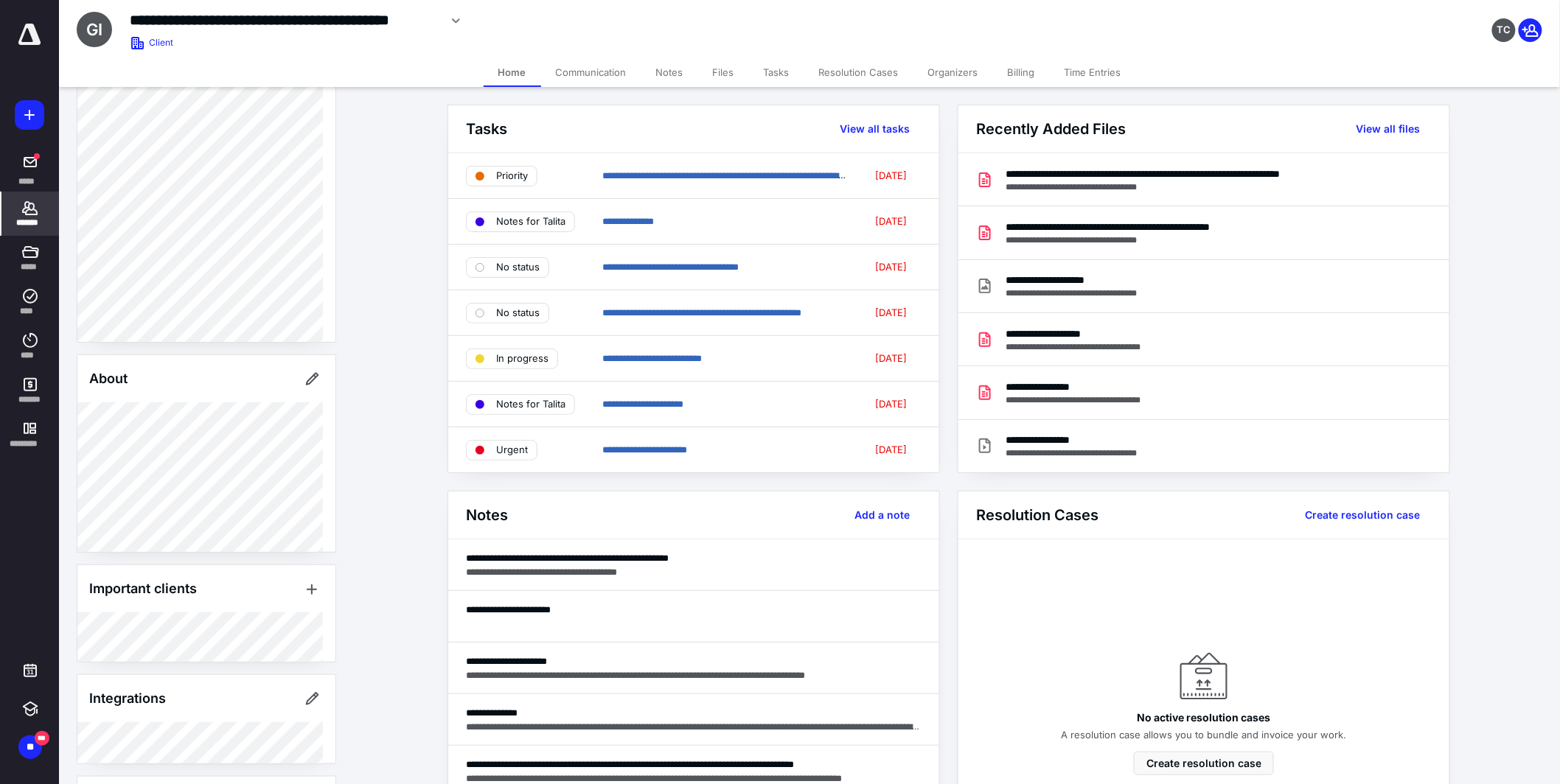 scroll, scrollTop: 0, scrollLeft: 0, axis: both 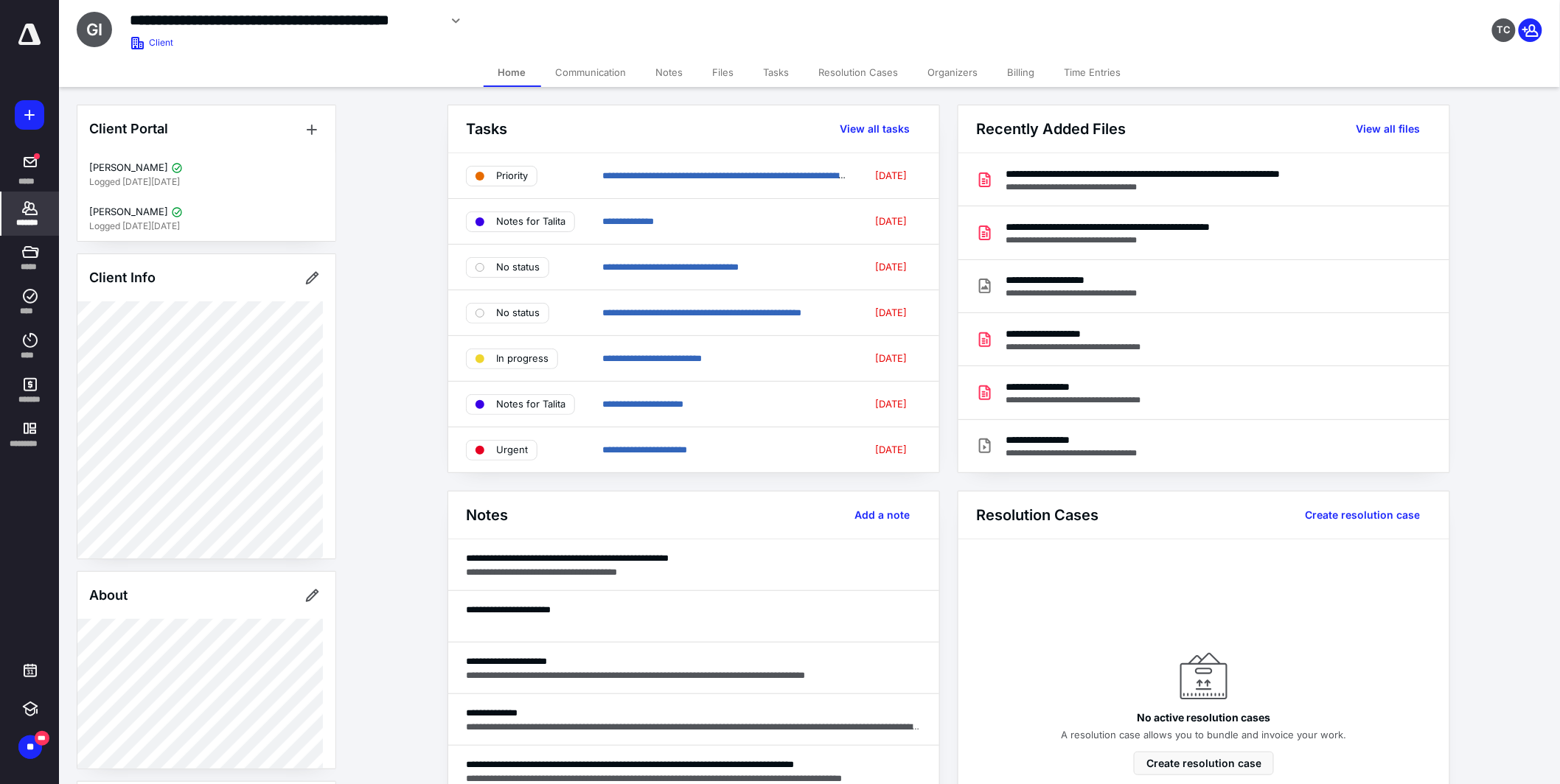 click on "*******" at bounding box center (30, 223) 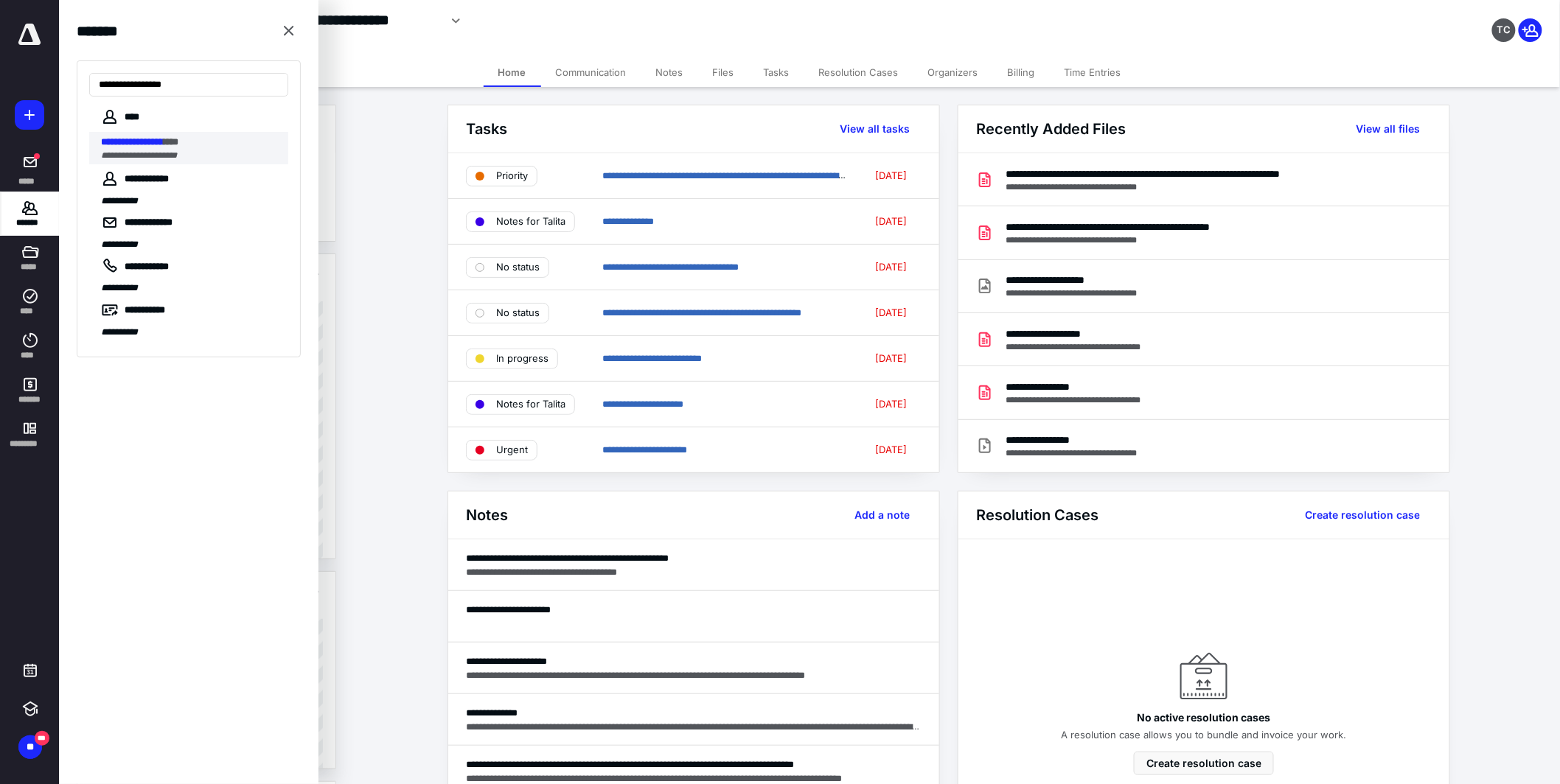type on "**********" 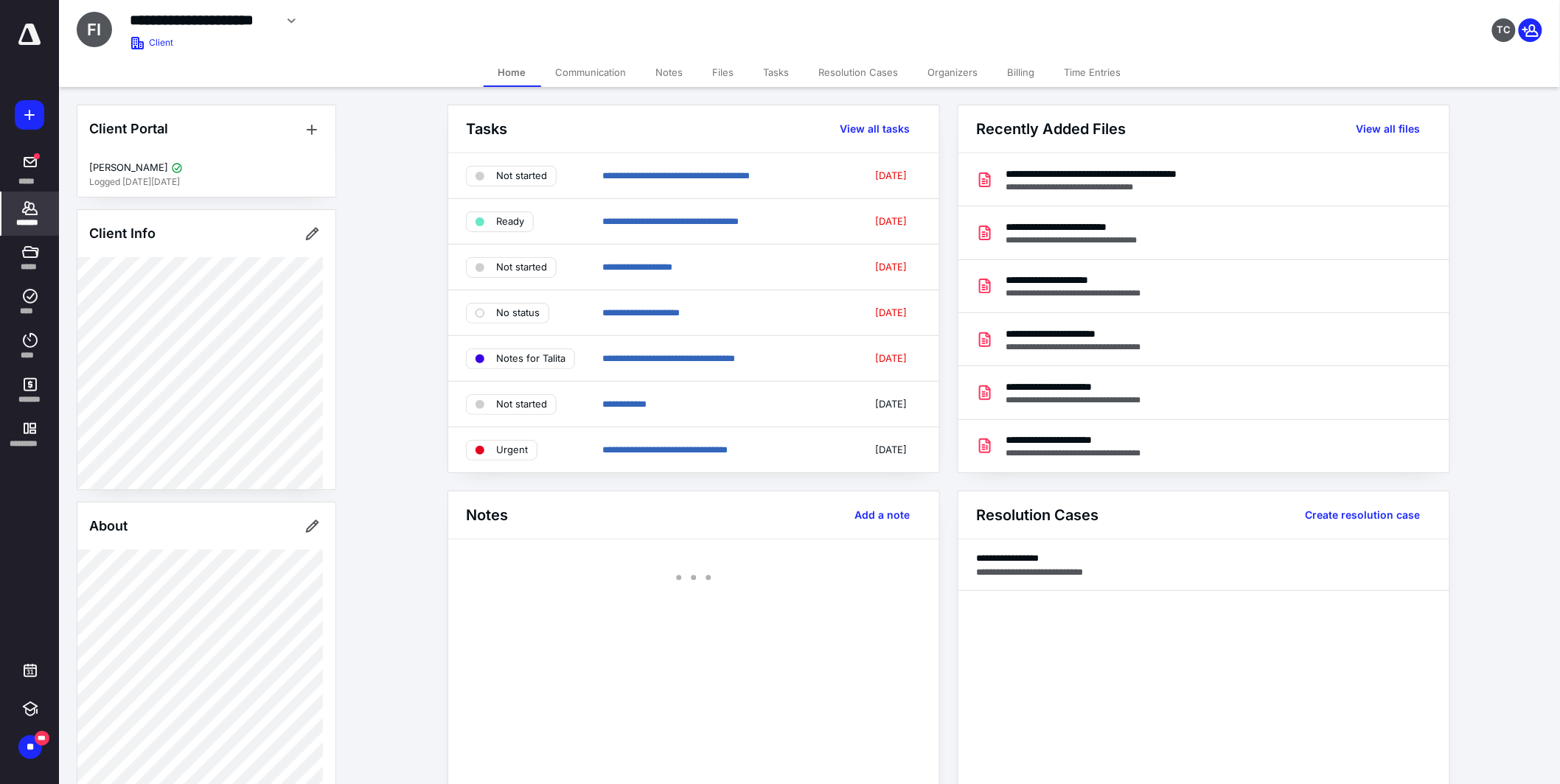 click on "Notes" at bounding box center (669, 72) 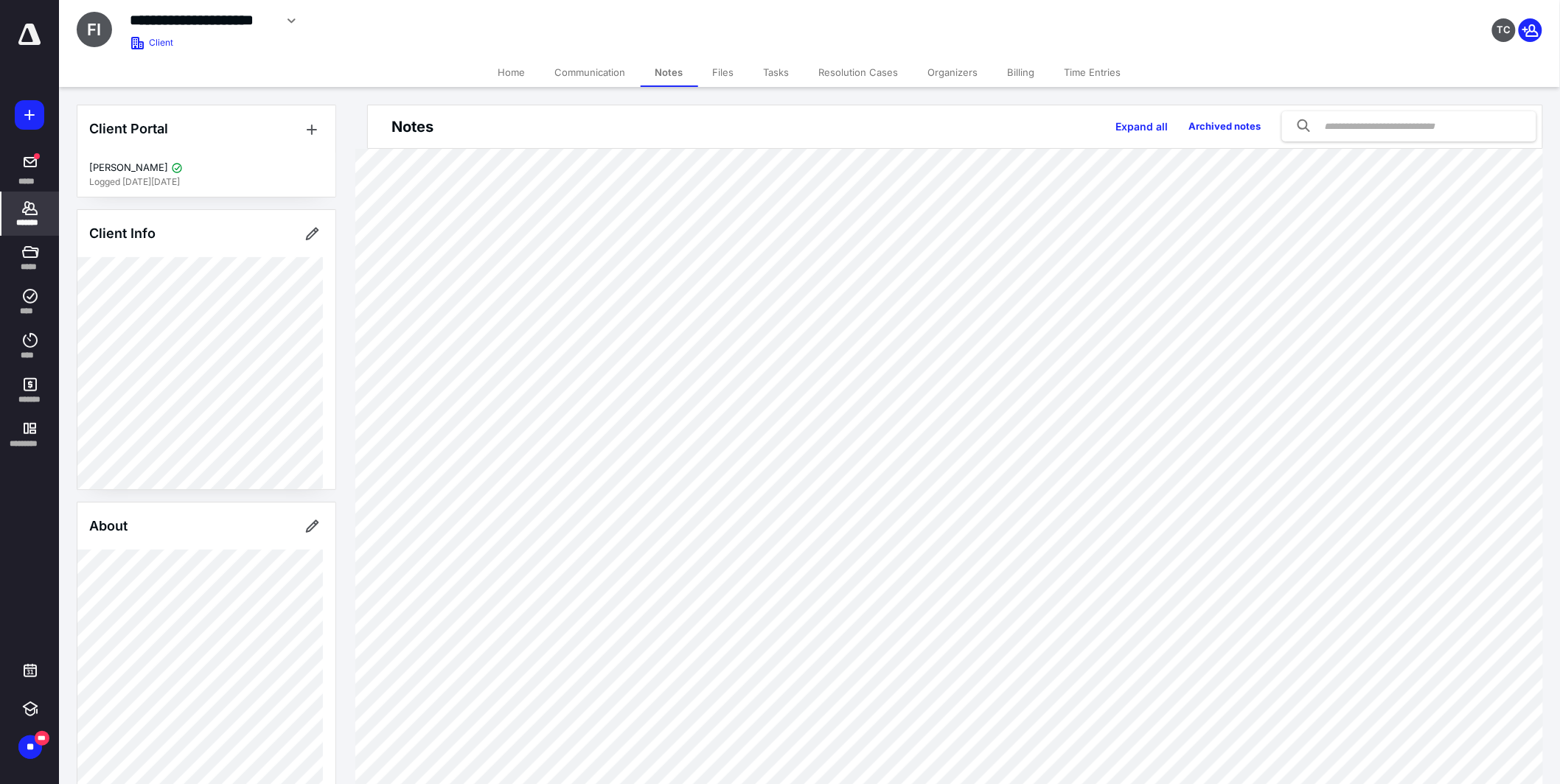 click on "Tasks" at bounding box center [776, 72] 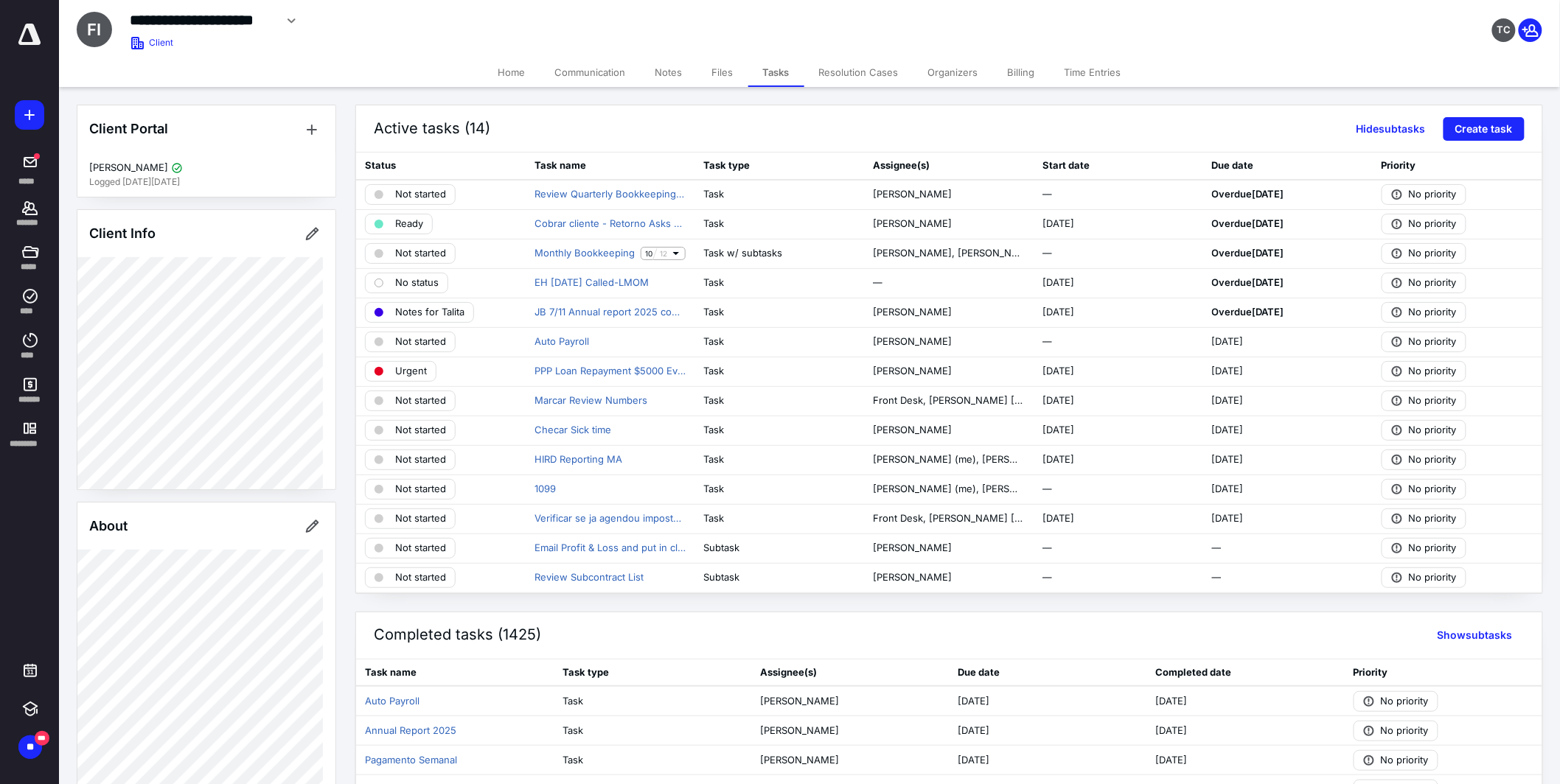 click on "Notes" at bounding box center [669, 72] 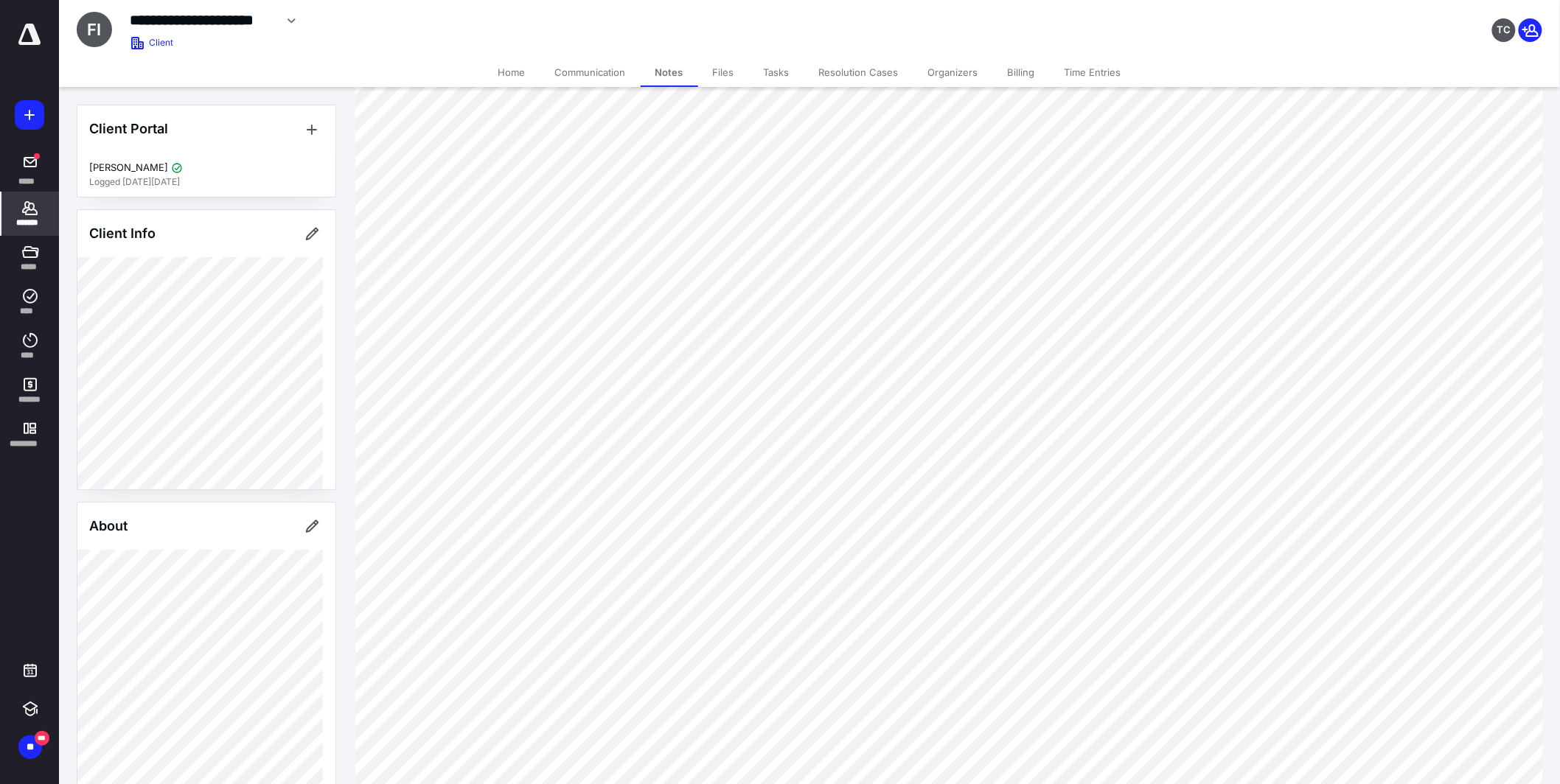 scroll, scrollTop: 6033, scrollLeft: 0, axis: vertical 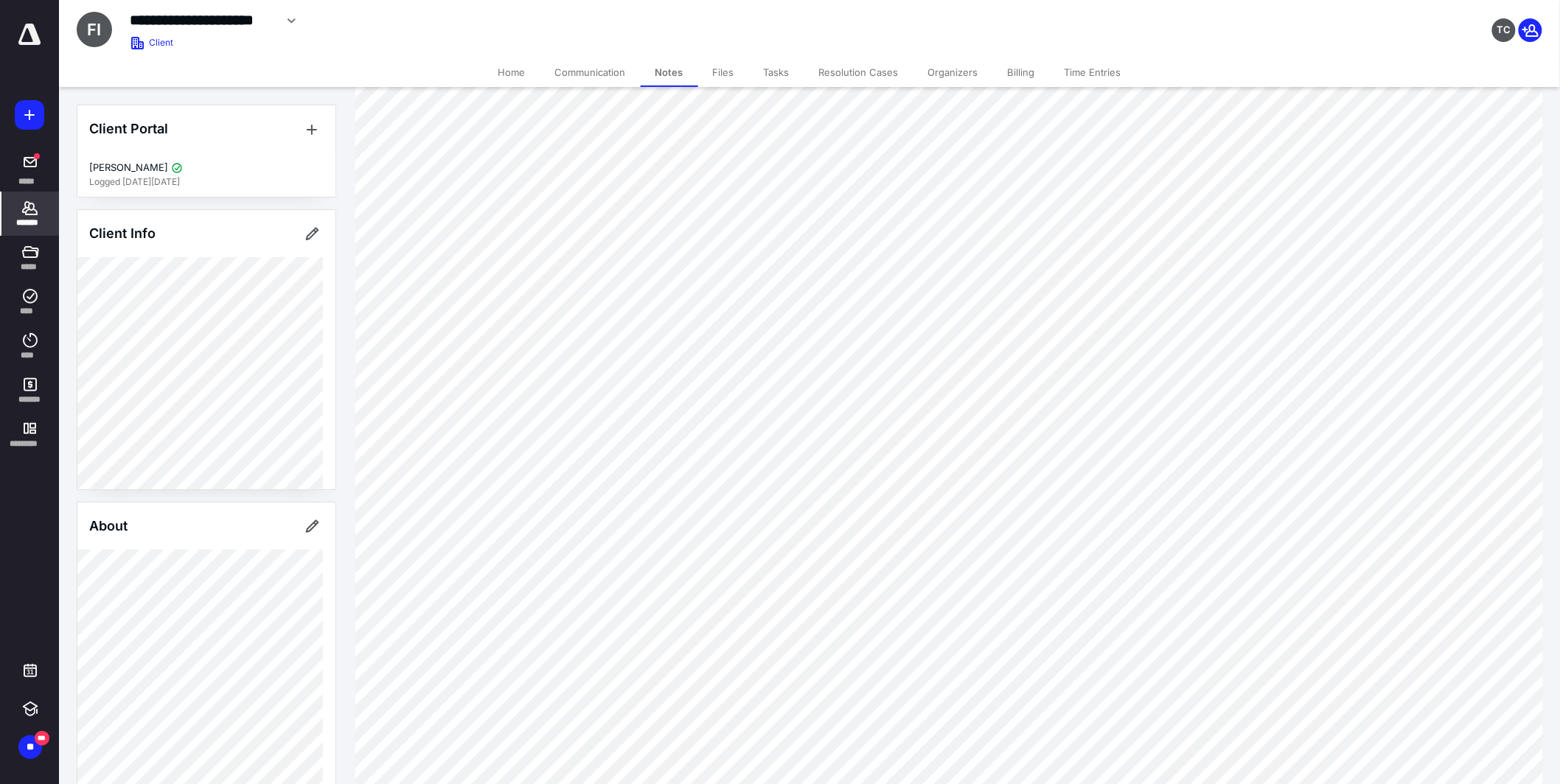click on "Tasks" at bounding box center (776, 72) 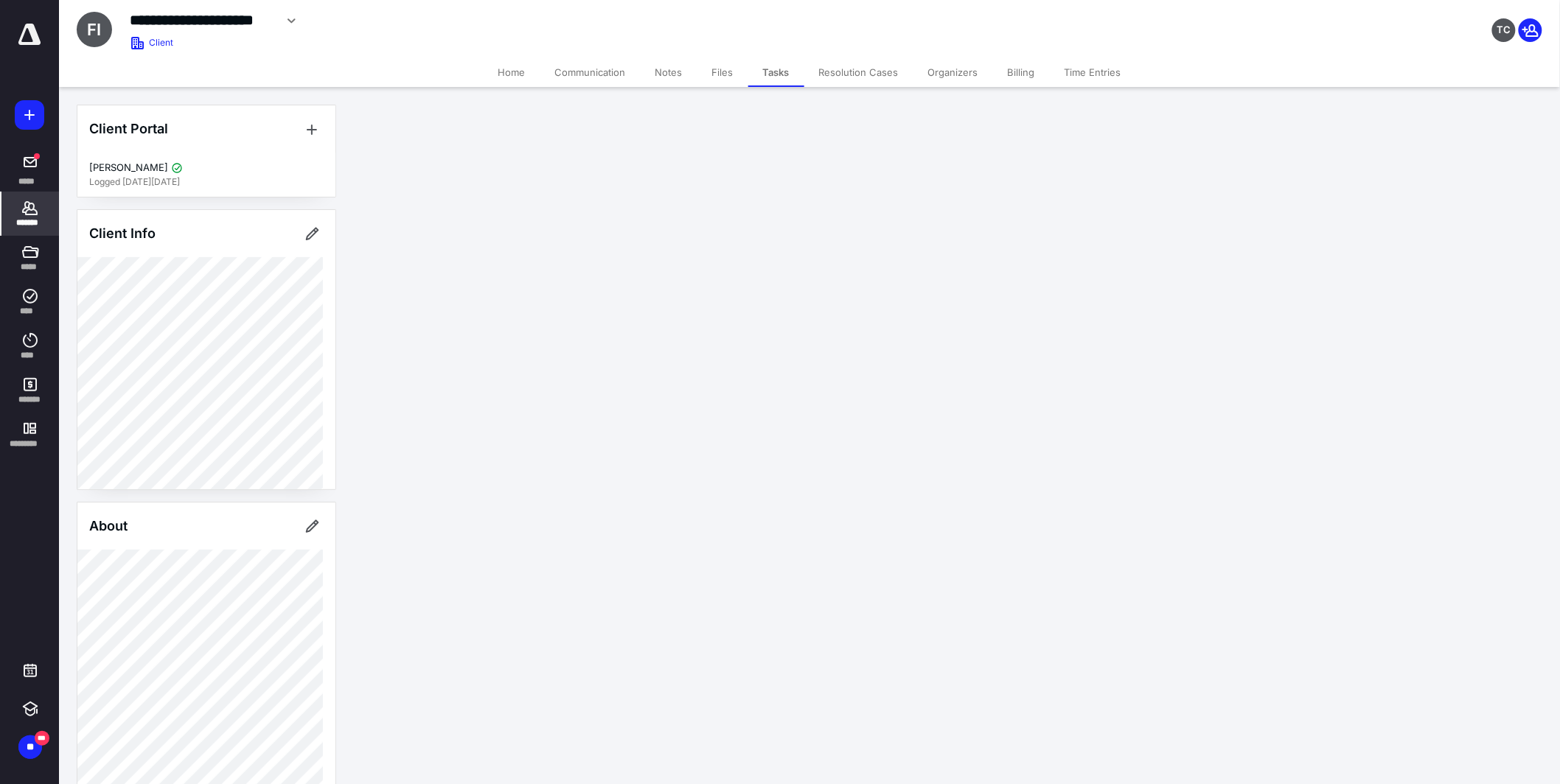 scroll, scrollTop: 0, scrollLeft: 0, axis: both 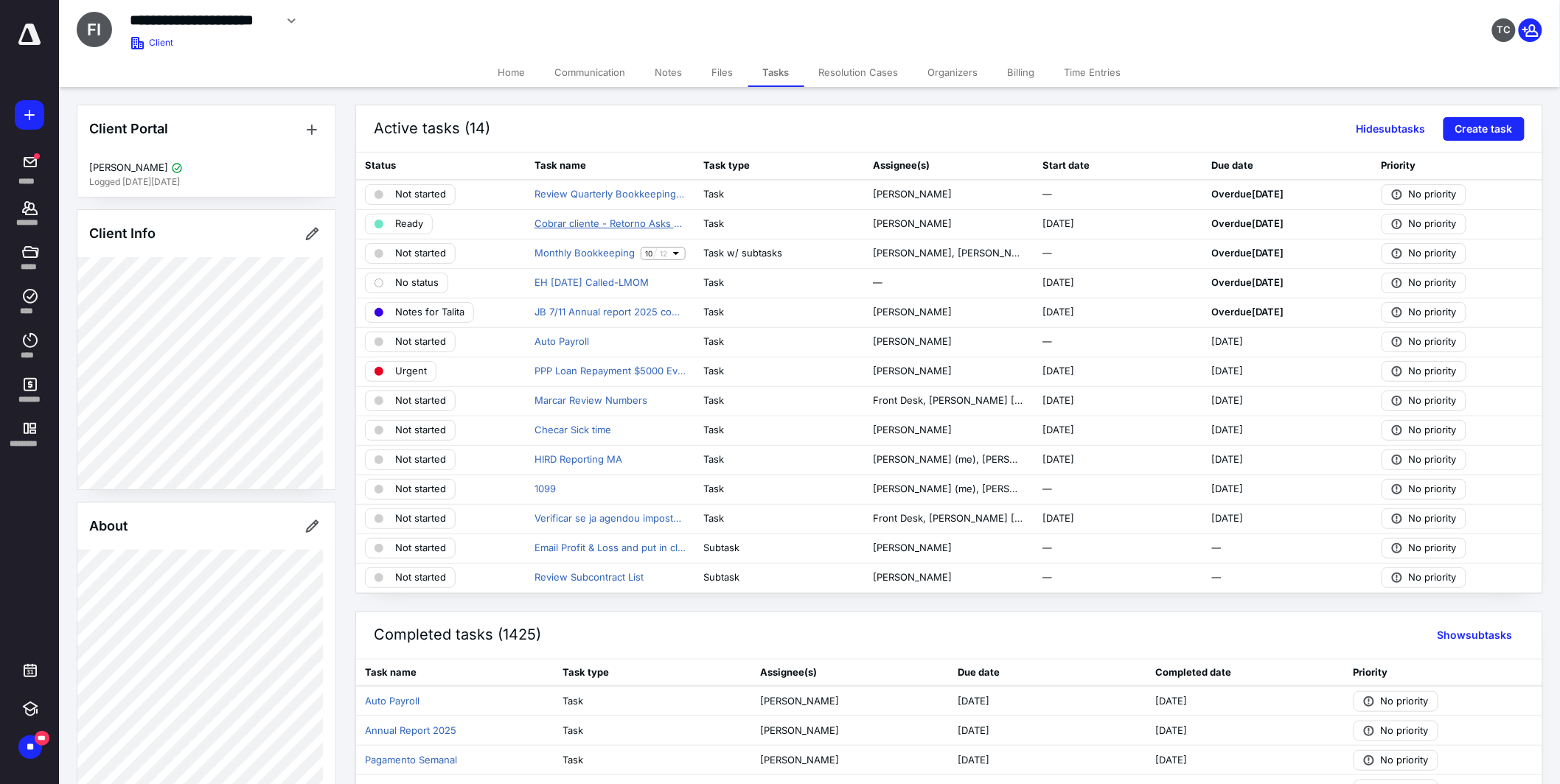click on "Cobrar cliente - Retorno Asks e 1099." at bounding box center (610, 224) 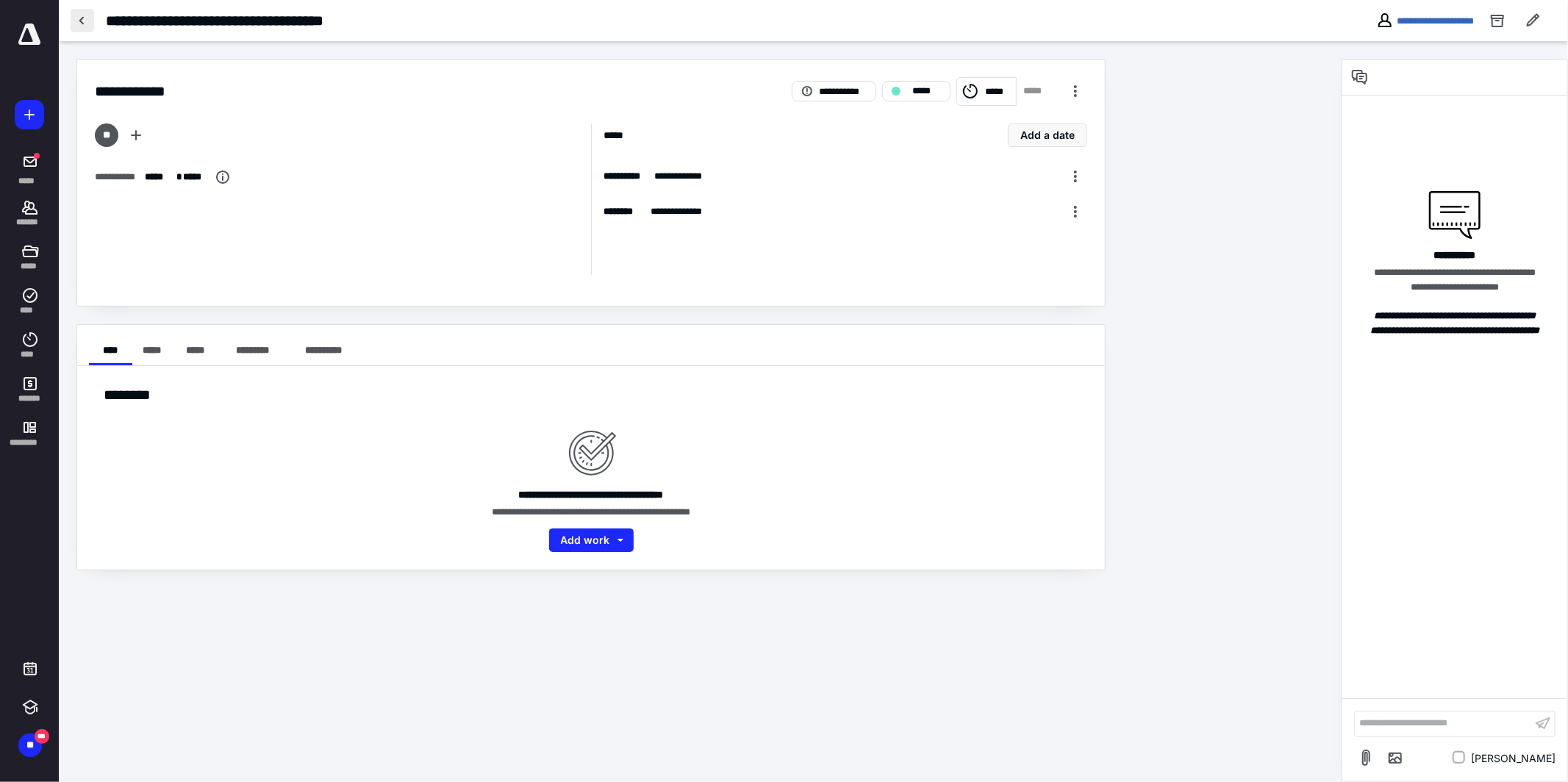 click at bounding box center (82, 21) 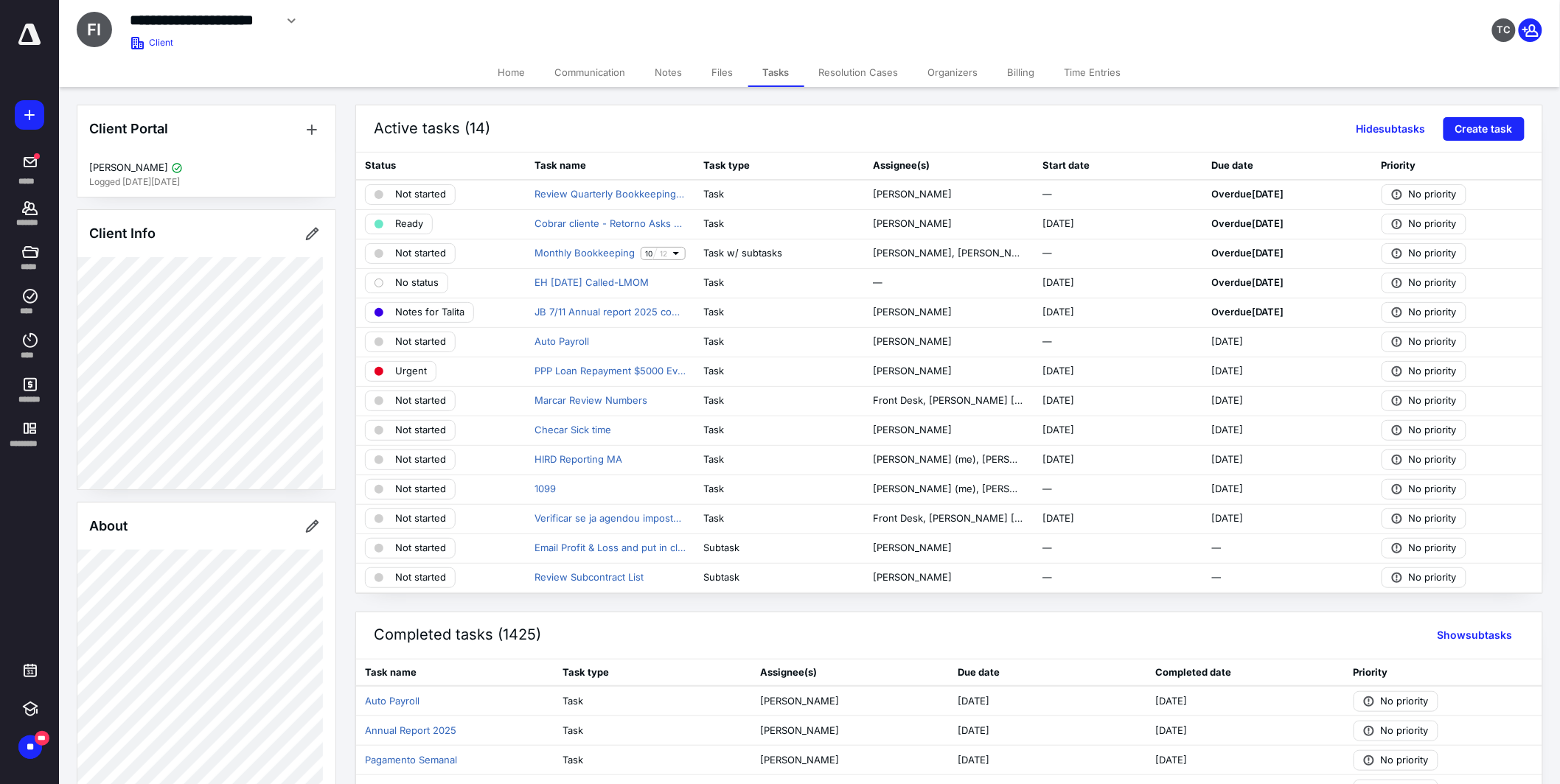 click on "Notes" at bounding box center (669, 72) 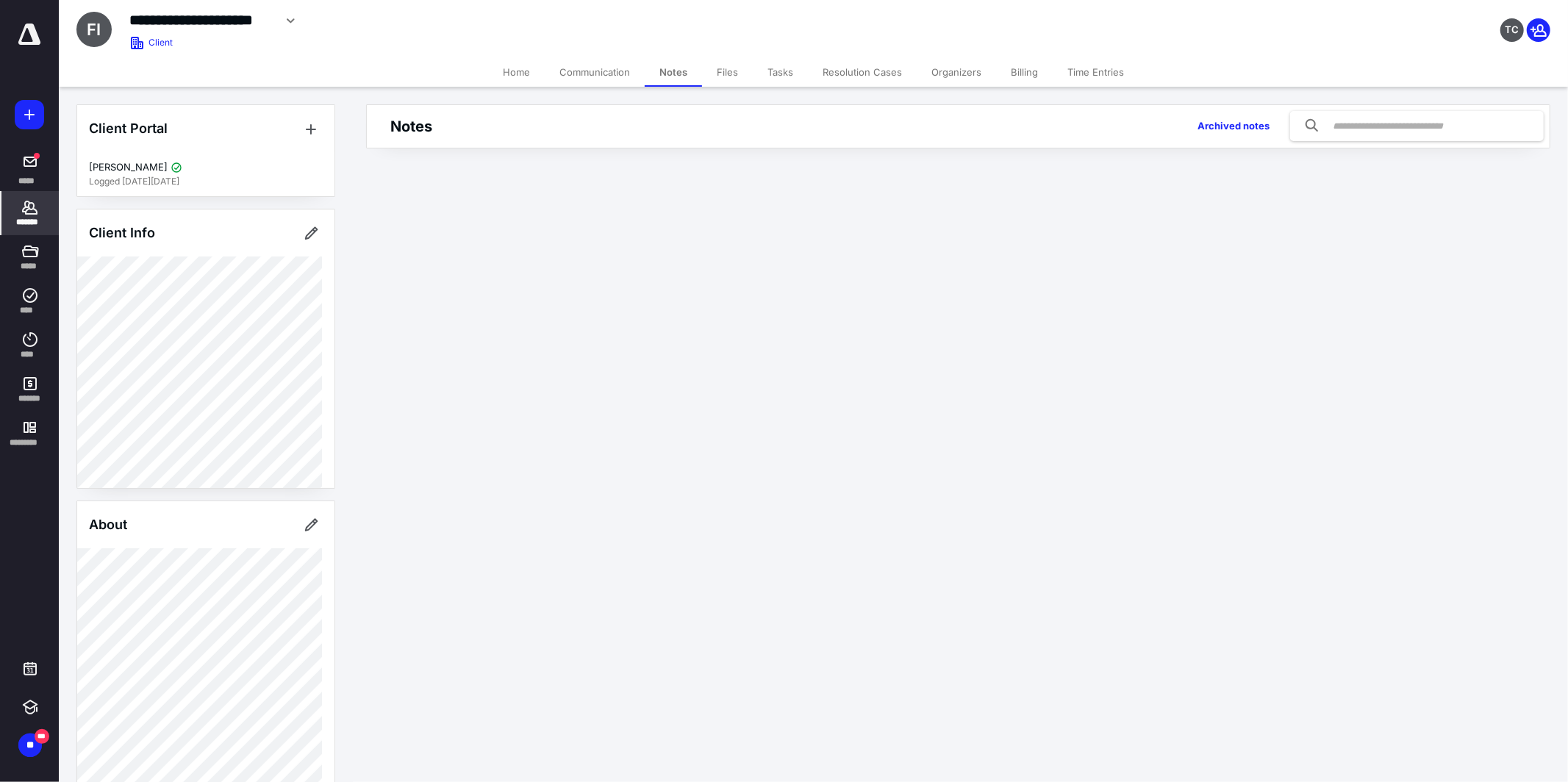 click on "Notes" at bounding box center (673, 72) 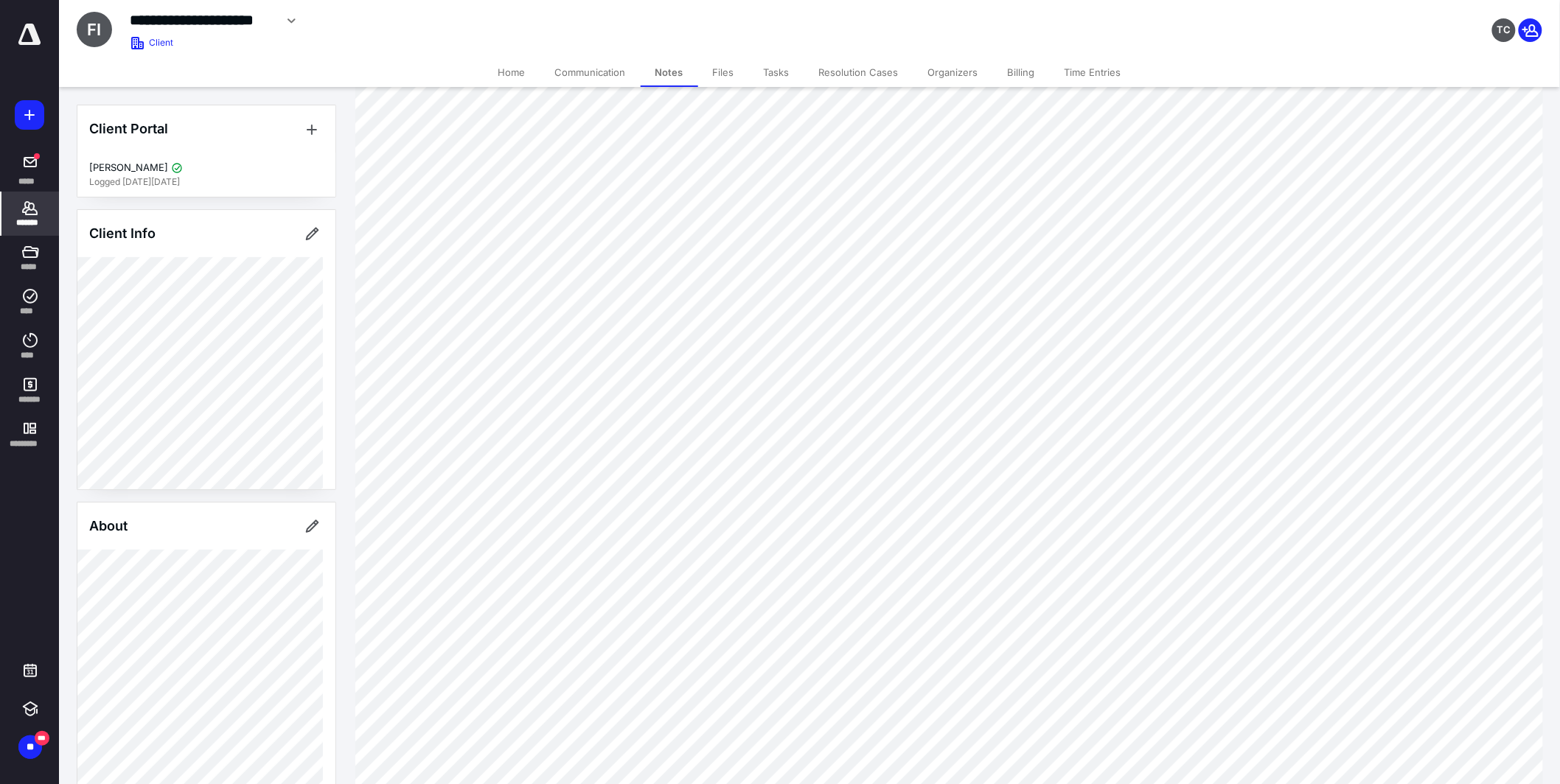 scroll, scrollTop: 6261, scrollLeft: 0, axis: vertical 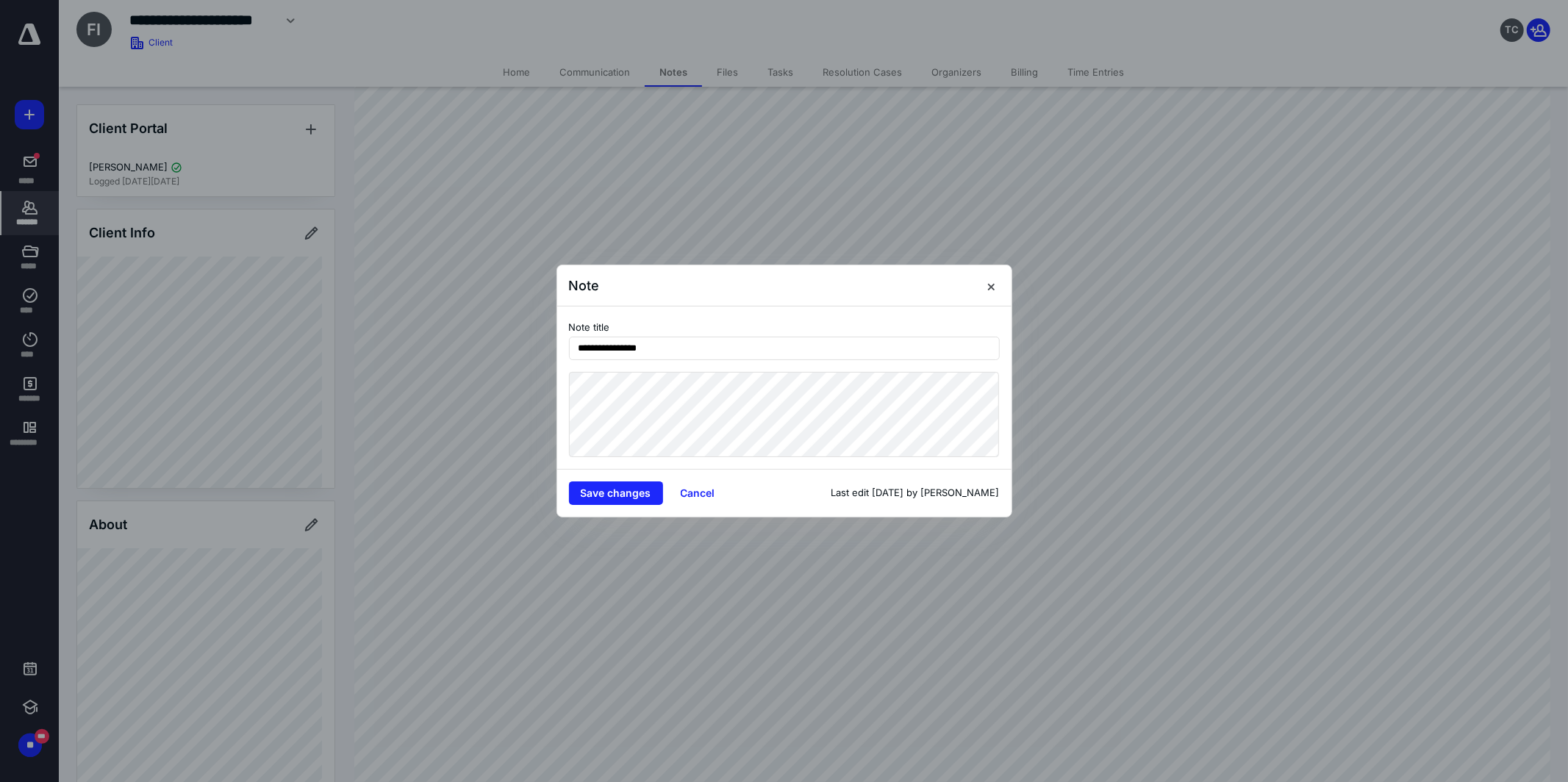 click on "Note" at bounding box center (784, 286) 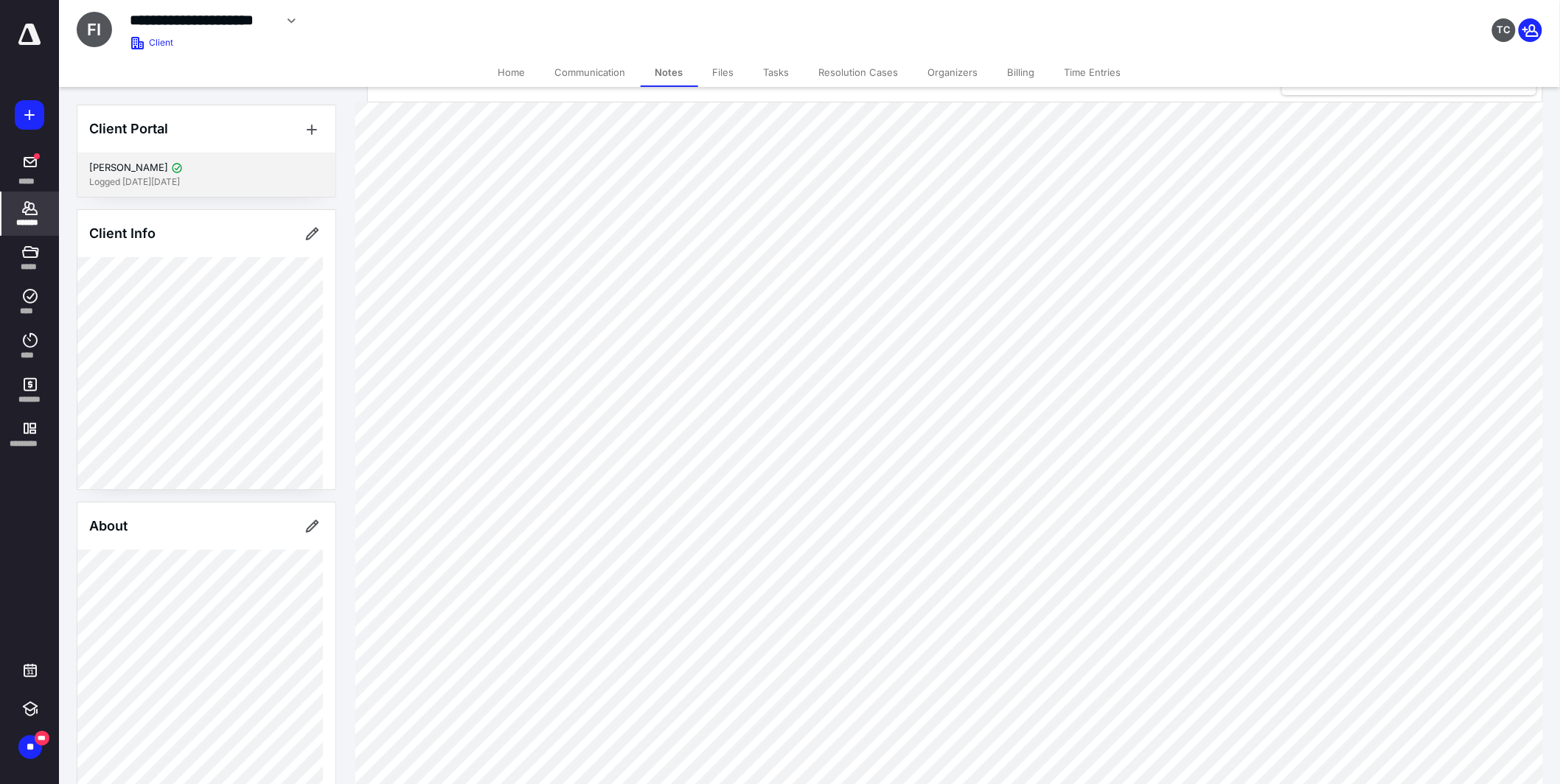 scroll, scrollTop: 0, scrollLeft: 0, axis: both 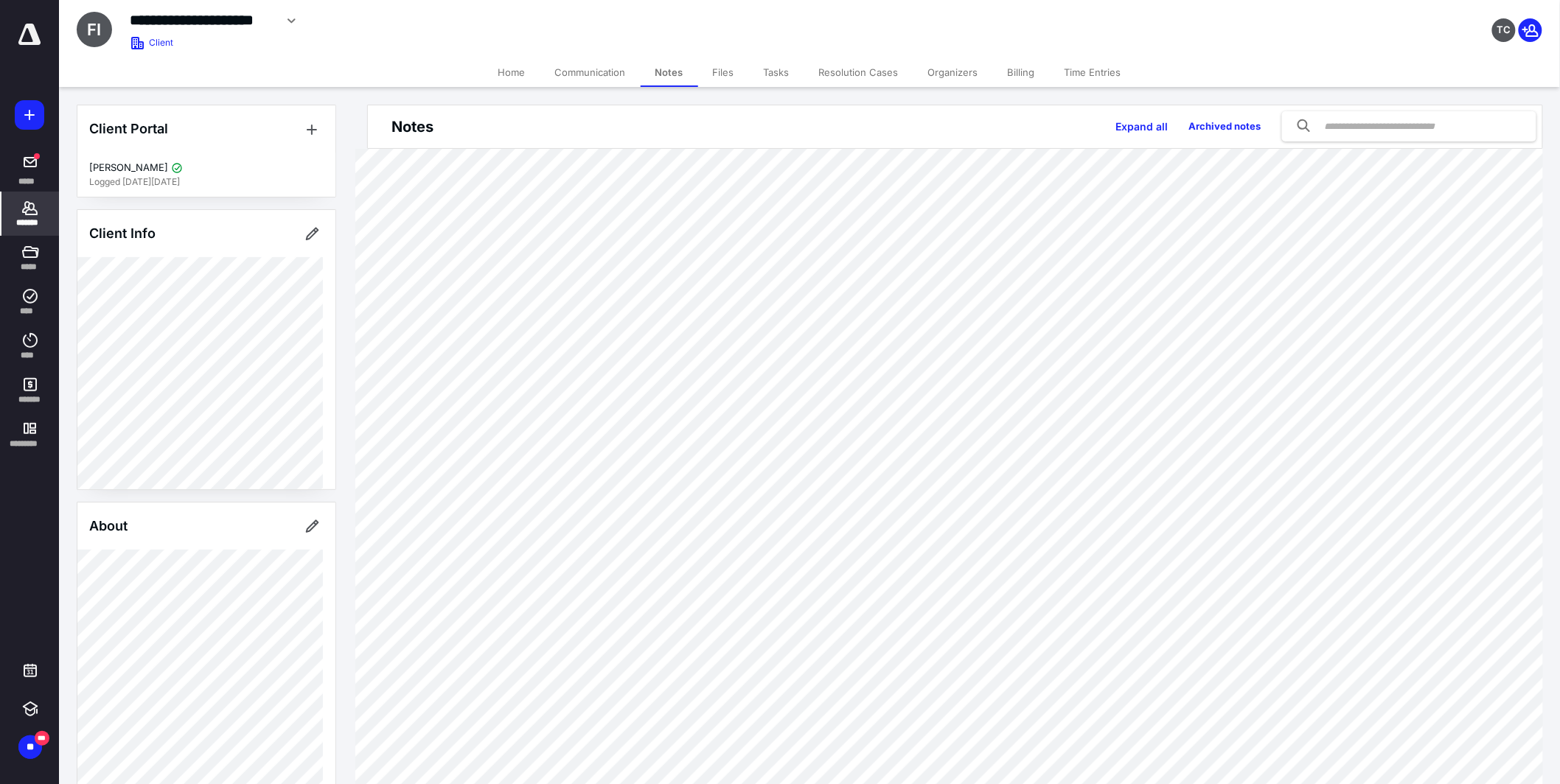 click 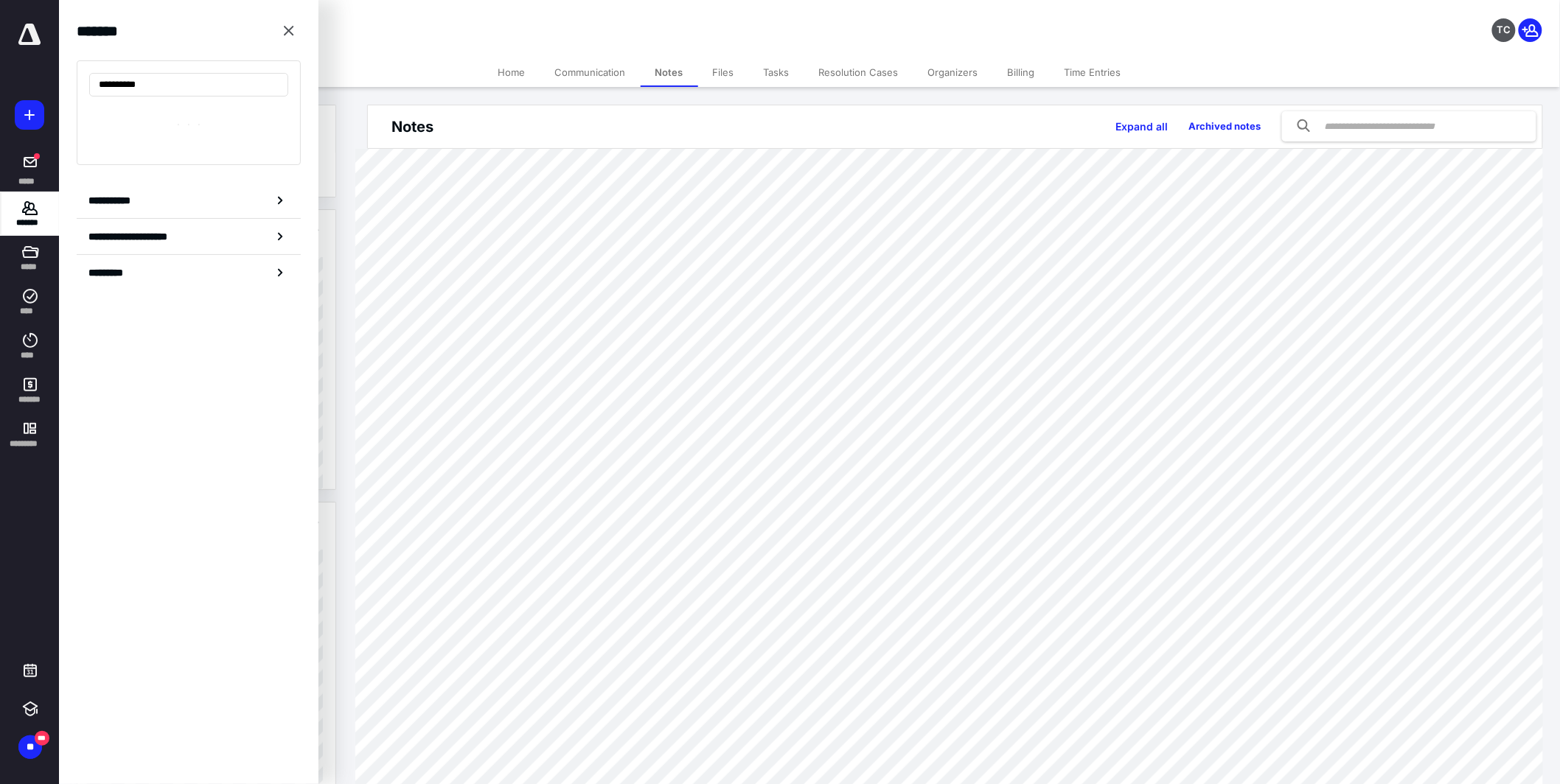 type on "**********" 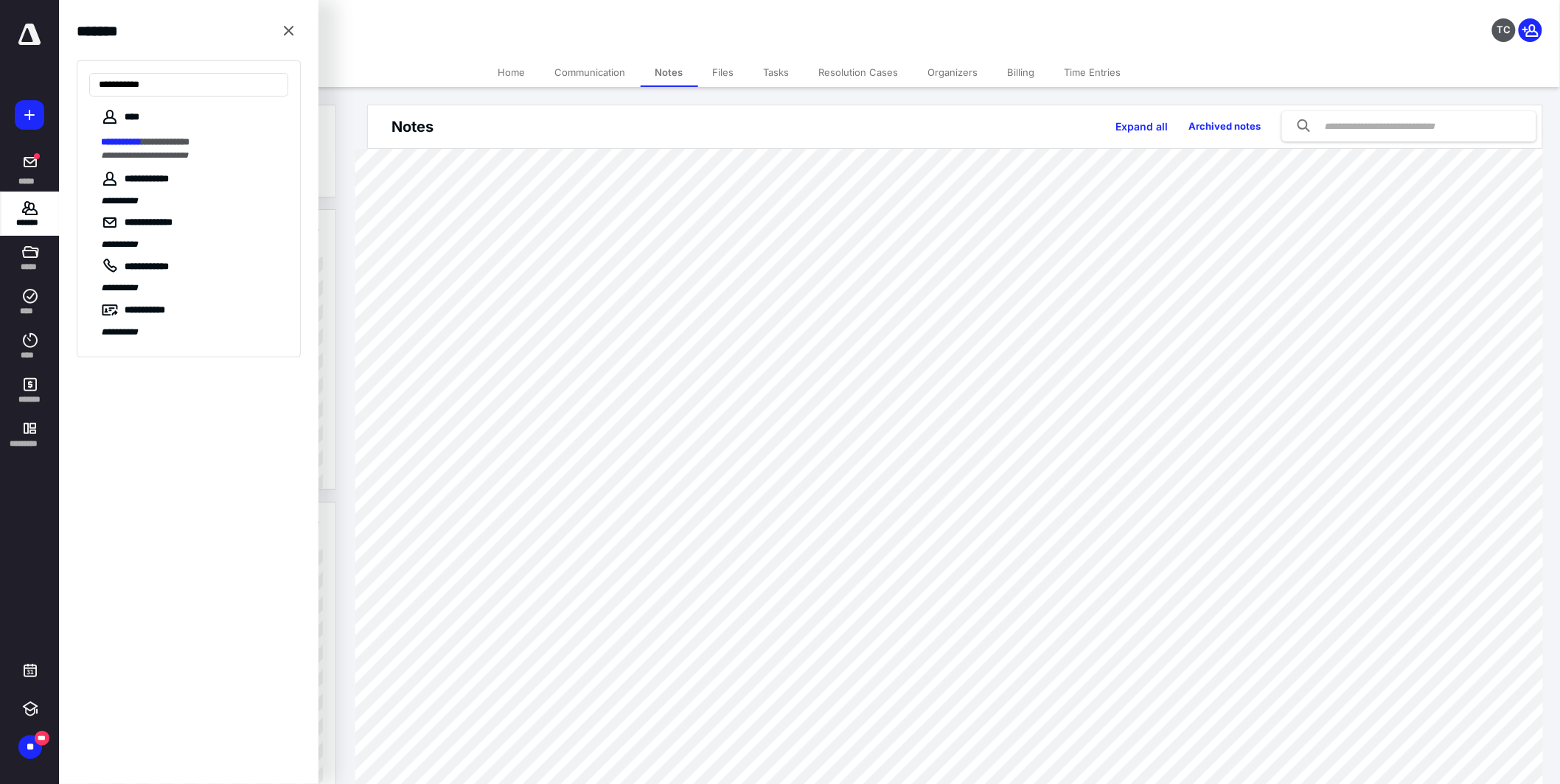 click on "**********" at bounding box center (144, 155) 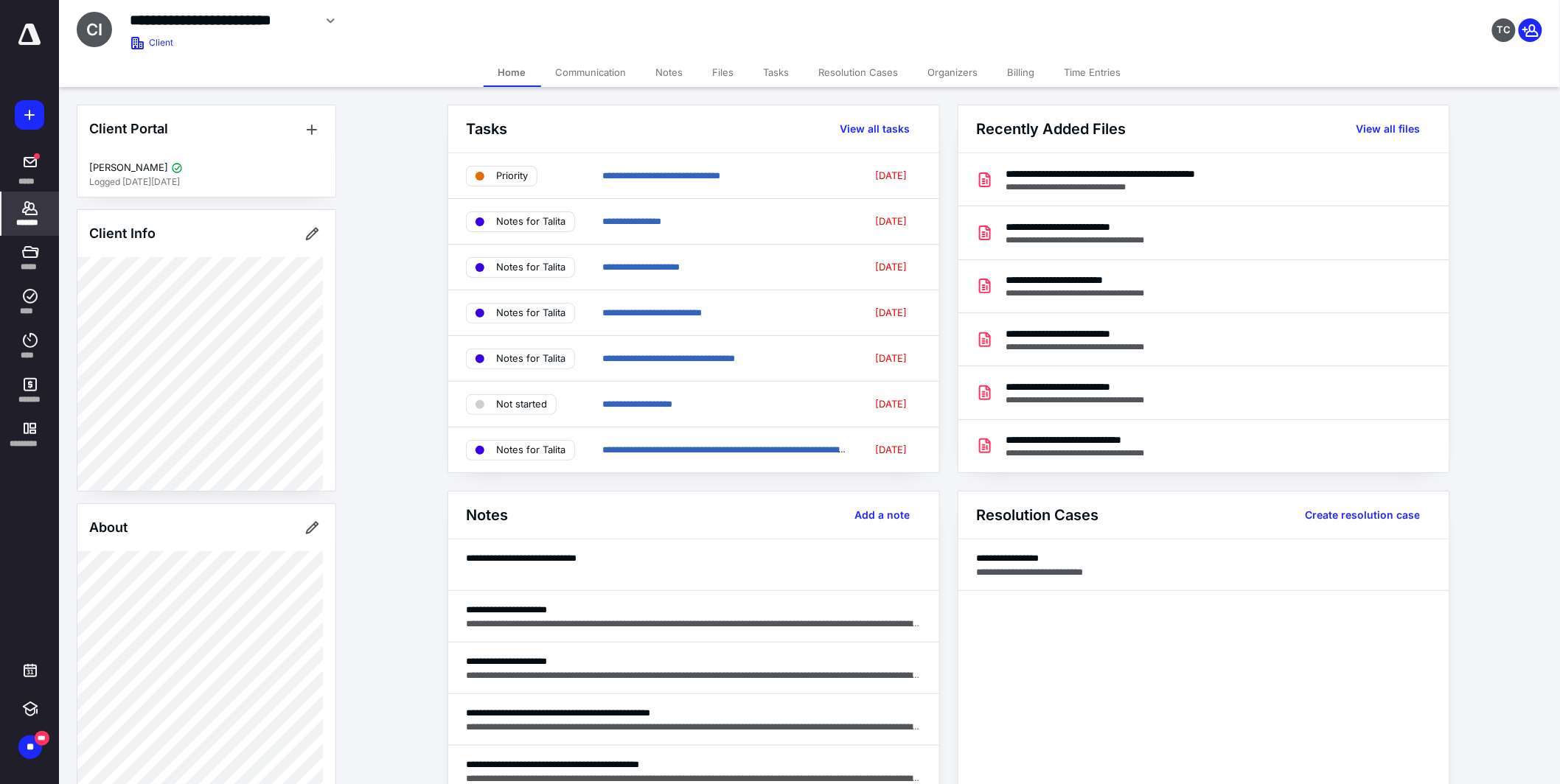 click on "Tasks" at bounding box center (776, 72) 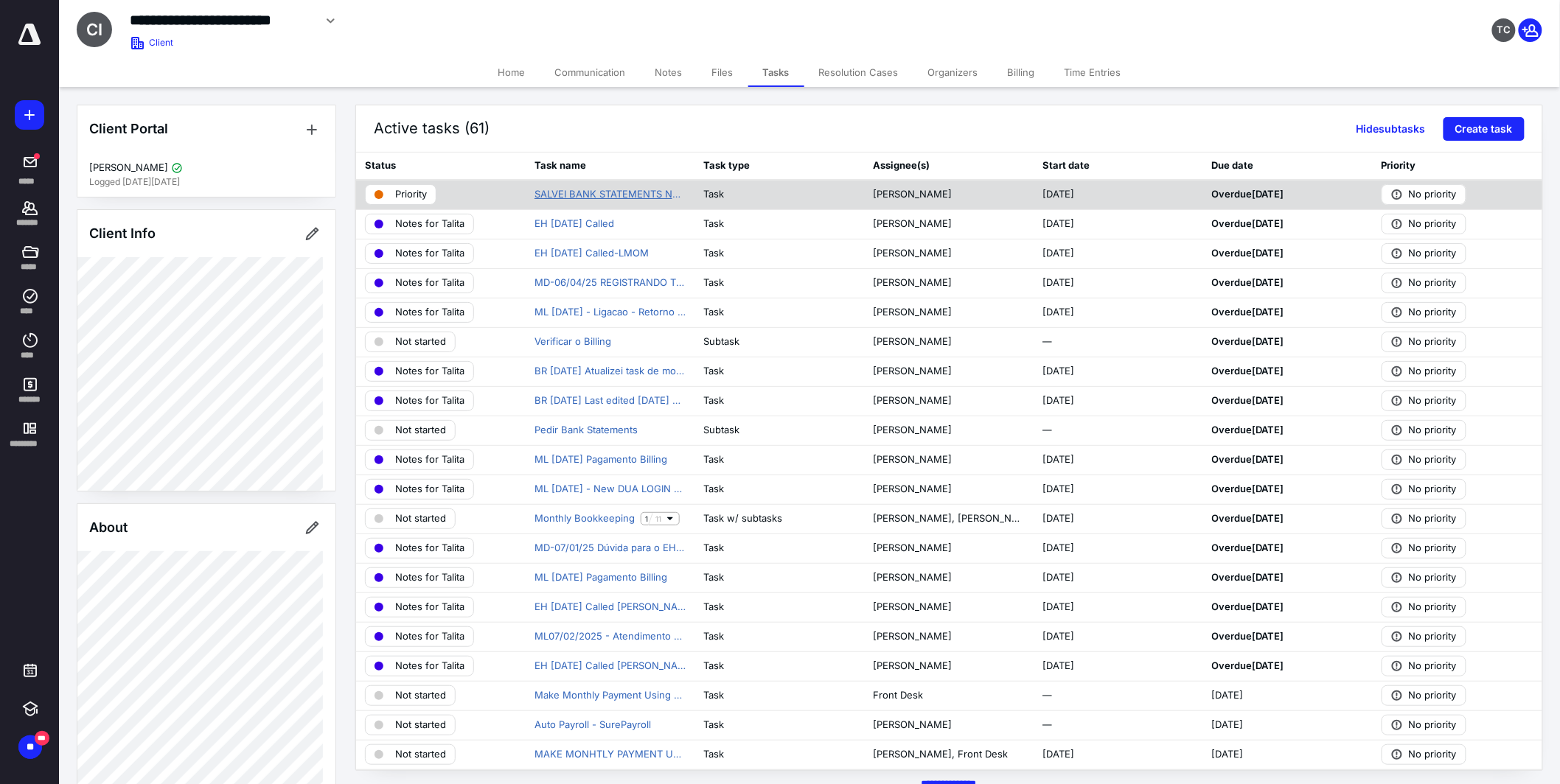click on "SALVEI BANK STATEMENTS NO DRIVE." at bounding box center (610, 195) 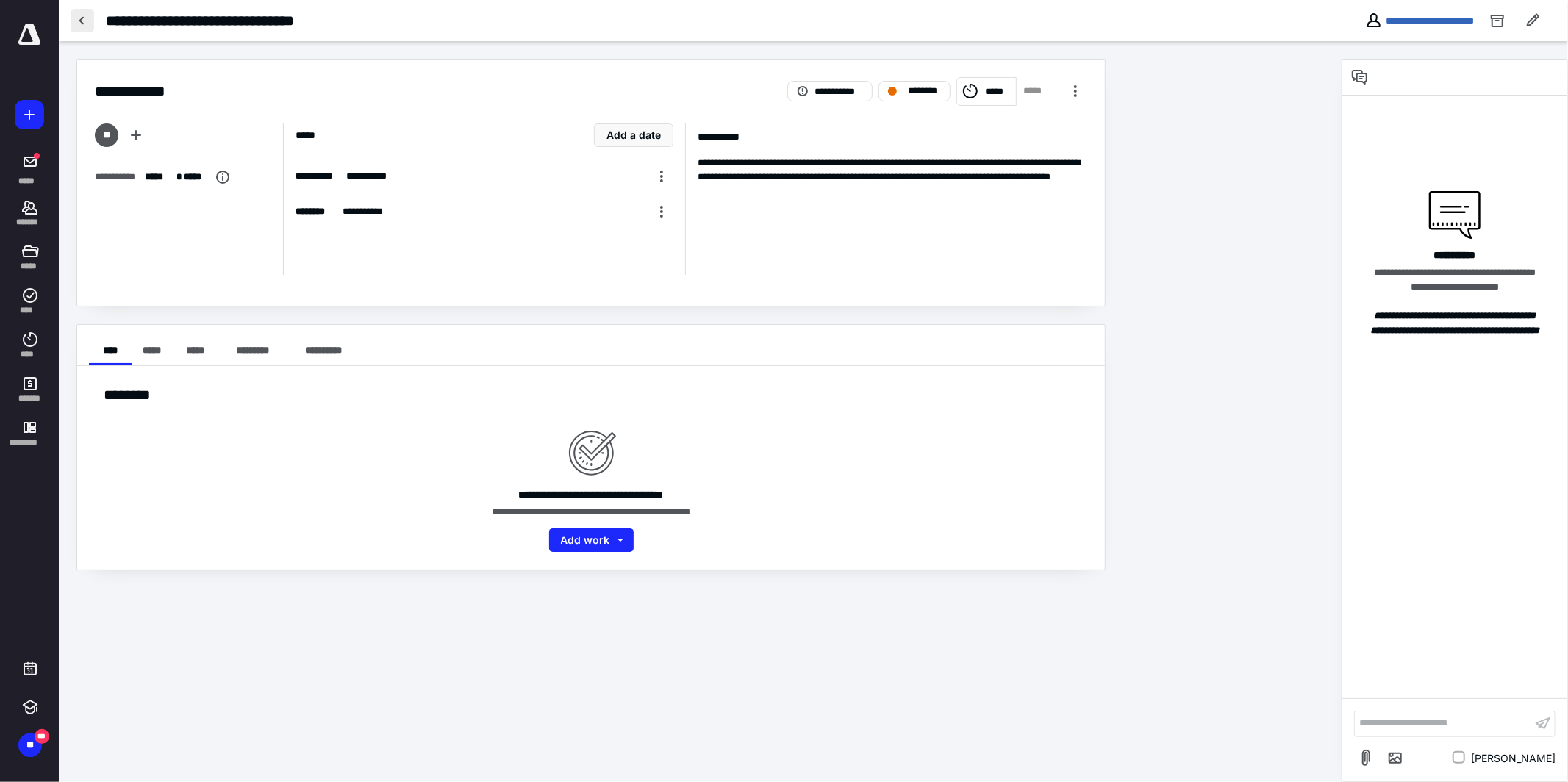 click at bounding box center (82, 21) 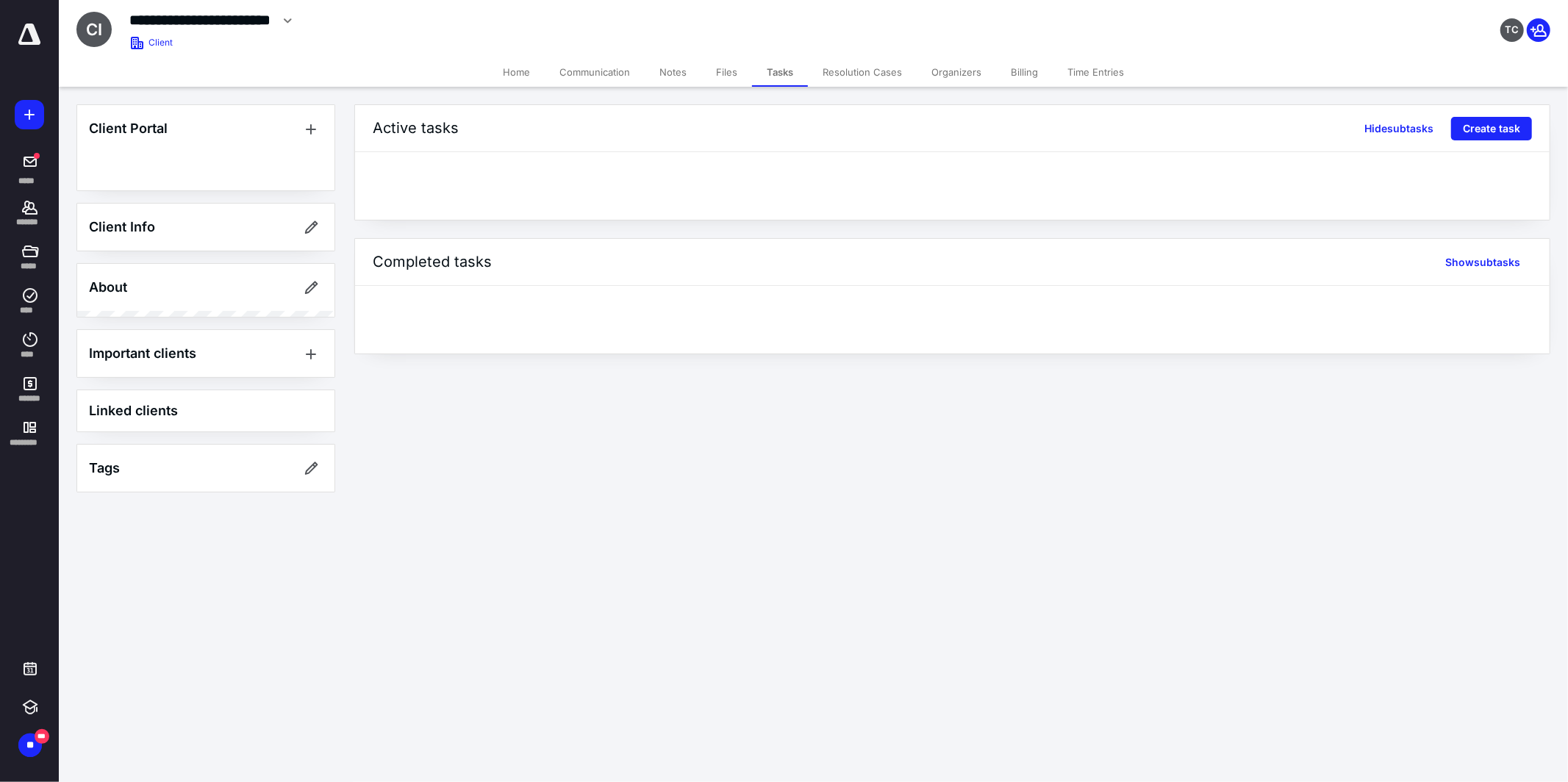 click on "Notes" at bounding box center [673, 72] 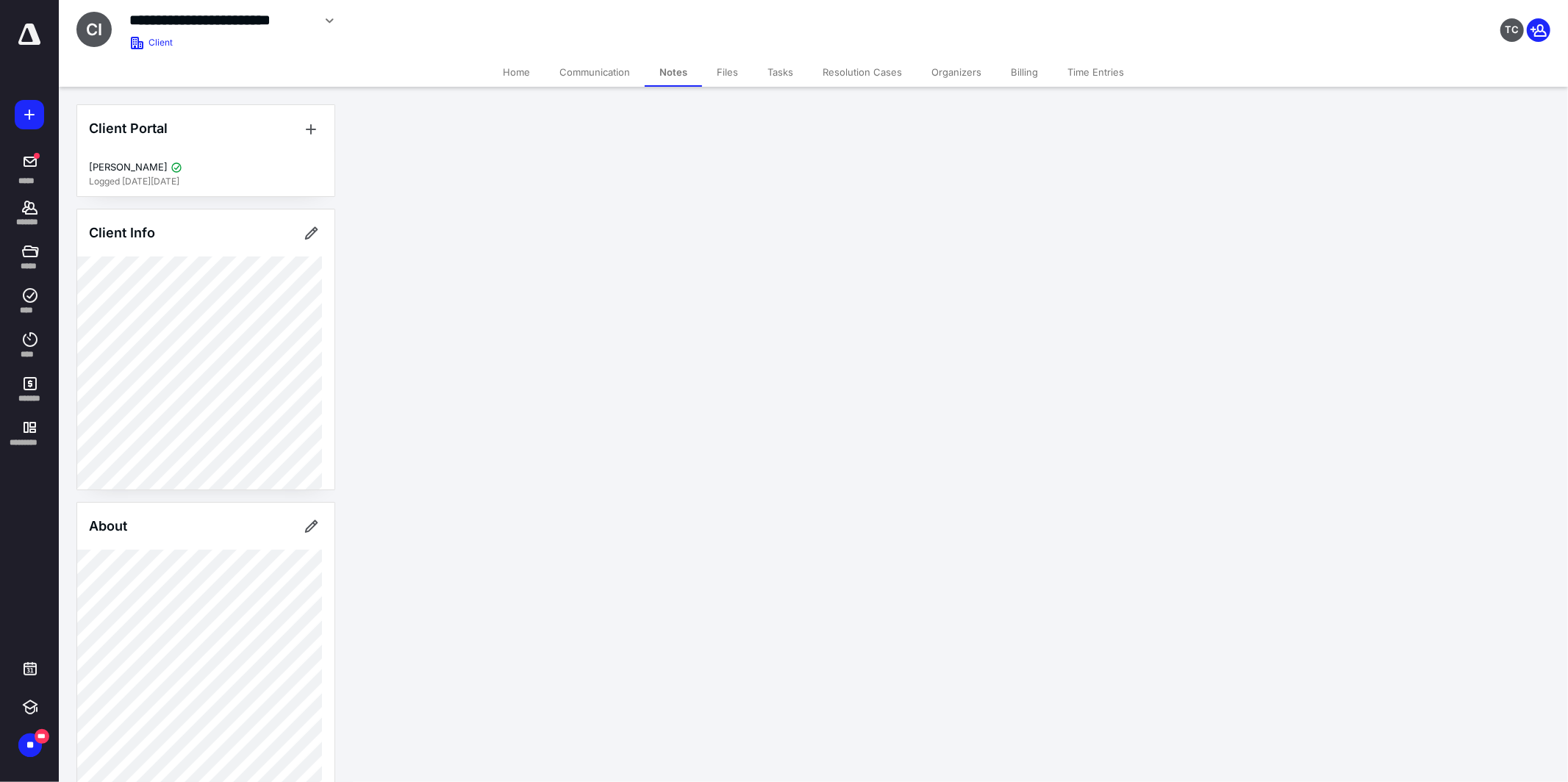 click on "Notes" at bounding box center [673, 72] 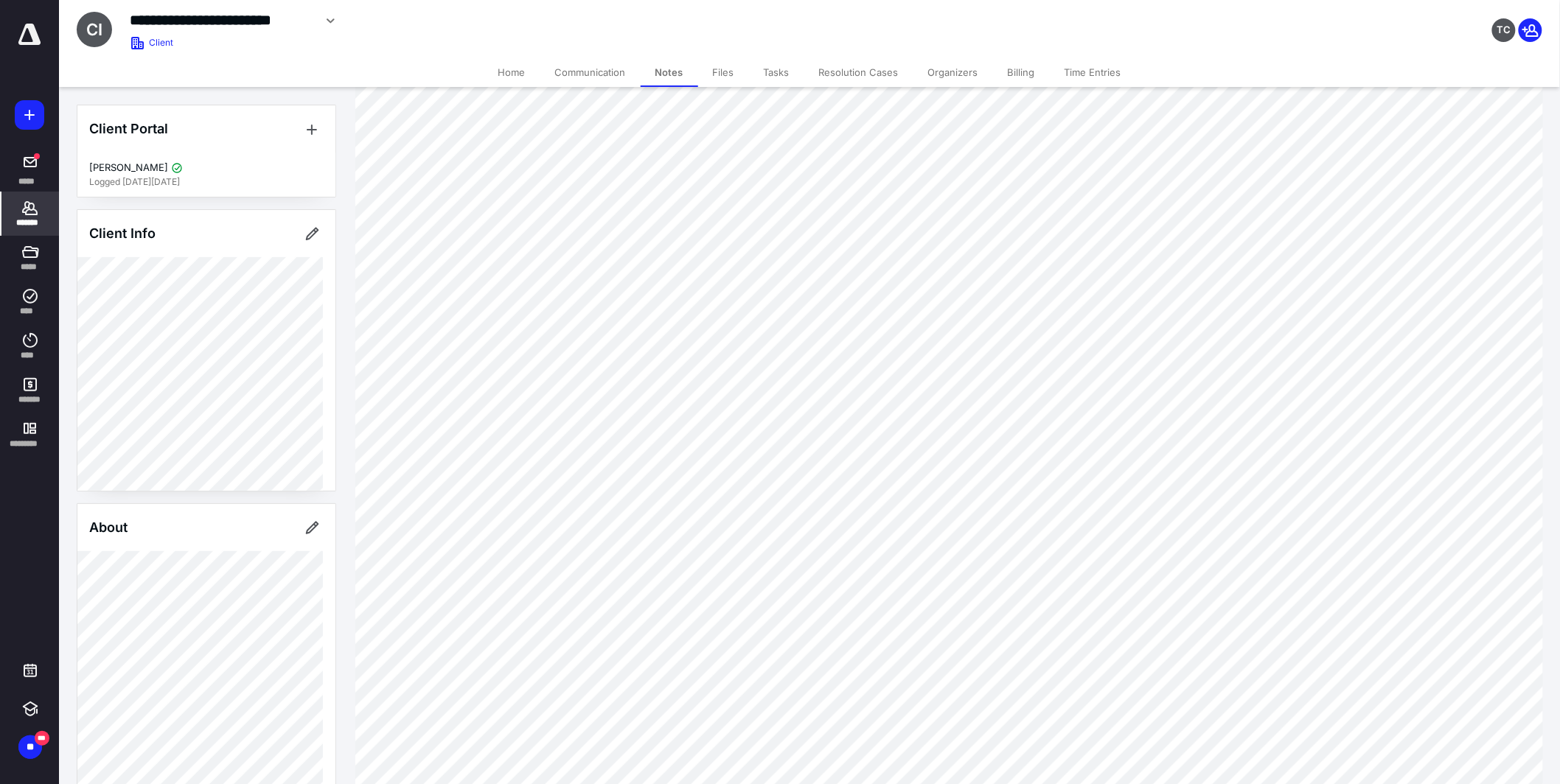 scroll, scrollTop: 4871, scrollLeft: 0, axis: vertical 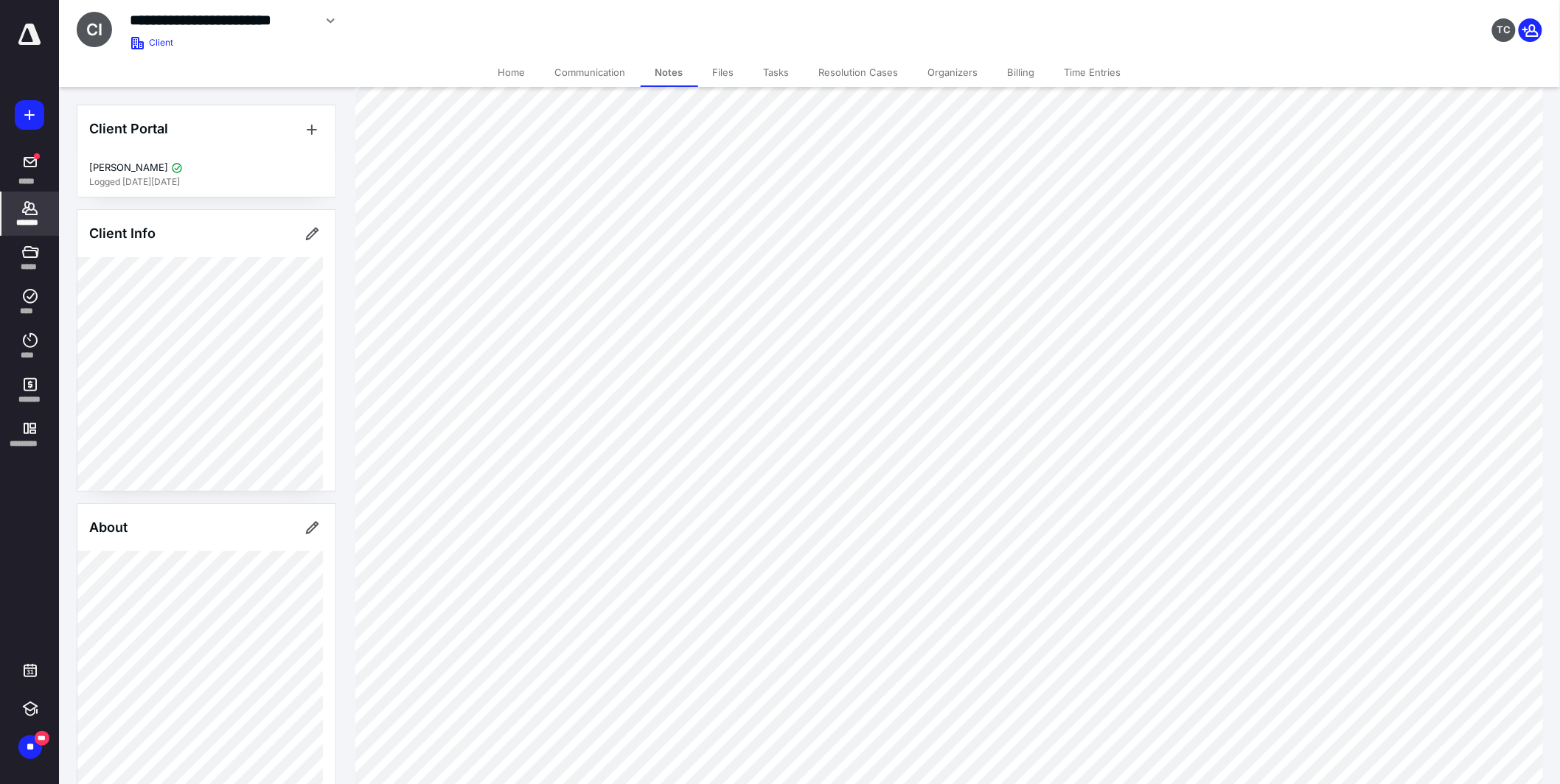 drag, startPoint x: 723, startPoint y: 85, endPoint x: 715, endPoint y: 77, distance: 11.313708 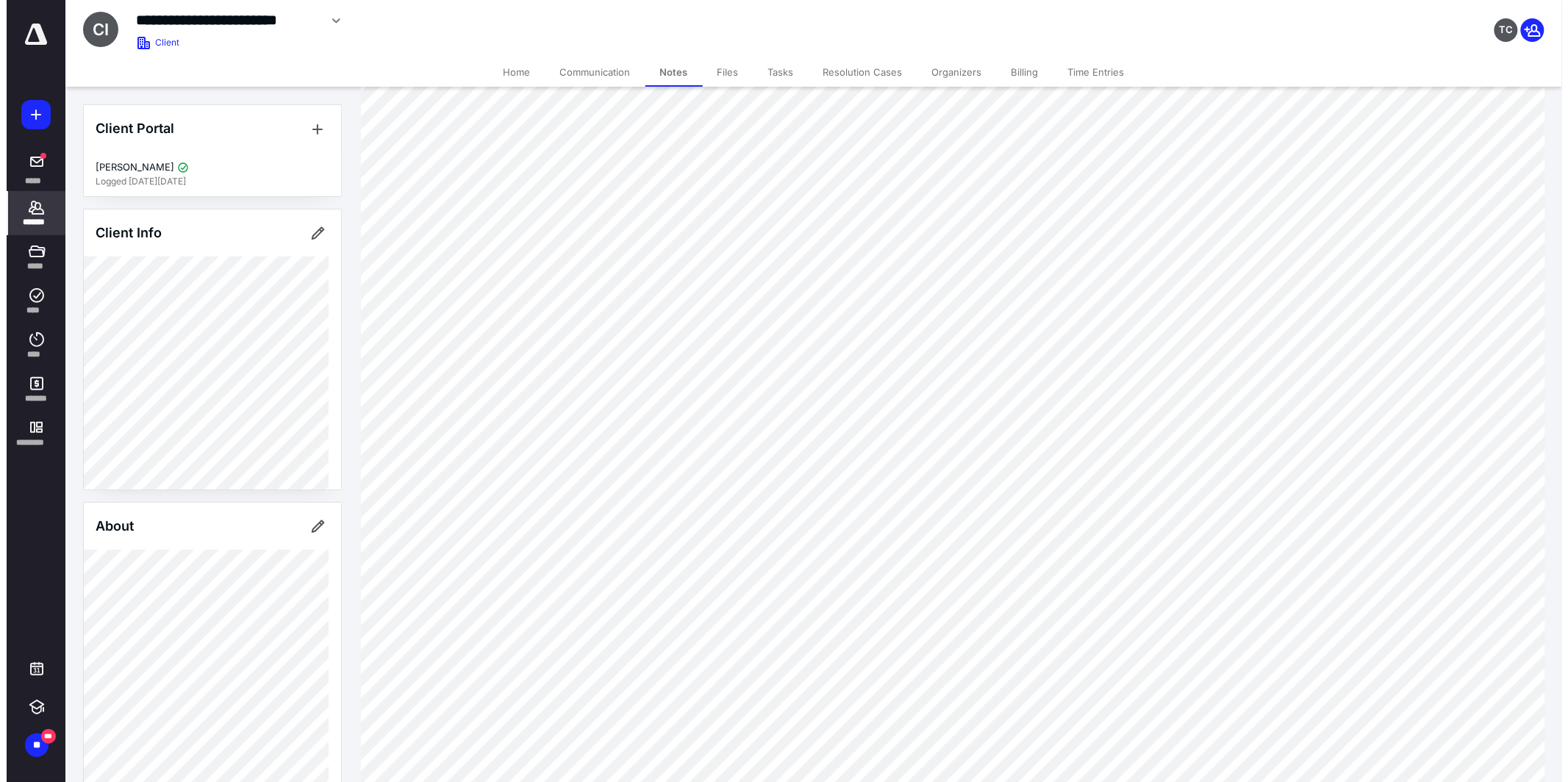 scroll, scrollTop: 0, scrollLeft: 0, axis: both 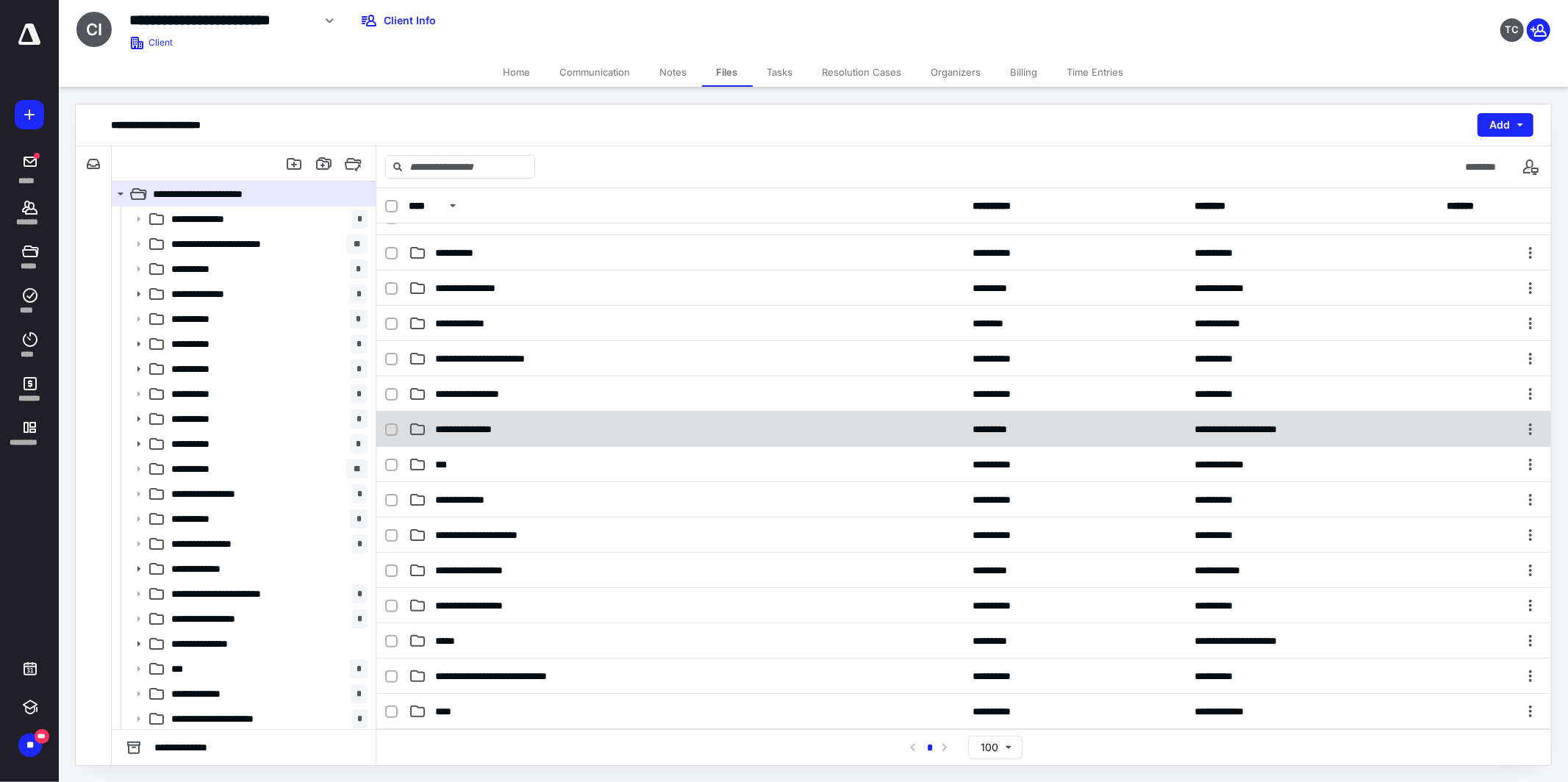 click on "**********" at bounding box center (964, 429) 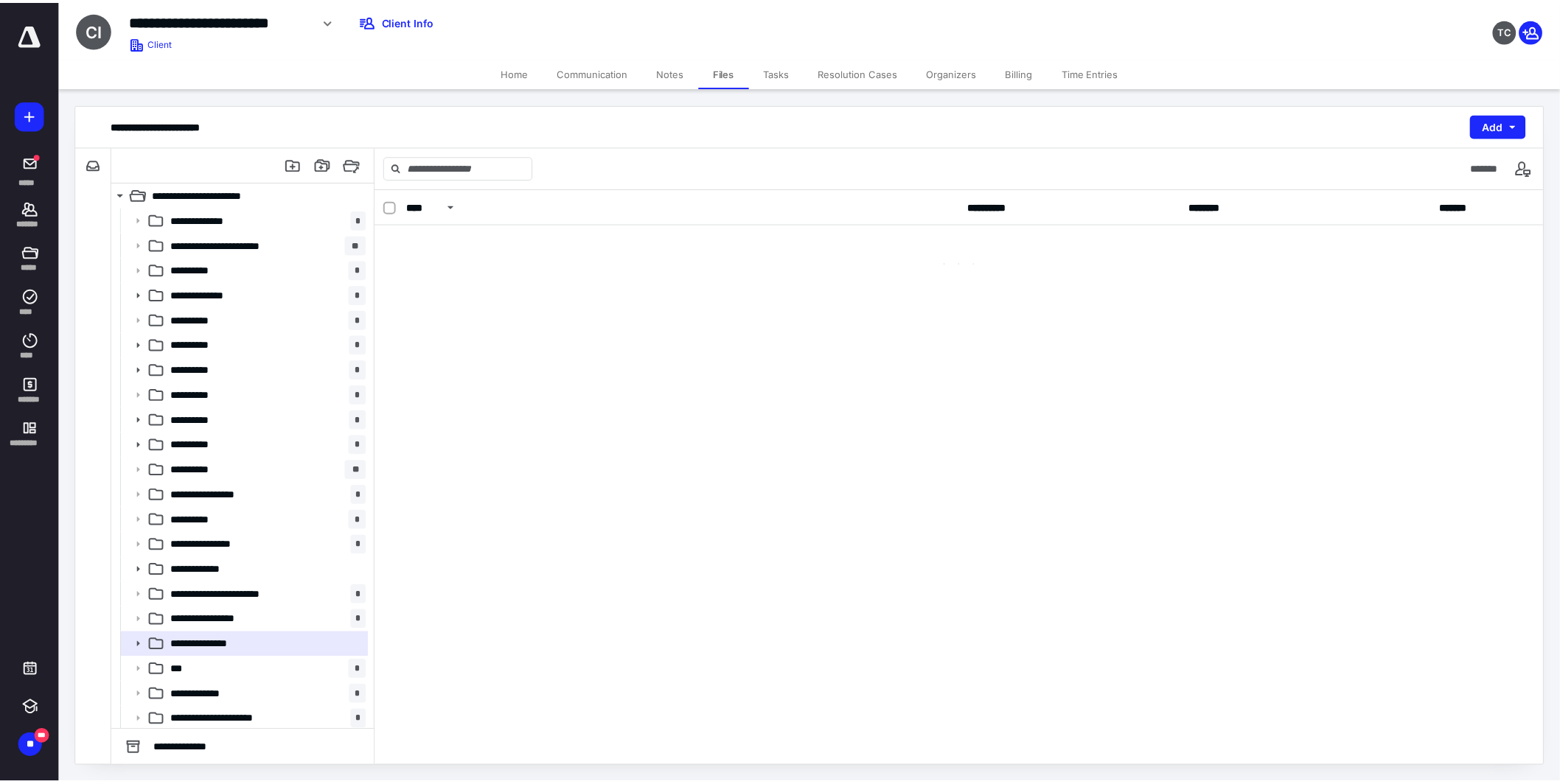 scroll, scrollTop: 0, scrollLeft: 0, axis: both 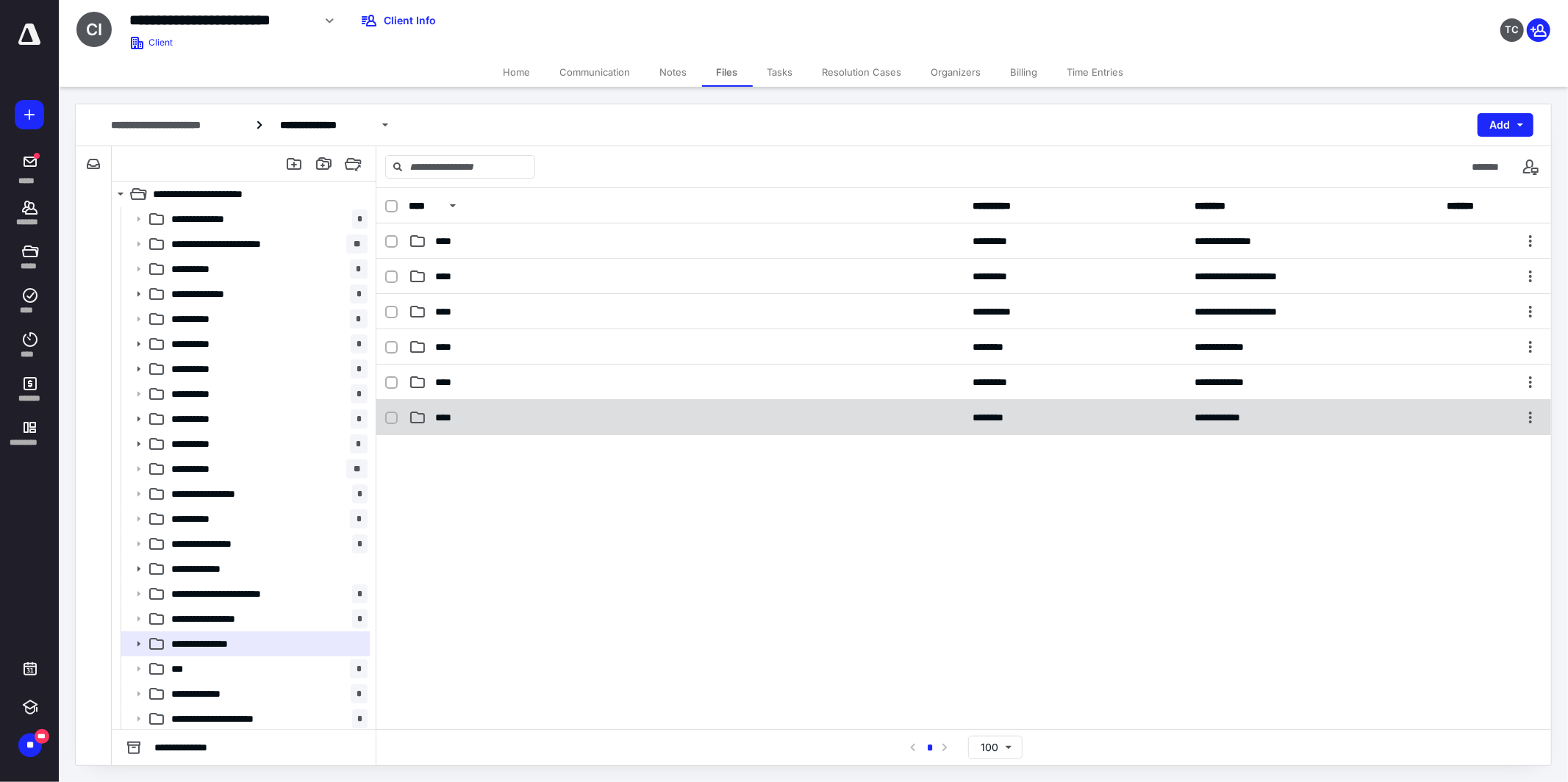 click on "**********" at bounding box center [964, 417] 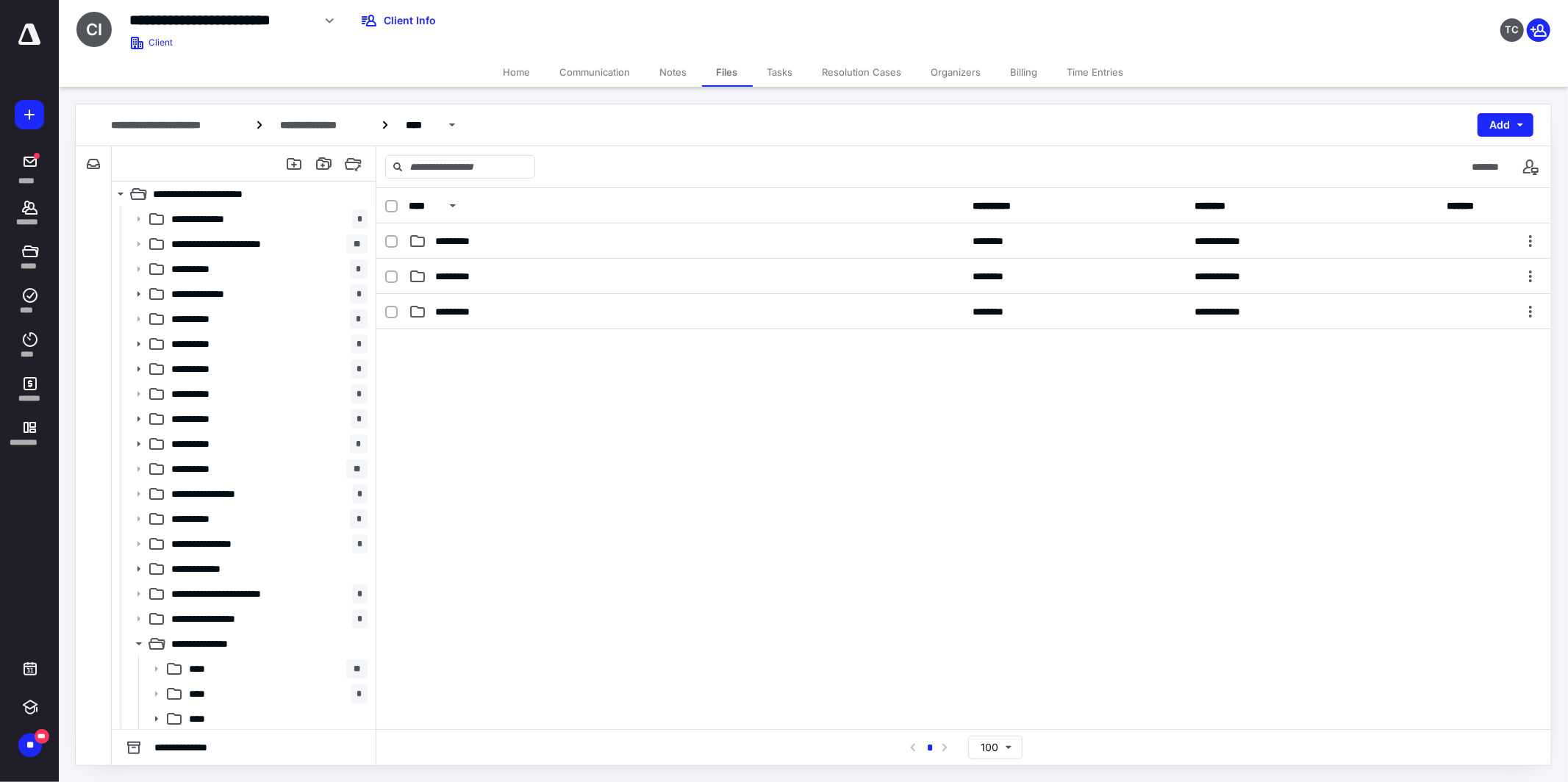 click on "Tasks" at bounding box center [780, 72] 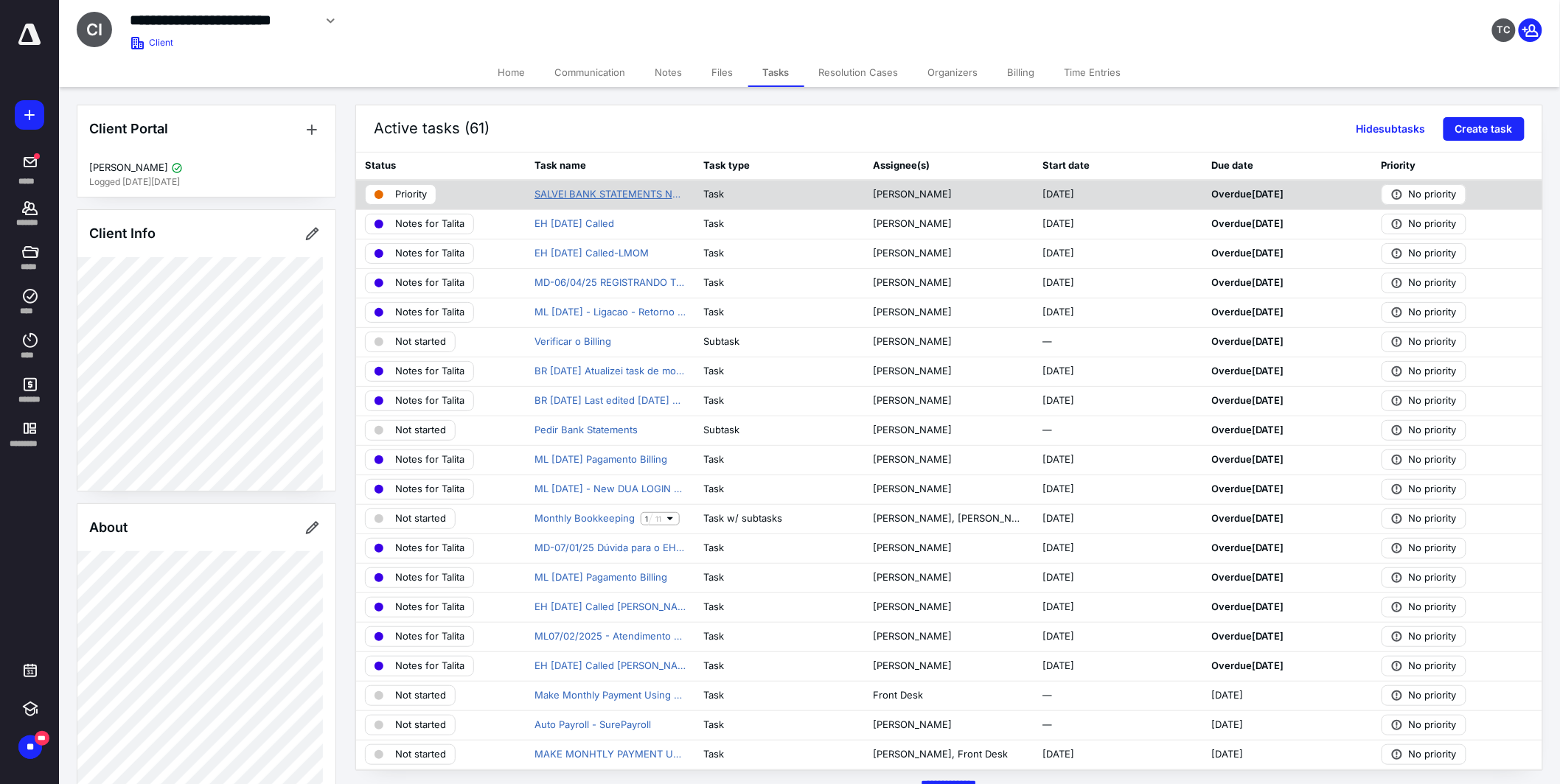click on "SALVEI BANK STATEMENTS NO DRIVE." at bounding box center [610, 195] 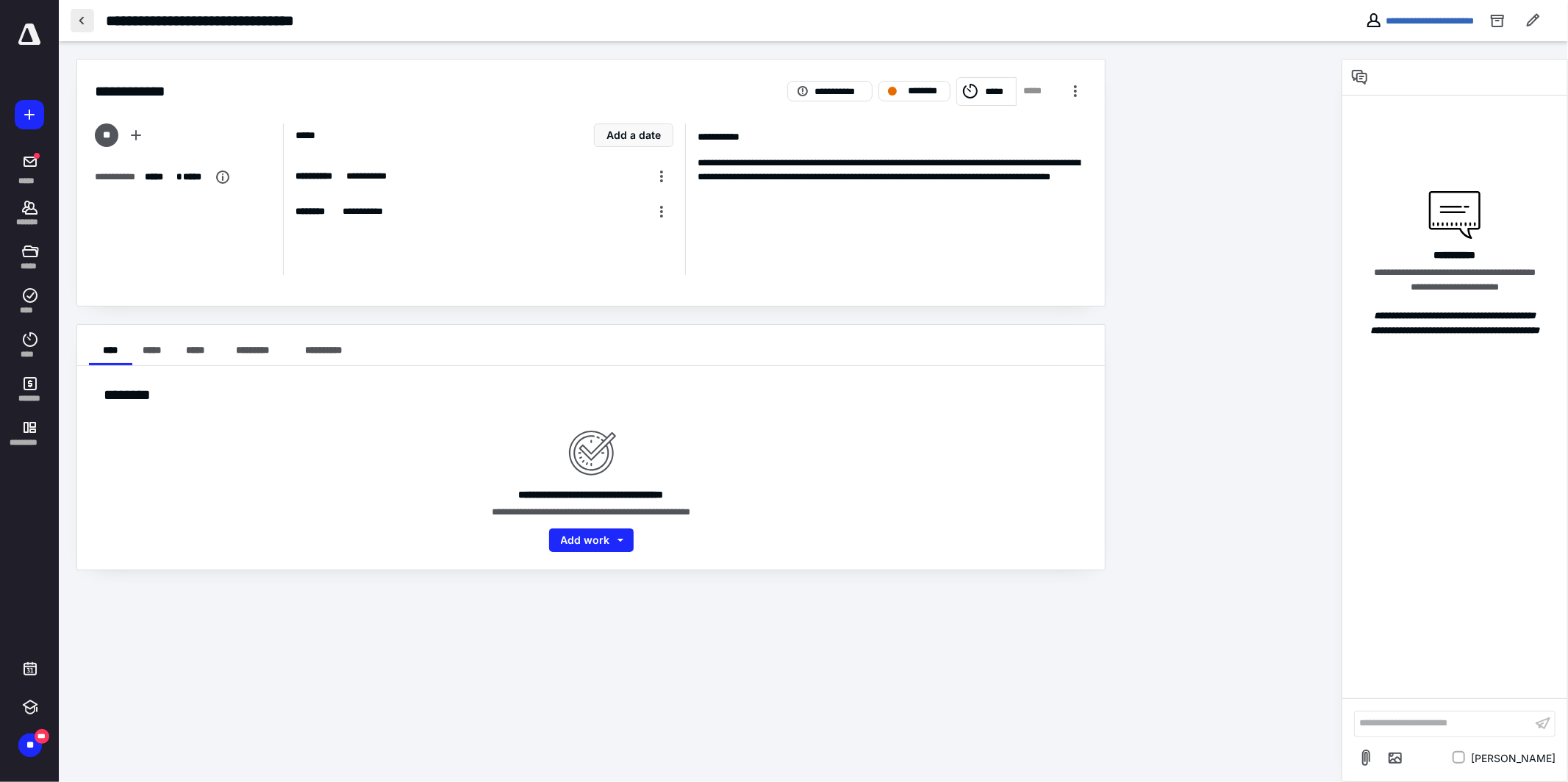 click at bounding box center (82, 21) 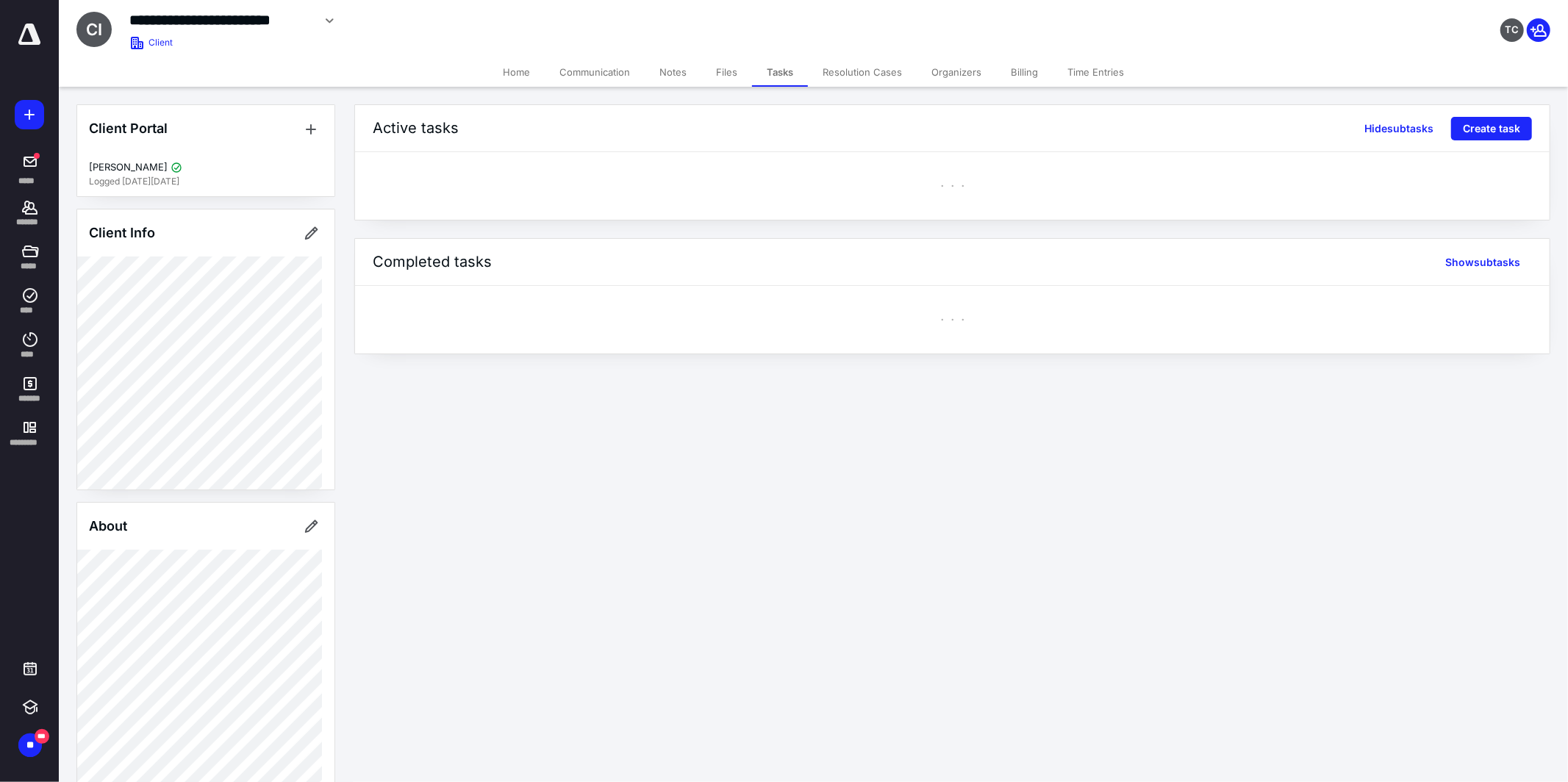click on "Notes" at bounding box center (673, 72) 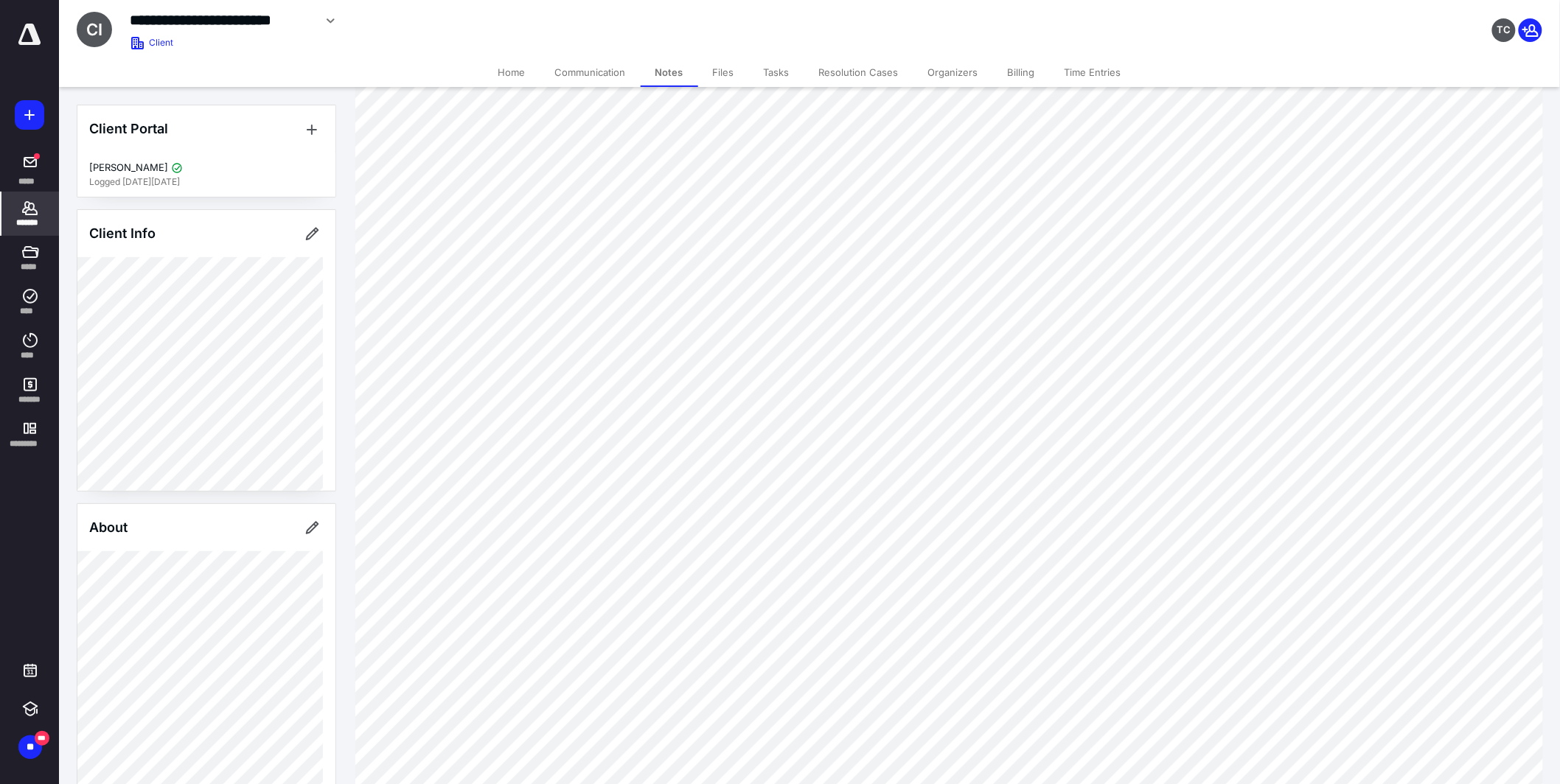 scroll, scrollTop: 3733, scrollLeft: 0, axis: vertical 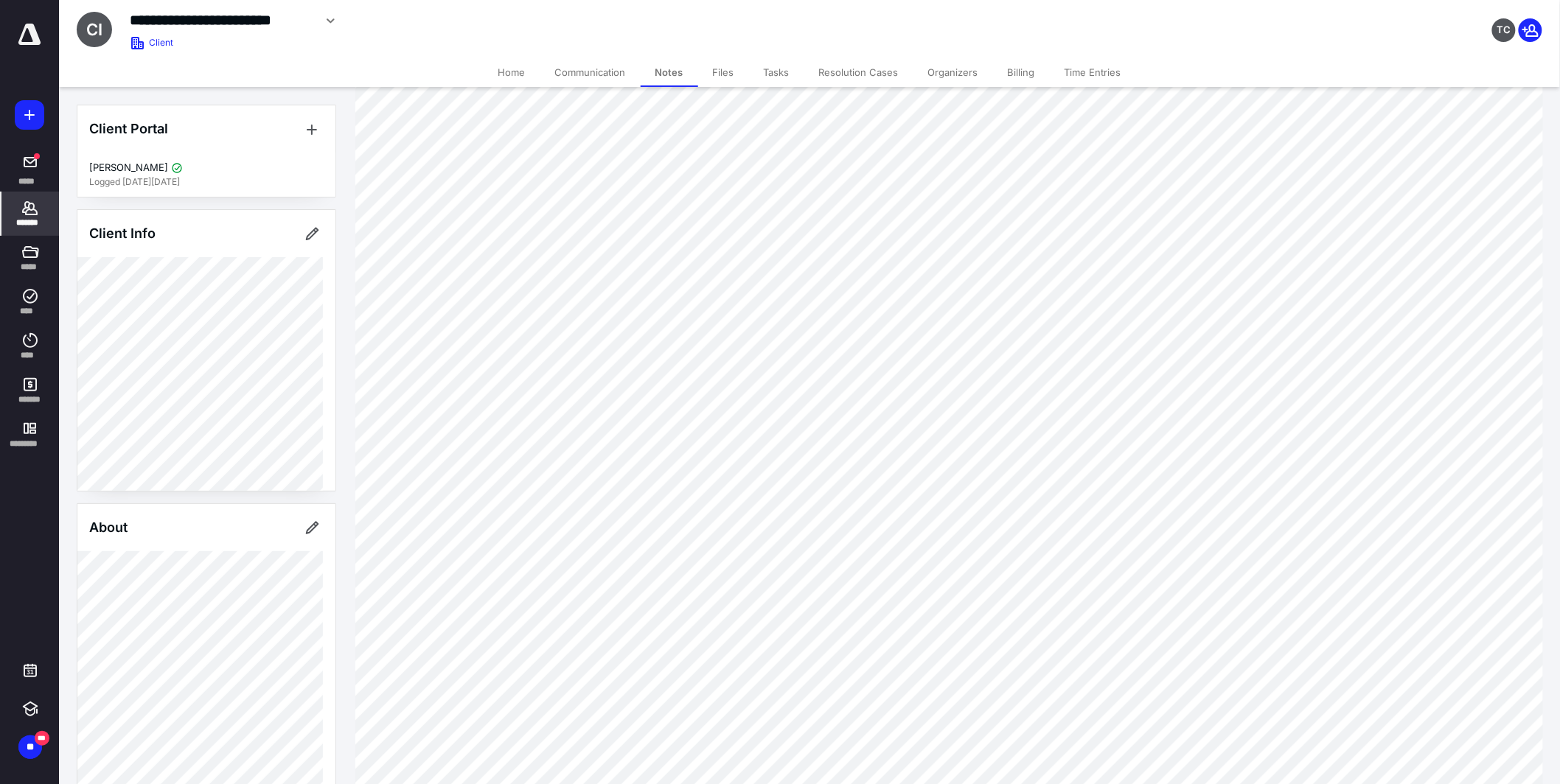 drag, startPoint x: 717, startPoint y: 60, endPoint x: 725, endPoint y: 71, distance: 14 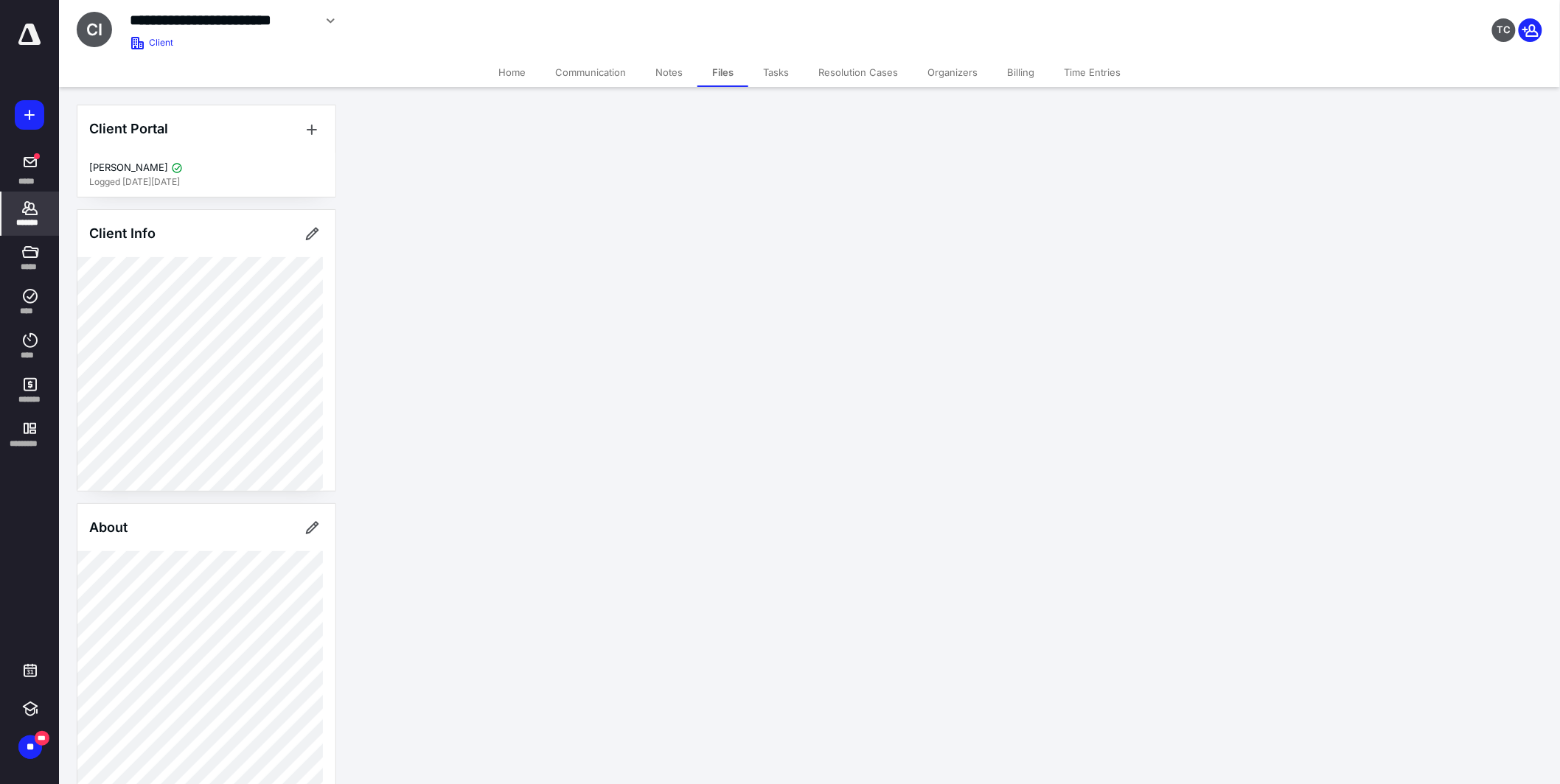 scroll, scrollTop: 0, scrollLeft: 0, axis: both 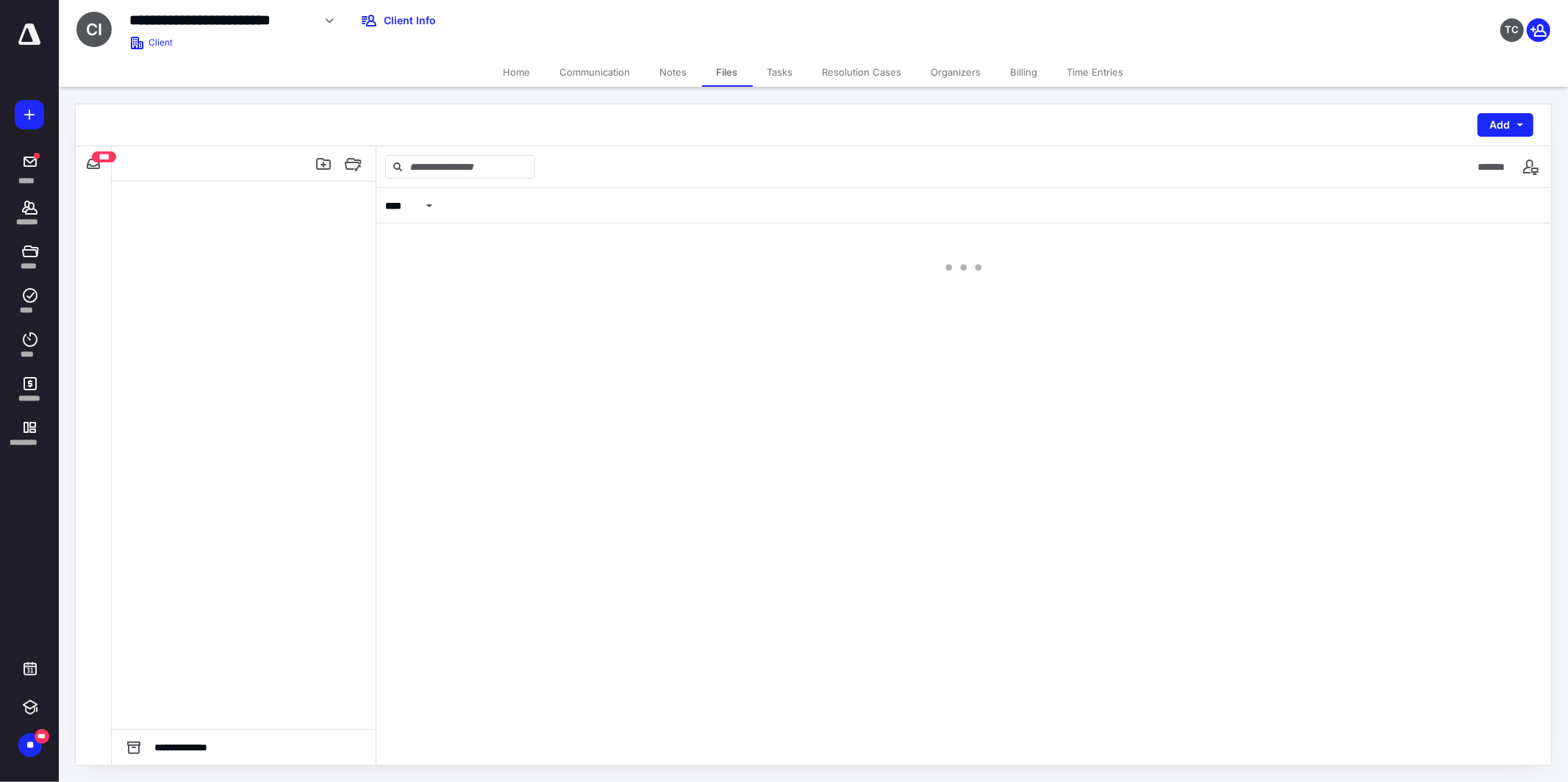 click on "Notes" at bounding box center [673, 72] 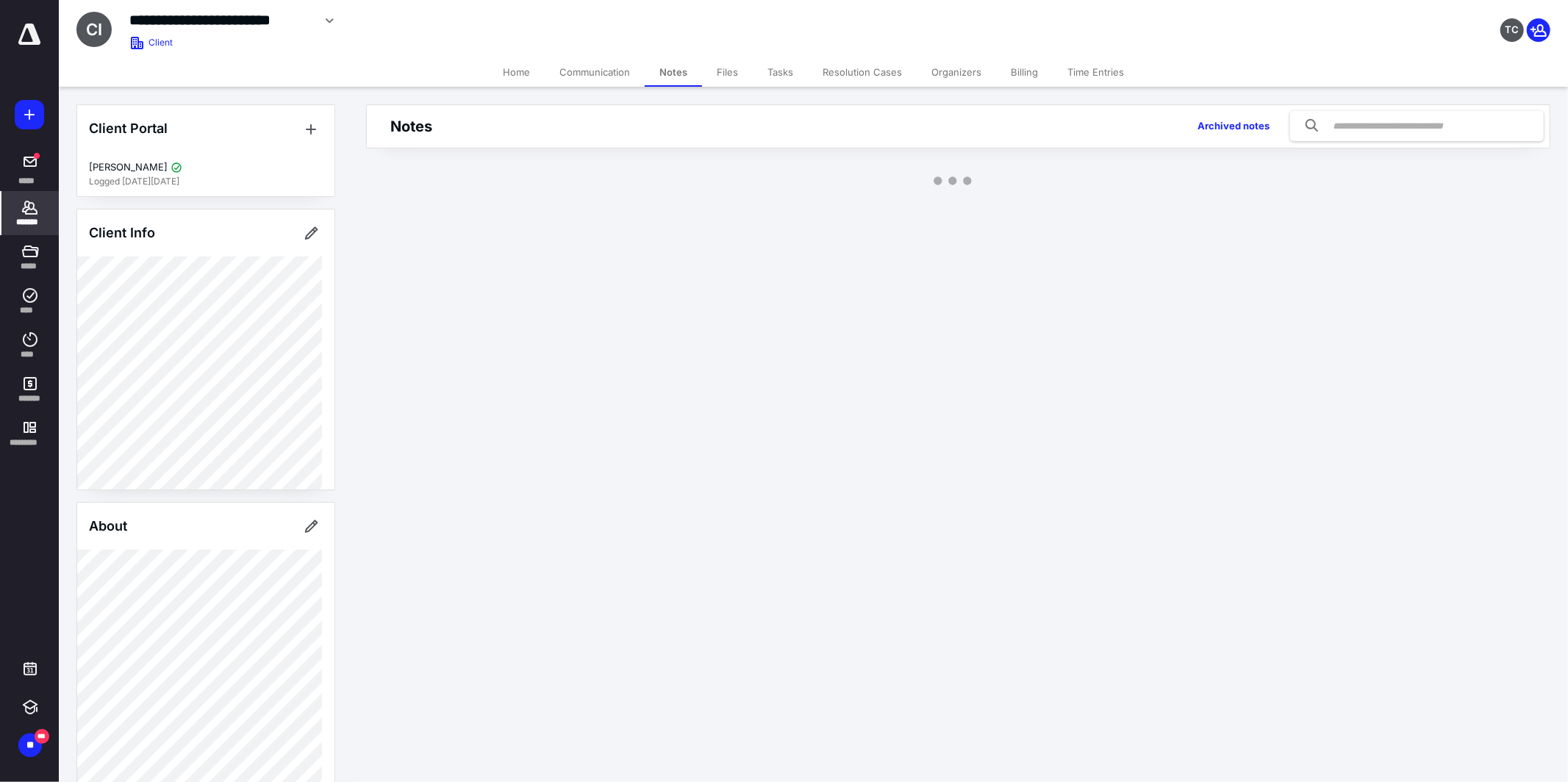 click on "Files" at bounding box center [727, 72] 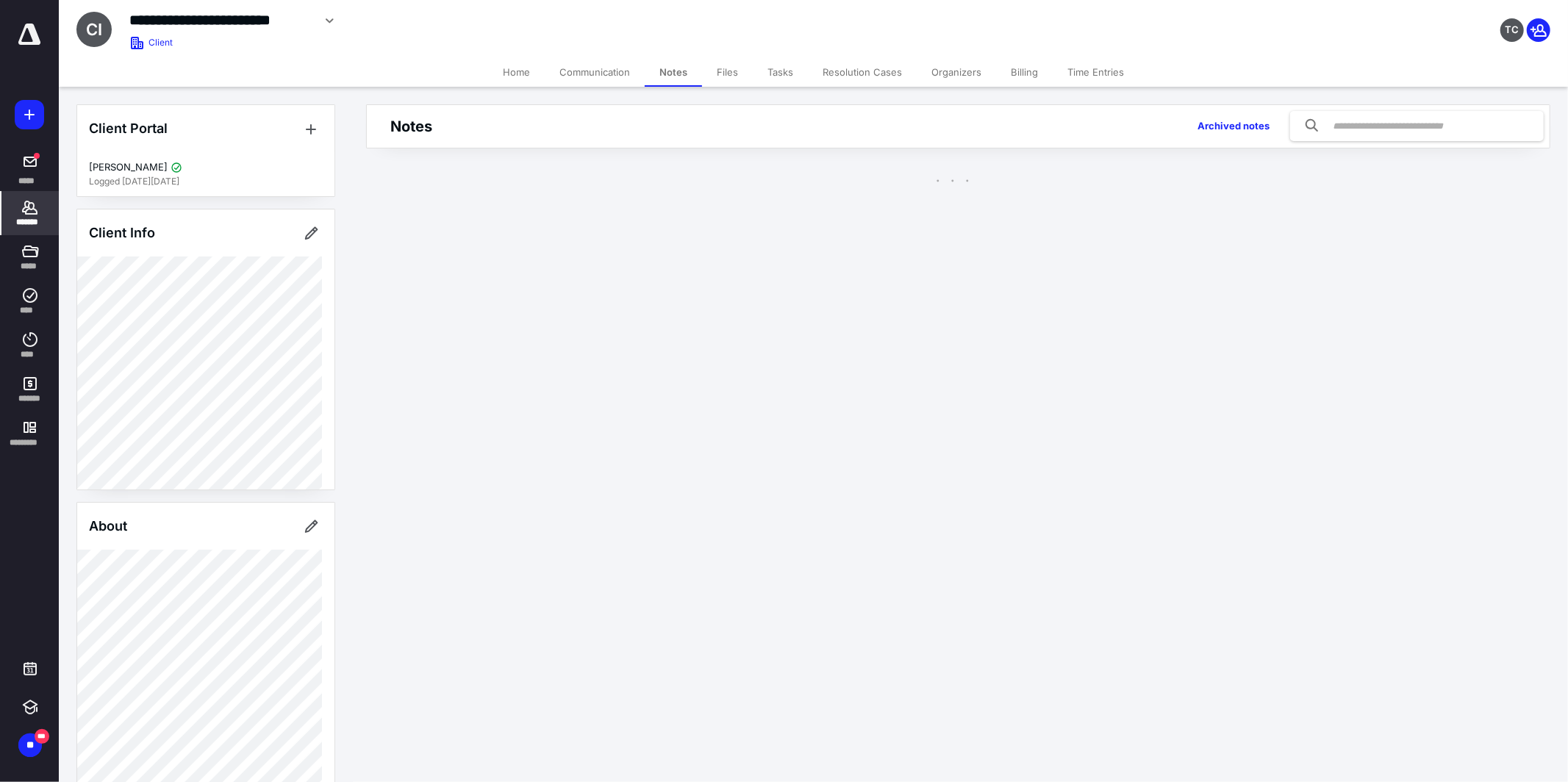 click on "Tasks" at bounding box center (780, 72) 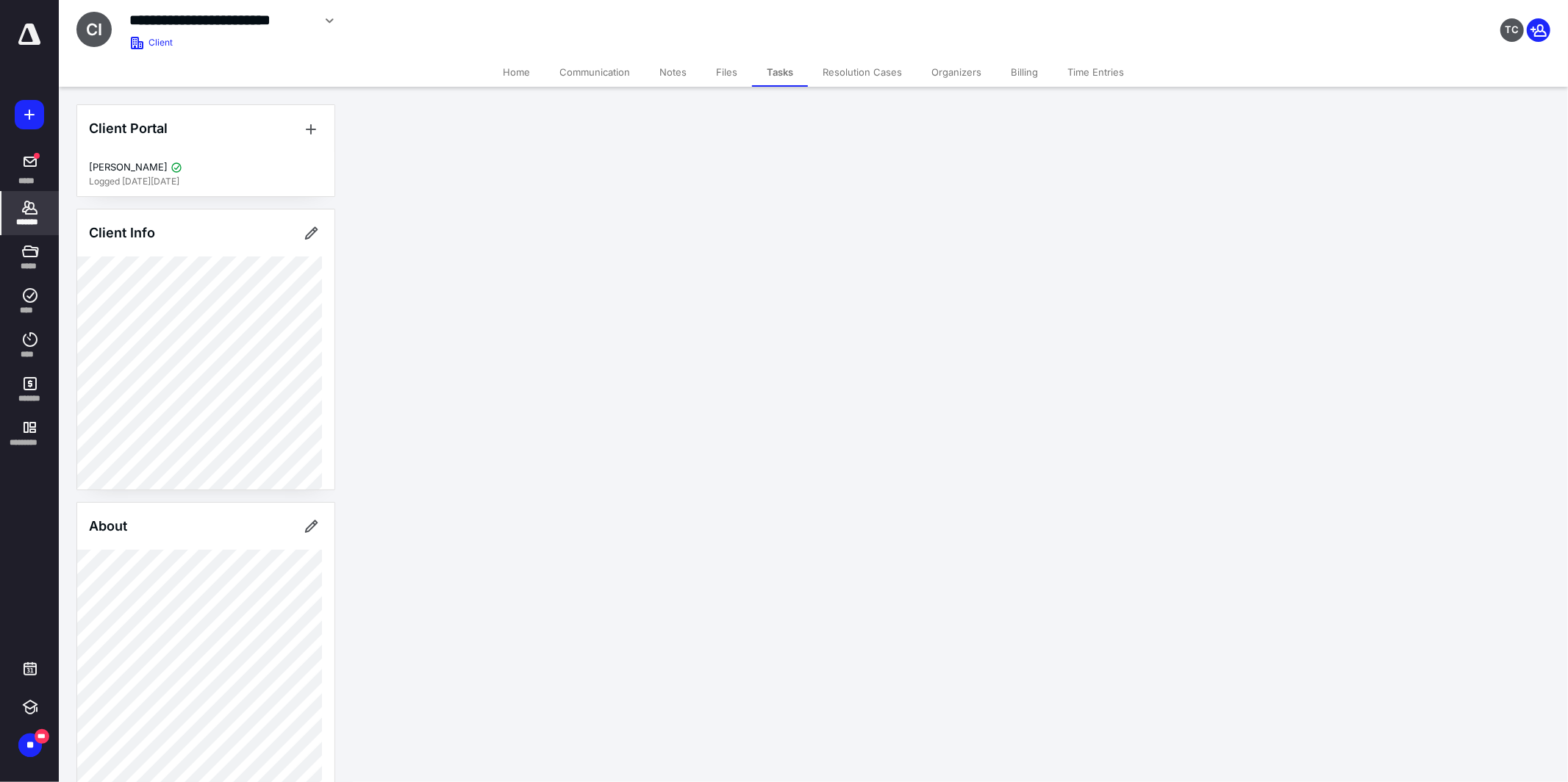 click on "Tasks" at bounding box center (780, 72) 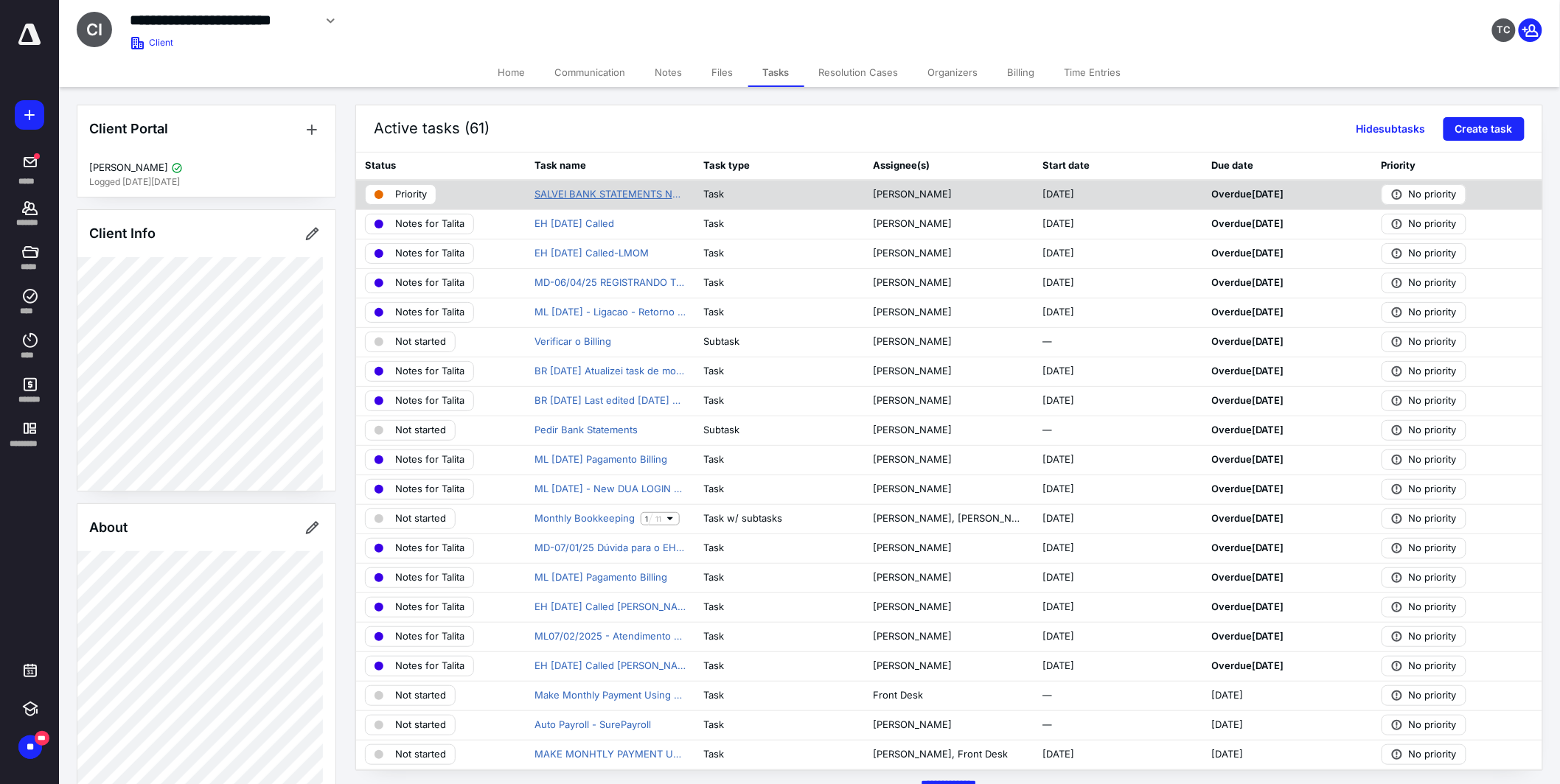 click on "SALVEI BANK STATEMENTS NO DRIVE." at bounding box center [610, 195] 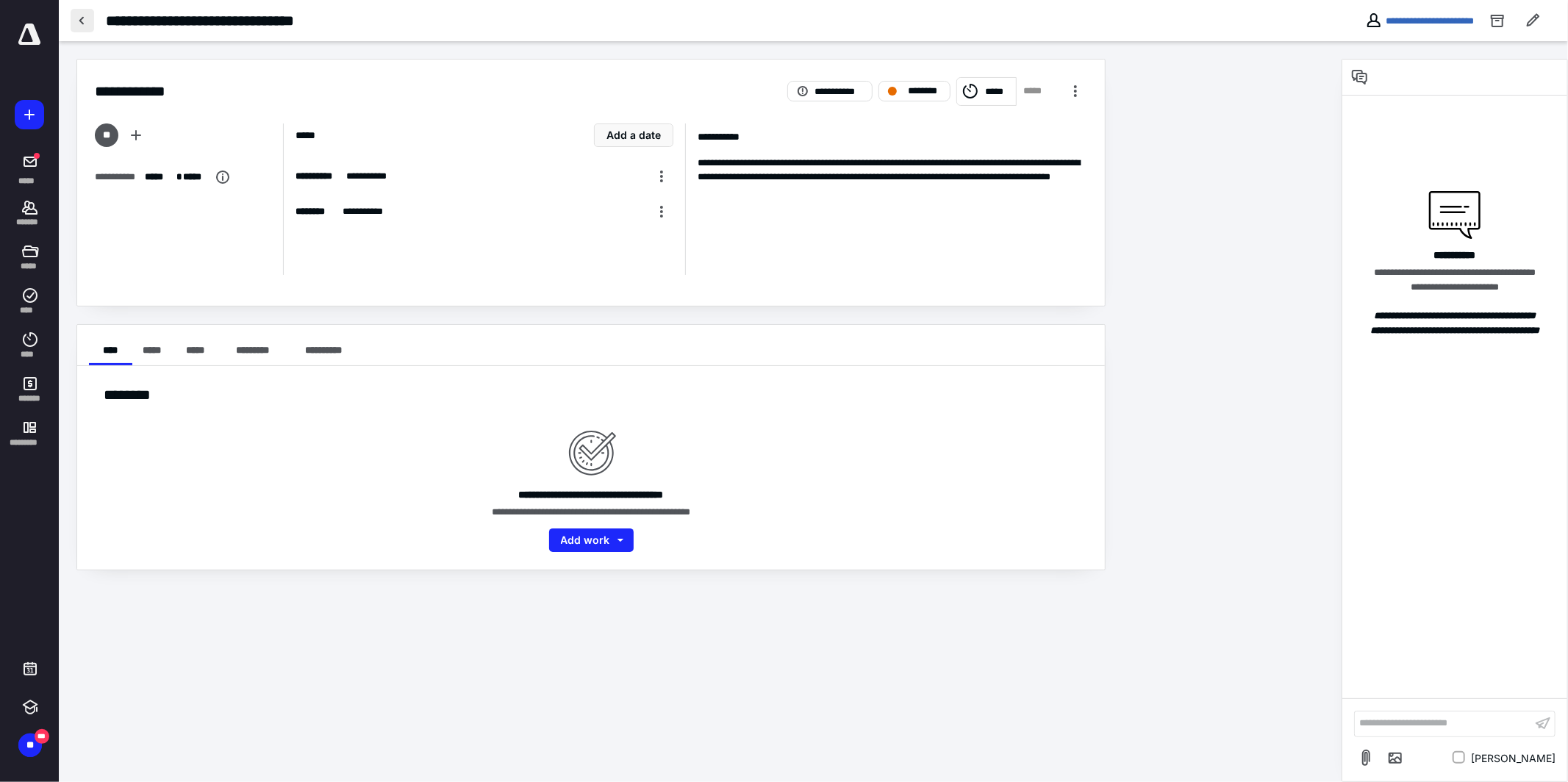 click at bounding box center [82, 21] 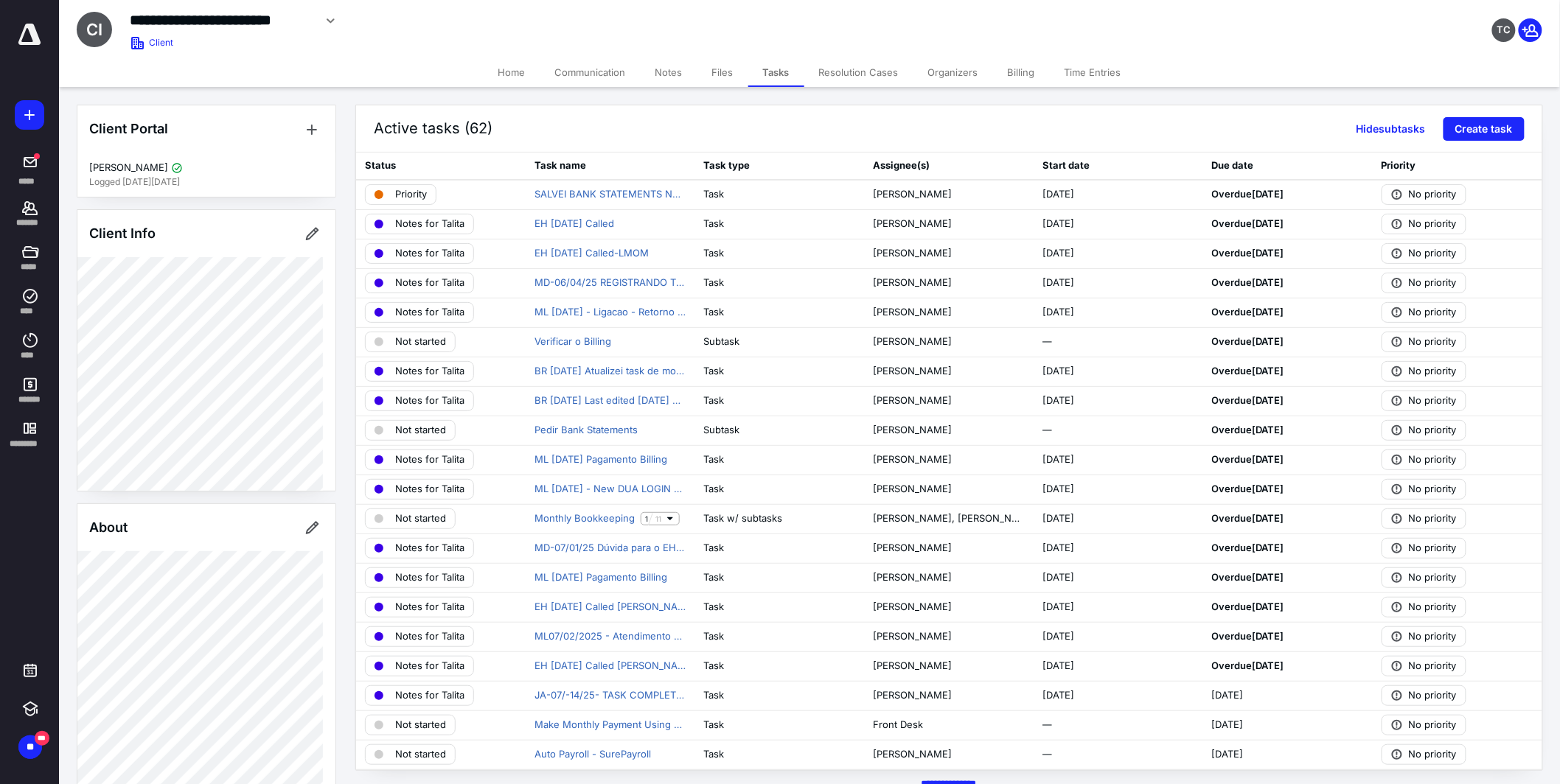 click on "Billing" at bounding box center (1021, 72) 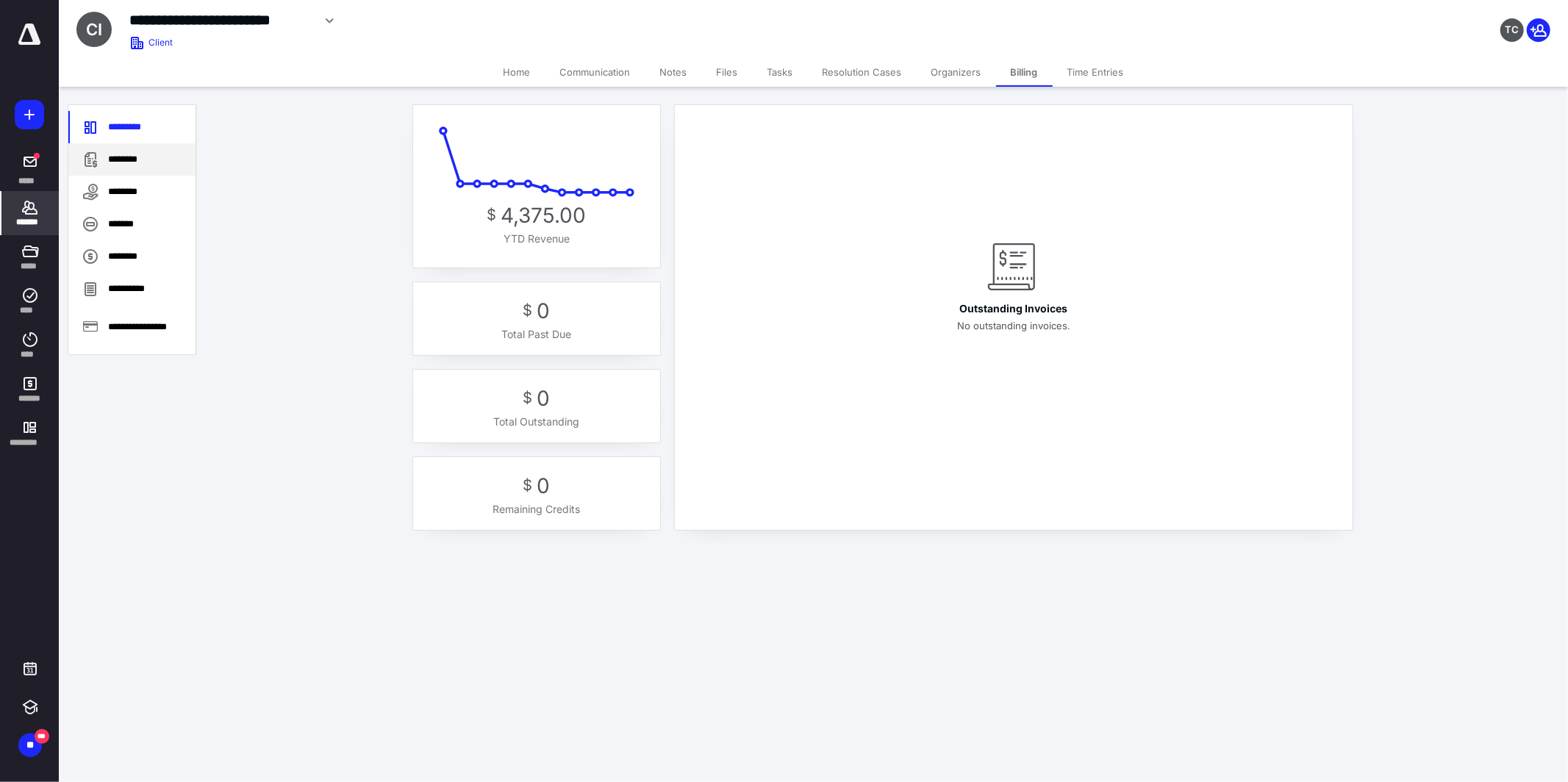 click on "********" at bounding box center (132, 159) 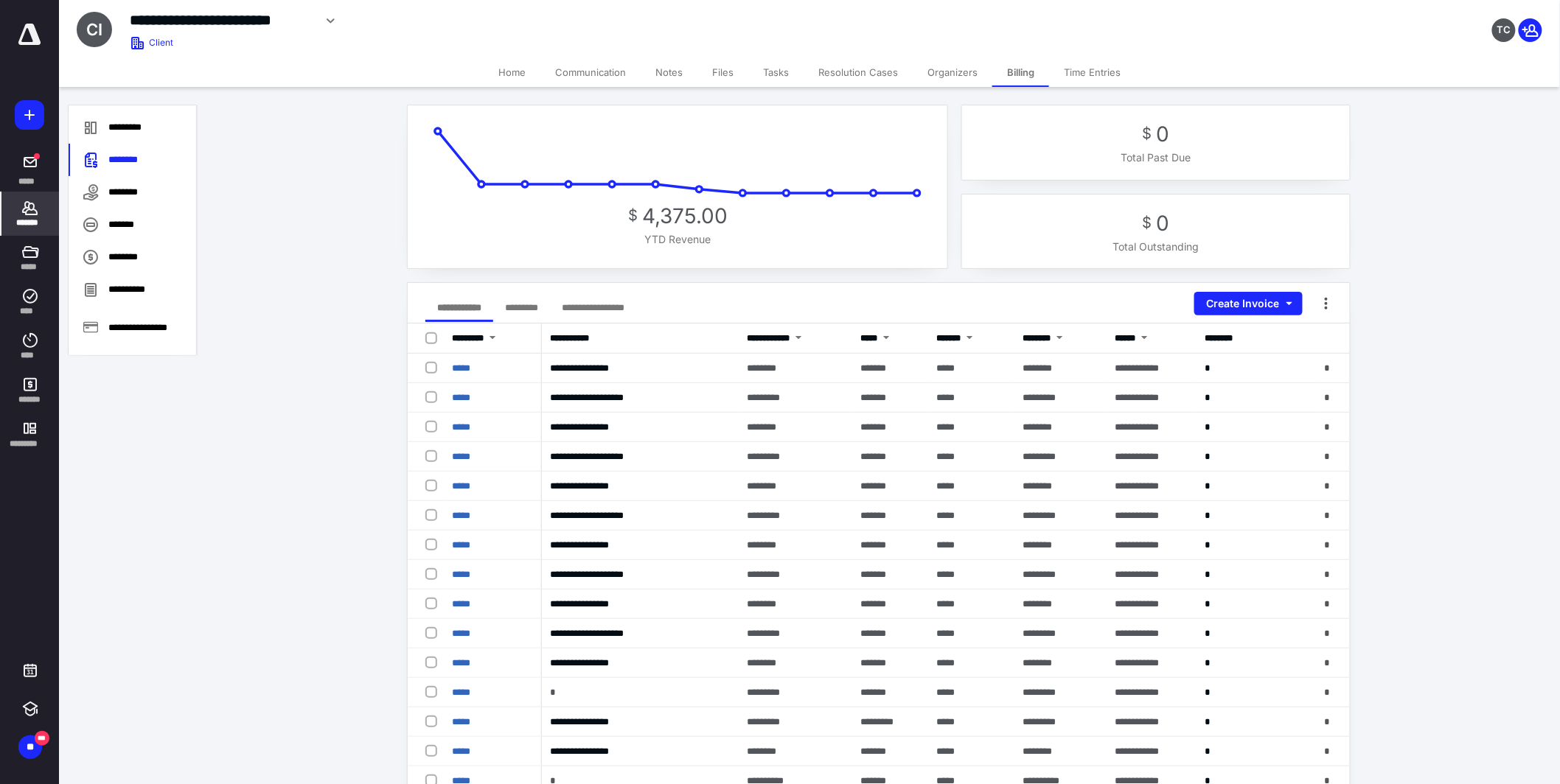 click on "*********" at bounding box center (521, 307) 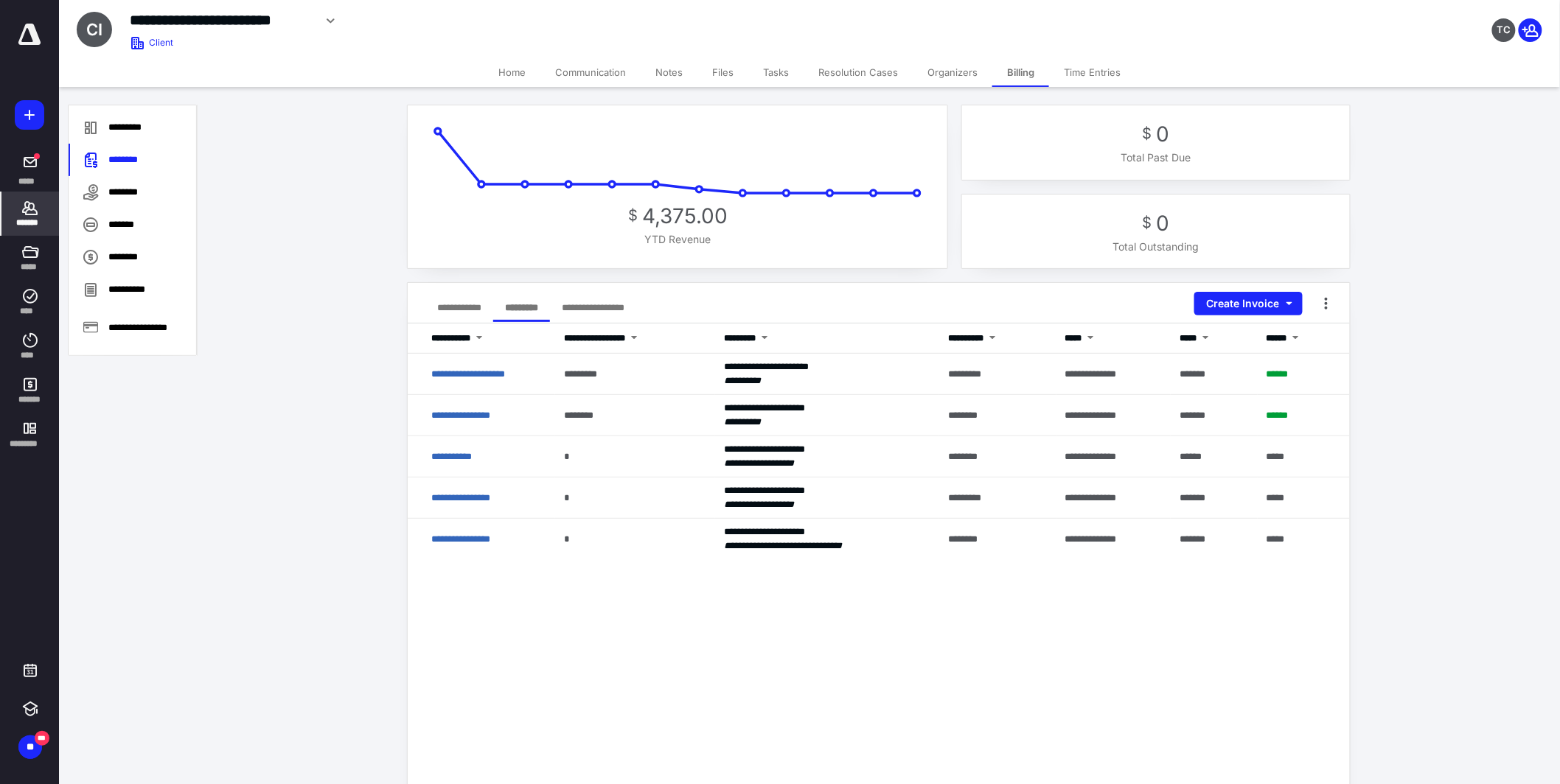 click on "**********" at bounding box center (459, 307) 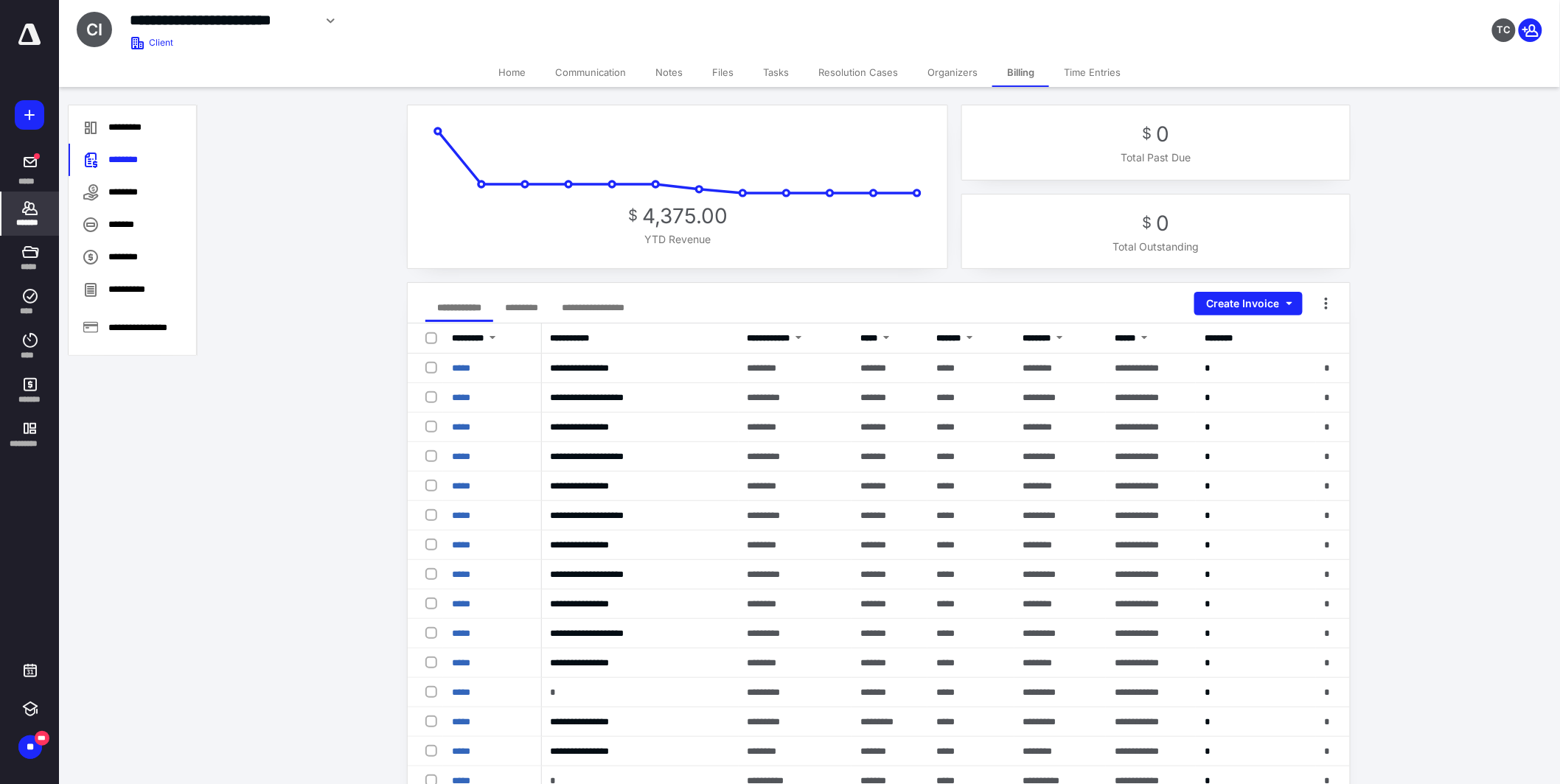 click at bounding box center (29, 35) 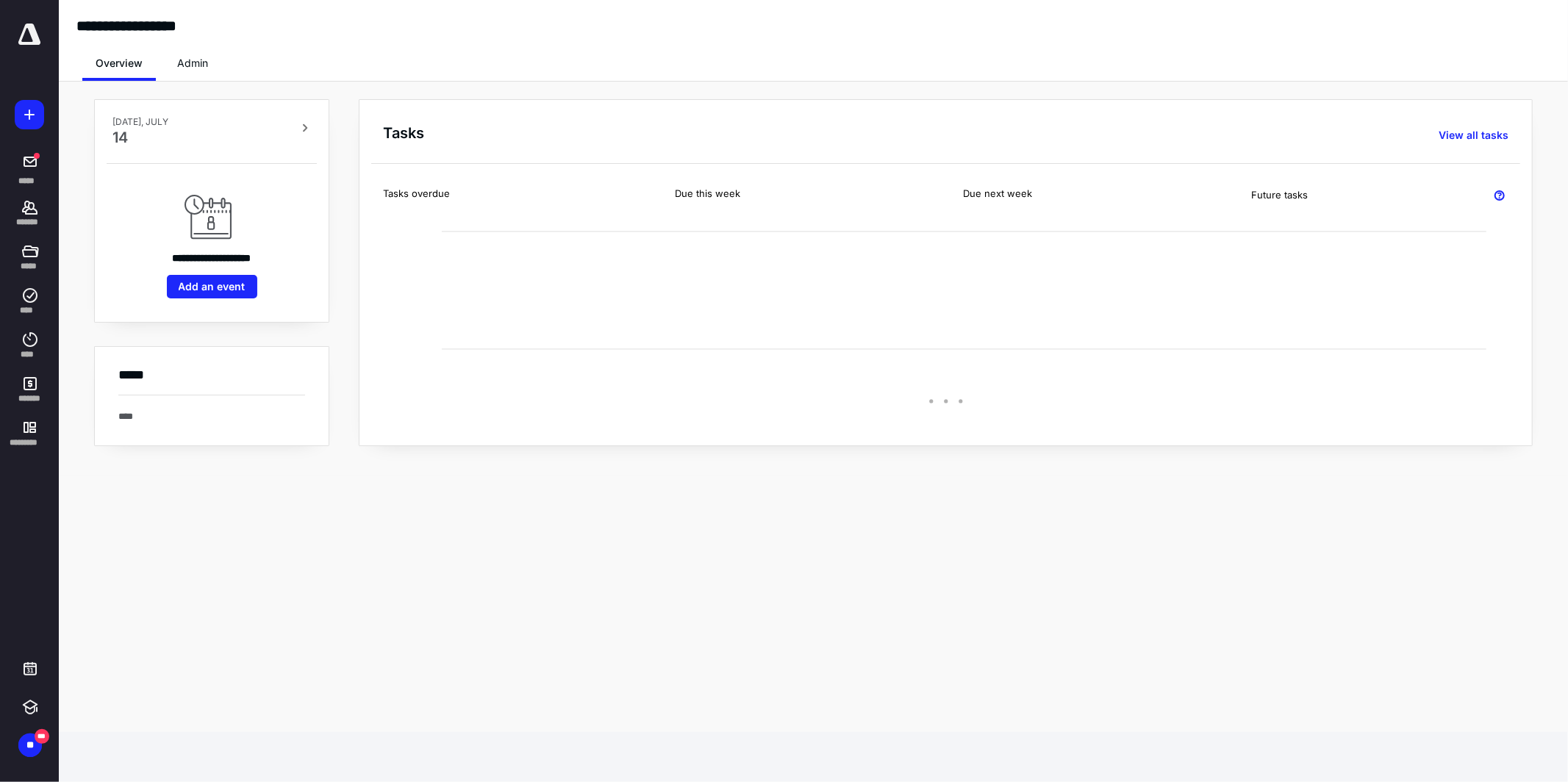 click on "Admin" at bounding box center (193, 63) 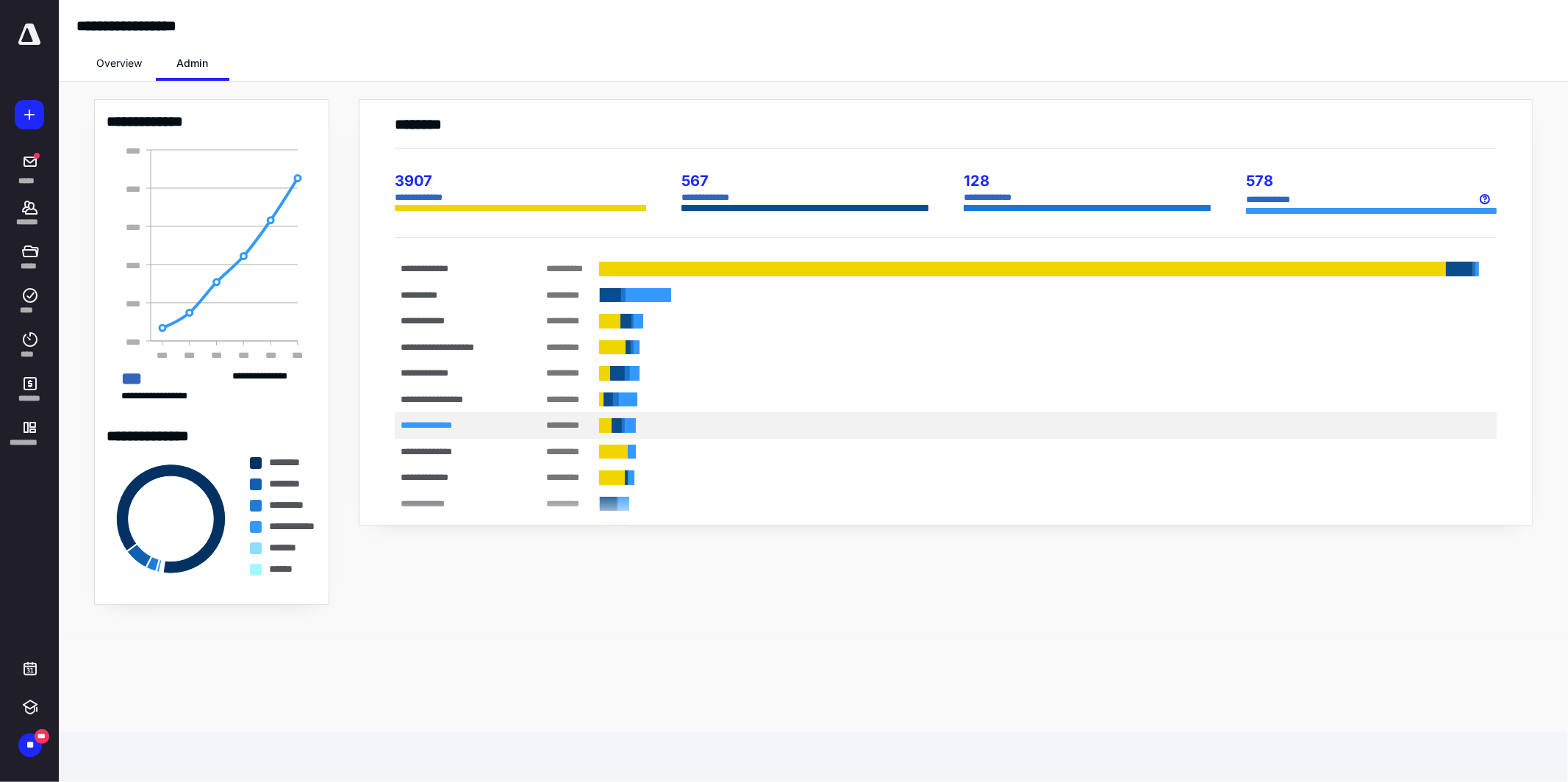 click on "**********" at bounding box center (456, 425) 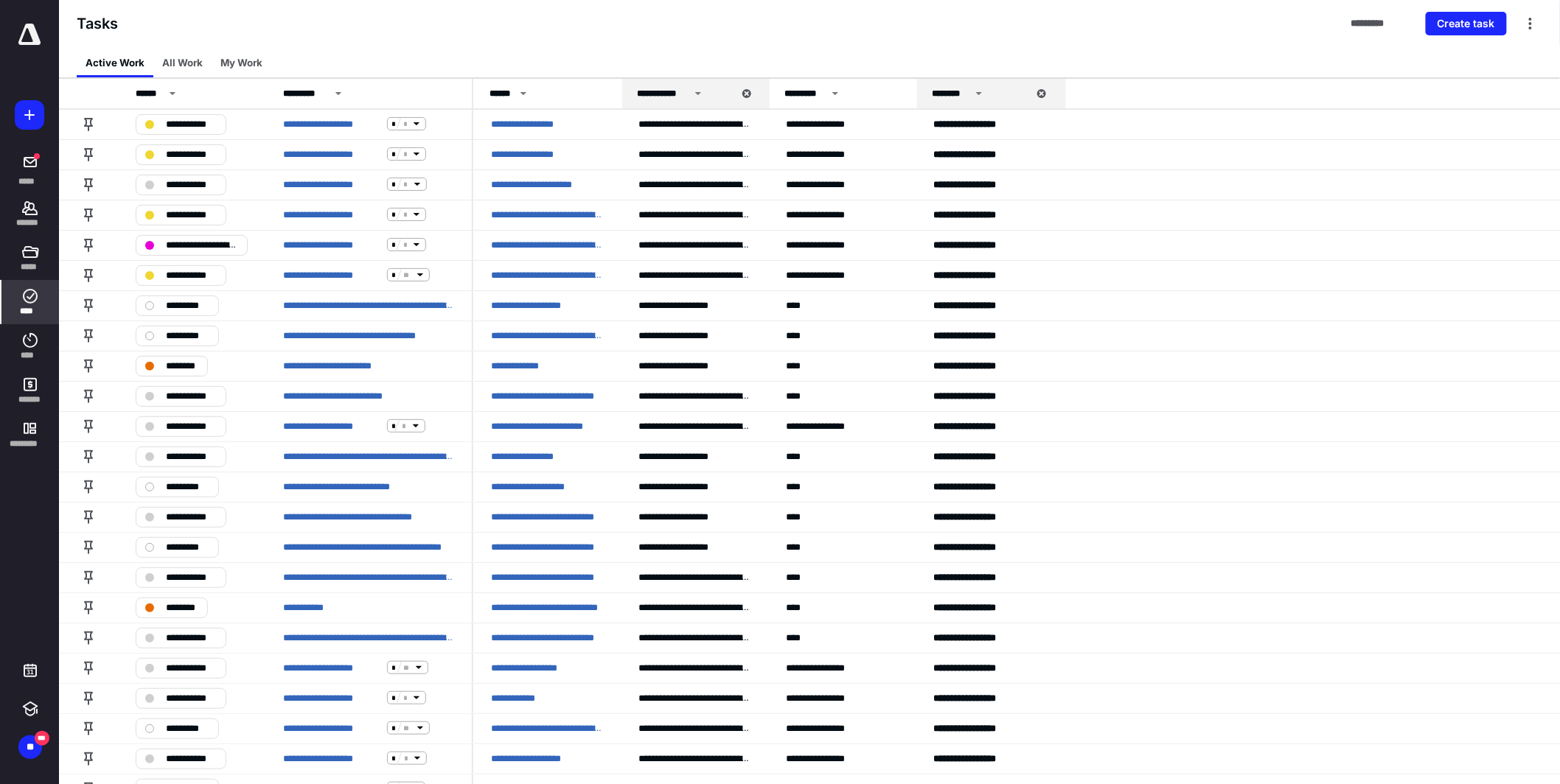 click at bounding box center (29, 35) 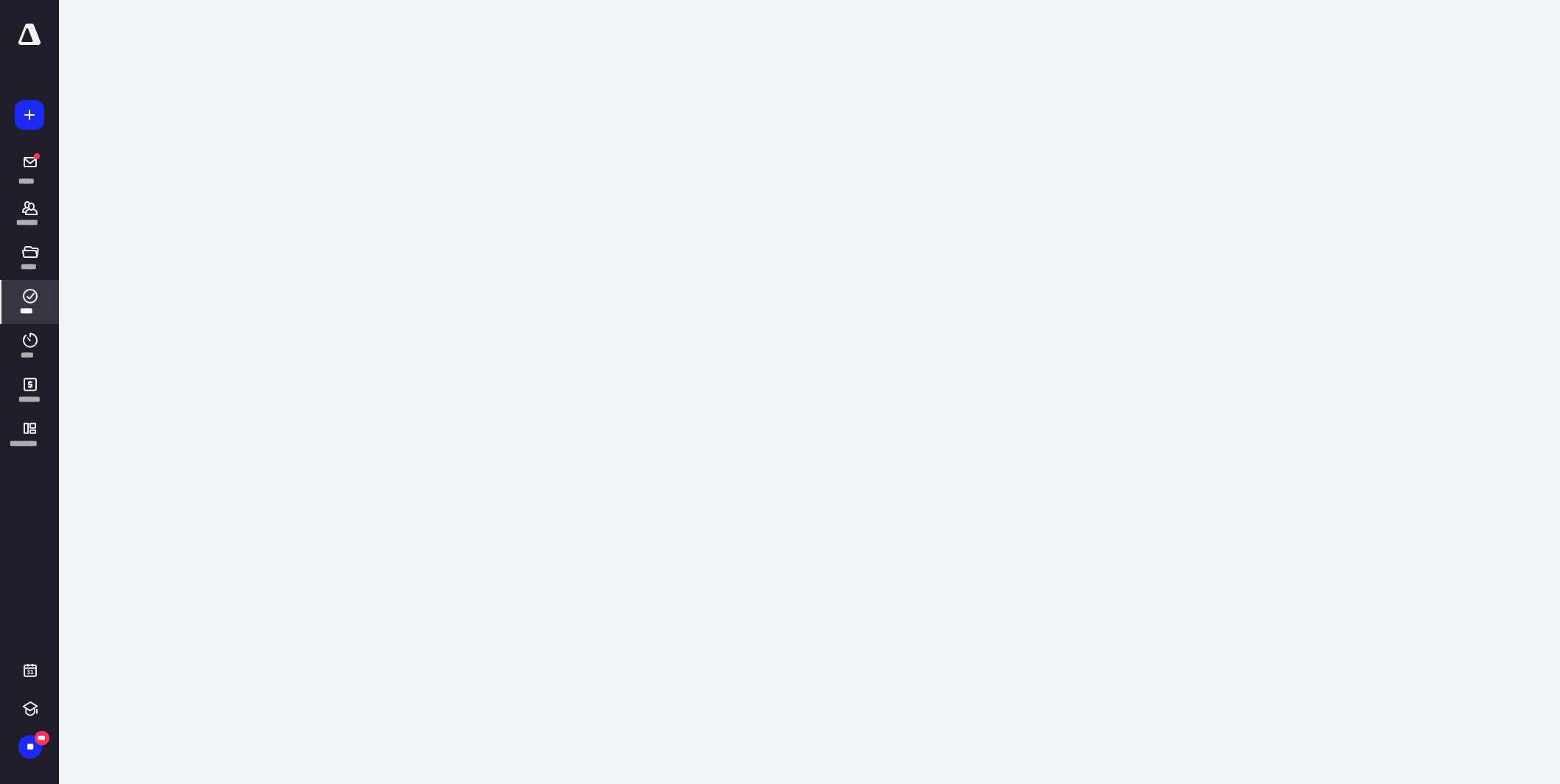 click at bounding box center [29, 35] 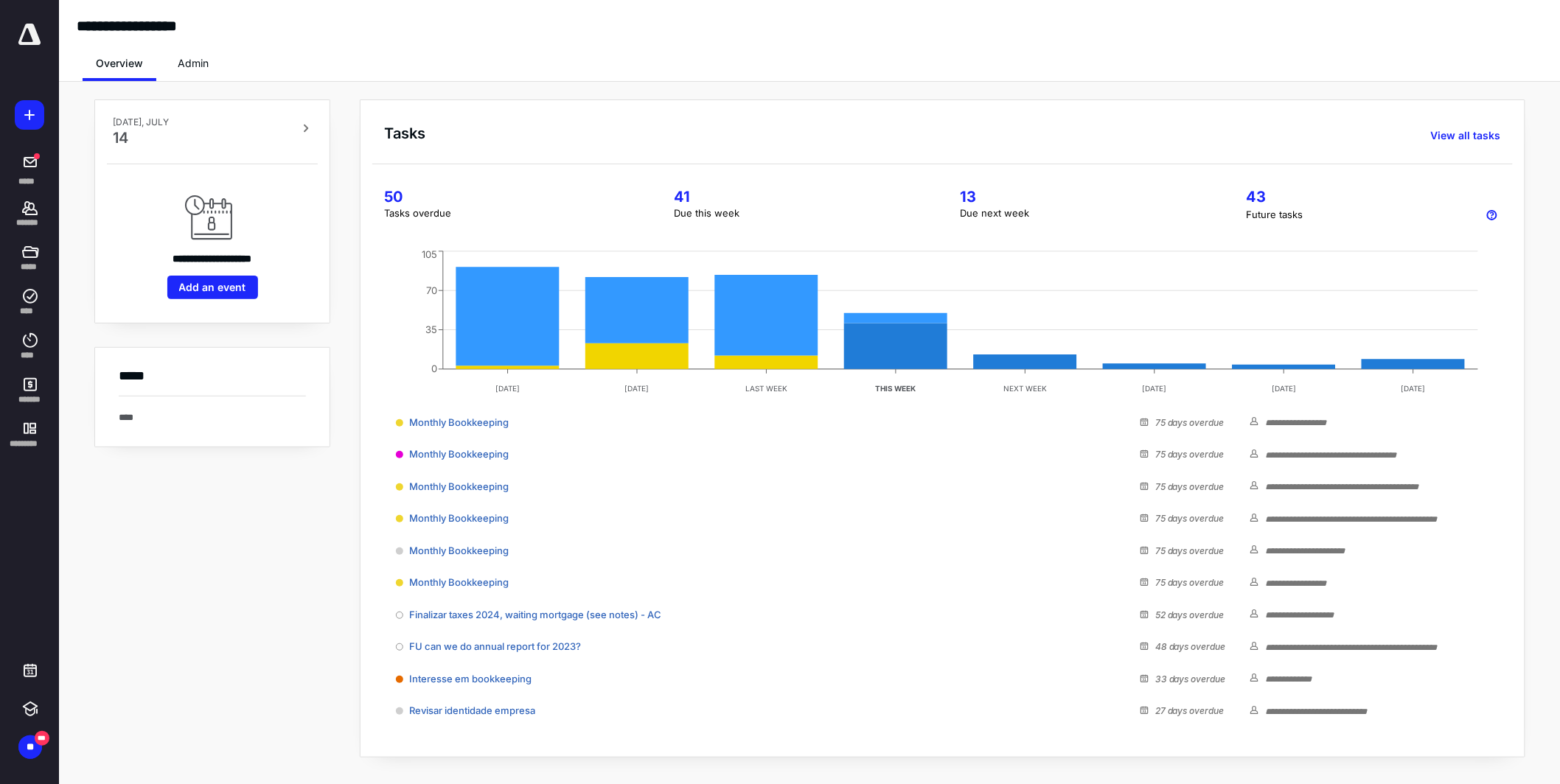 click on "Admin" at bounding box center (193, 63) 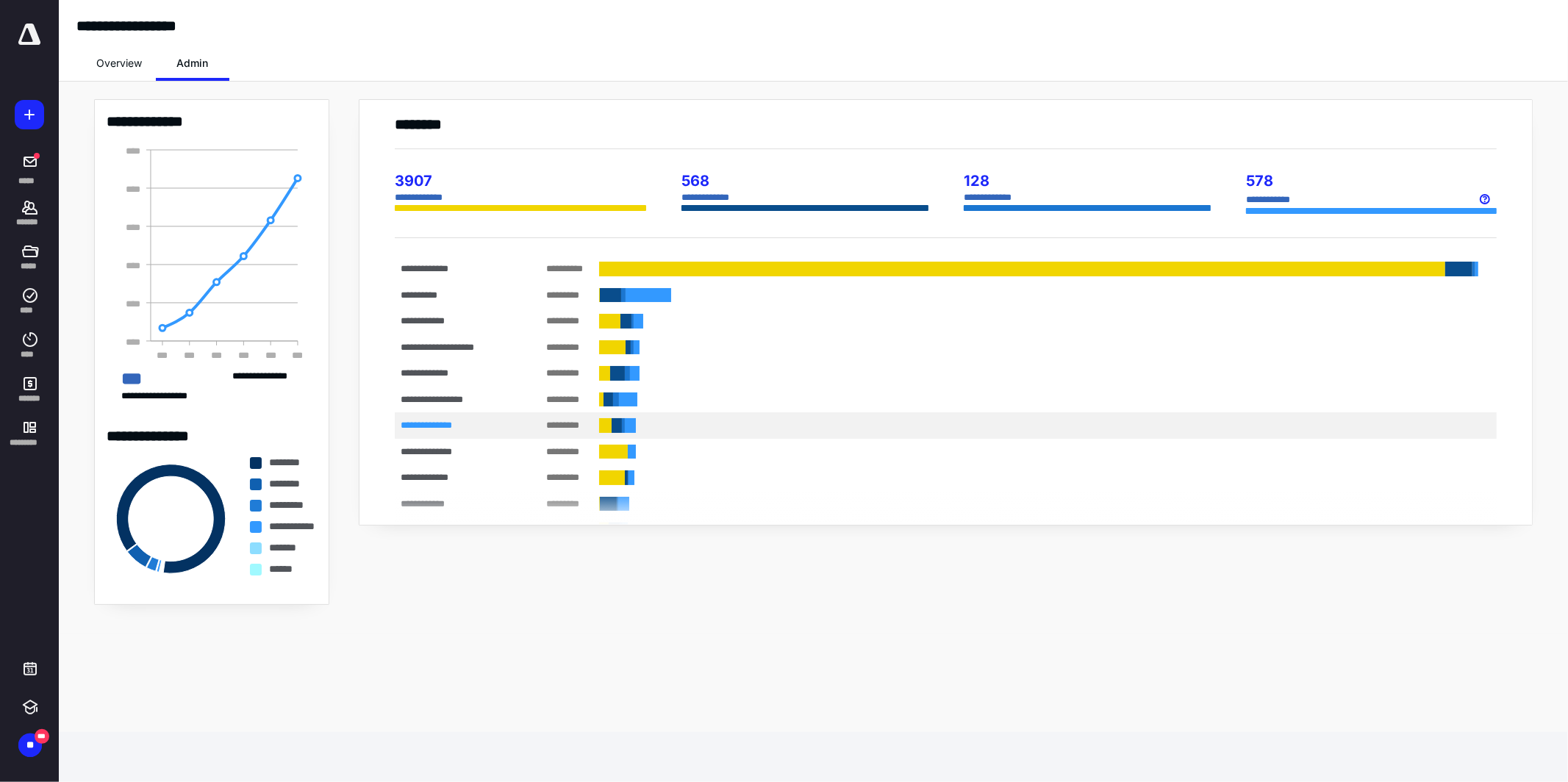 click on "**********" at bounding box center [456, 425] 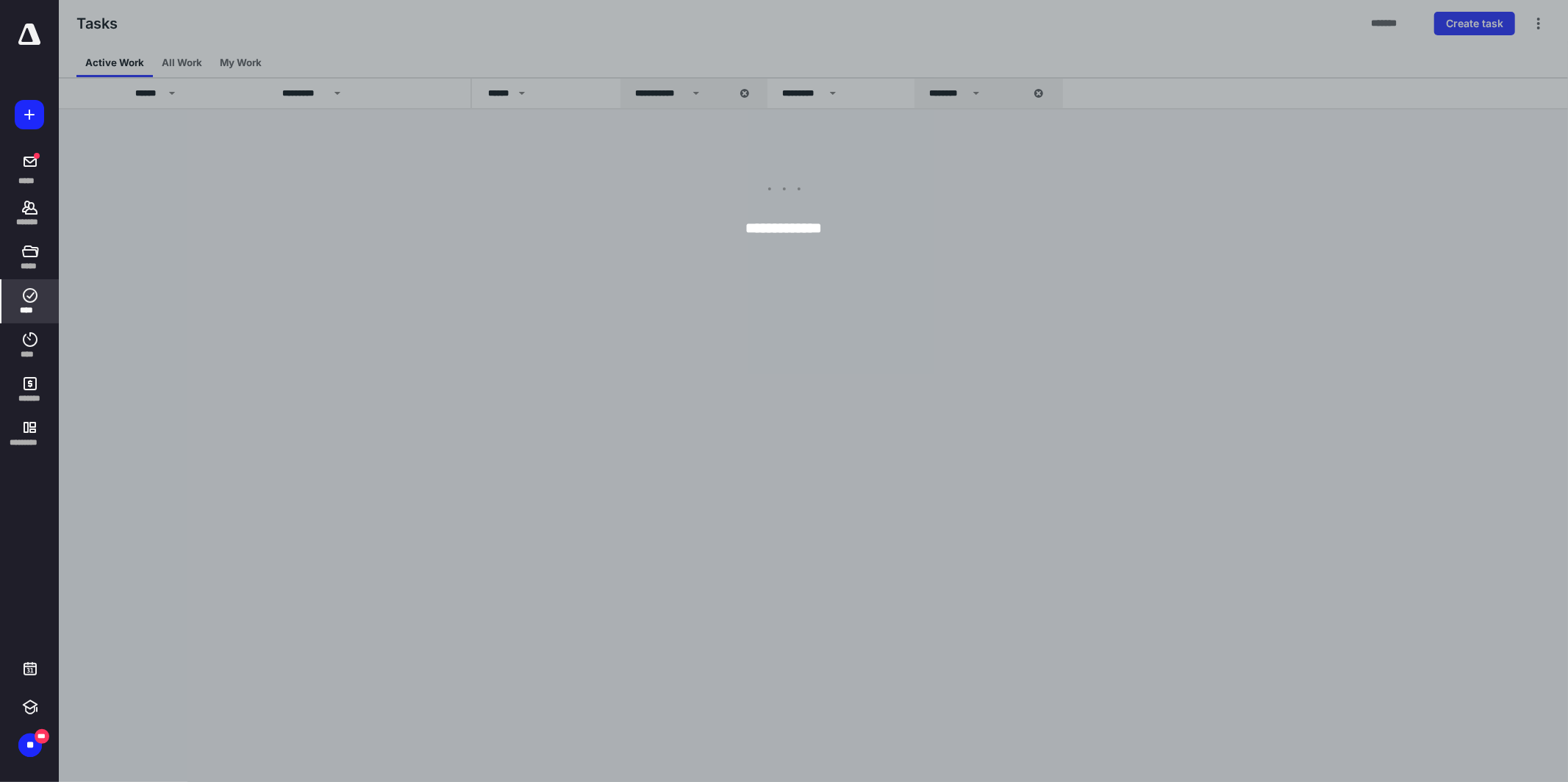 click at bounding box center (29, 35) 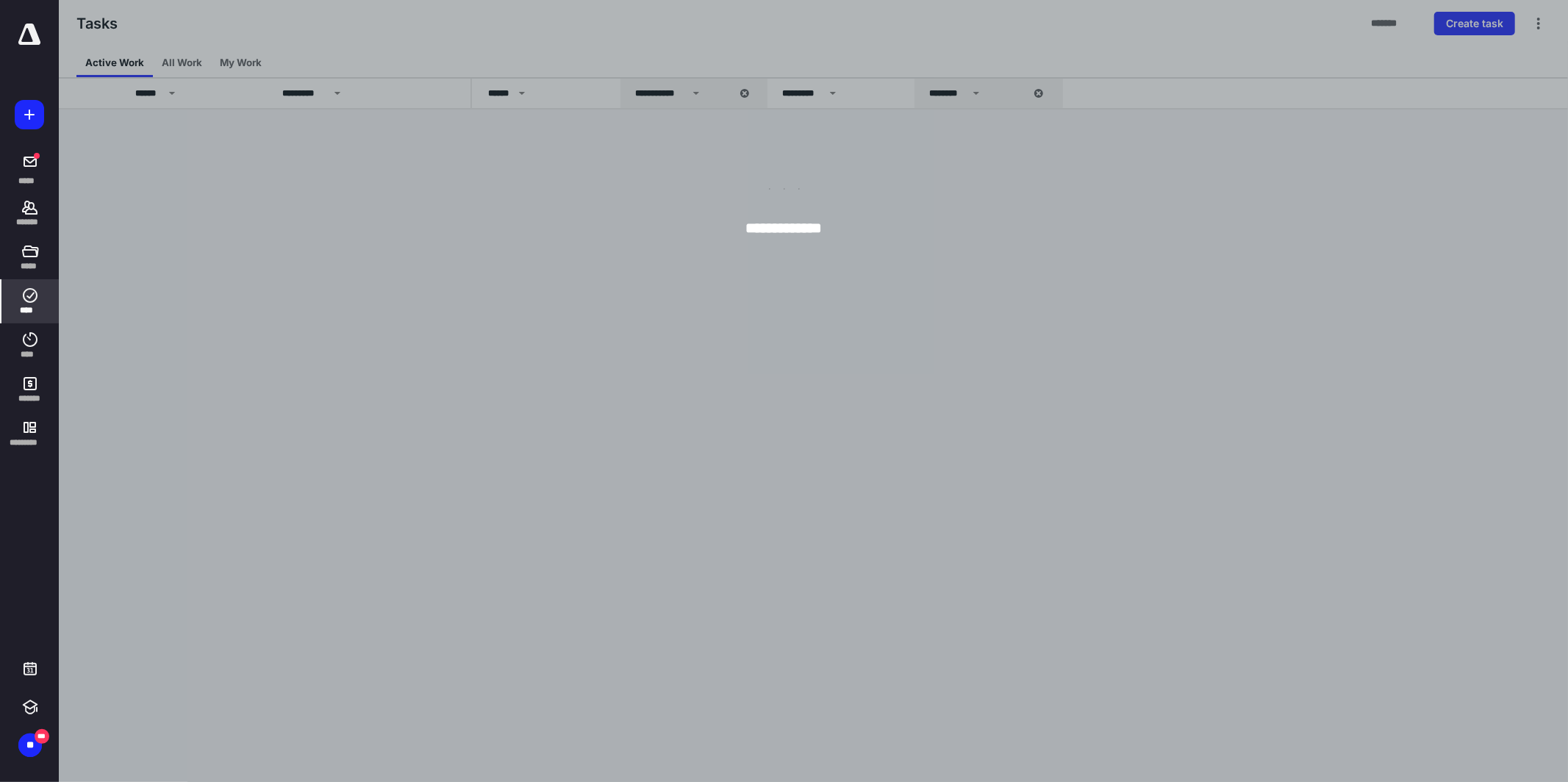 click at bounding box center [29, 35] 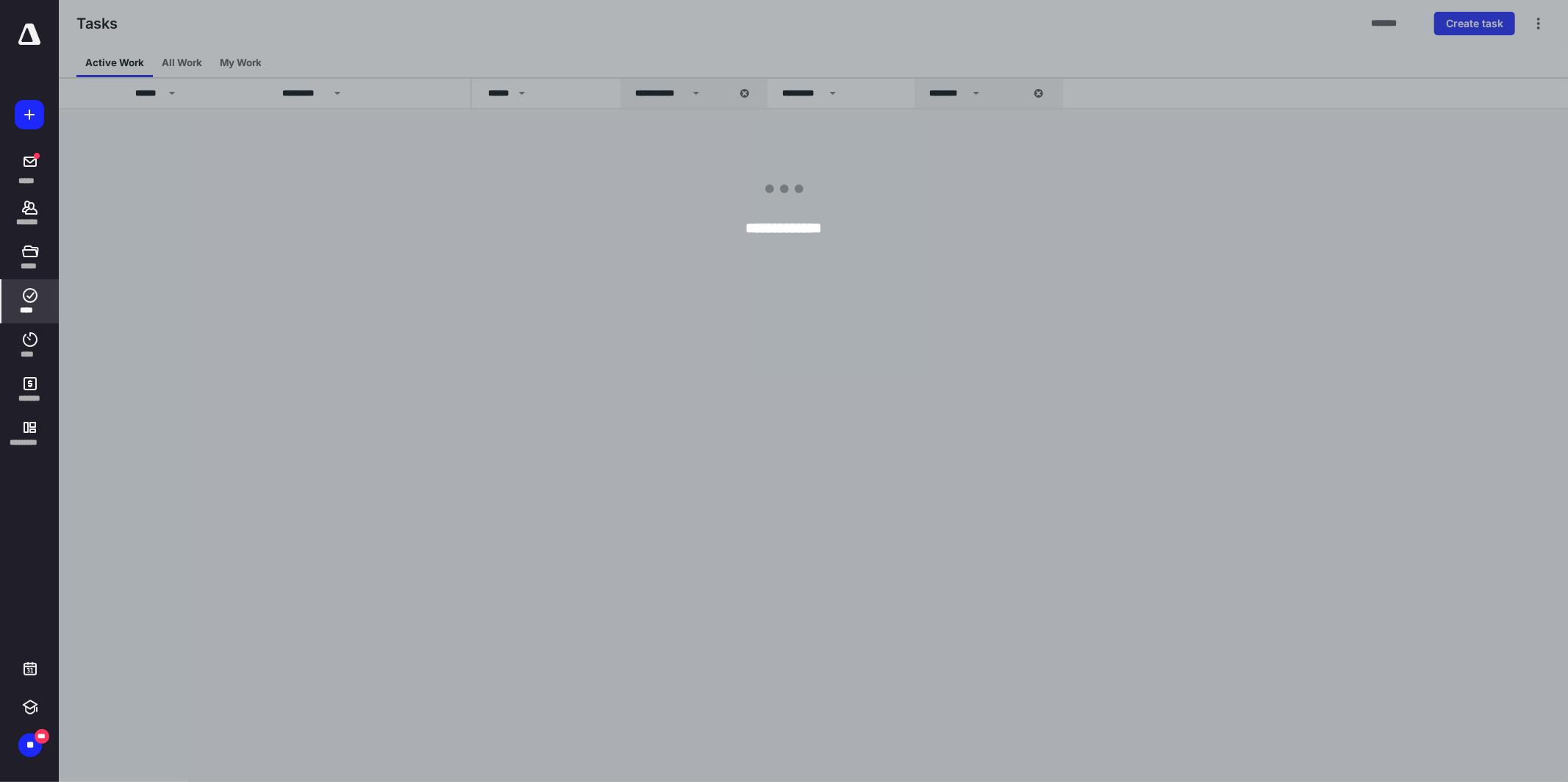 click at bounding box center [29, 35] 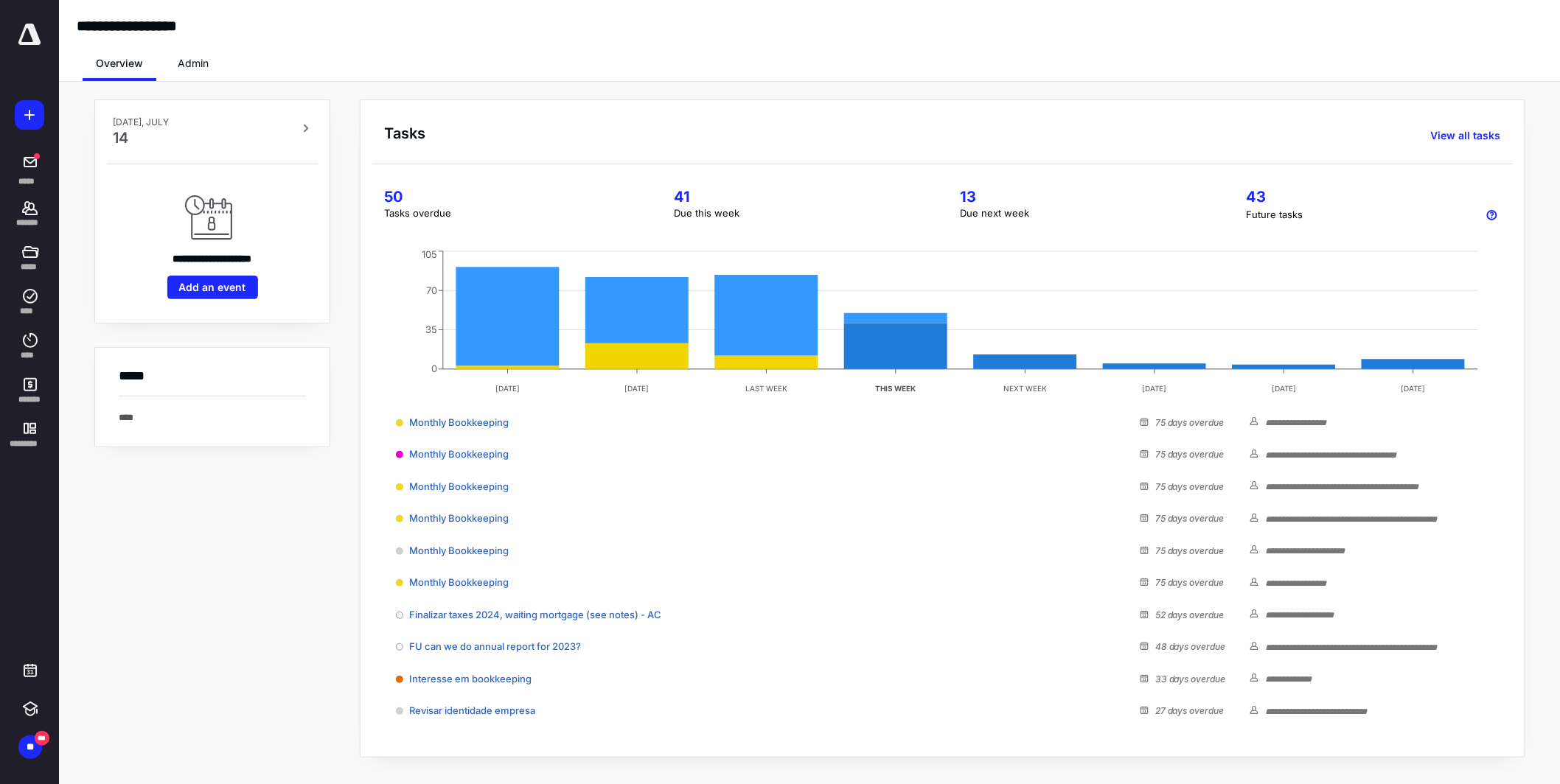 click on "Admin" at bounding box center [193, 63] 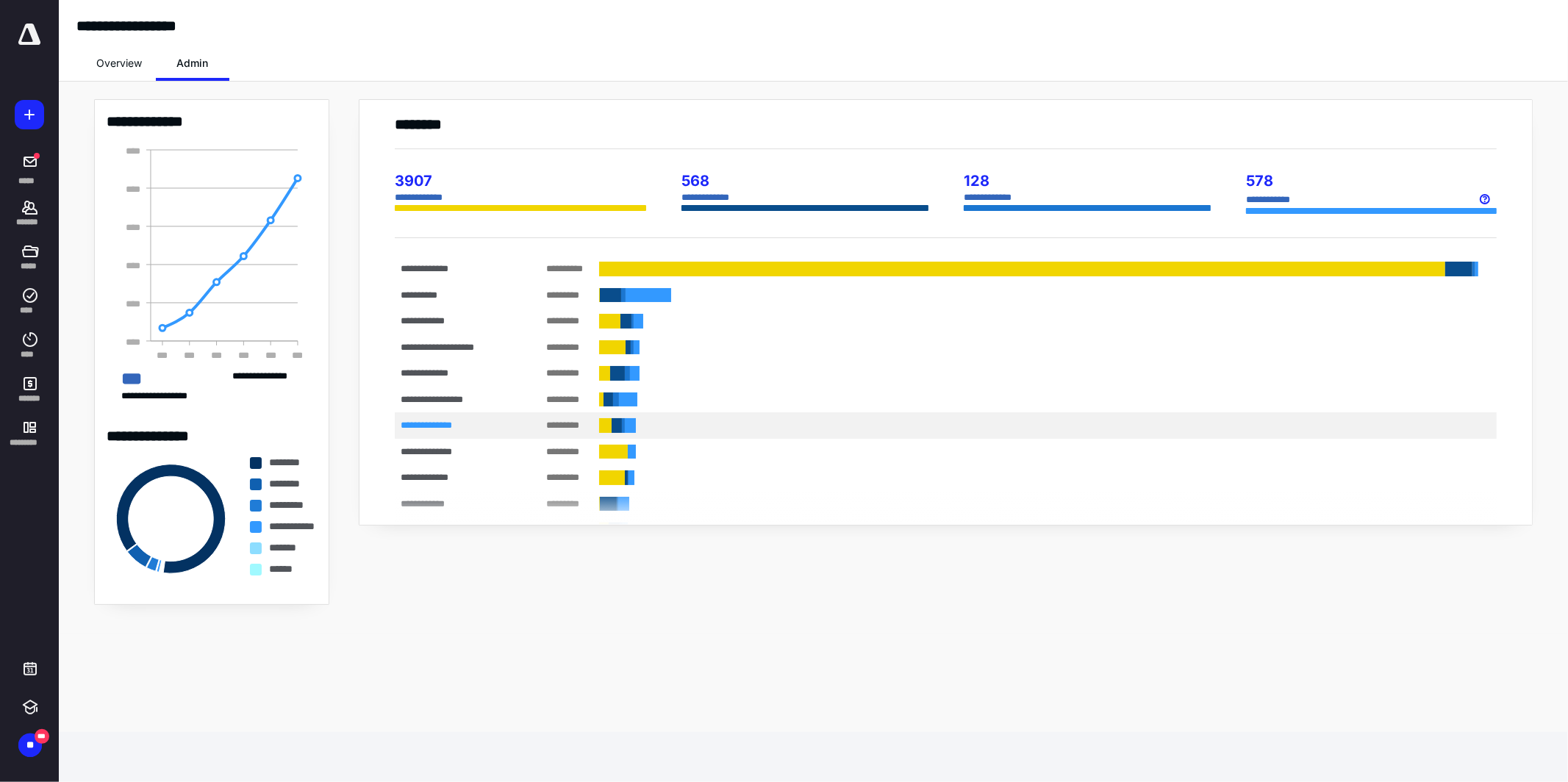 click on "**********" at bounding box center (456, 425) 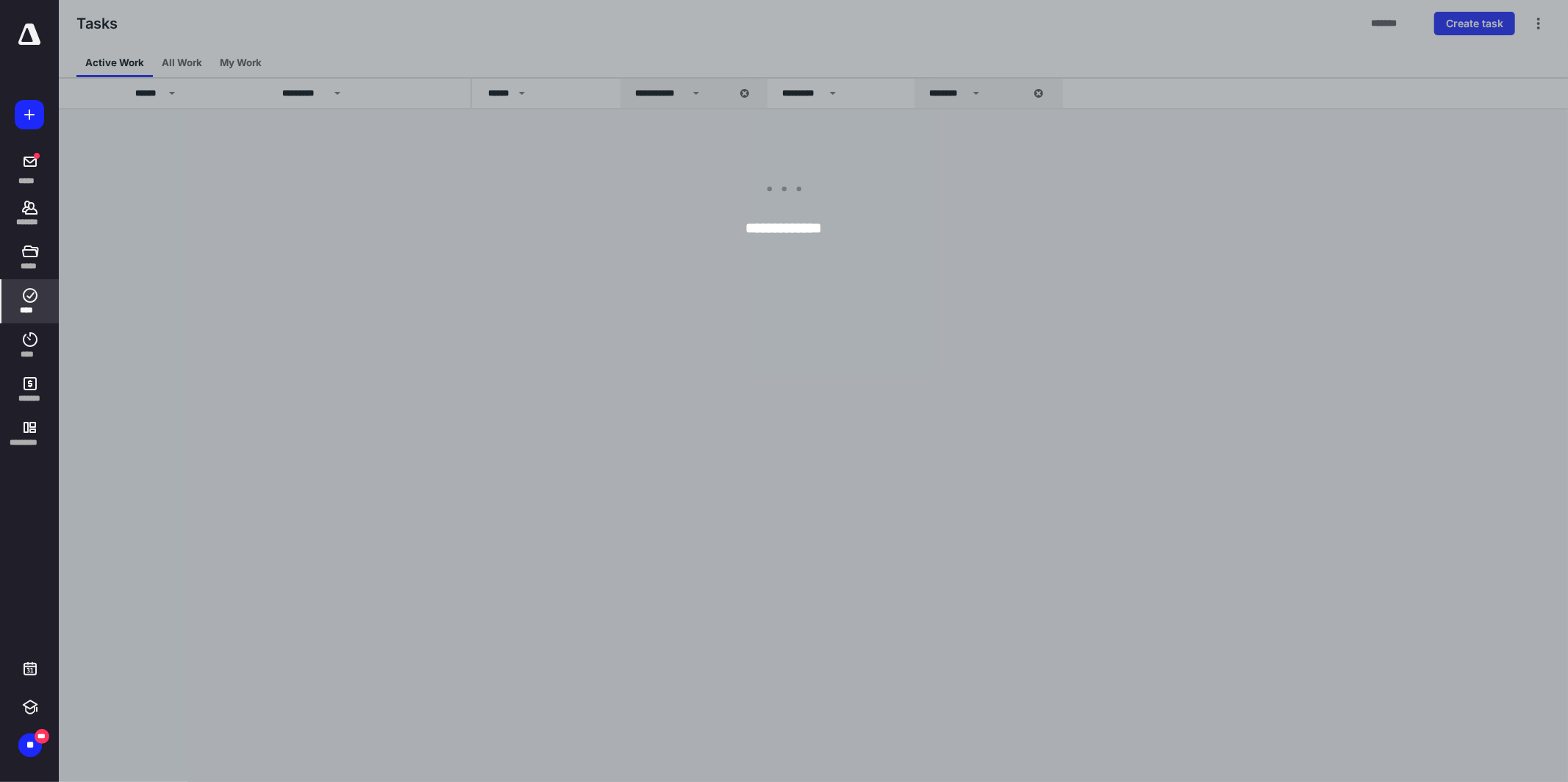 click at bounding box center (29, 43) 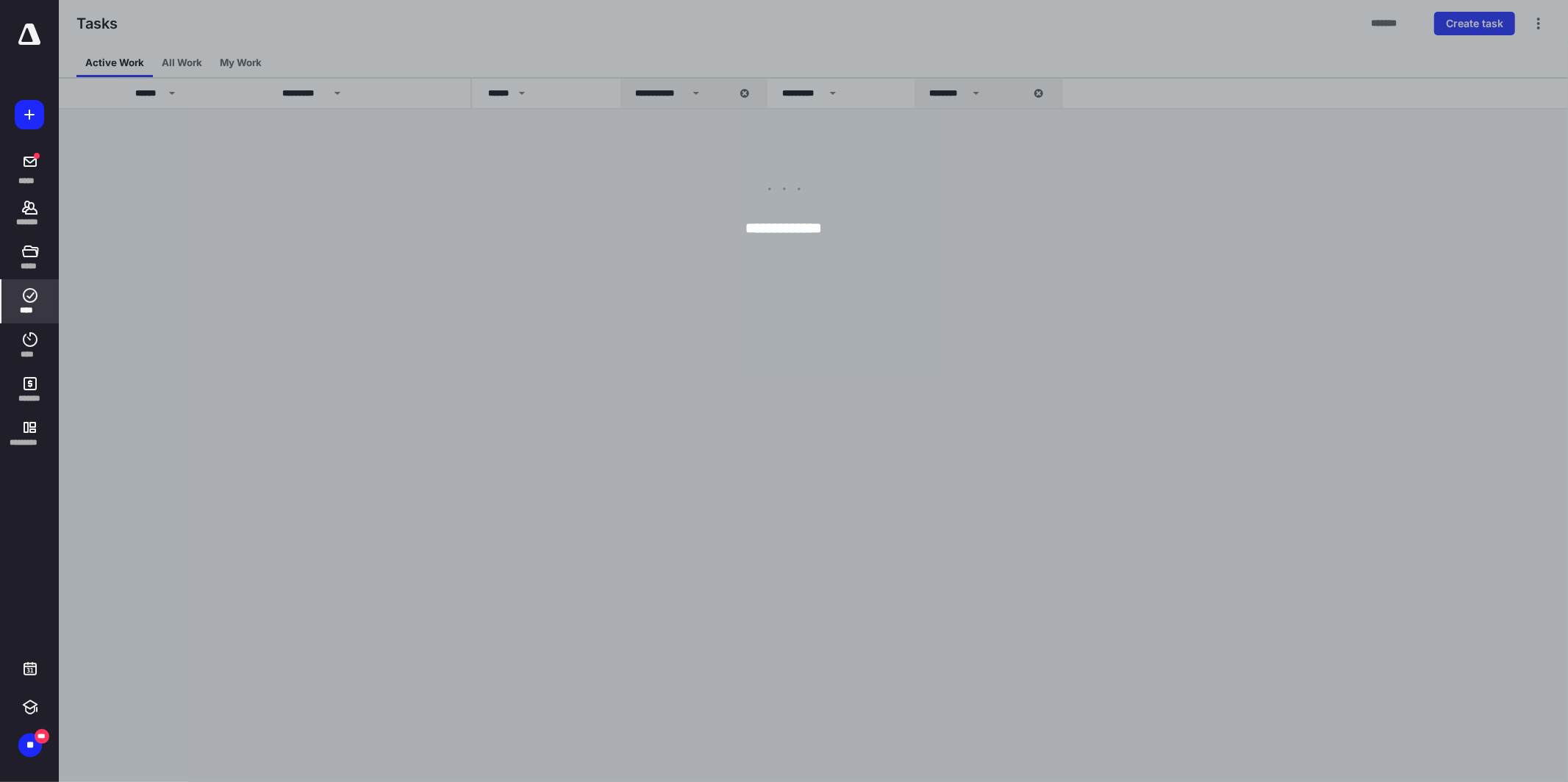 click at bounding box center [29, 35] 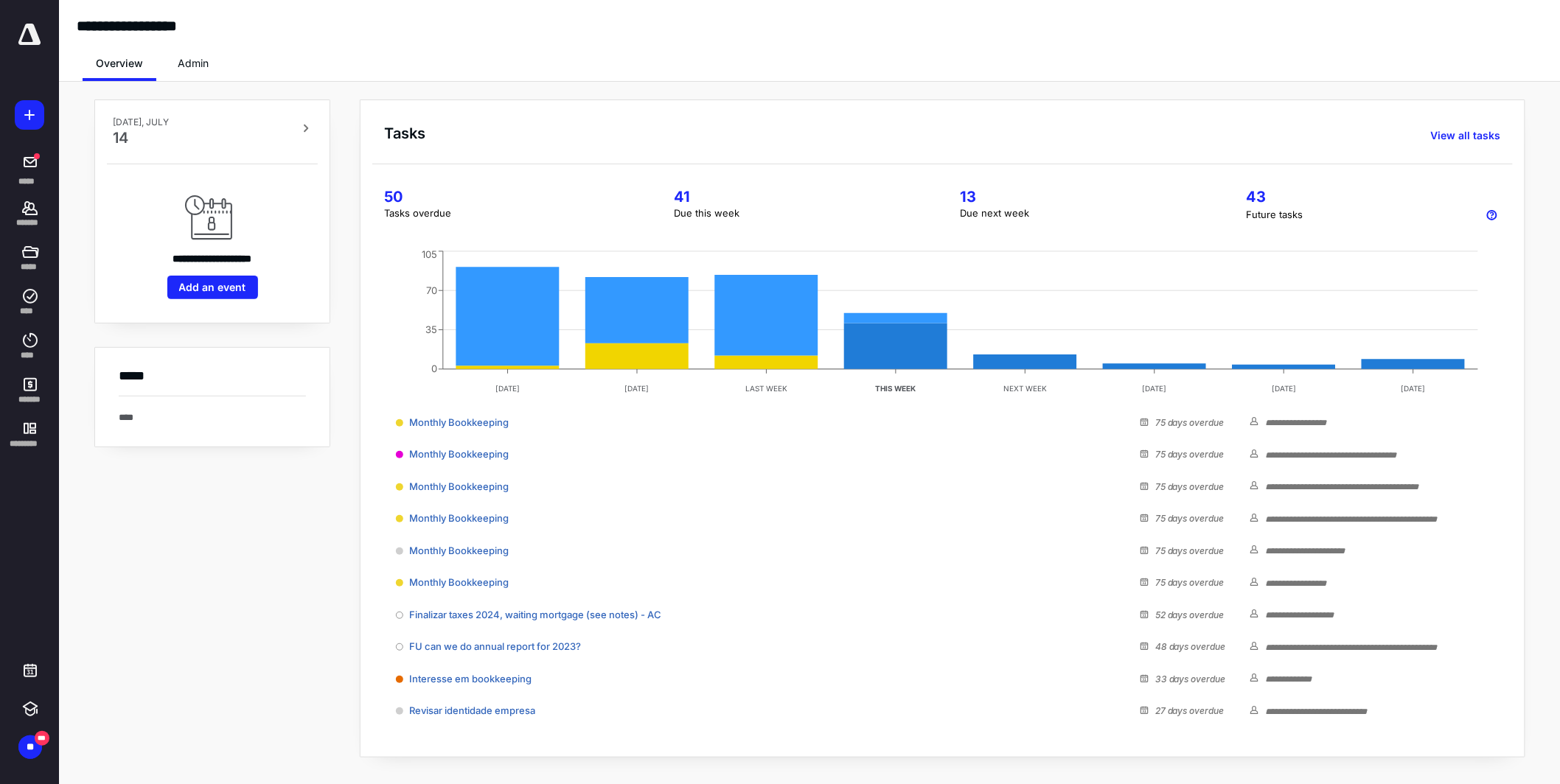 click on "Admin" at bounding box center [193, 63] 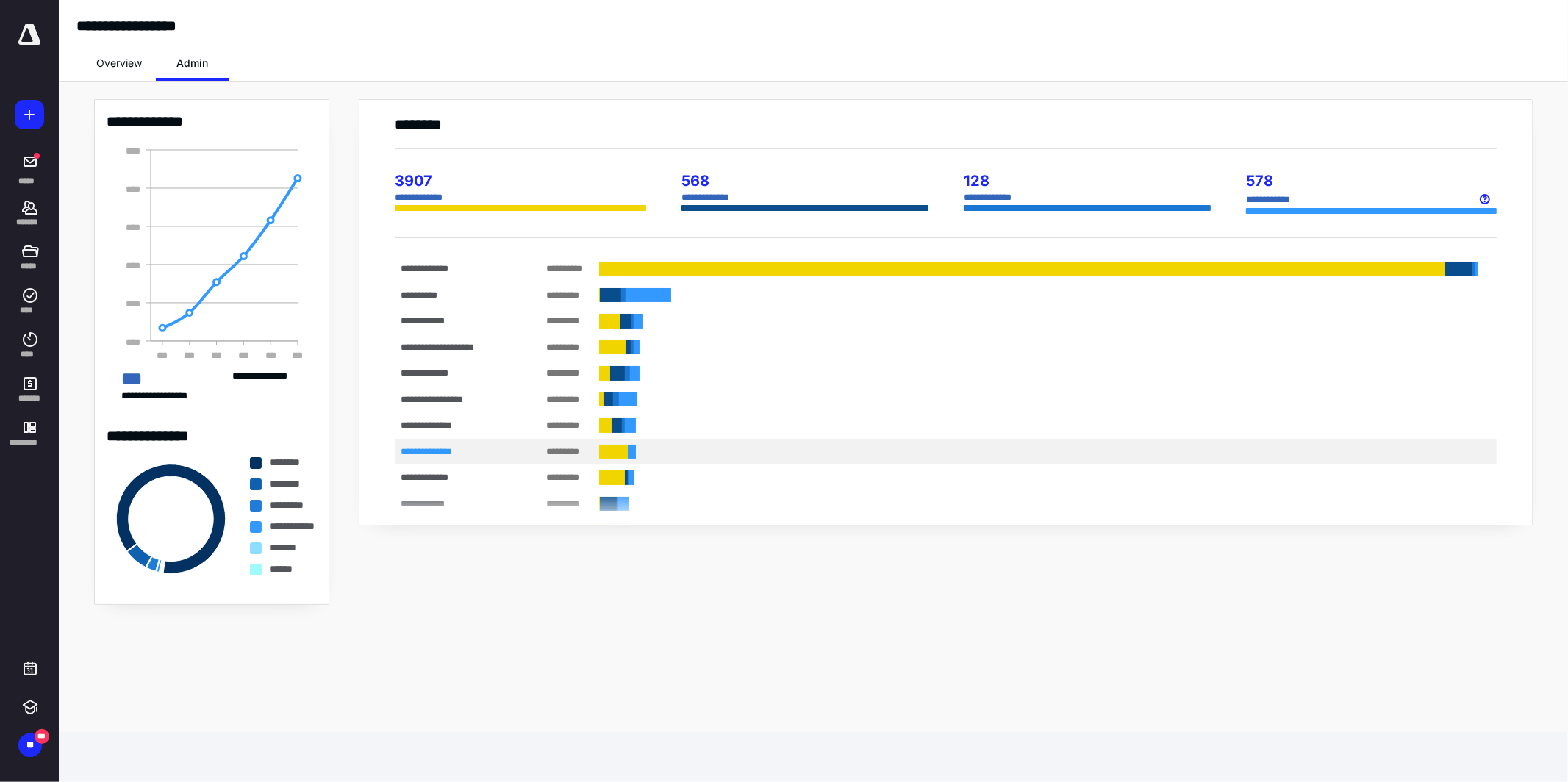 click on "**********" at bounding box center [456, 451] 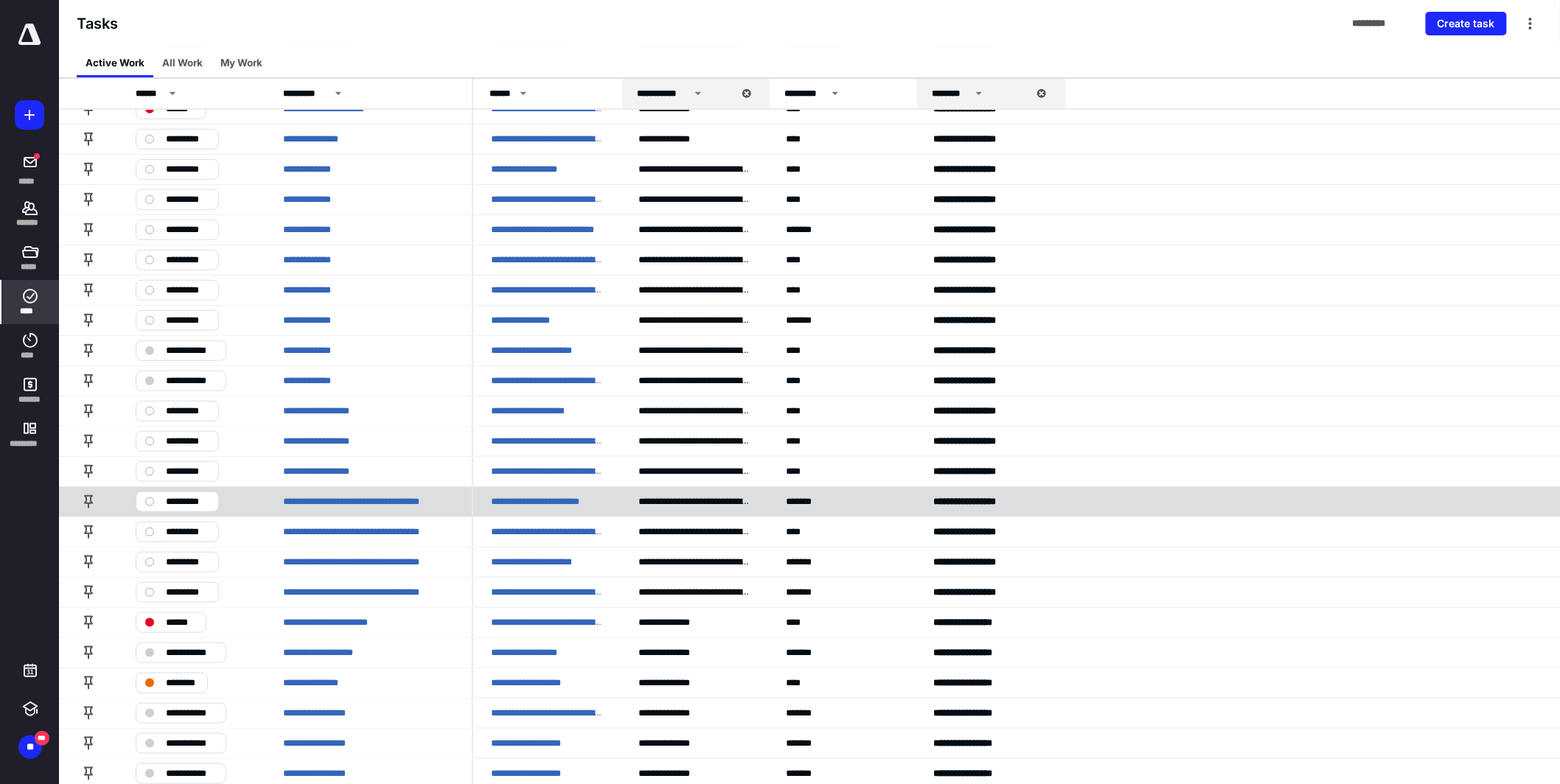 scroll, scrollTop: 329, scrollLeft: 0, axis: vertical 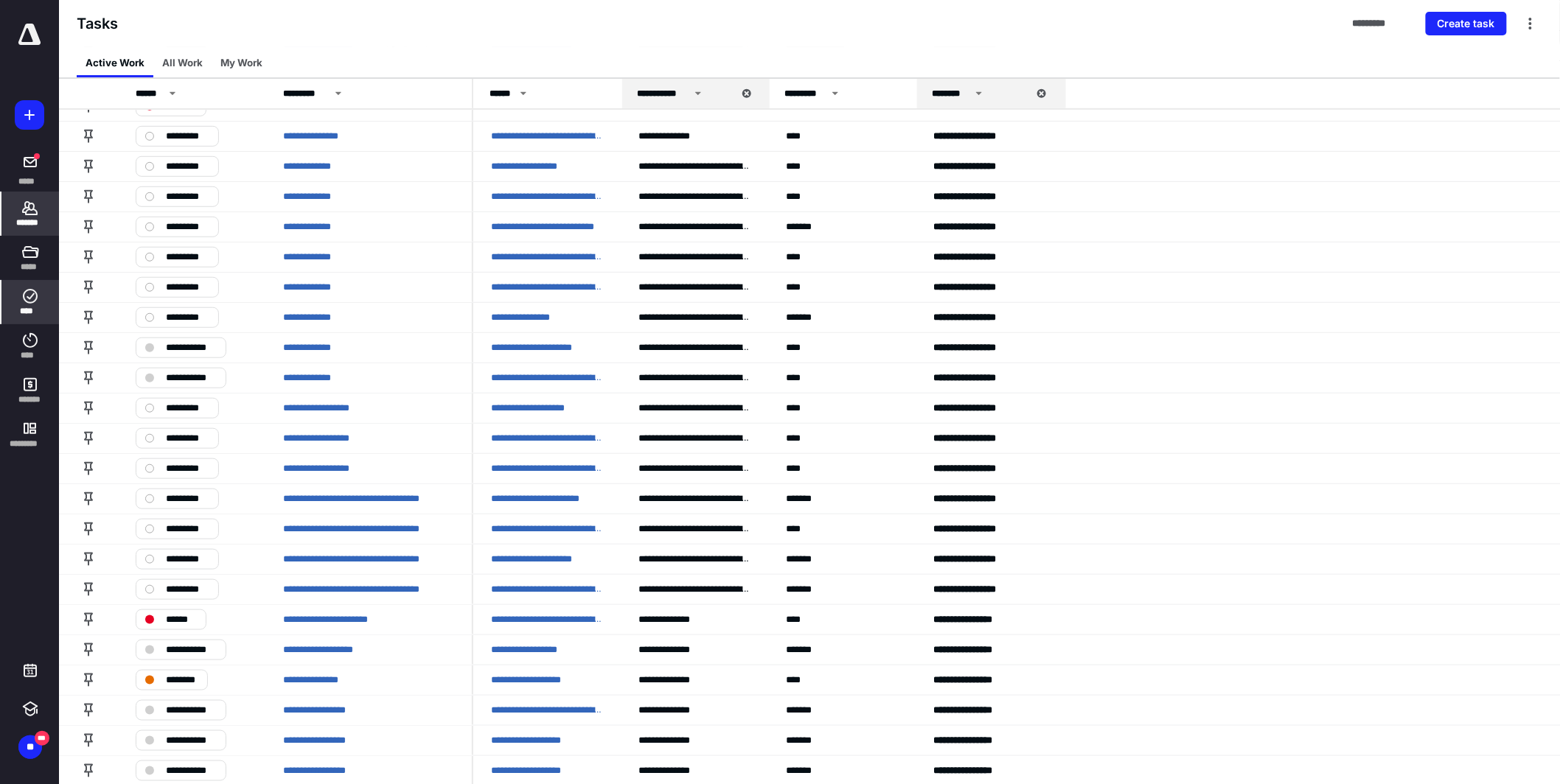 click on "*******" at bounding box center (30, 214) 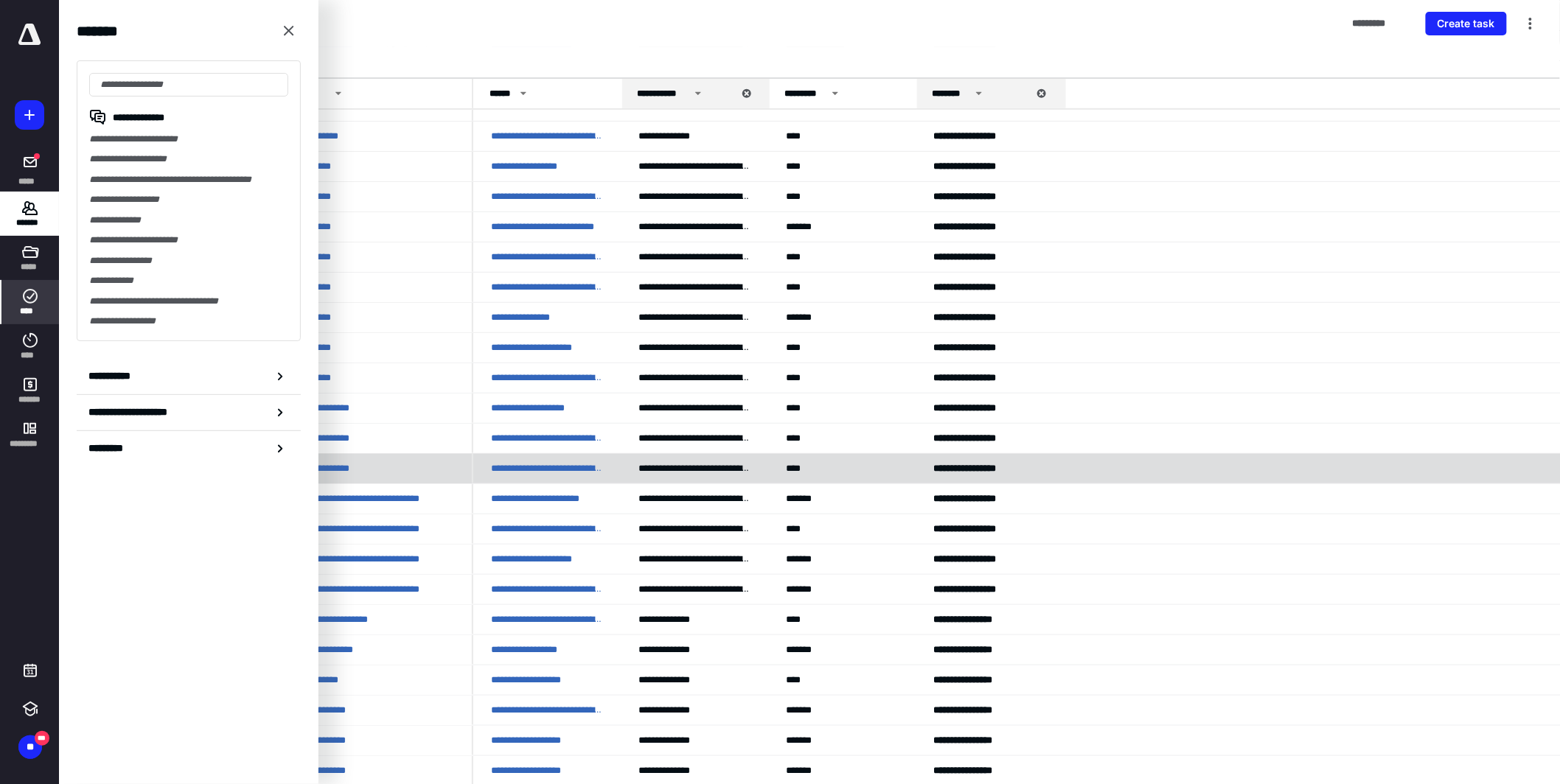 click on "Tasks ********* Create task" at bounding box center (809, 24) 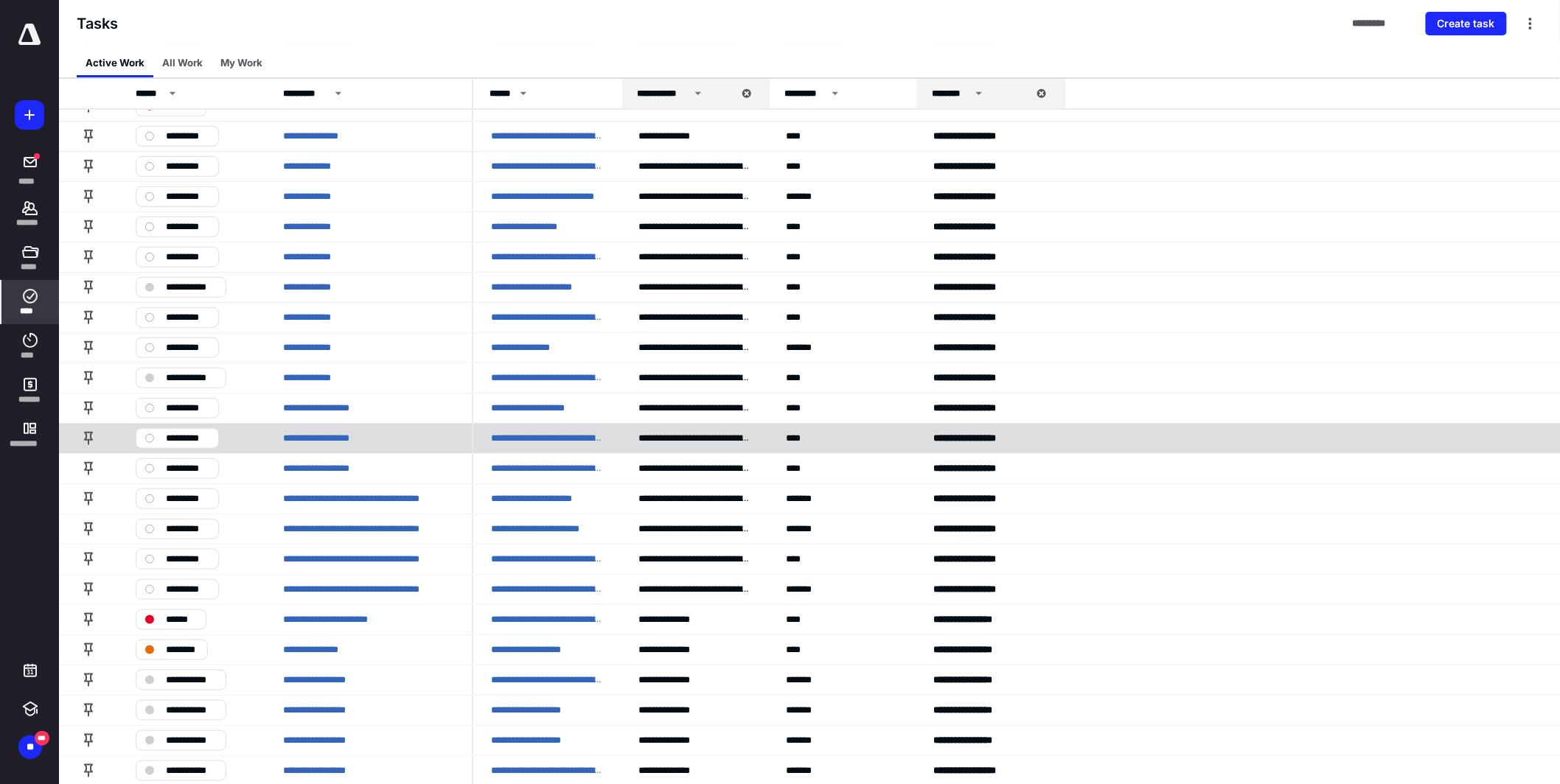 scroll, scrollTop: 208, scrollLeft: 0, axis: vertical 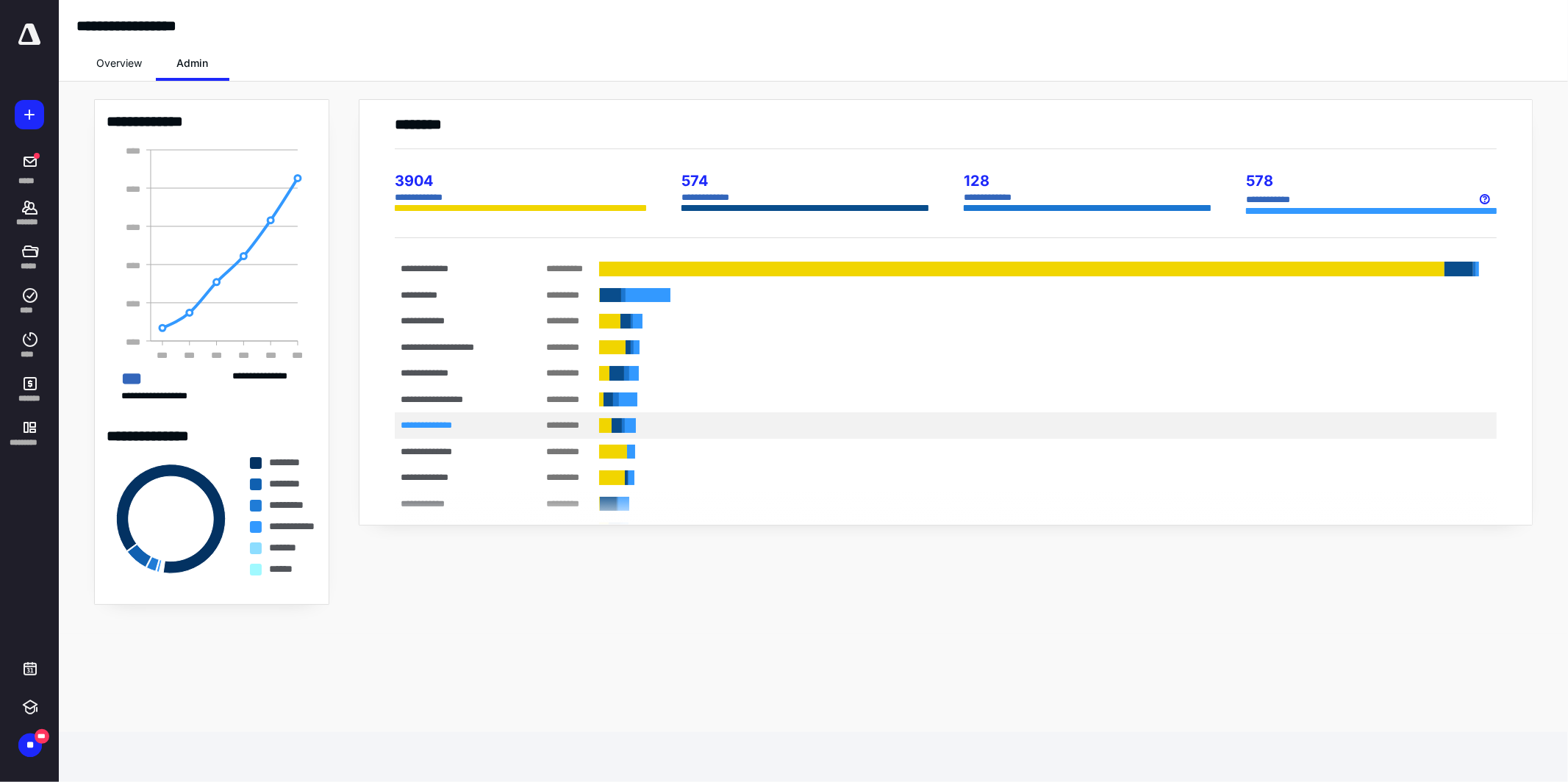 click on "**********" at bounding box center (456, 425) 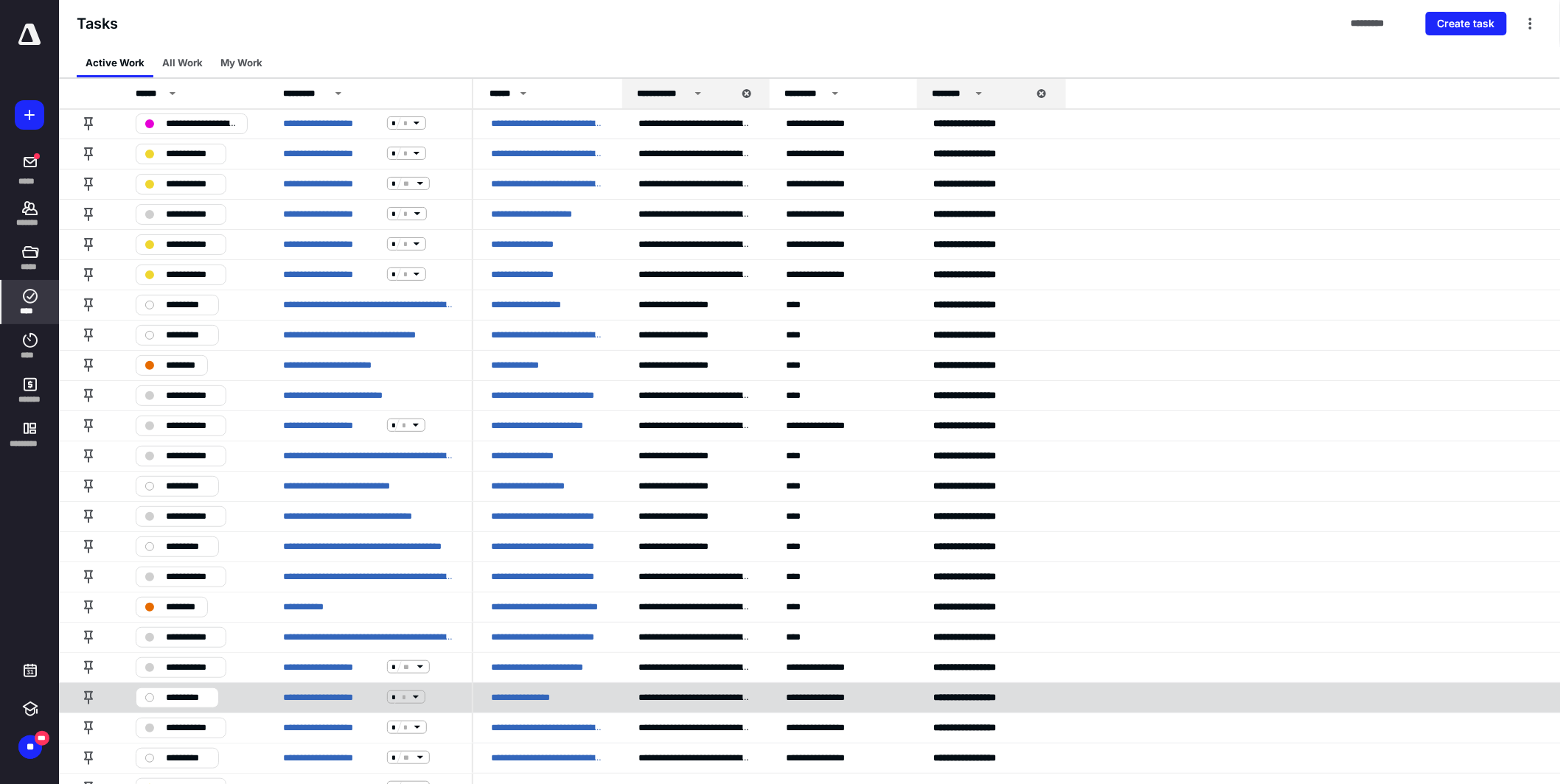 scroll, scrollTop: 3, scrollLeft: 0, axis: vertical 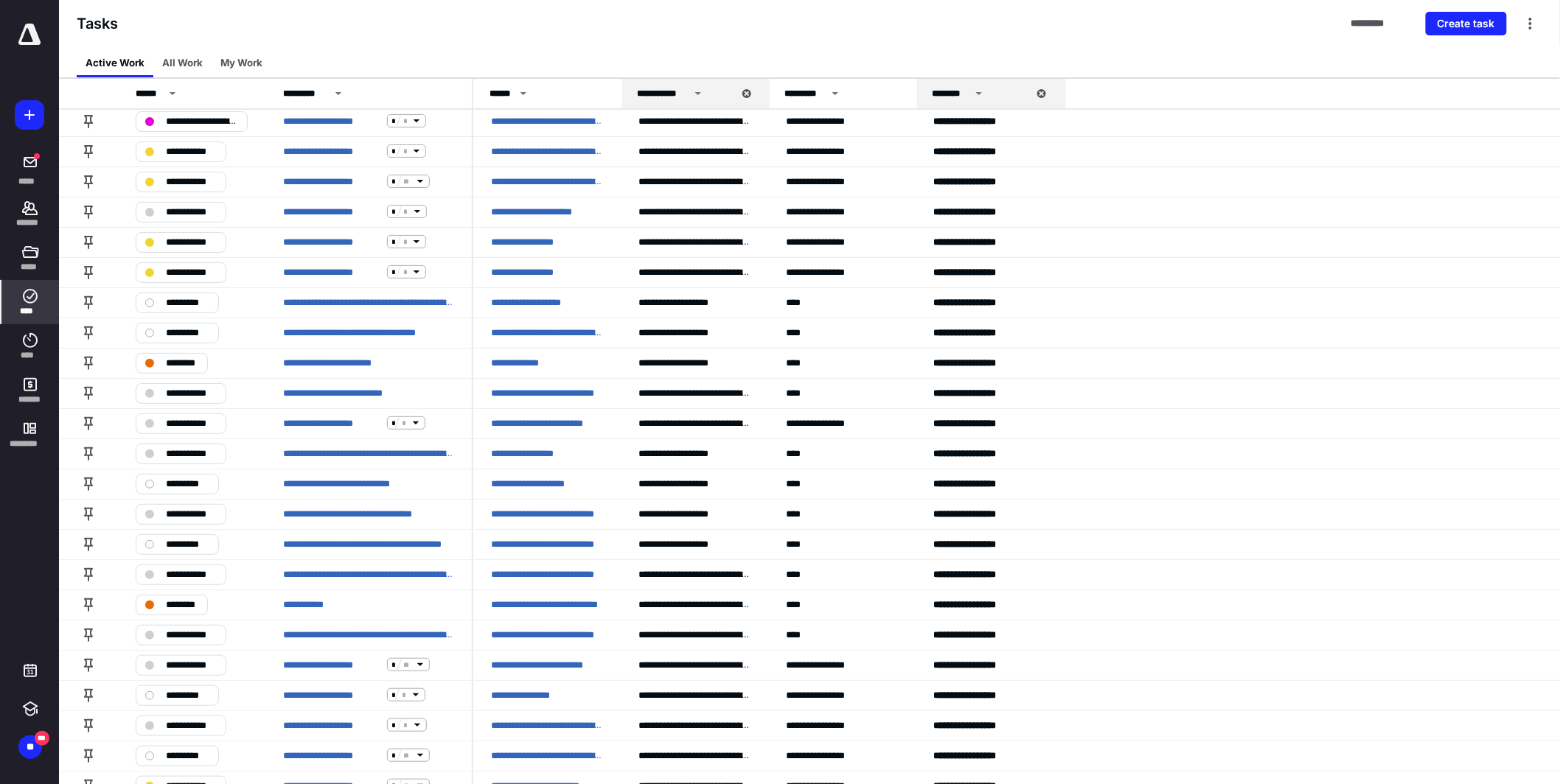 click at bounding box center [29, 35] 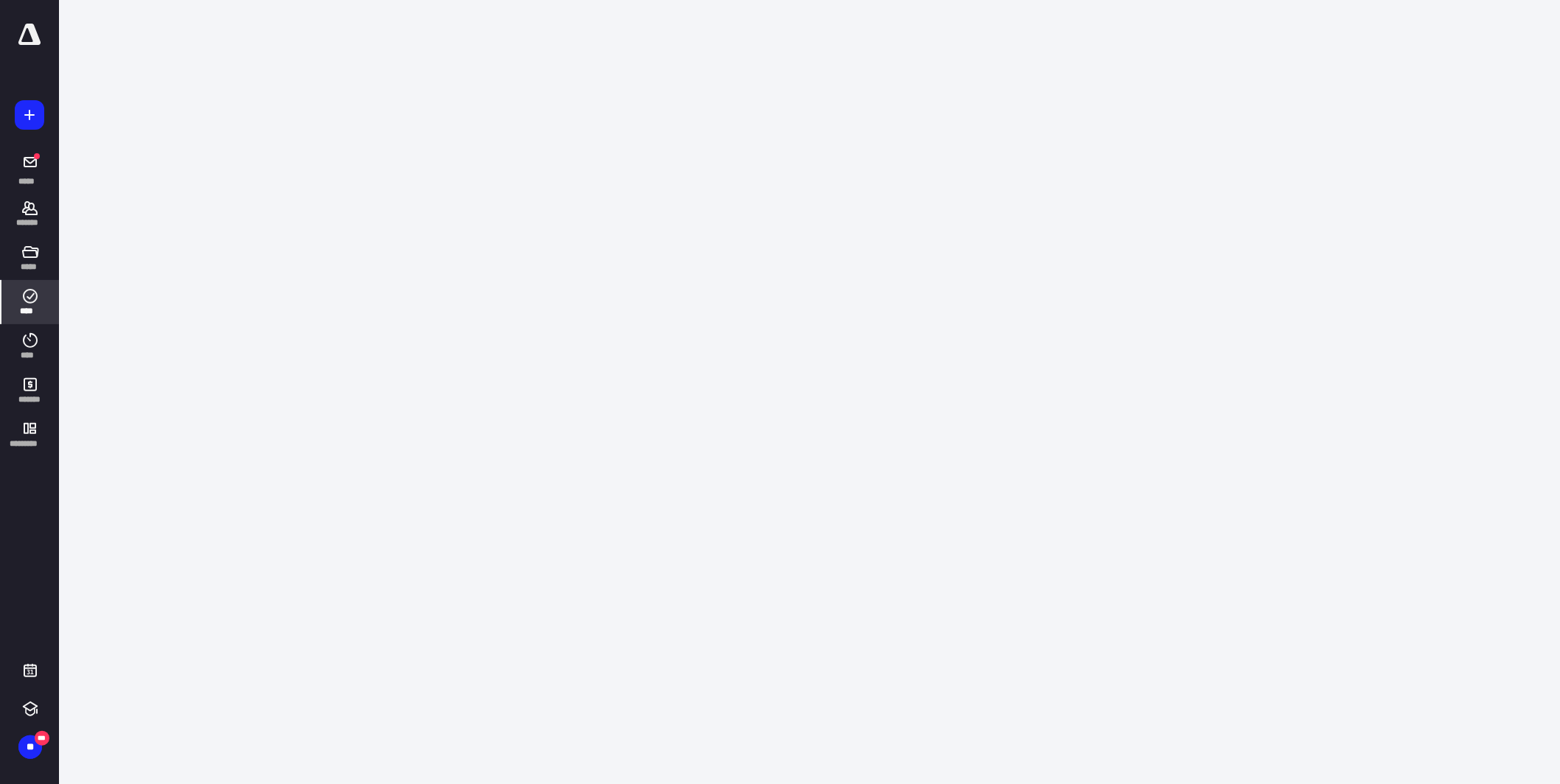 scroll, scrollTop: 0, scrollLeft: 0, axis: both 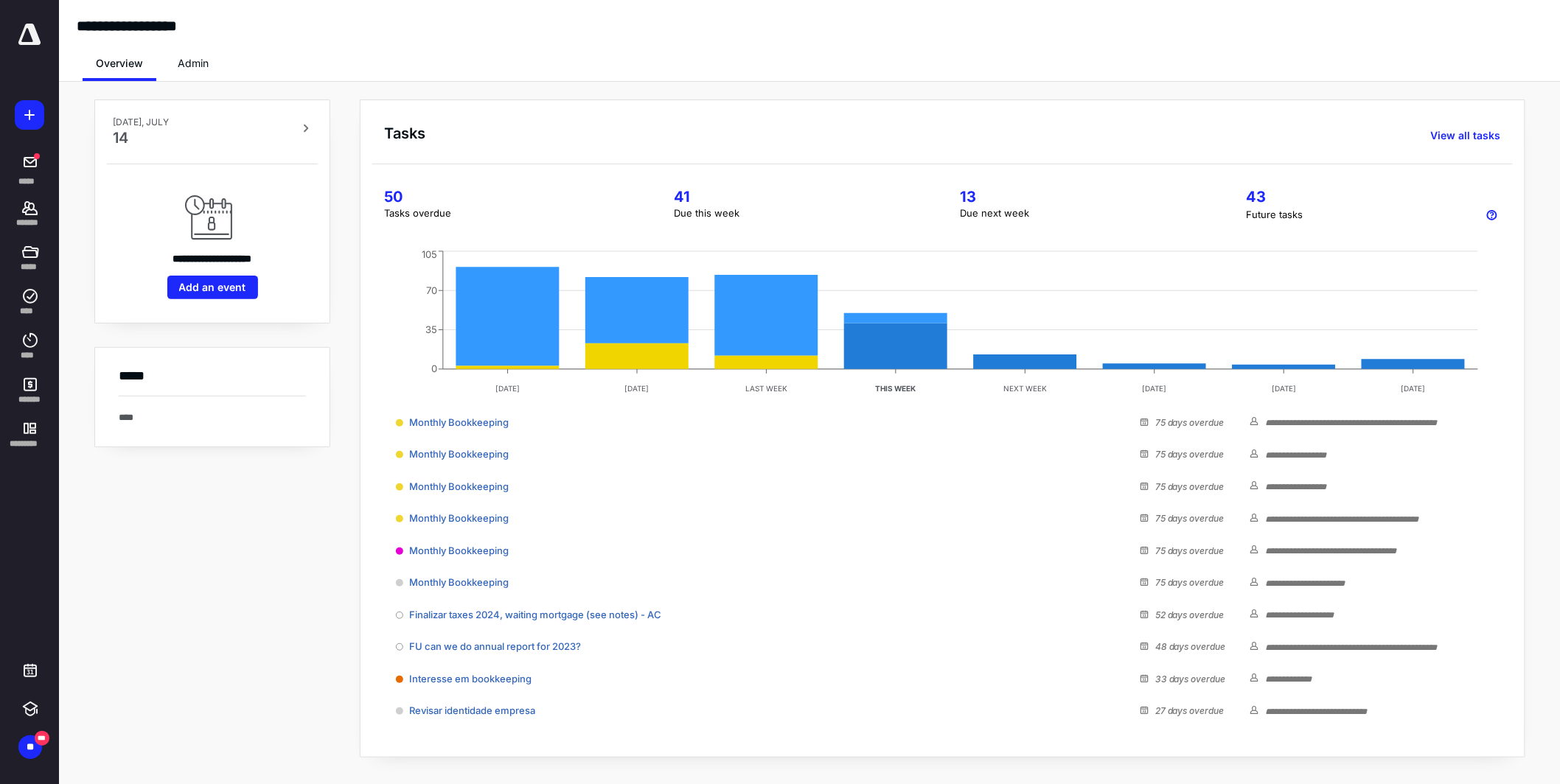 click on "Admin" at bounding box center (193, 63) 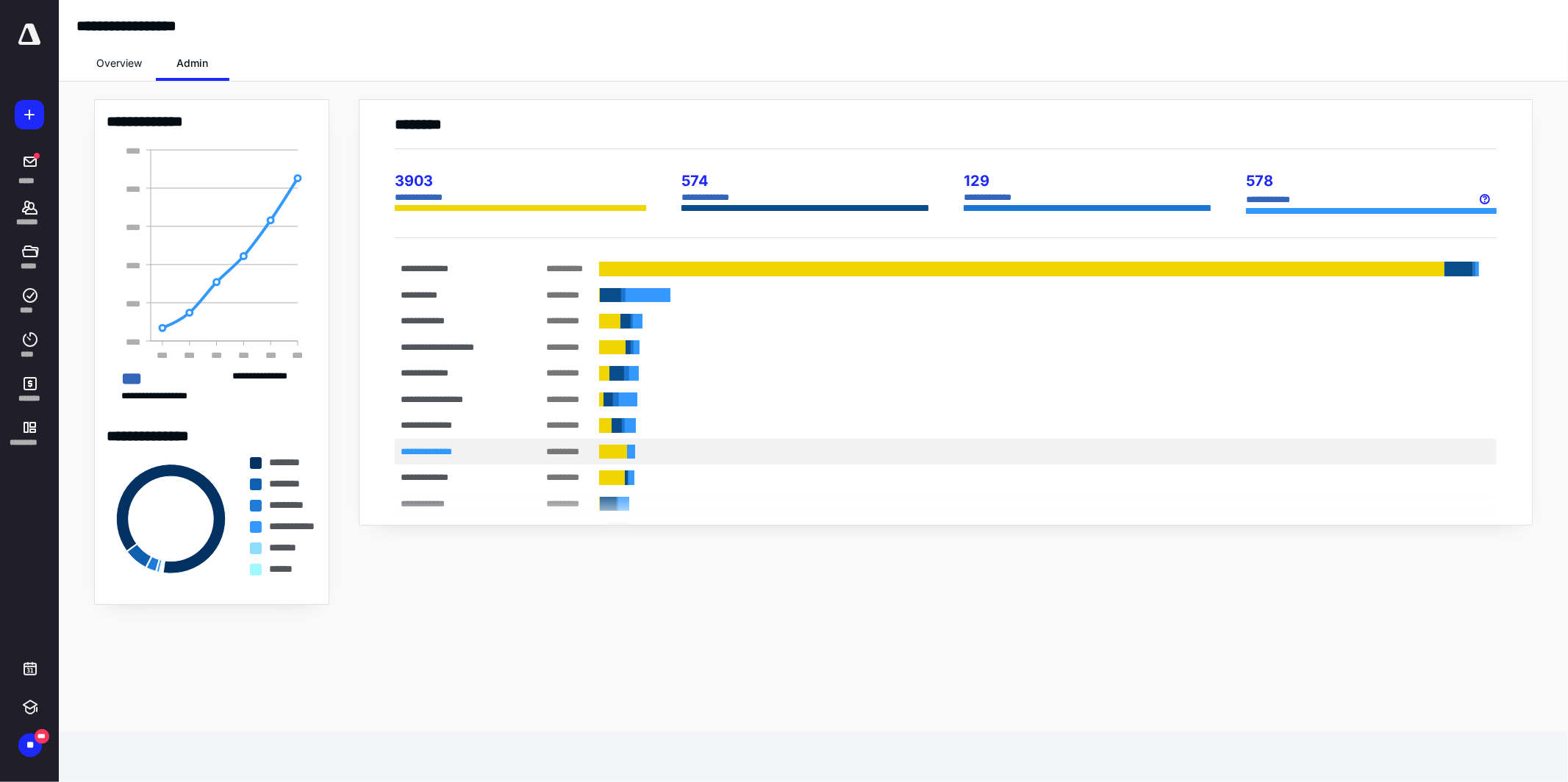 click on "**********" at bounding box center [456, 451] 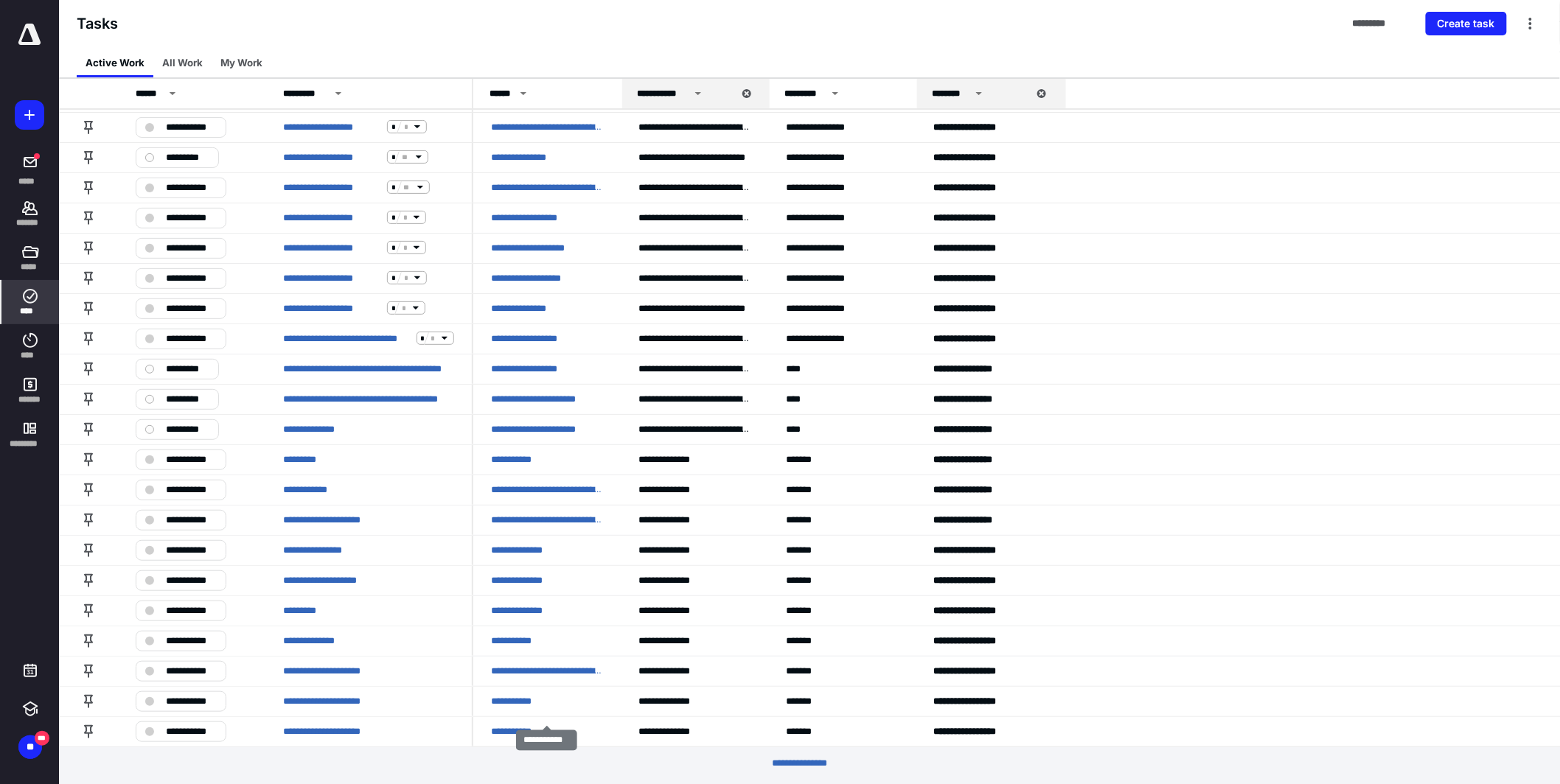 scroll, scrollTop: 2424, scrollLeft: 0, axis: vertical 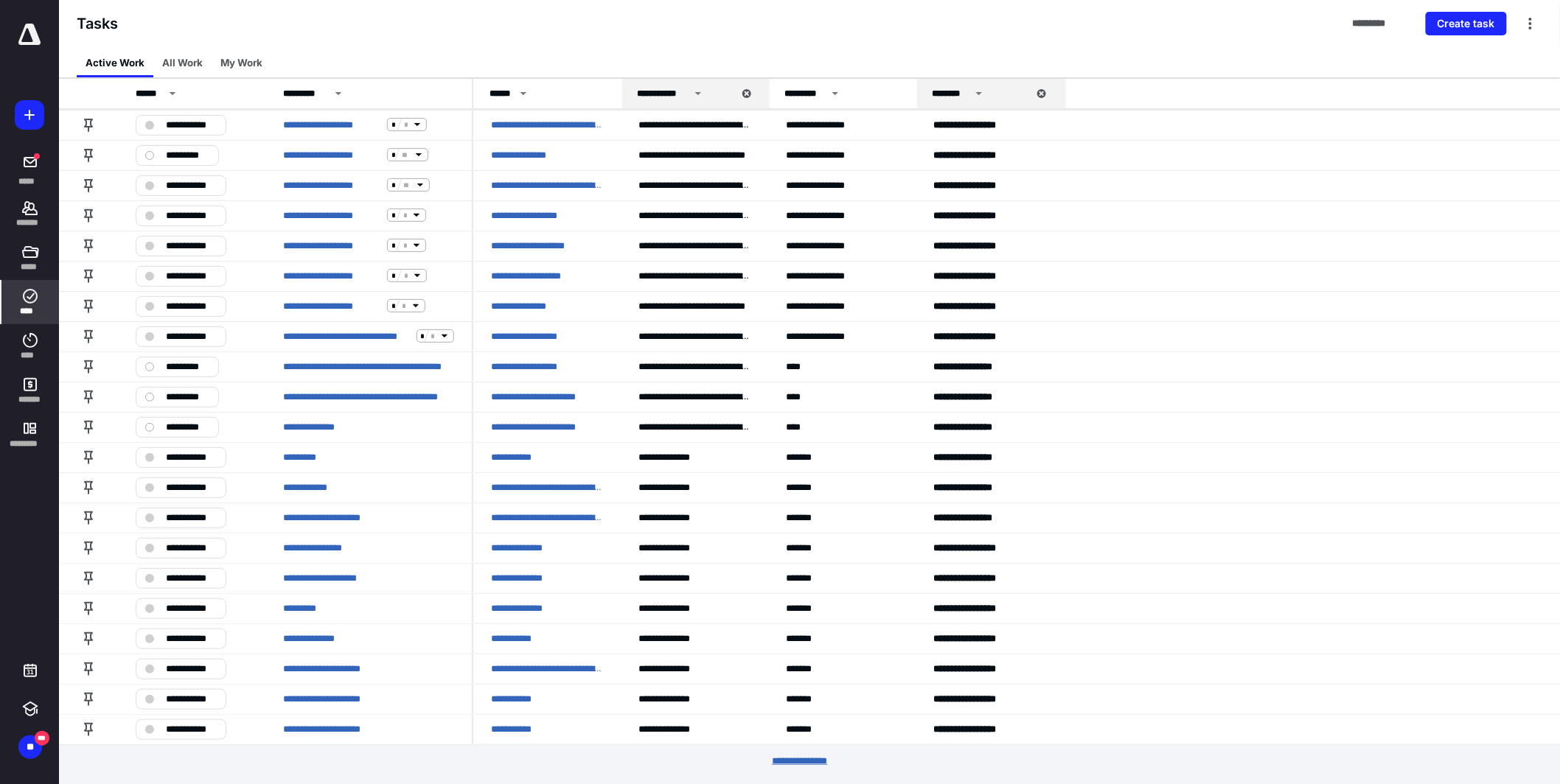 click on "********* *****" at bounding box center (809, 760) 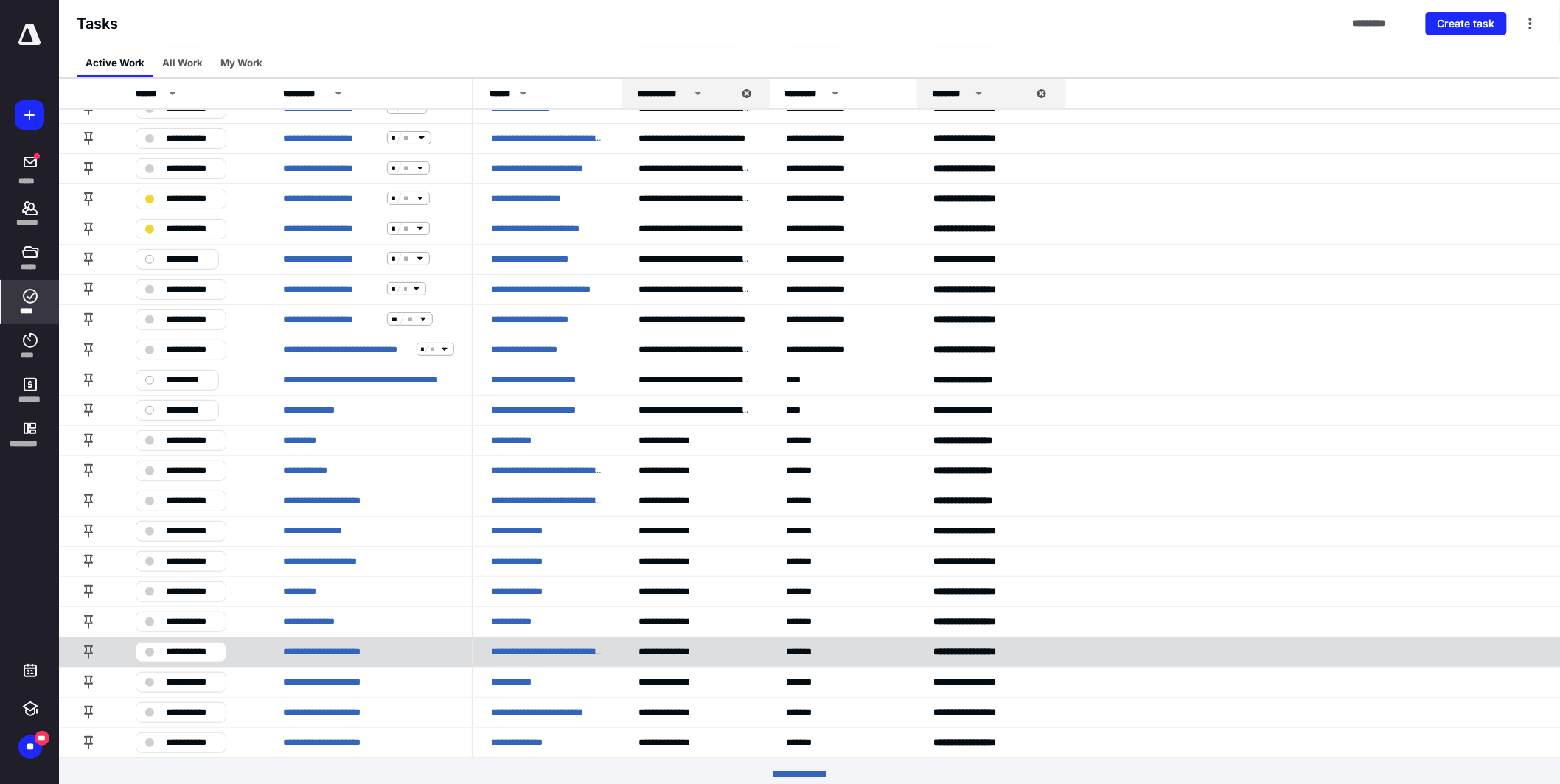 scroll, scrollTop: 2424, scrollLeft: 0, axis: vertical 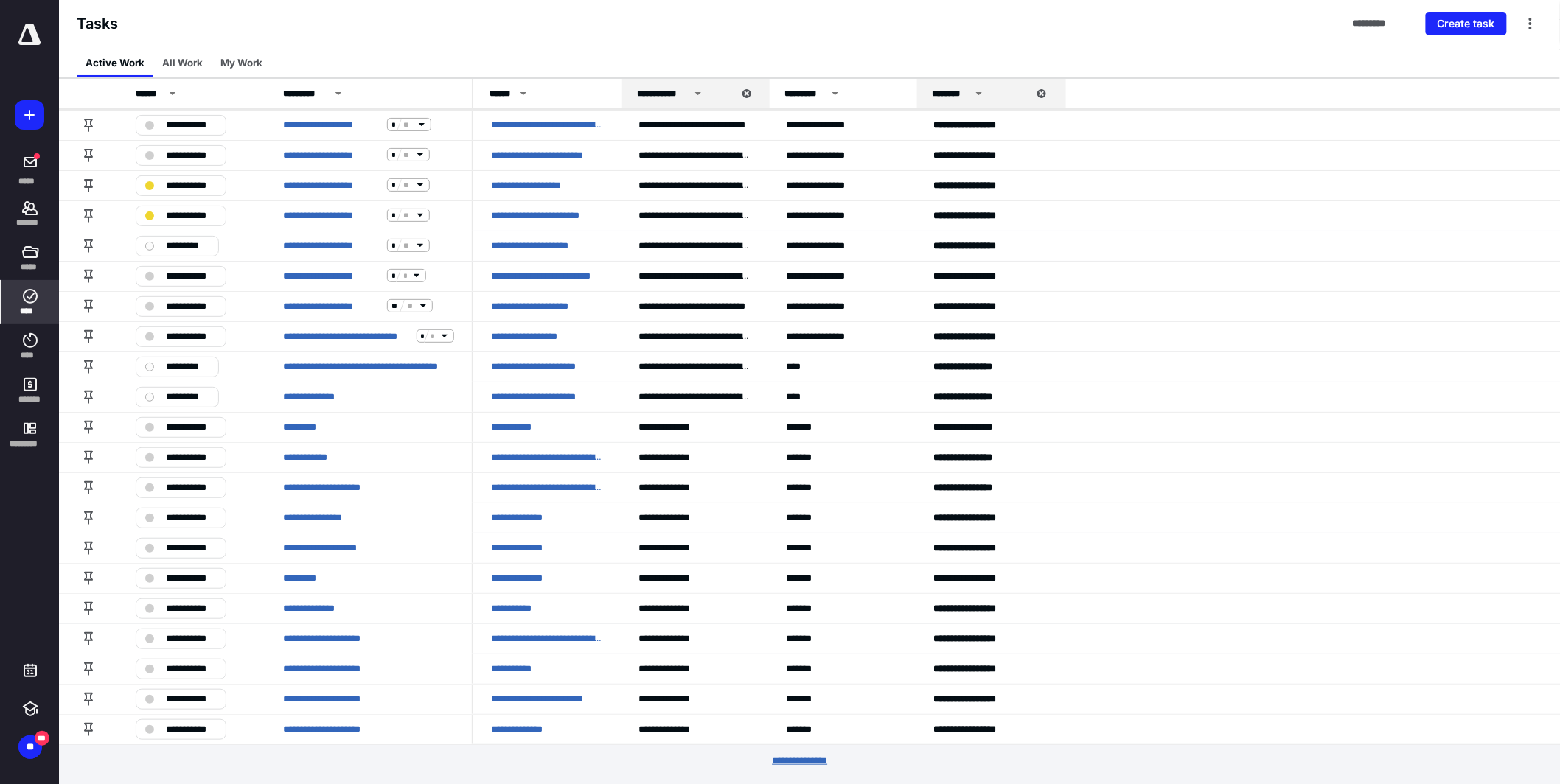 click on "********* *****" at bounding box center (809, 760) 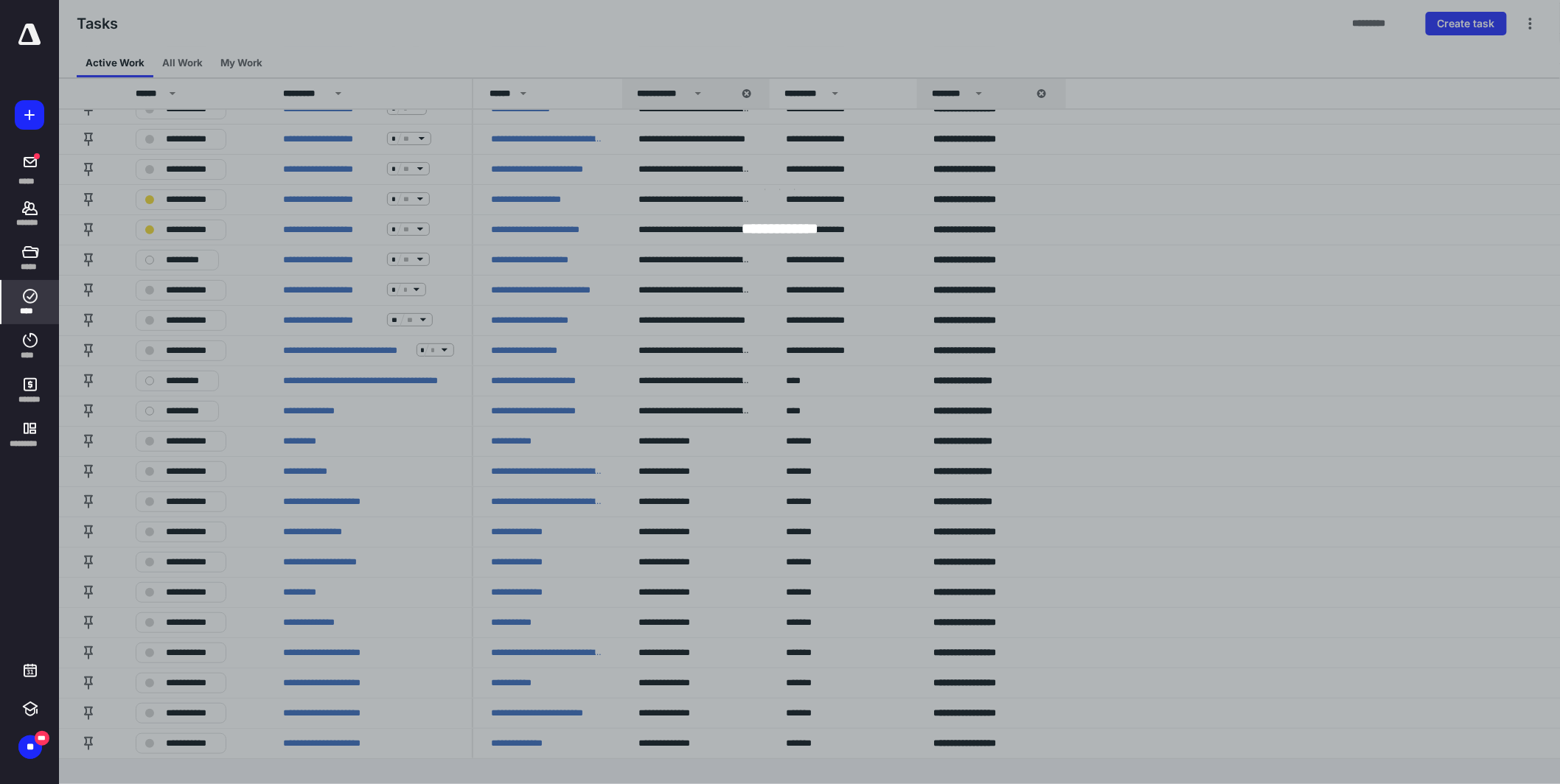 scroll, scrollTop: 2410, scrollLeft: 0, axis: vertical 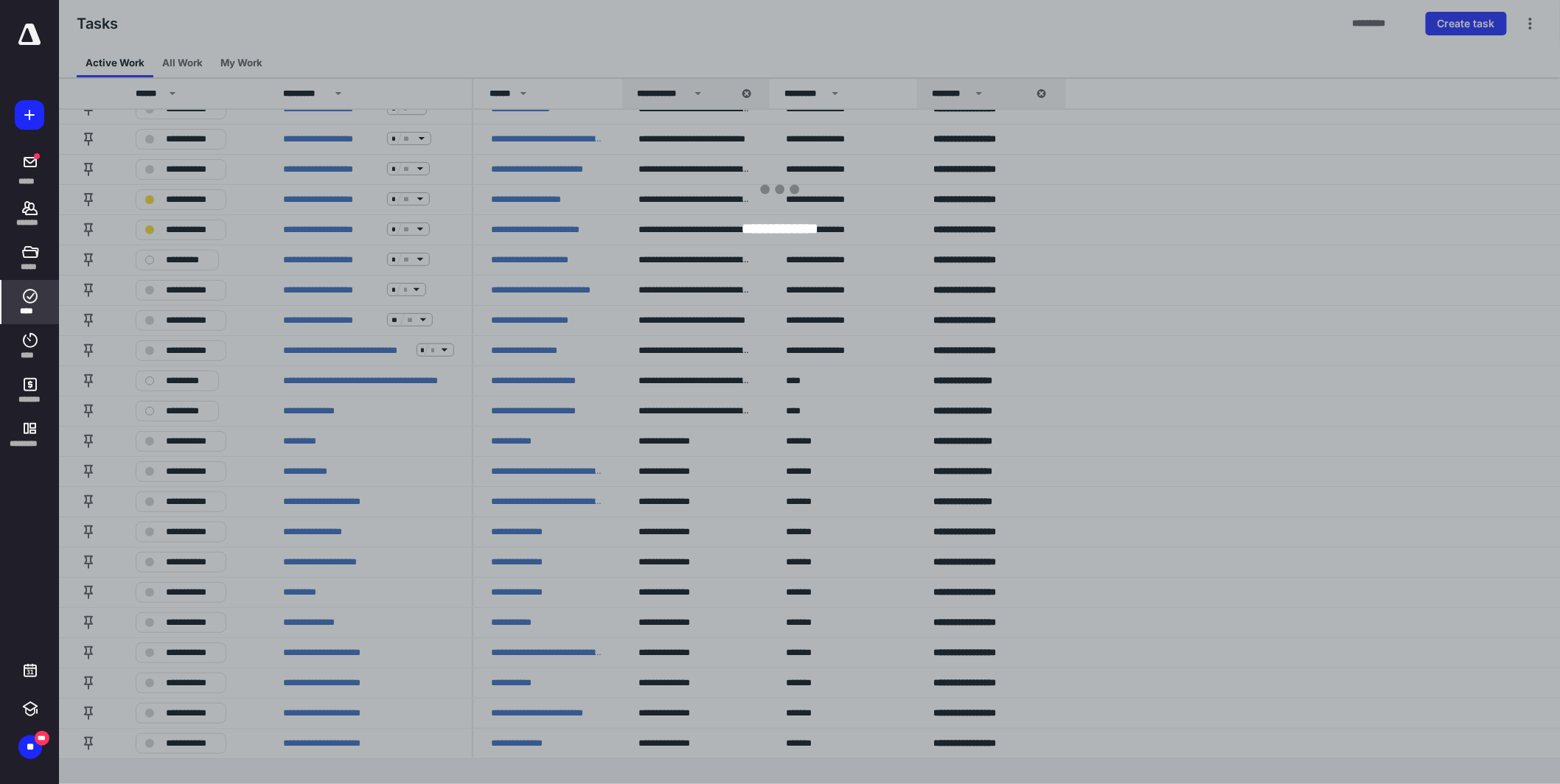 click on "***** ******* ***** **** **** ******* *********" at bounding box center [29, 240] 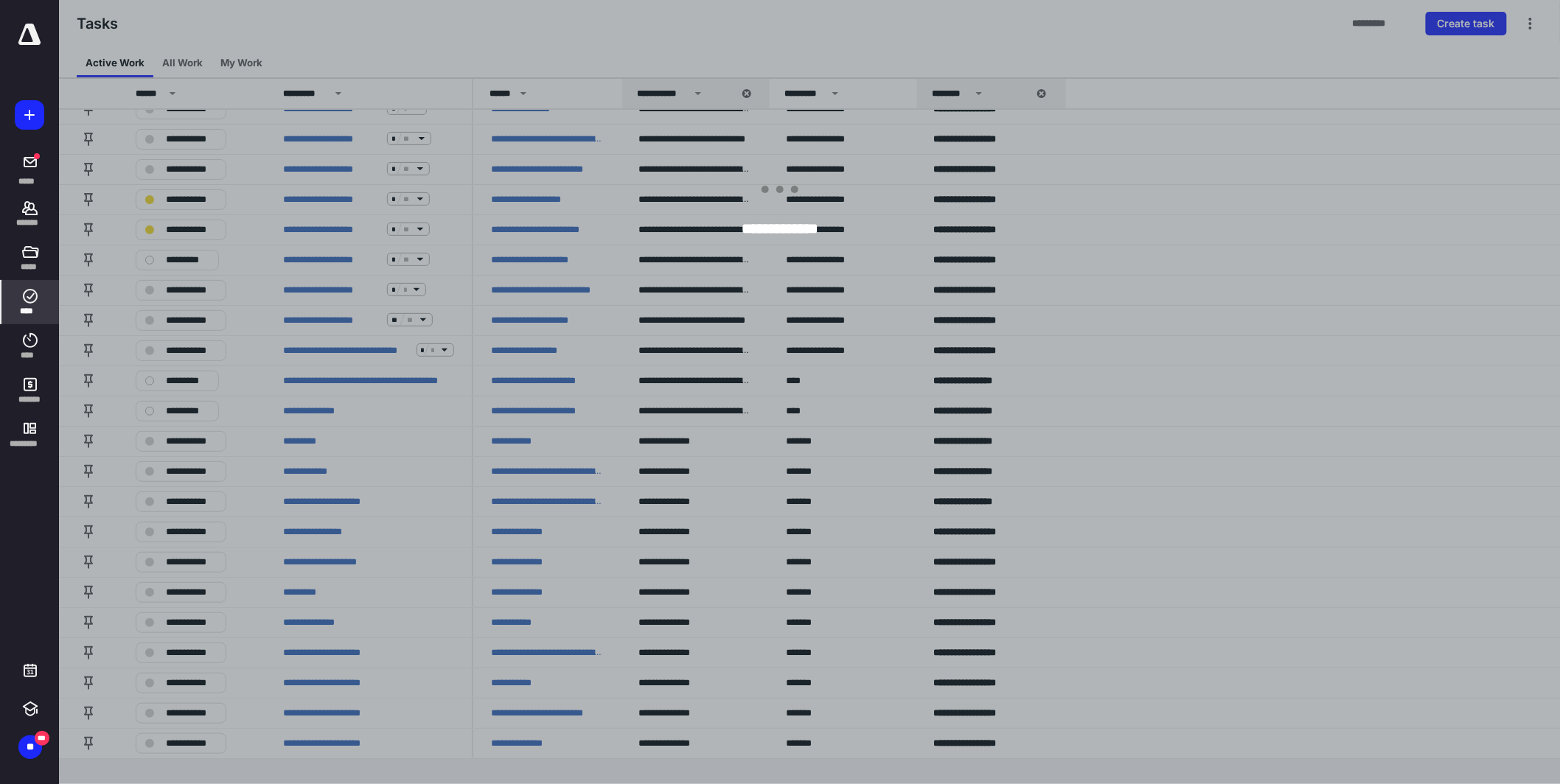 click at bounding box center [29, 35] 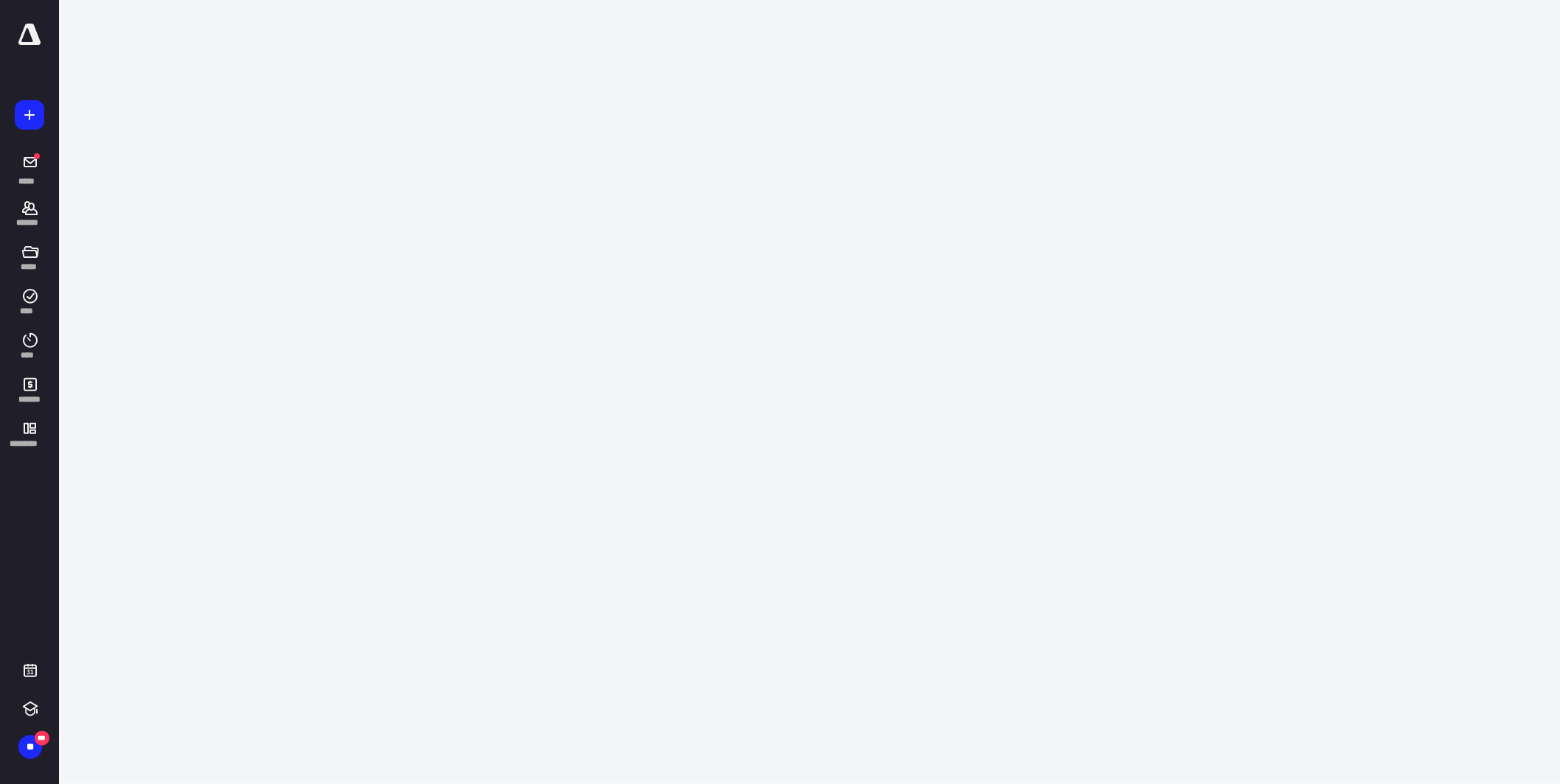 scroll, scrollTop: 0, scrollLeft: 0, axis: both 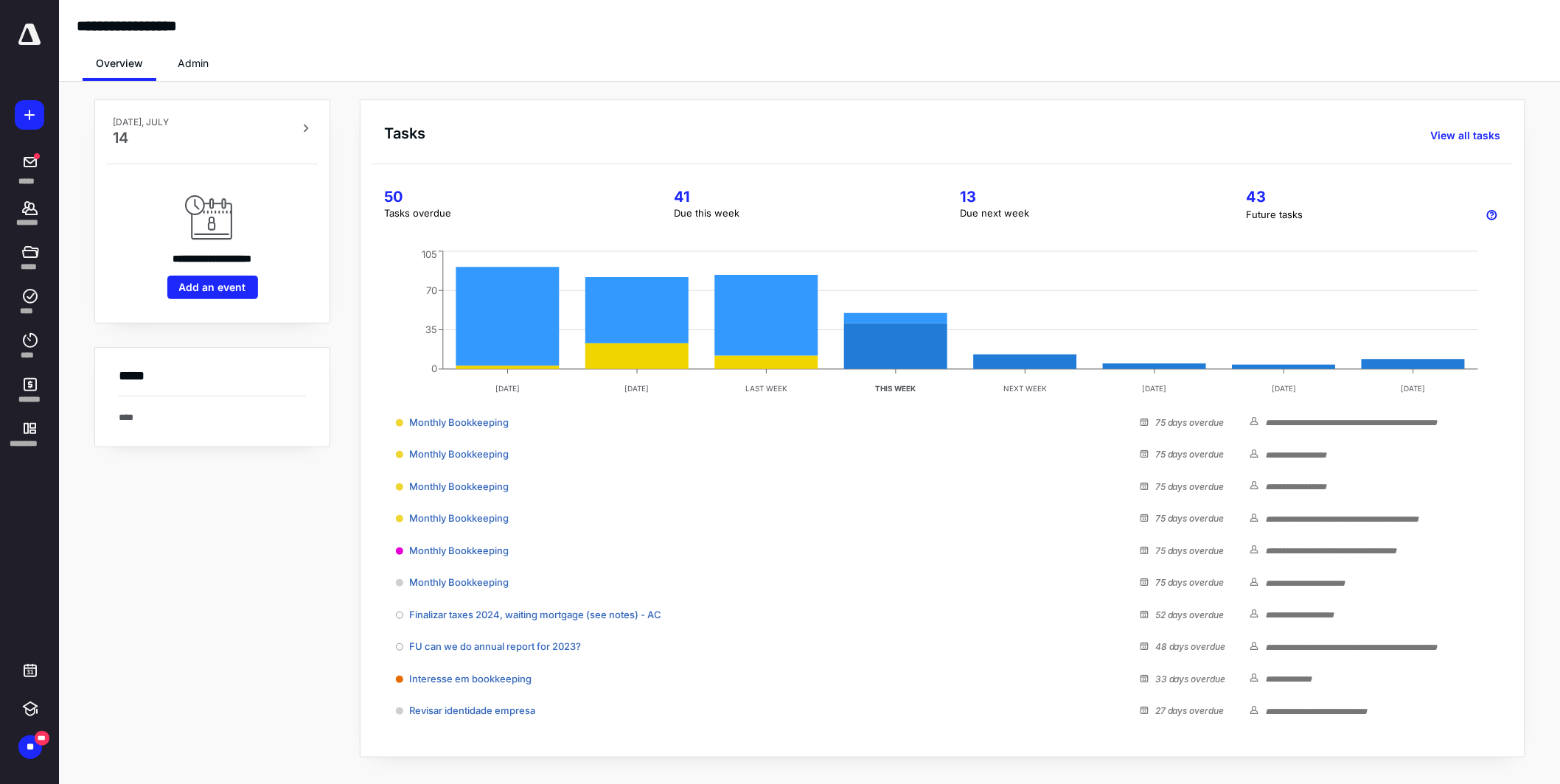 click on "Admin" at bounding box center [193, 63] 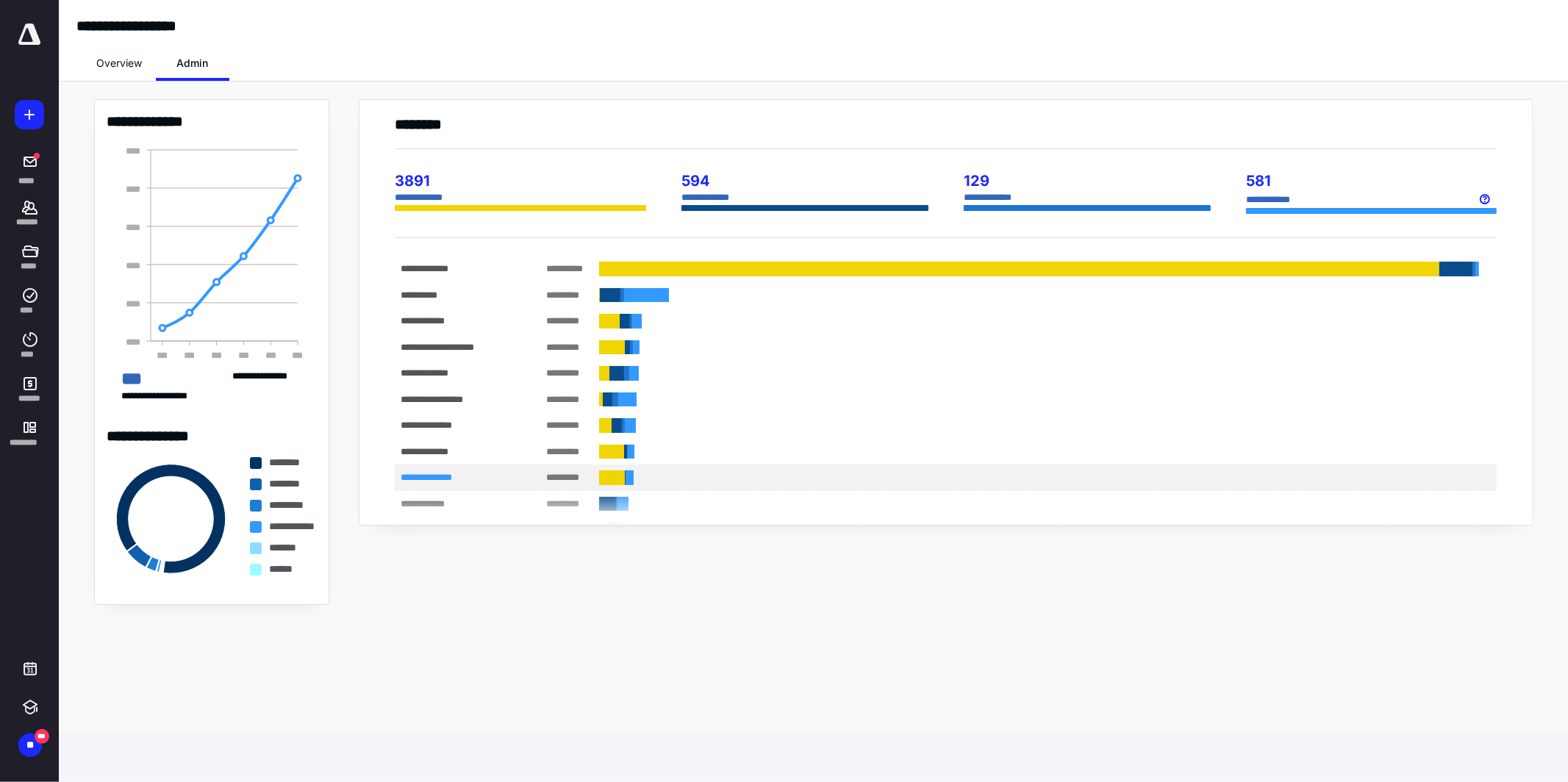 click on "**********" at bounding box center [456, 477] 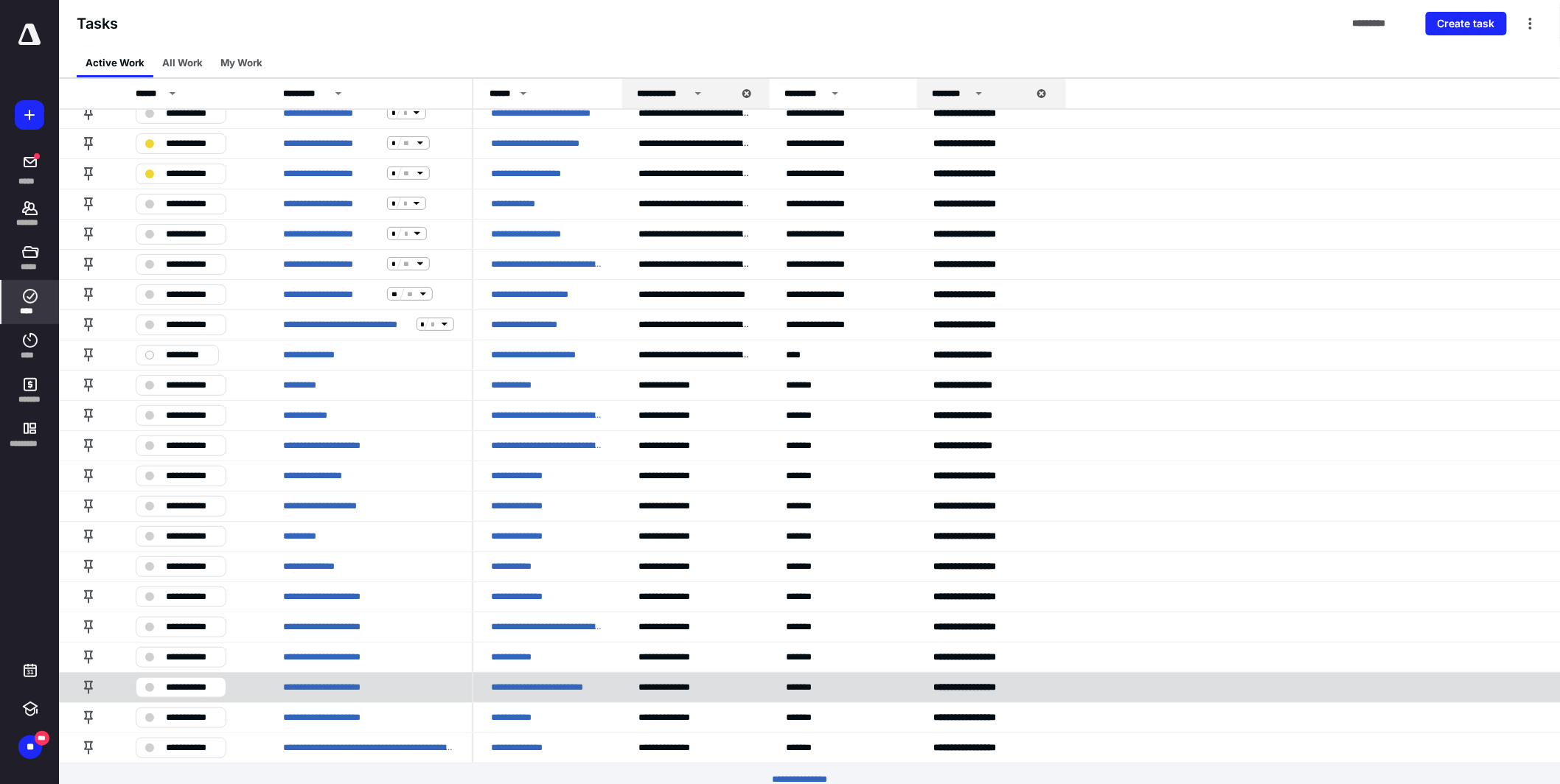 scroll, scrollTop: 2424, scrollLeft: 0, axis: vertical 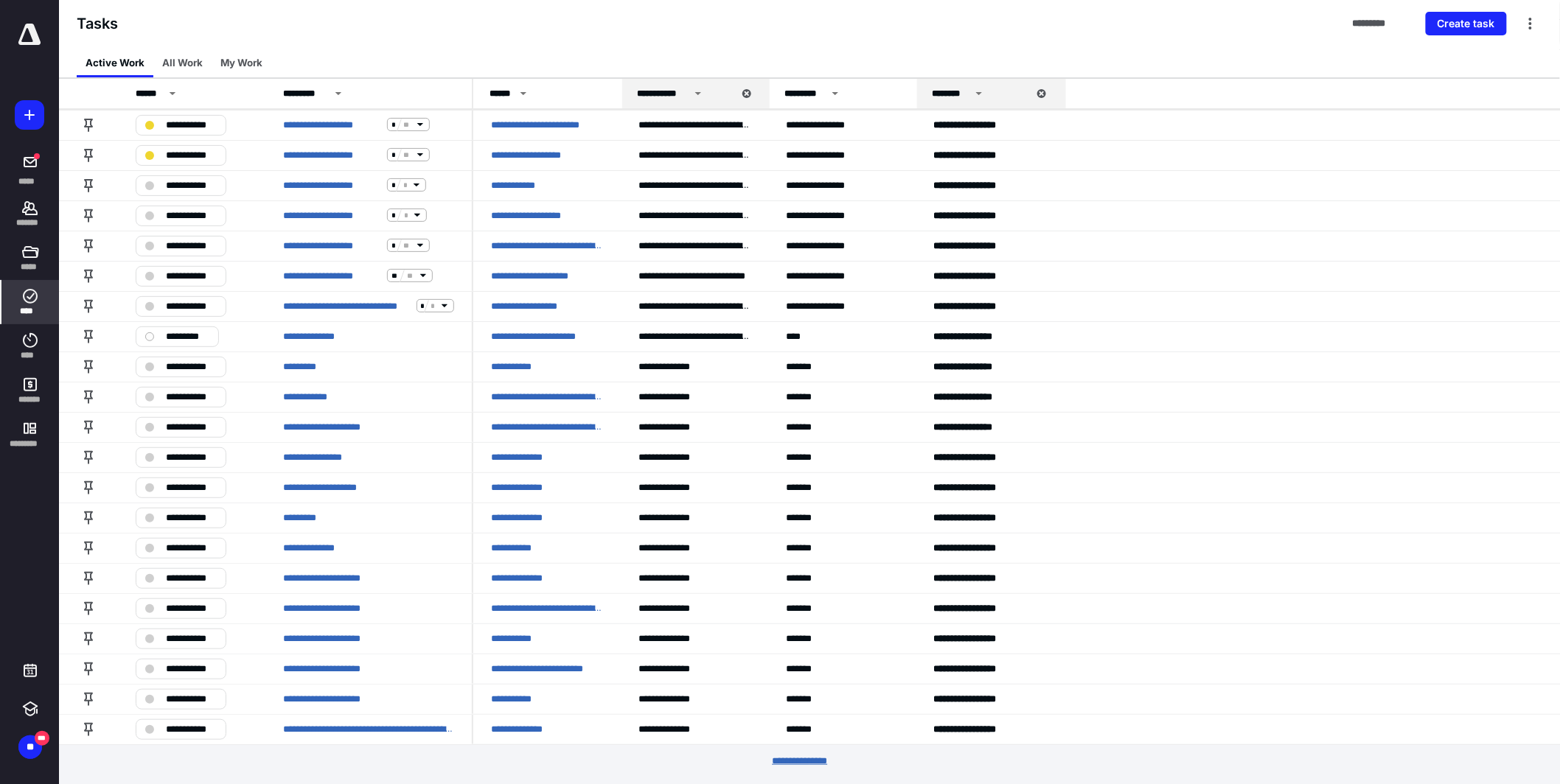 click on "********* *****" at bounding box center (809, 760) 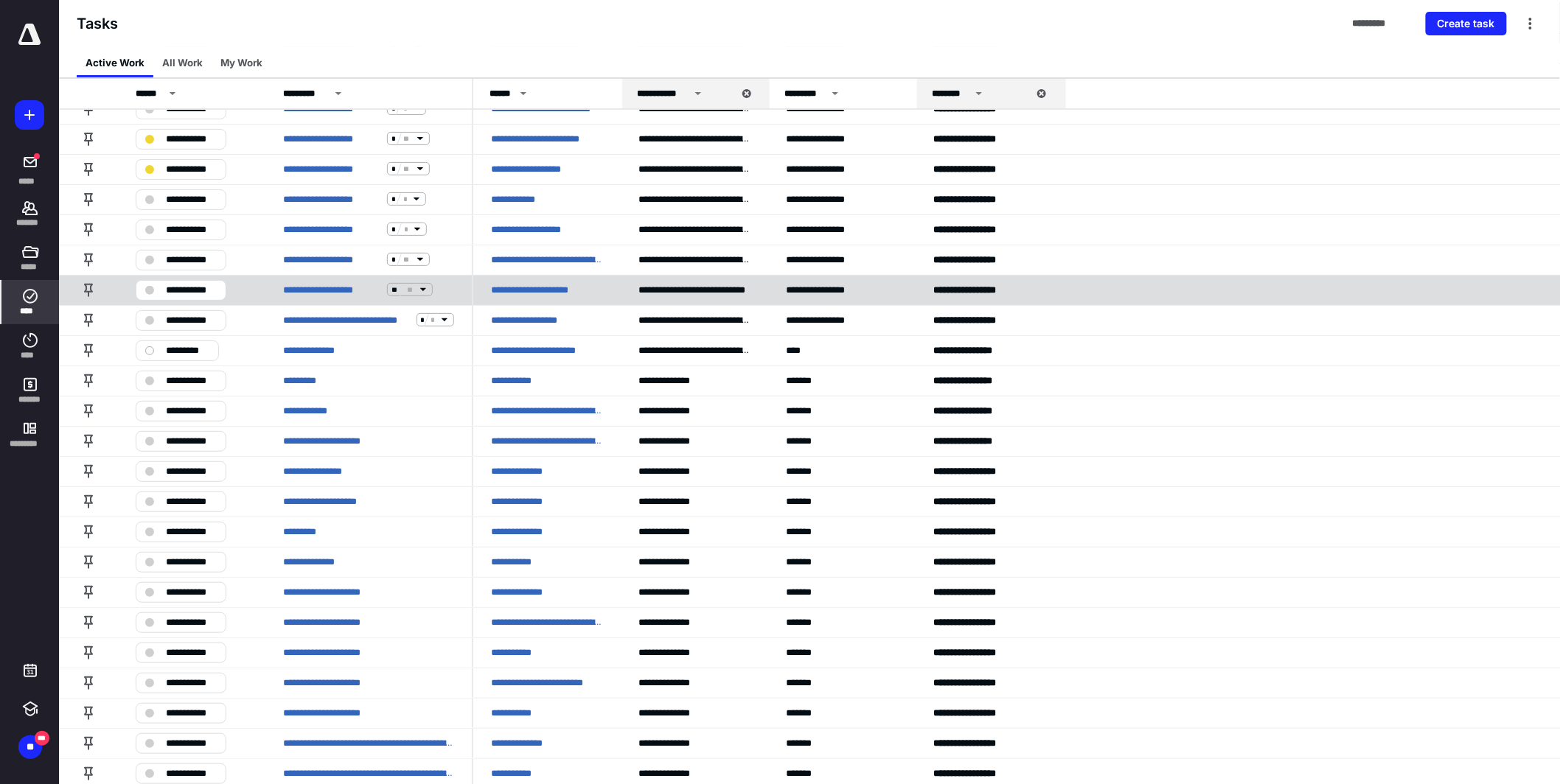 scroll, scrollTop: 2424, scrollLeft: 0, axis: vertical 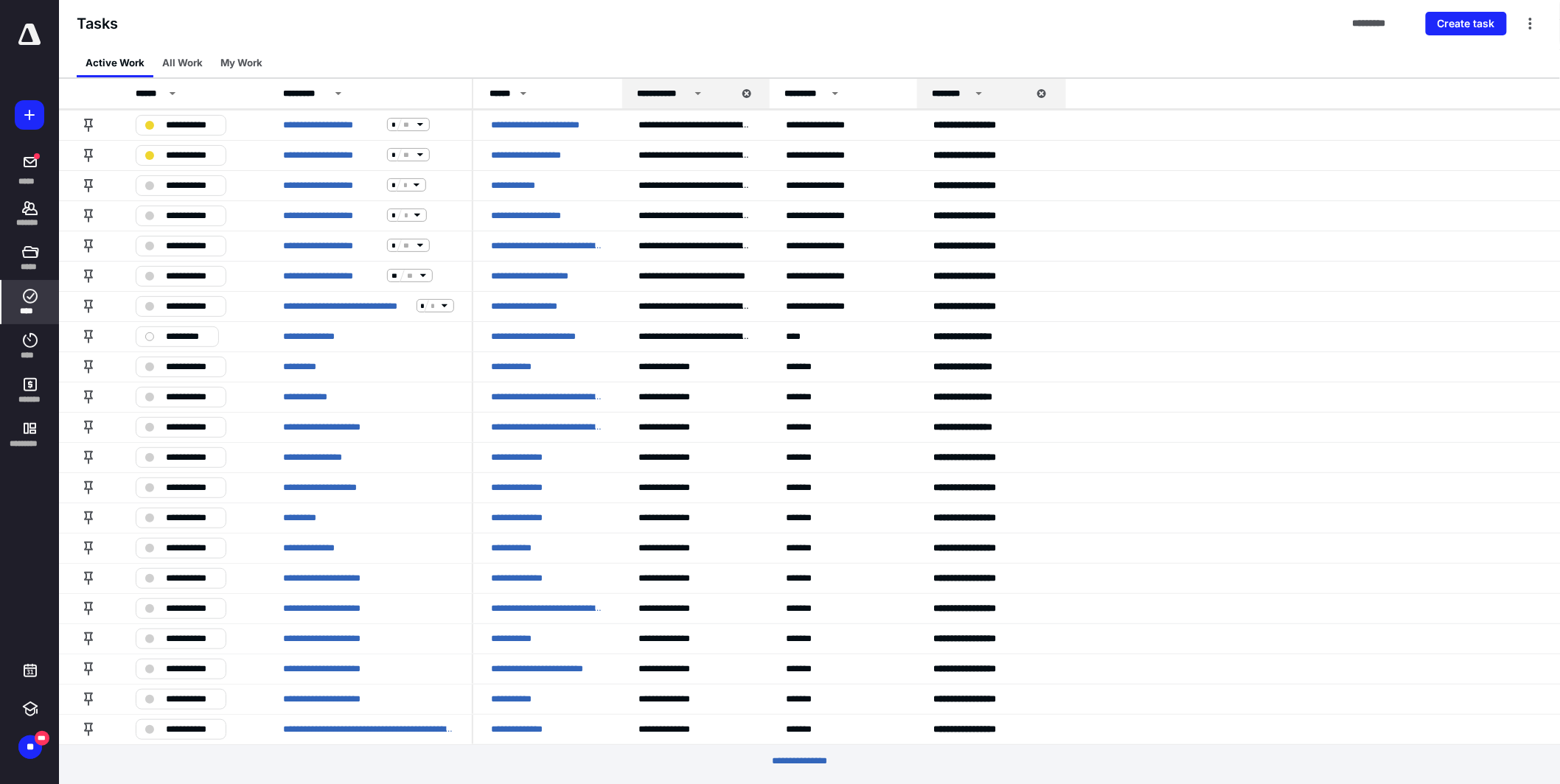 click at bounding box center [29, 35] 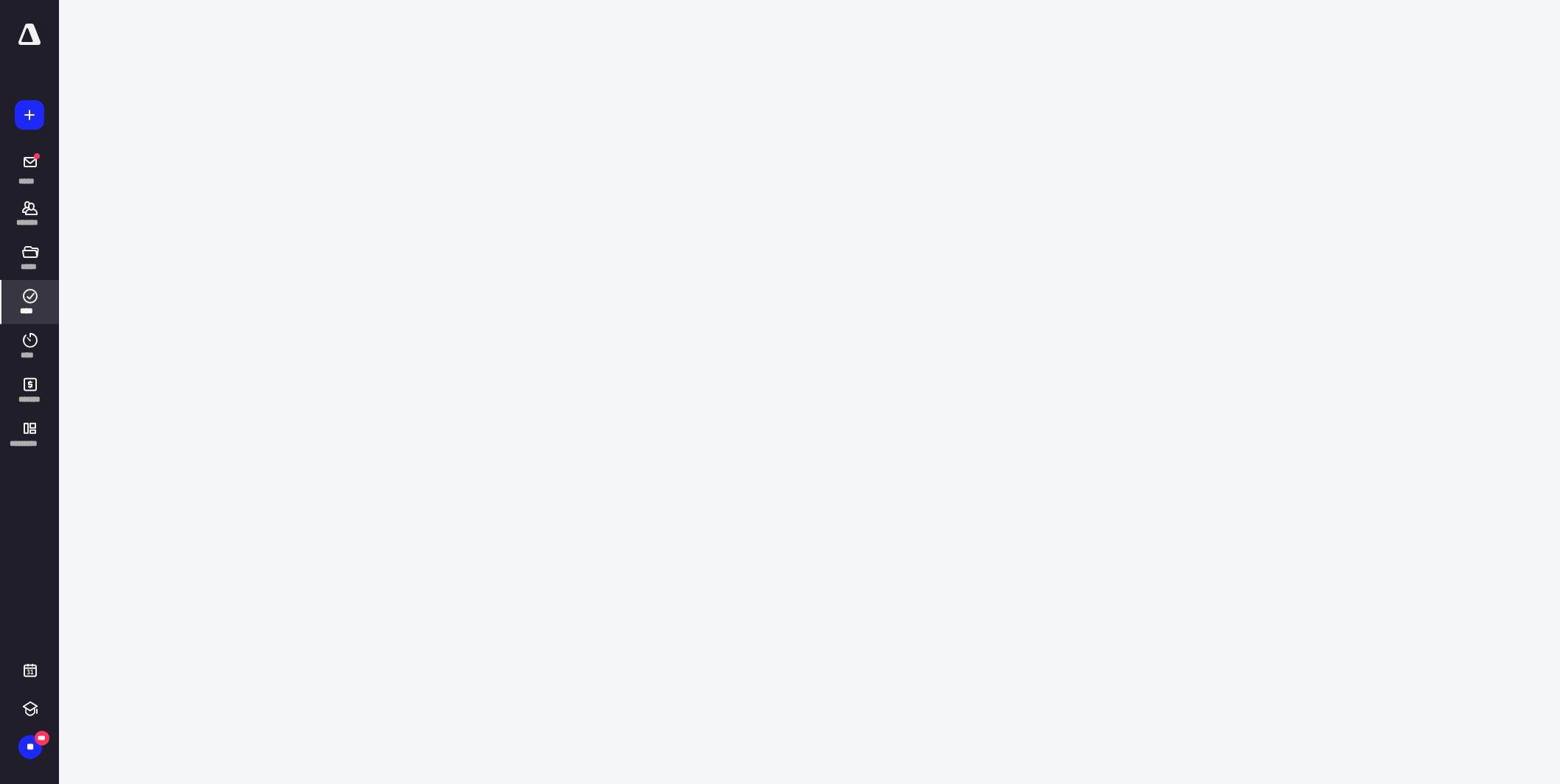 scroll, scrollTop: 0, scrollLeft: 0, axis: both 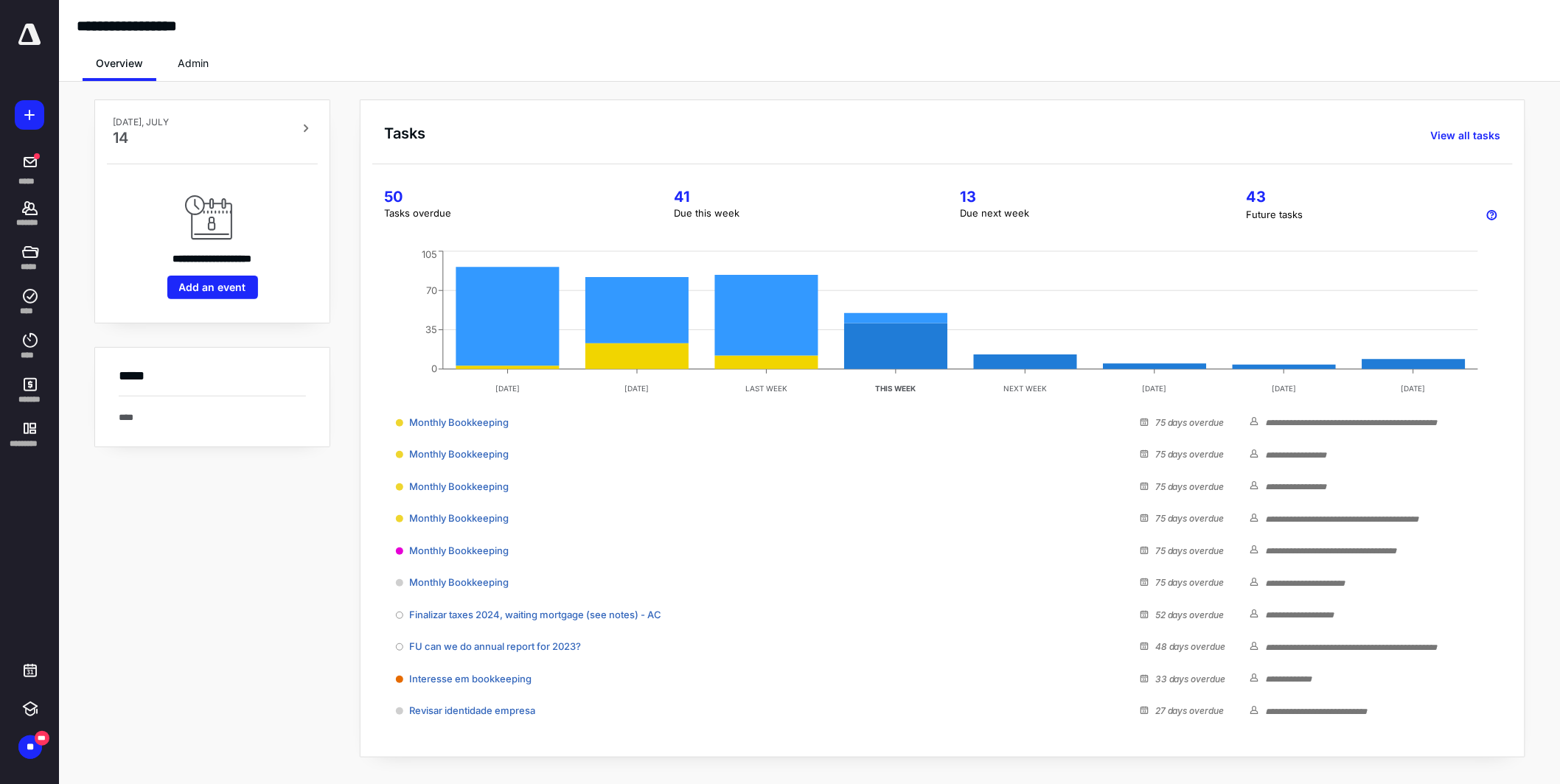 click on "Admin" at bounding box center [193, 63] 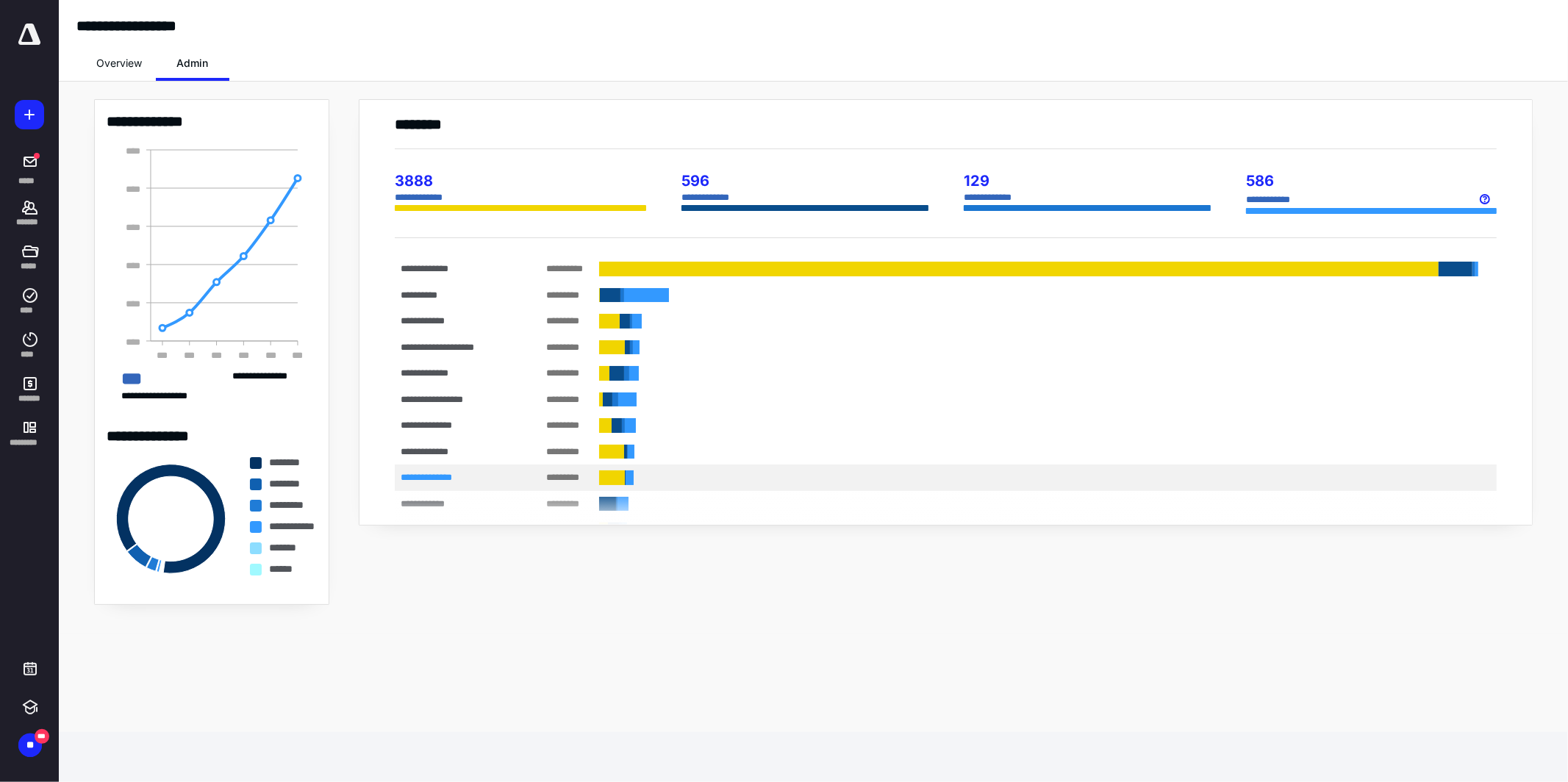 click on "**********" at bounding box center (456, 477) 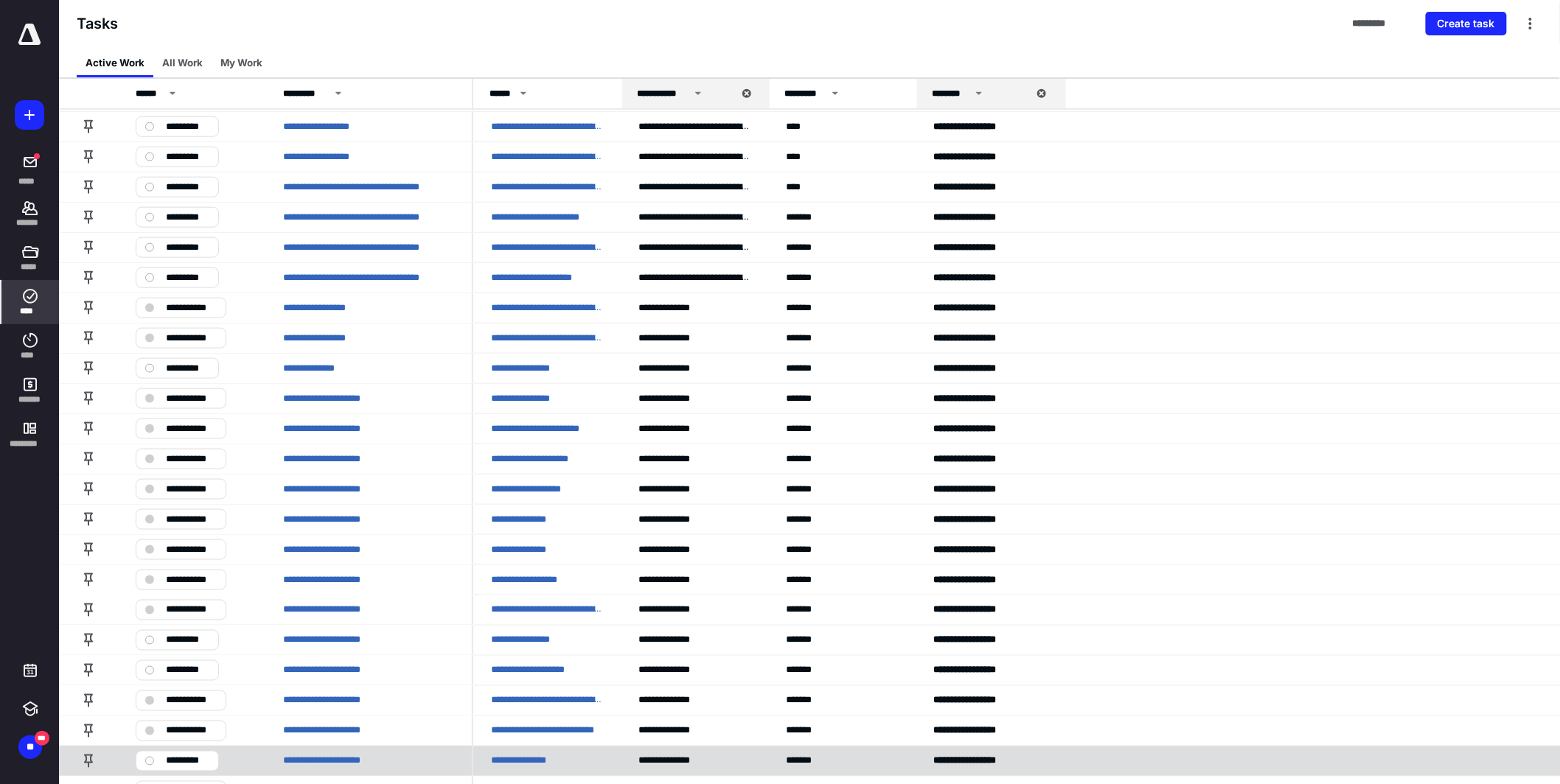 scroll, scrollTop: 638, scrollLeft: 0, axis: vertical 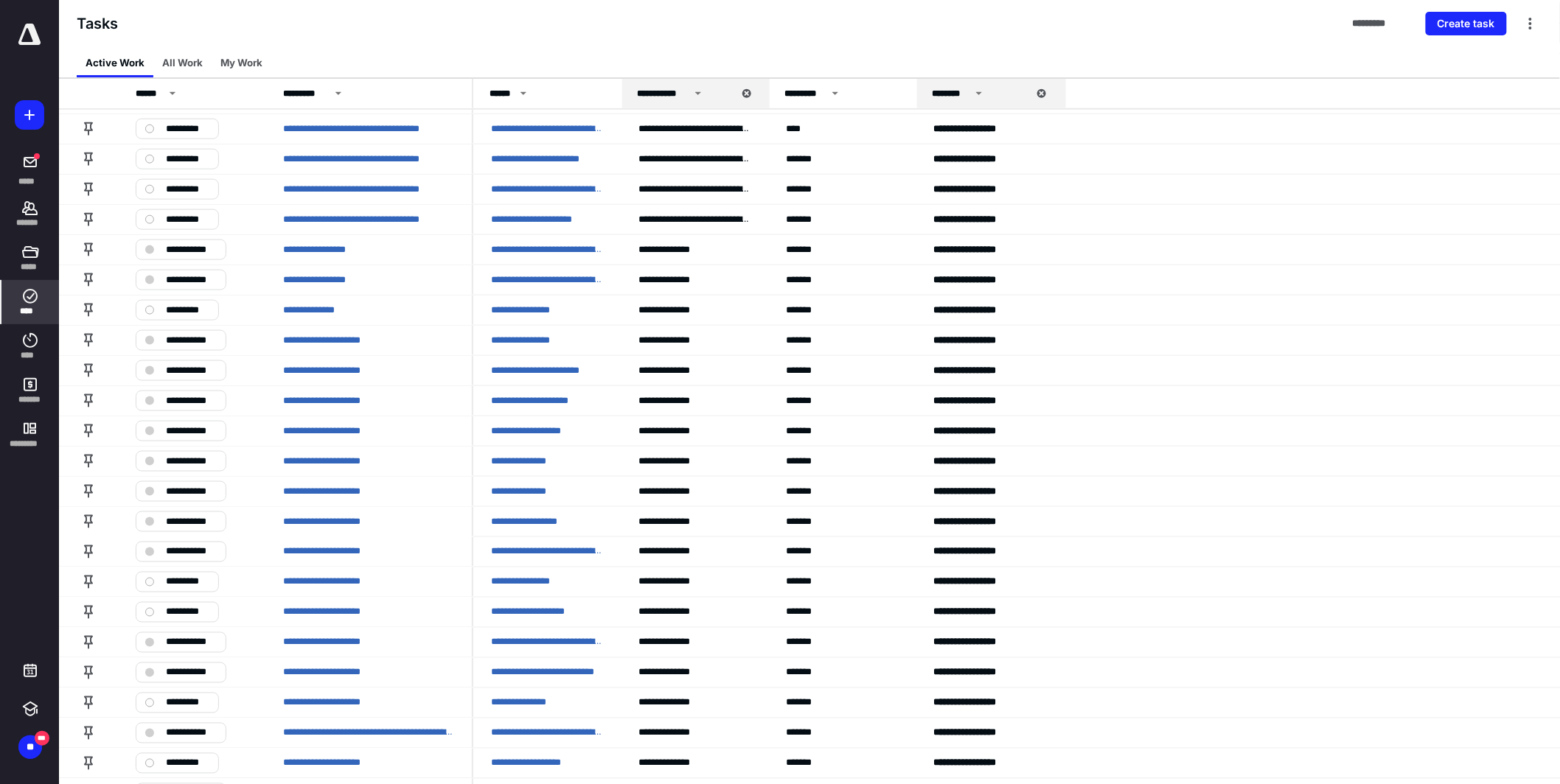 click on "***** ******* ***** **** **** ******* *********" at bounding box center [29, 240] 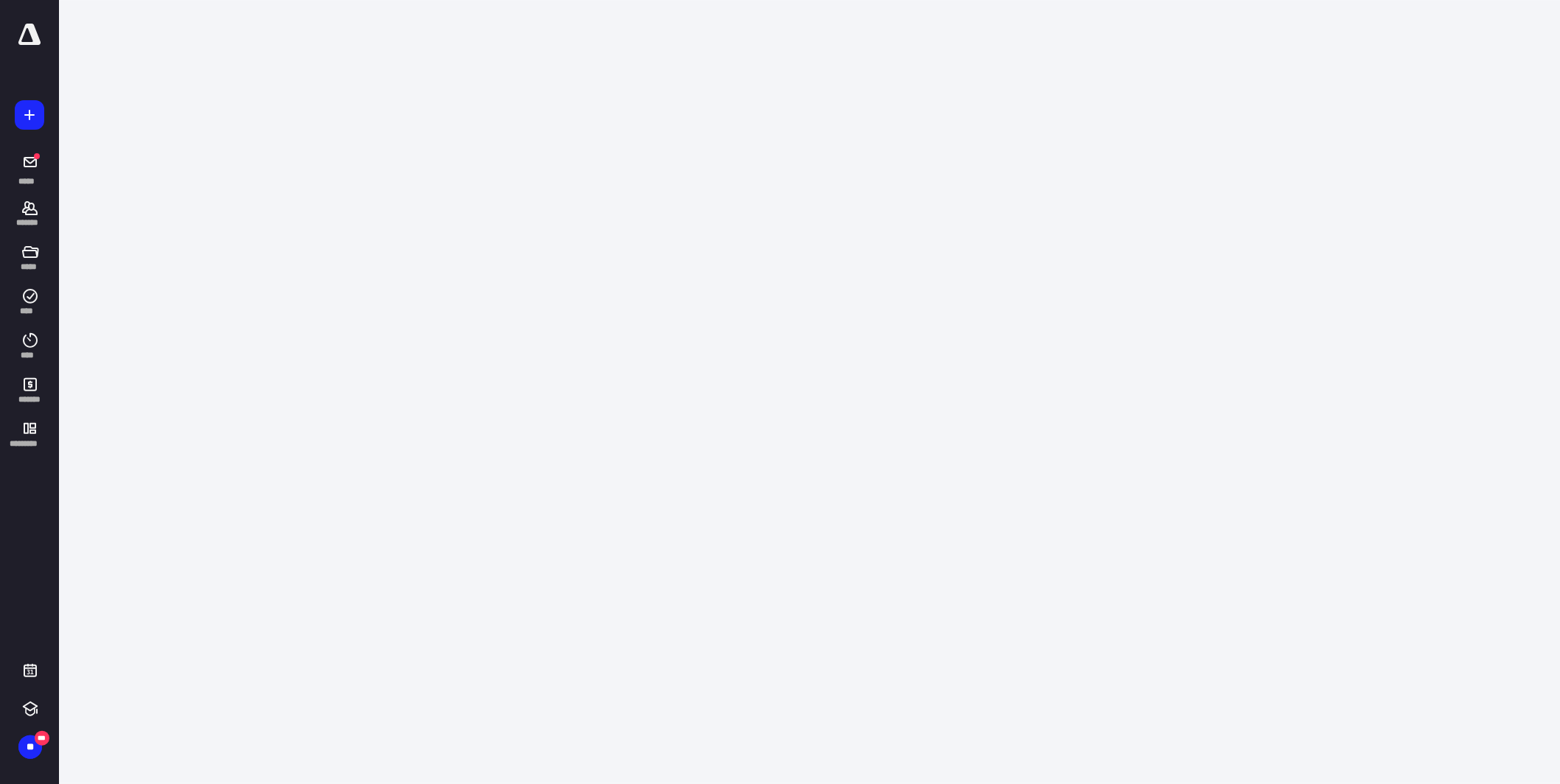 scroll, scrollTop: 0, scrollLeft: 0, axis: both 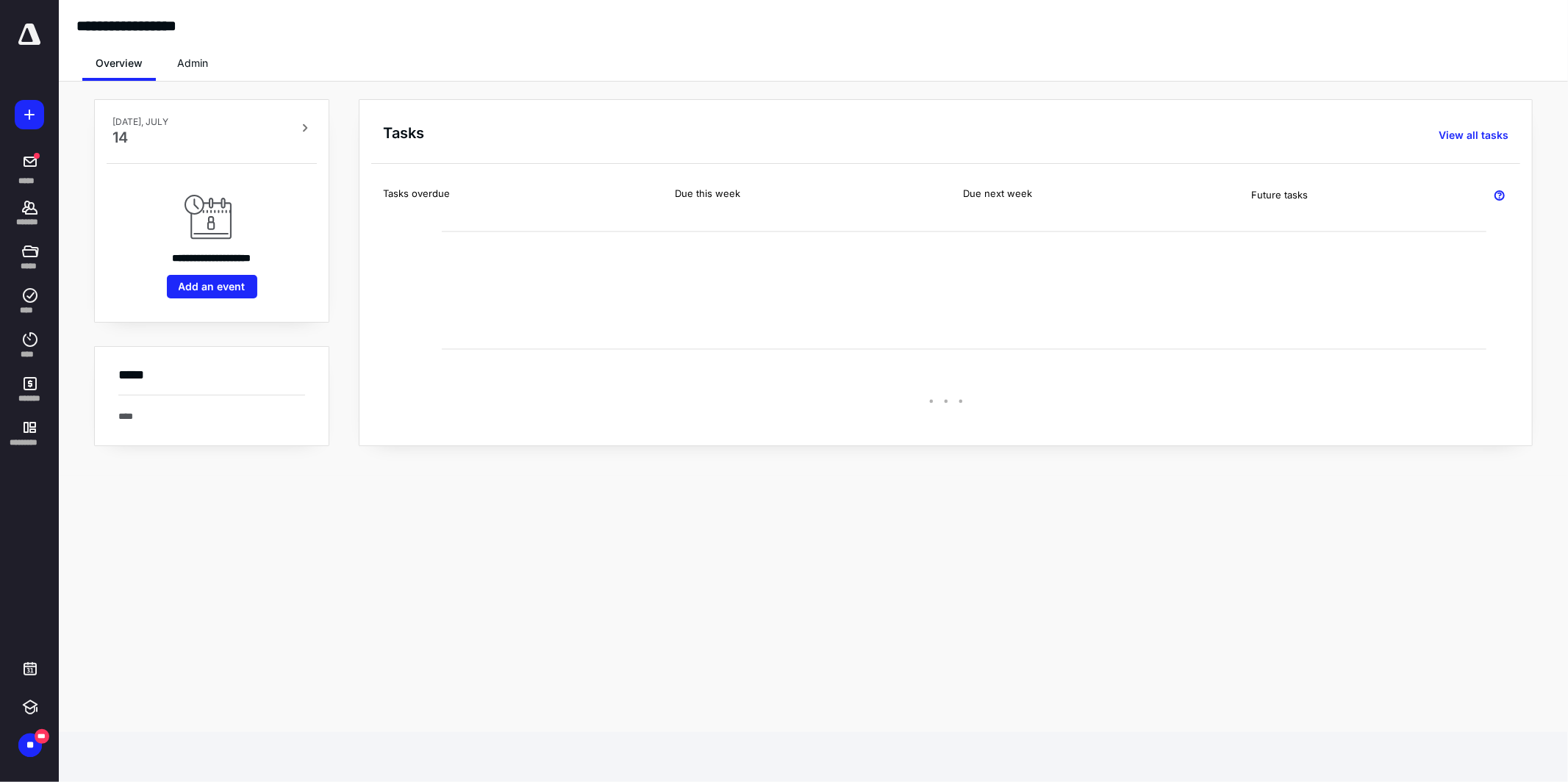 click on "Admin" at bounding box center [193, 63] 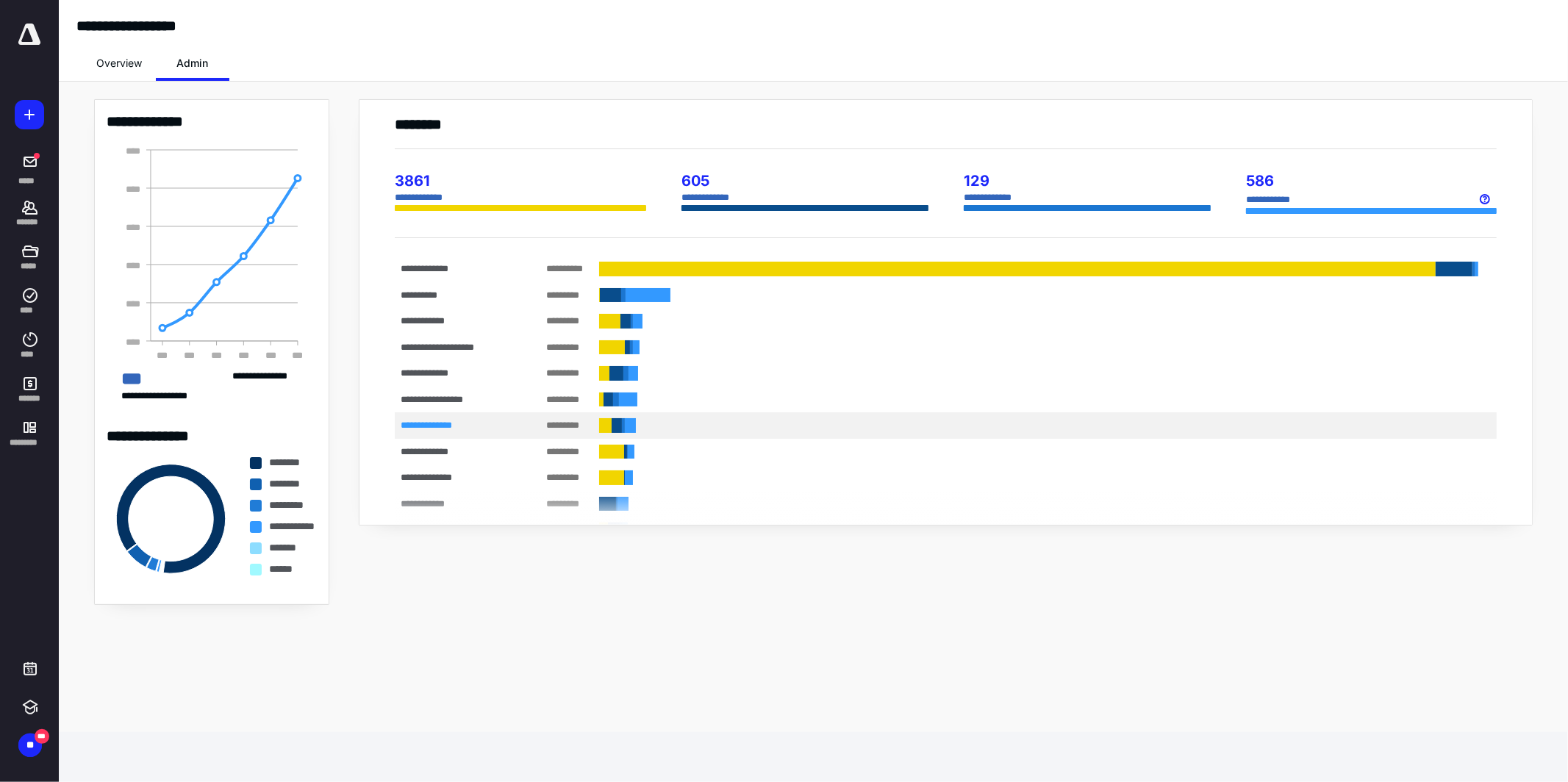 click on "**********" at bounding box center (456, 425) 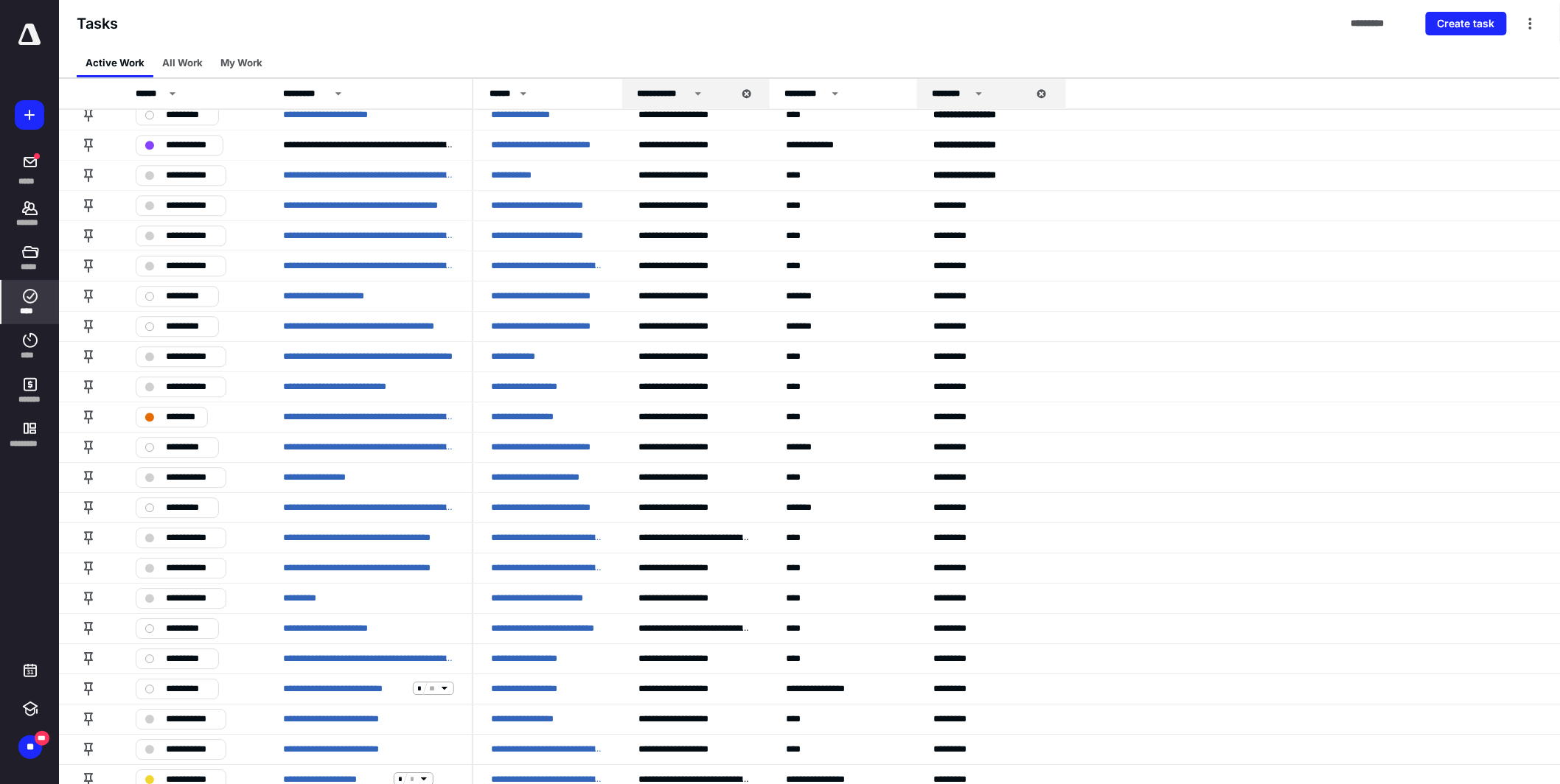scroll, scrollTop: 0, scrollLeft: 0, axis: both 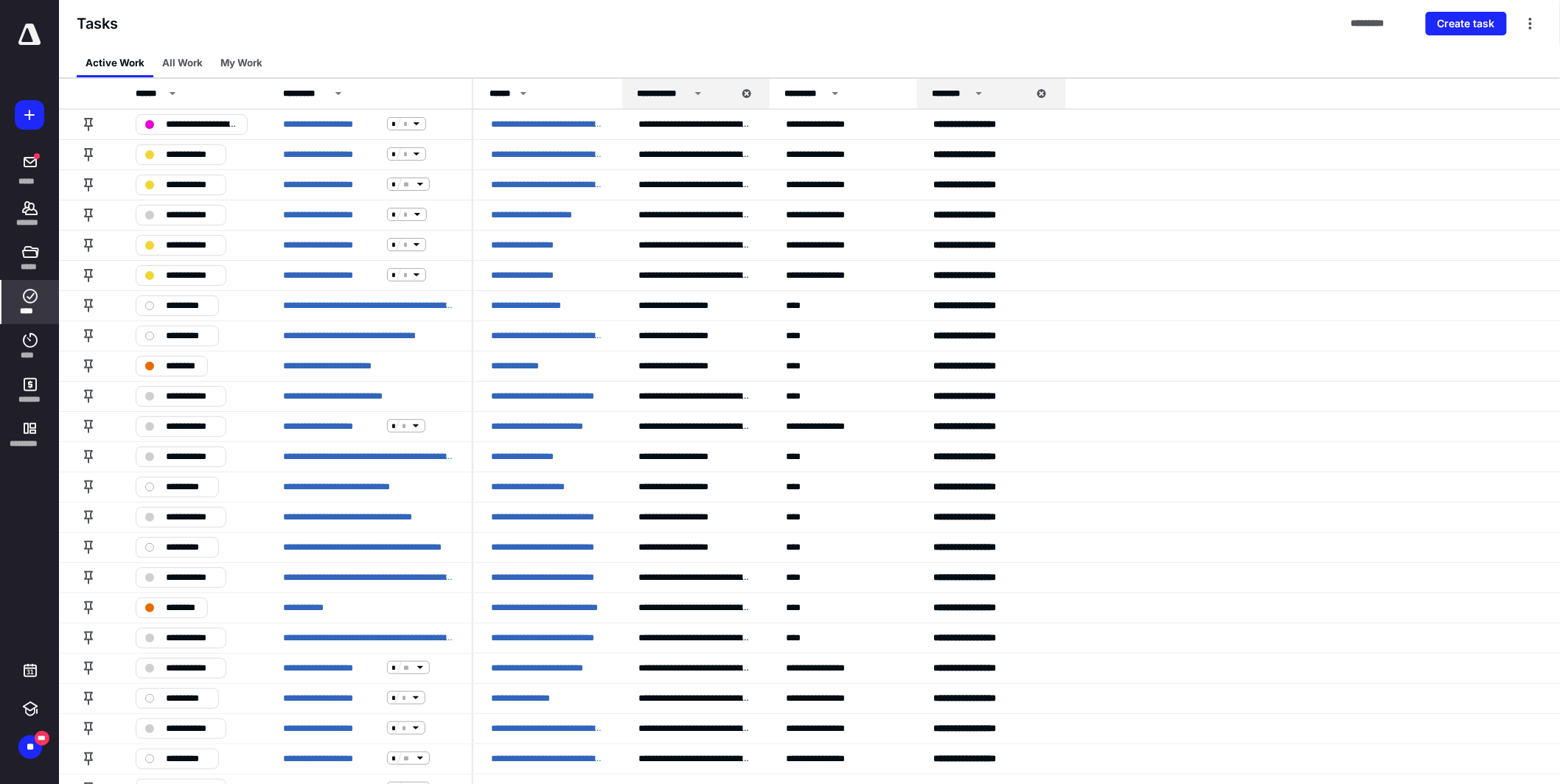 click 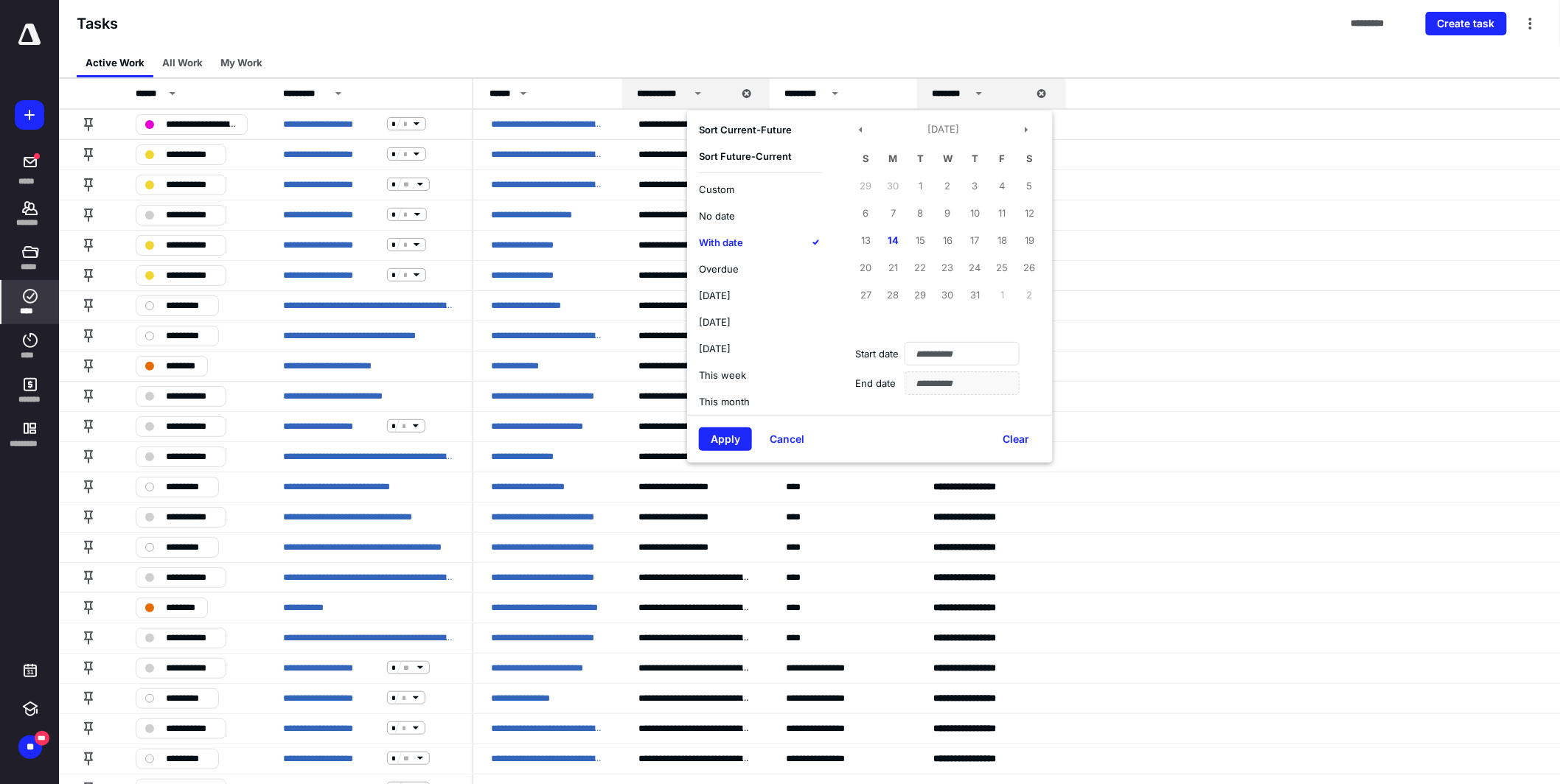 click on "Tasks ********* Create task" at bounding box center (809, 24) 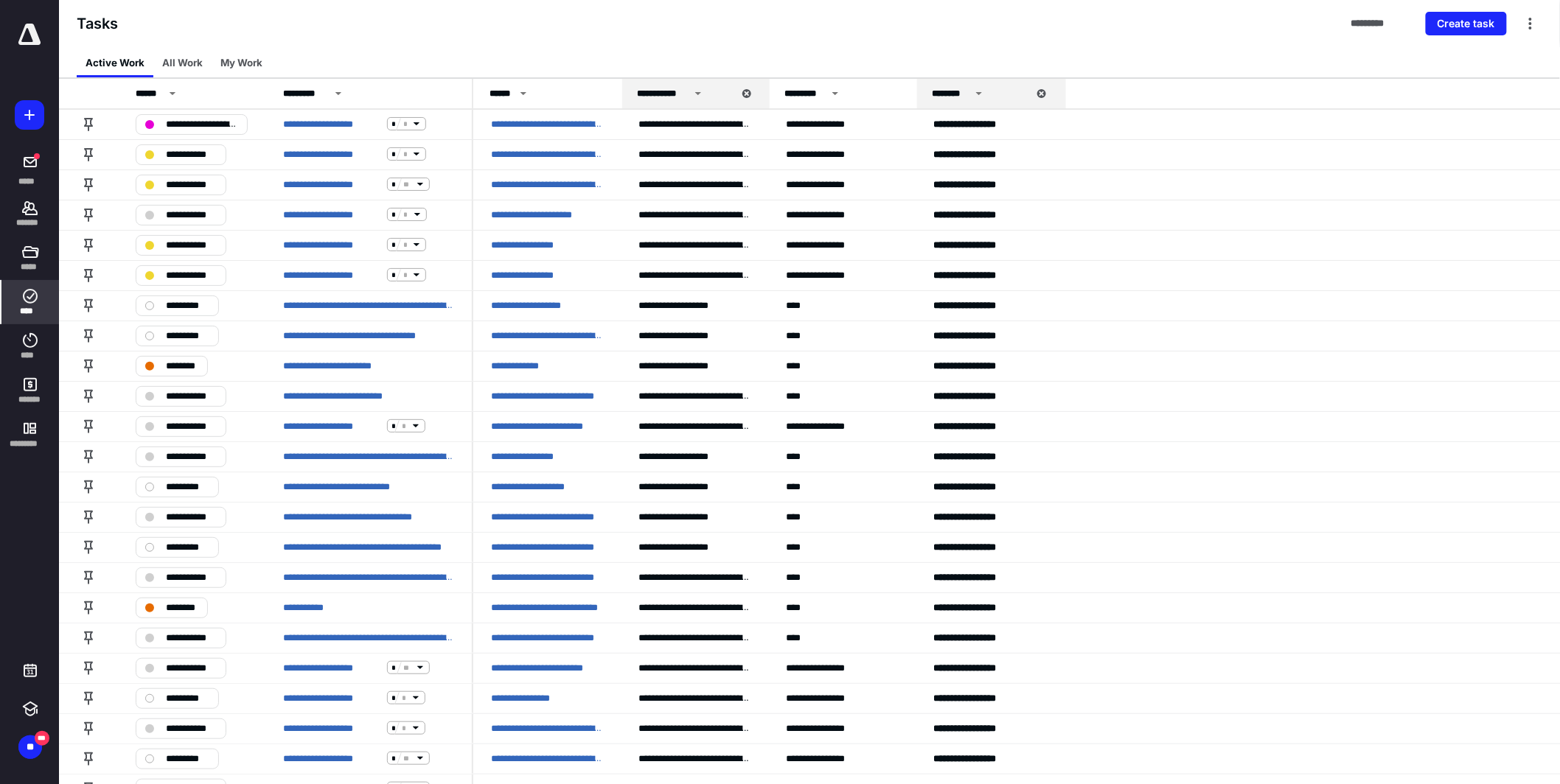 click on "**********" at bounding box center (663, 94) 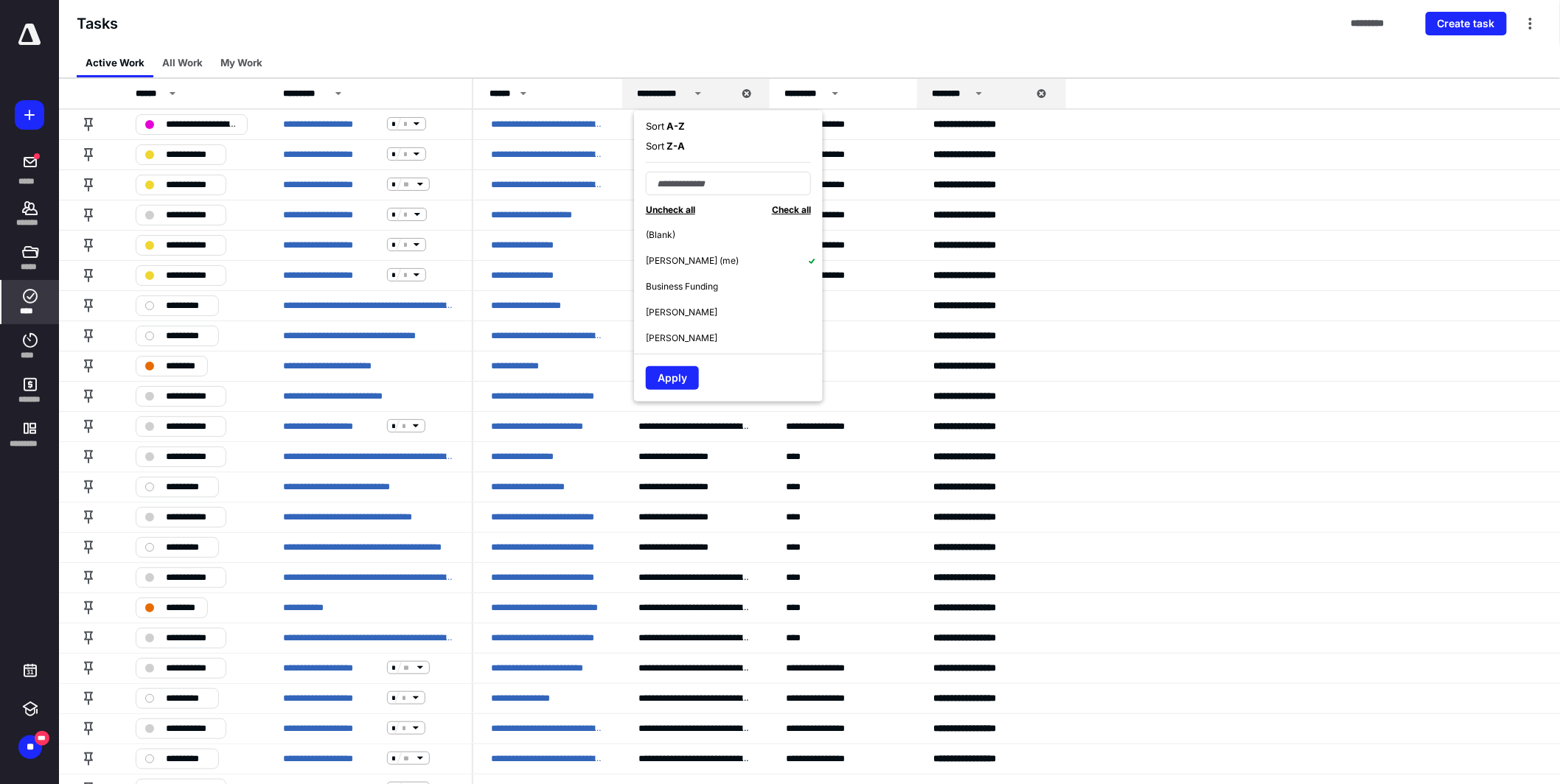 click on "Tasks ********* Create task" at bounding box center (809, 24) 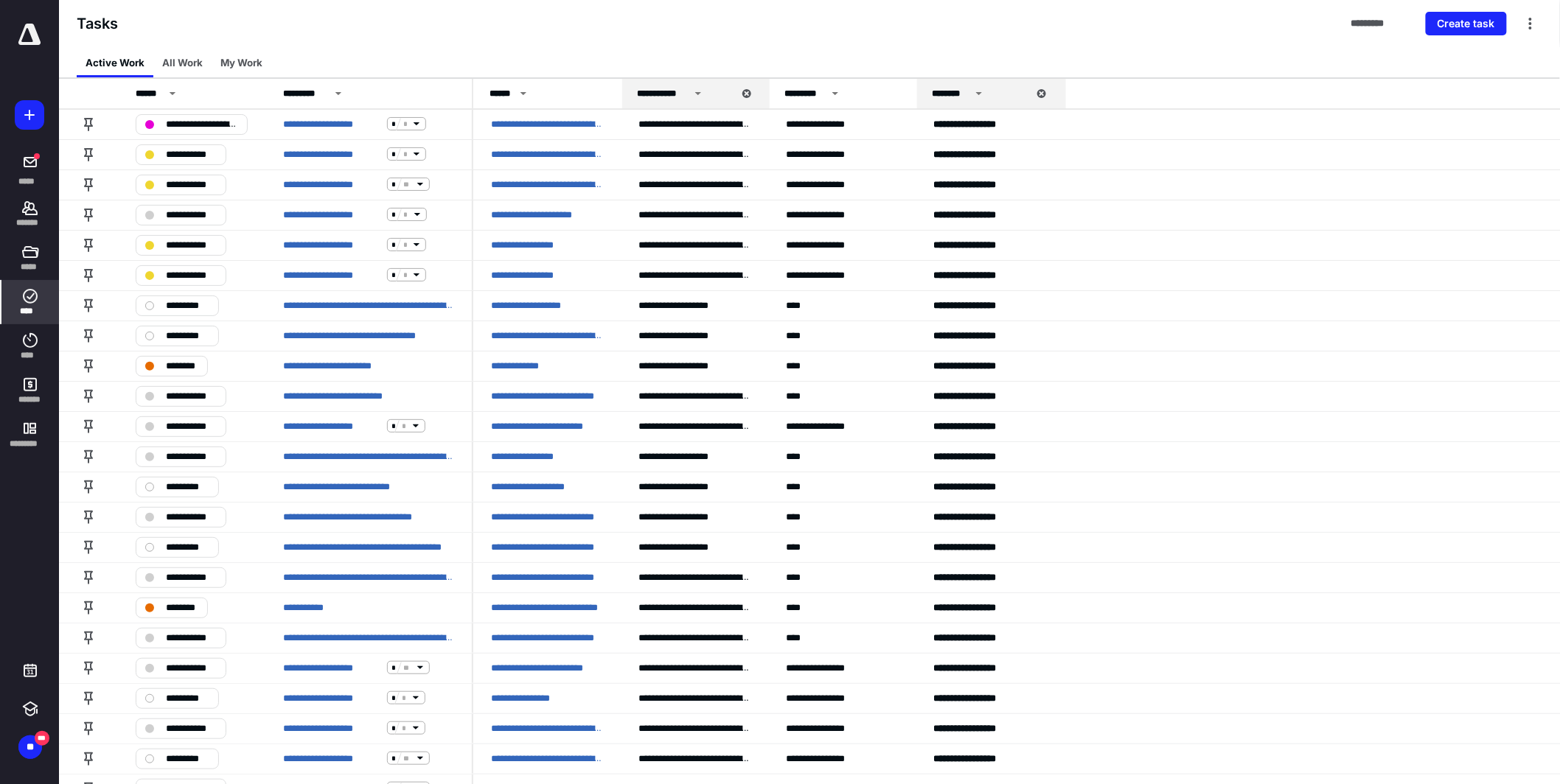 click on "********" at bounding box center (951, 94) 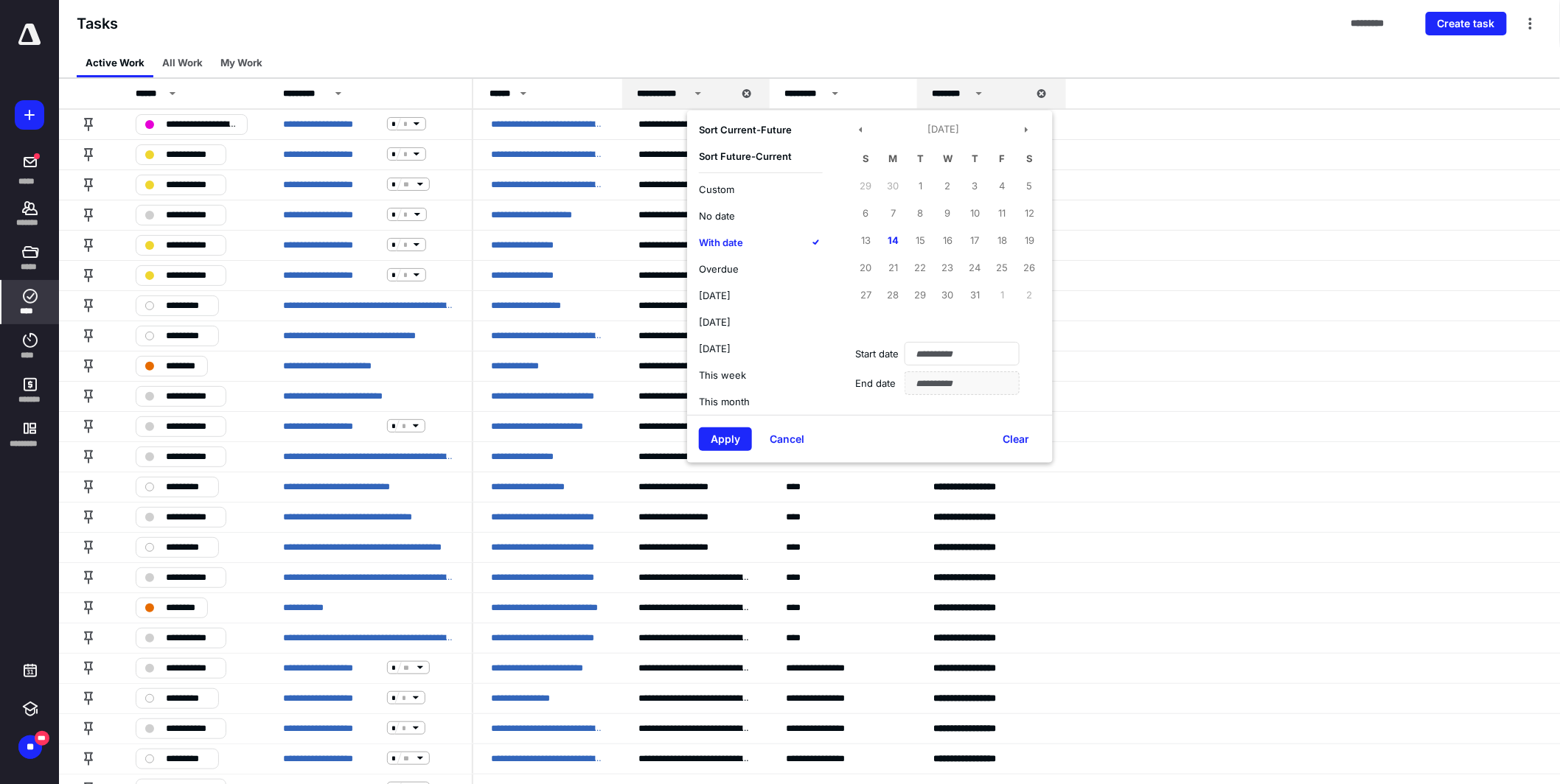 click on "Tasks ********* Create task" at bounding box center [809, 24] 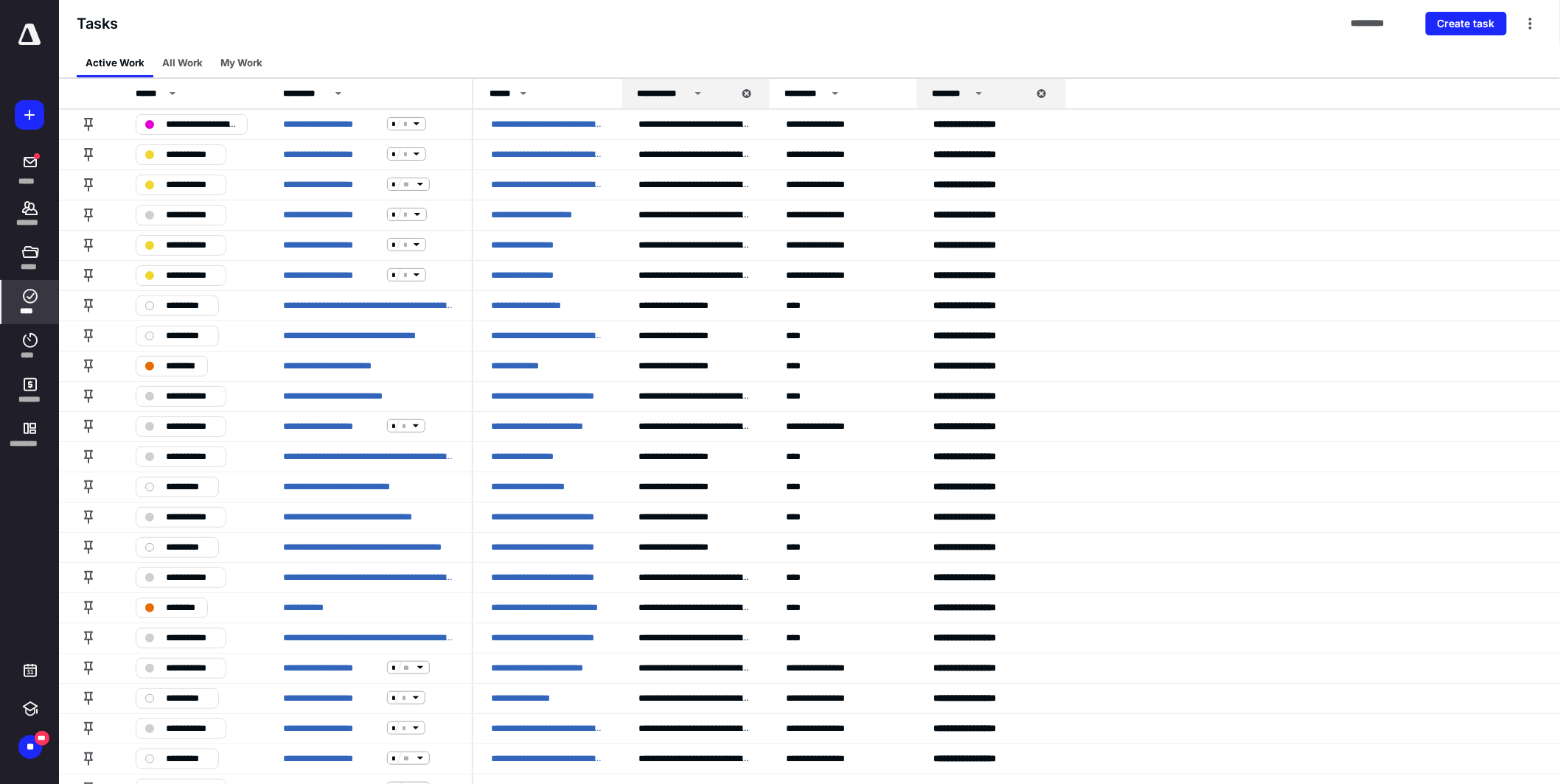 click on "********" at bounding box center (951, 94) 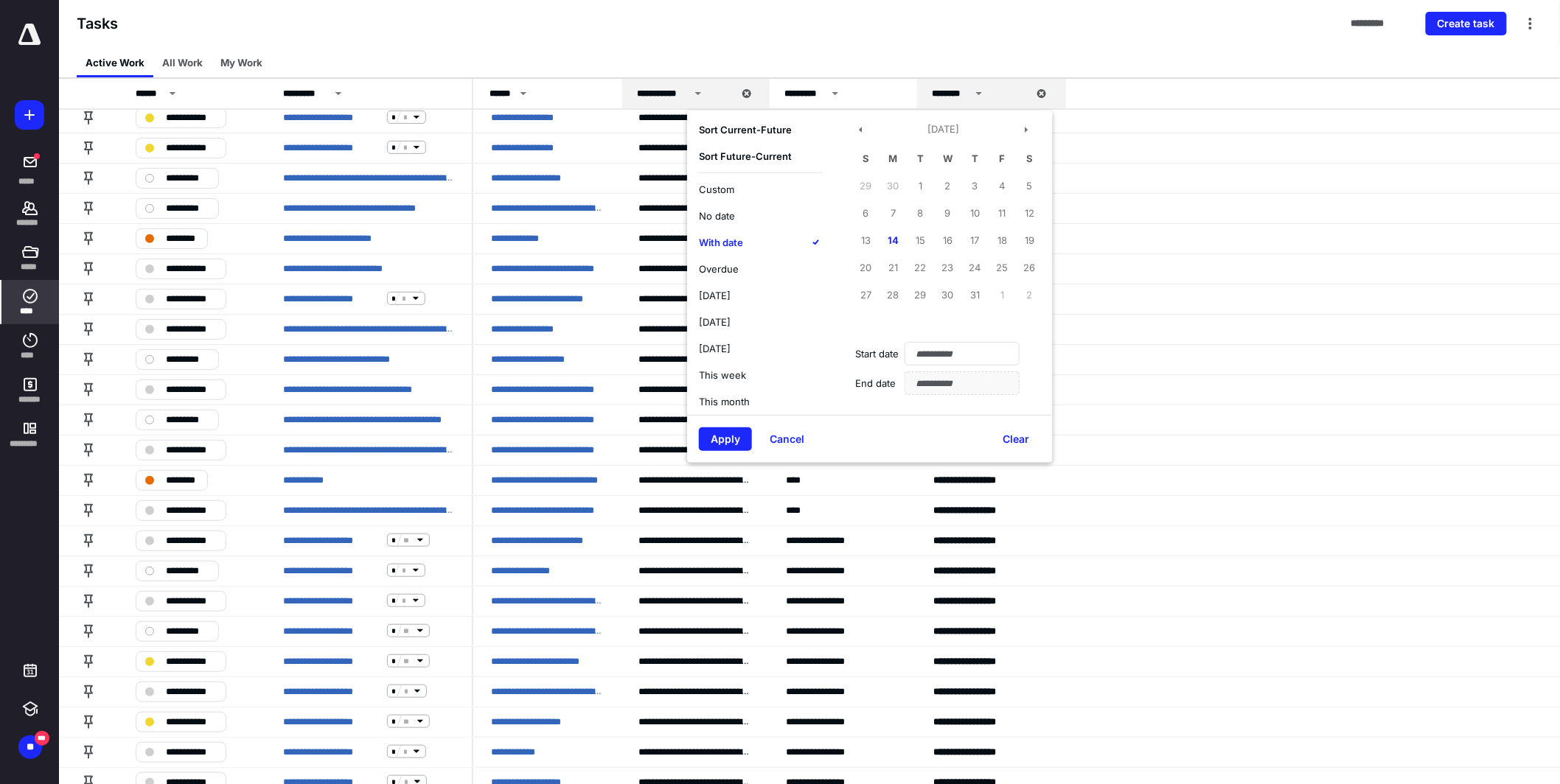 scroll, scrollTop: 127, scrollLeft: 0, axis: vertical 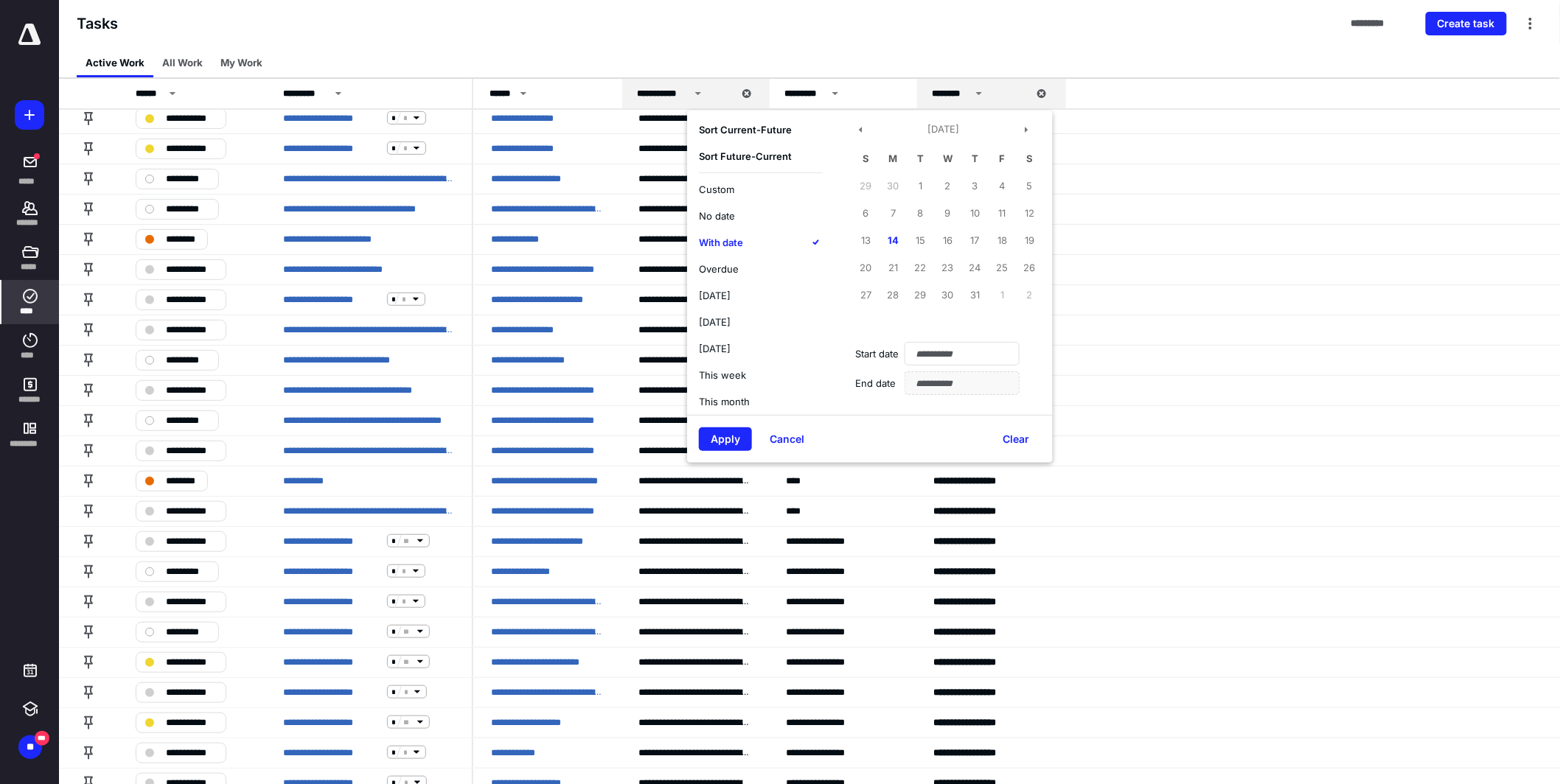 click on "Tasks ********* Create task" at bounding box center [809, 24] 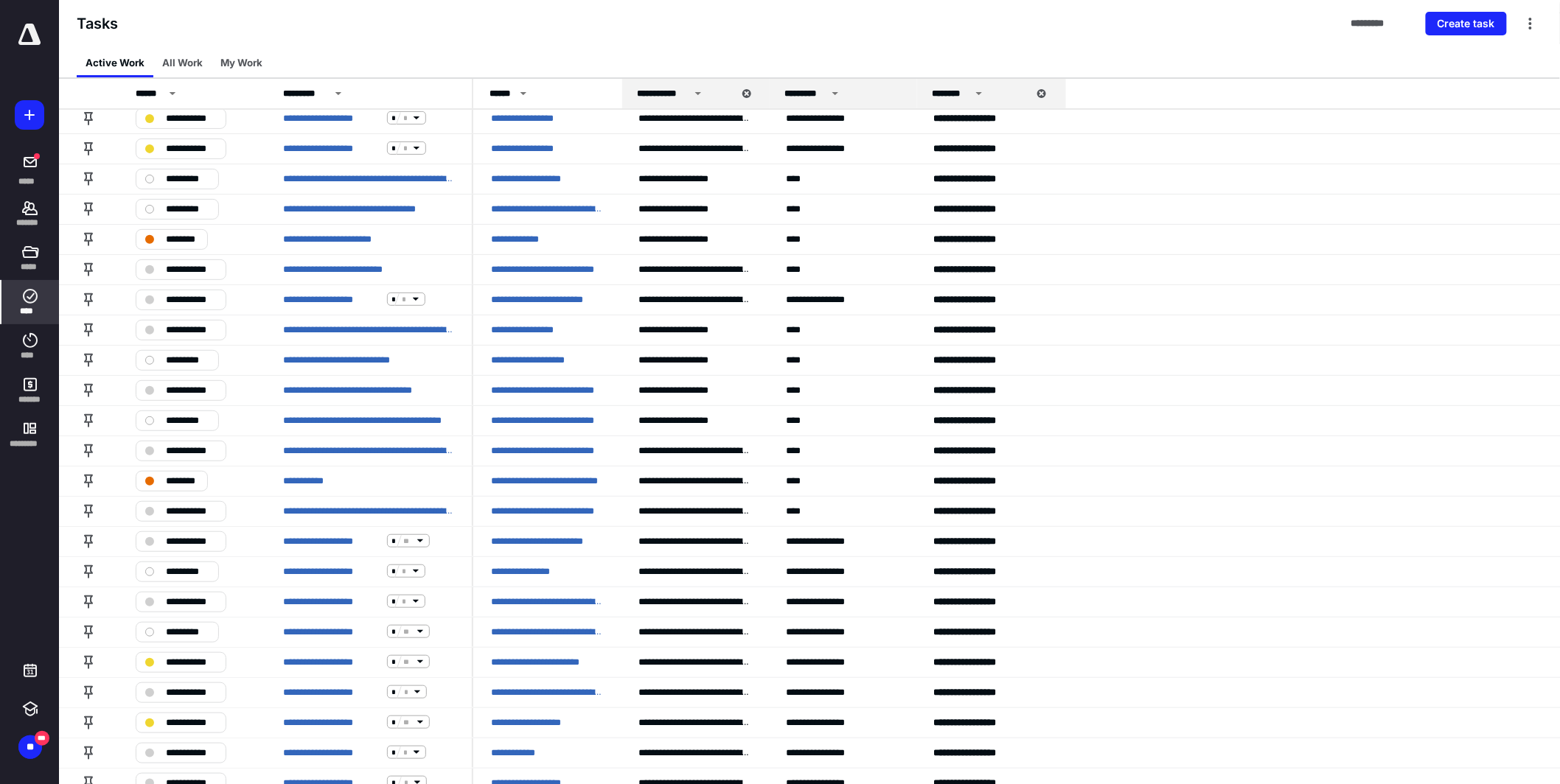 click 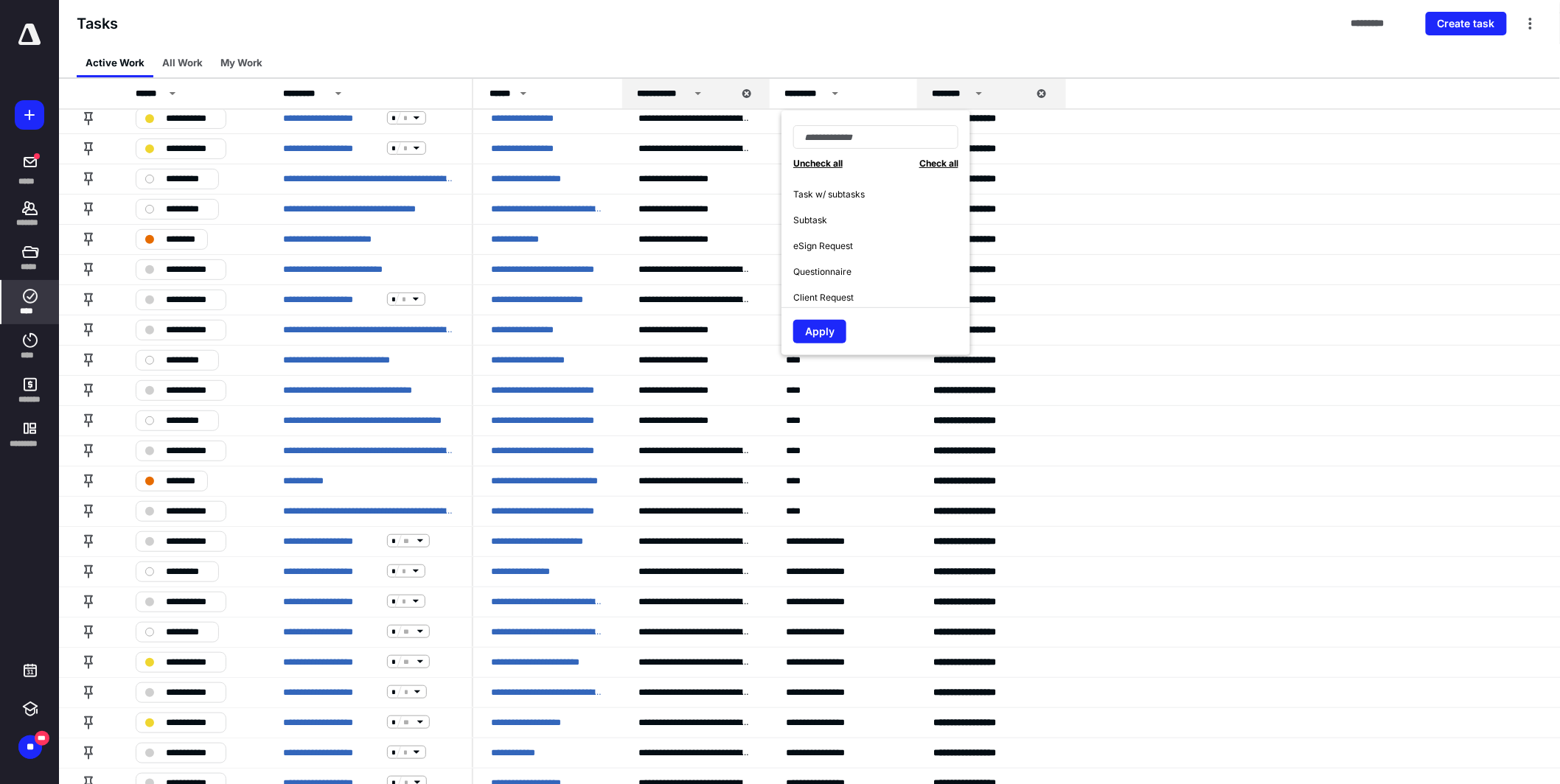 scroll, scrollTop: 25, scrollLeft: 0, axis: vertical 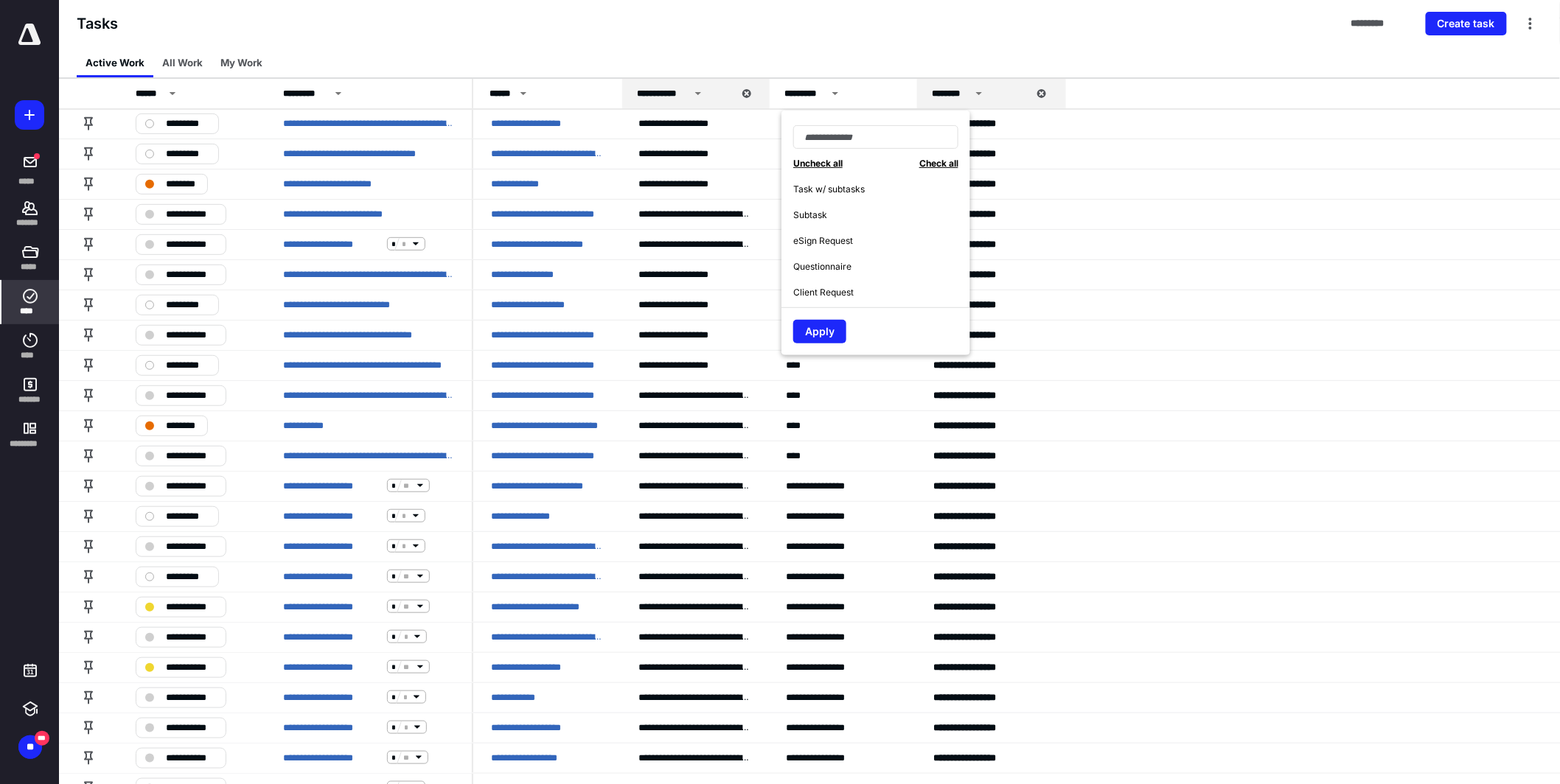 click on "Tasks ********* Create task" at bounding box center [809, 24] 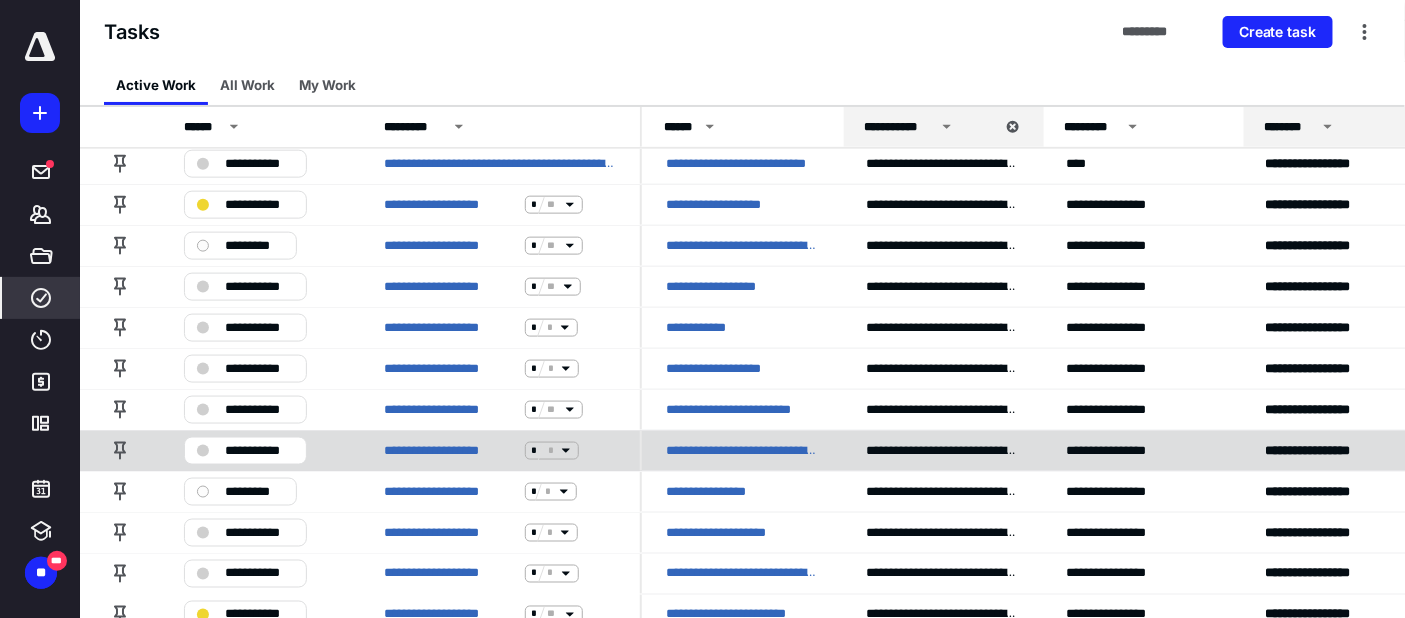 scroll, scrollTop: 705, scrollLeft: 0, axis: vertical 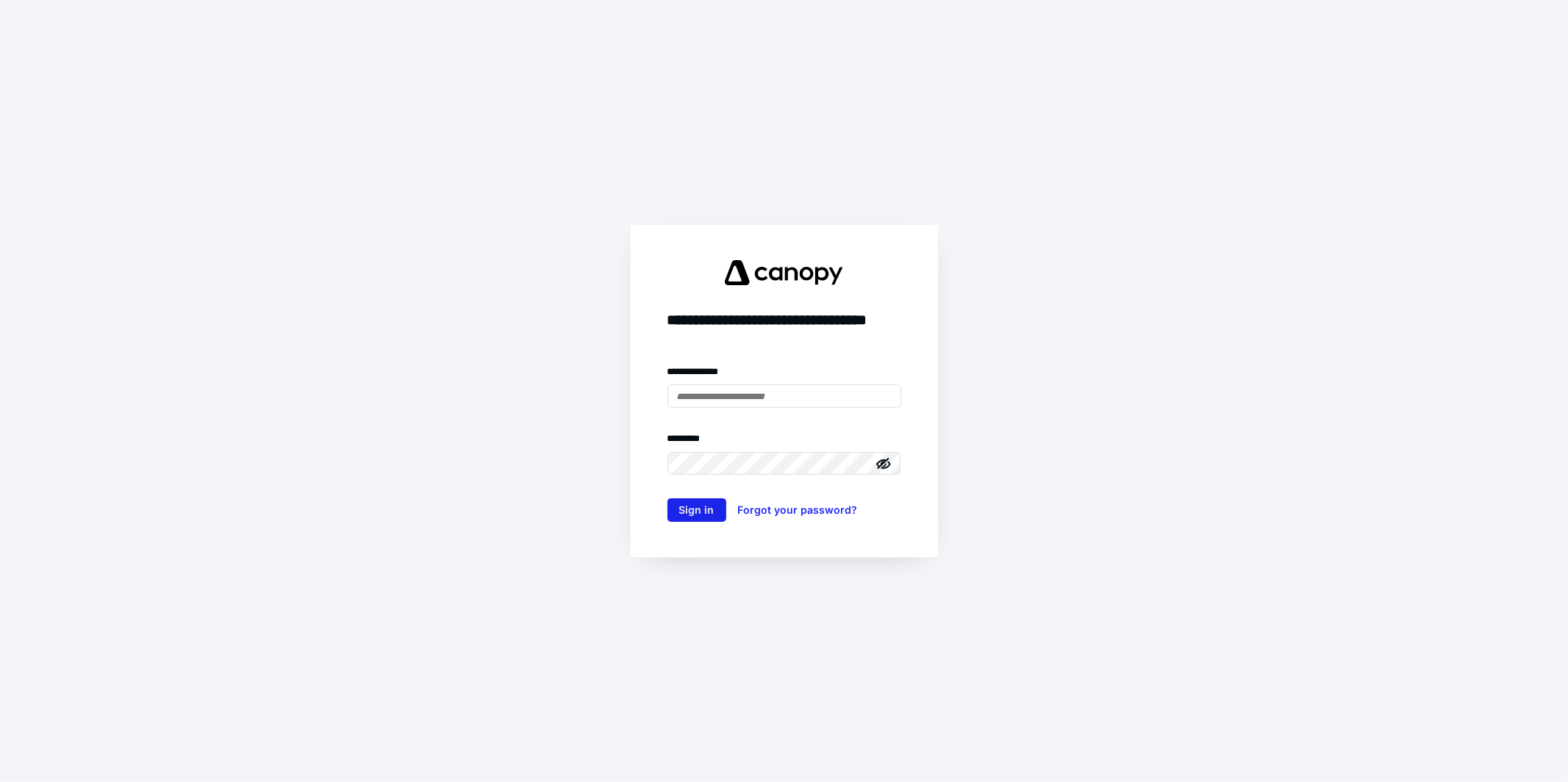 type on "**********" 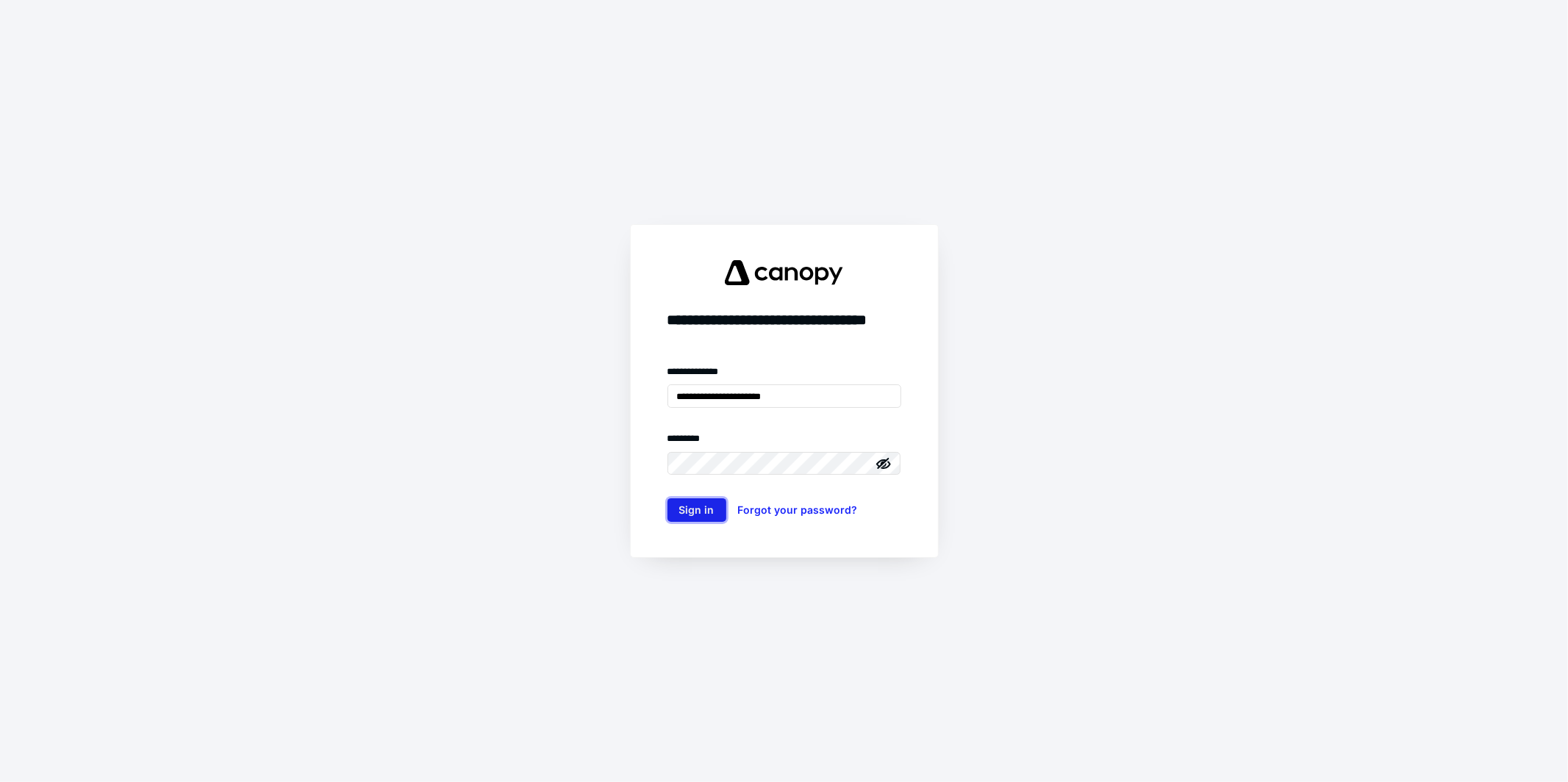 click on "Sign in" at bounding box center [697, 510] 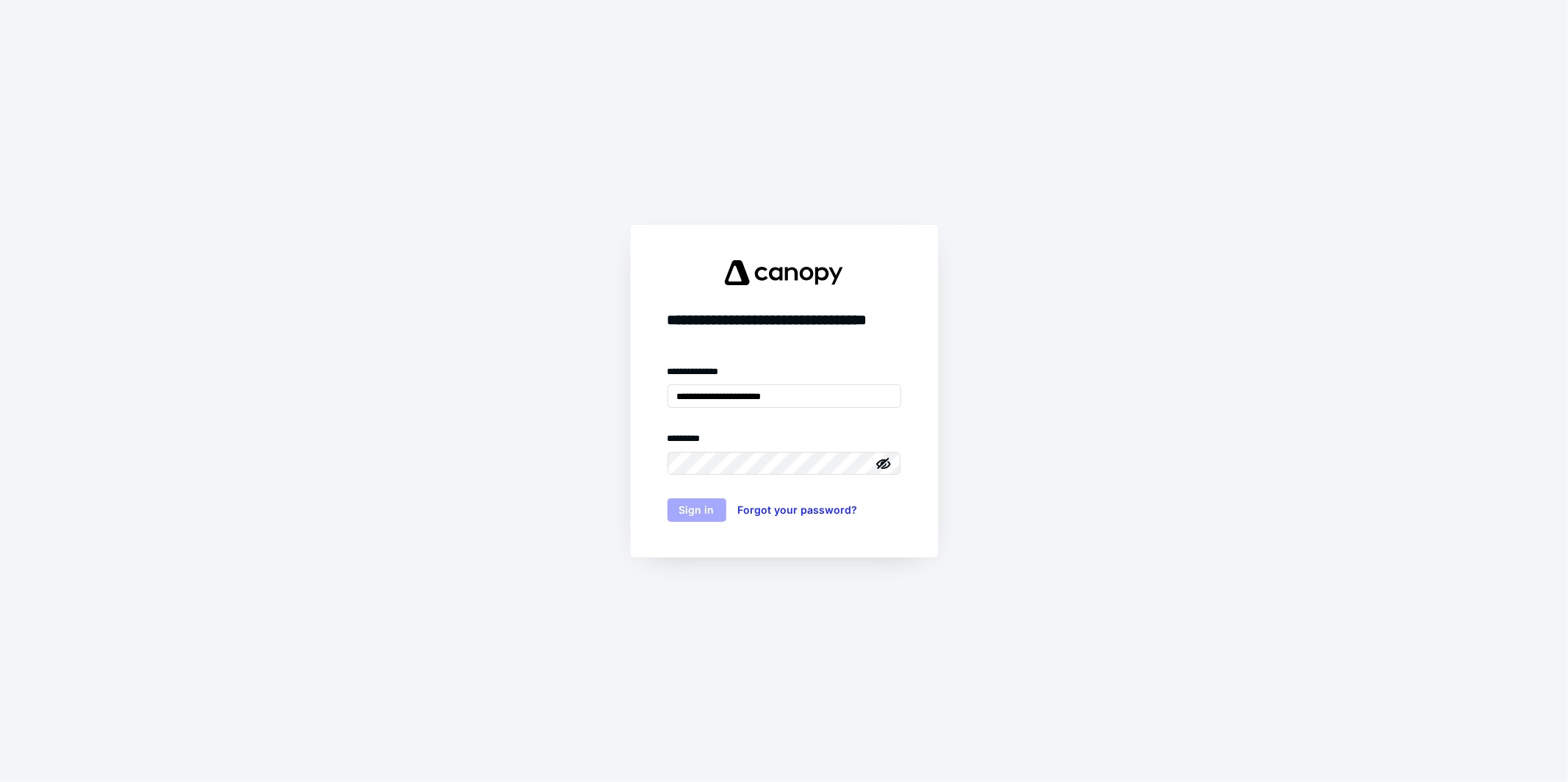 scroll, scrollTop: 0, scrollLeft: 0, axis: both 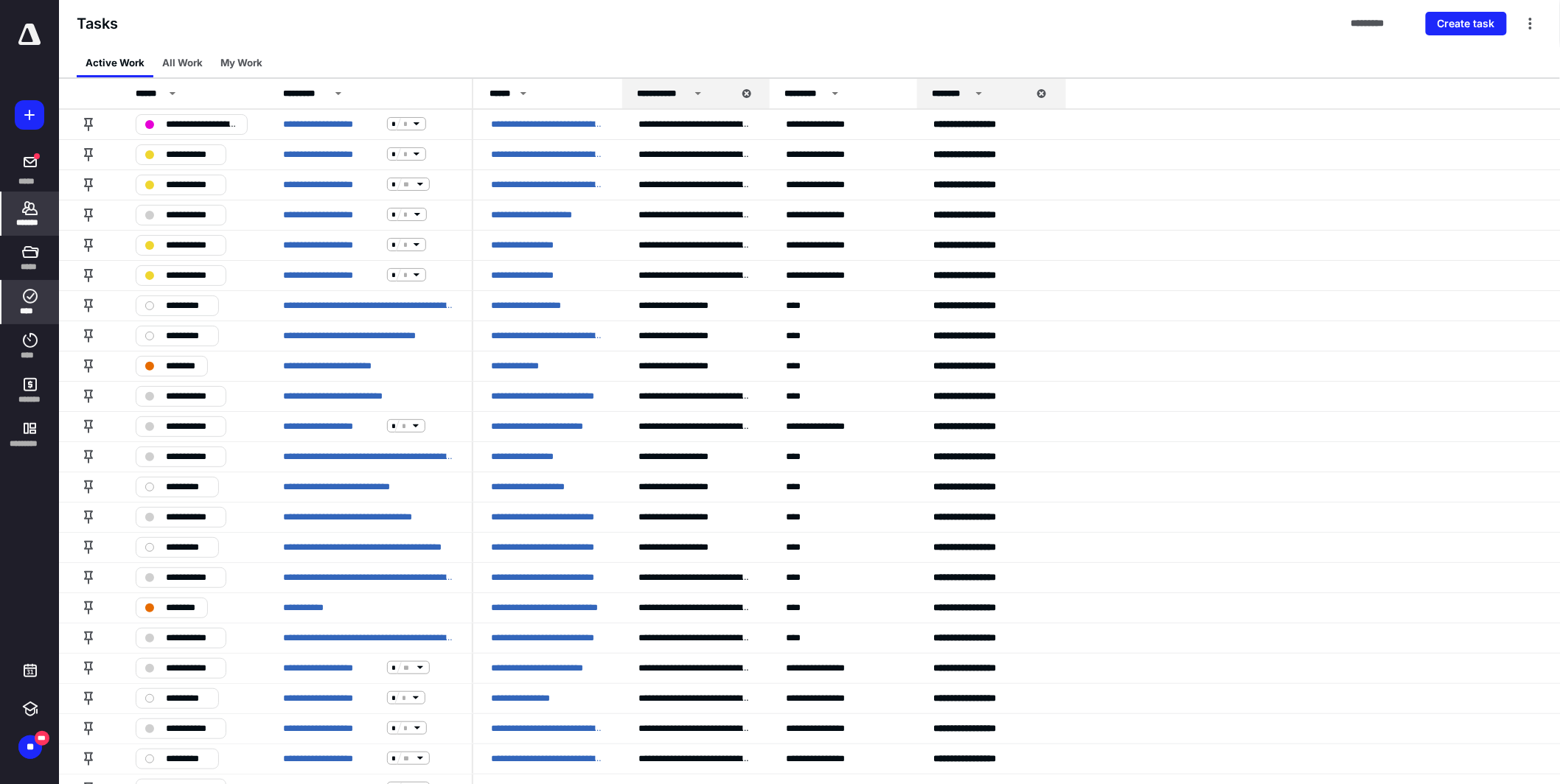 click on "*******" at bounding box center [30, 214] 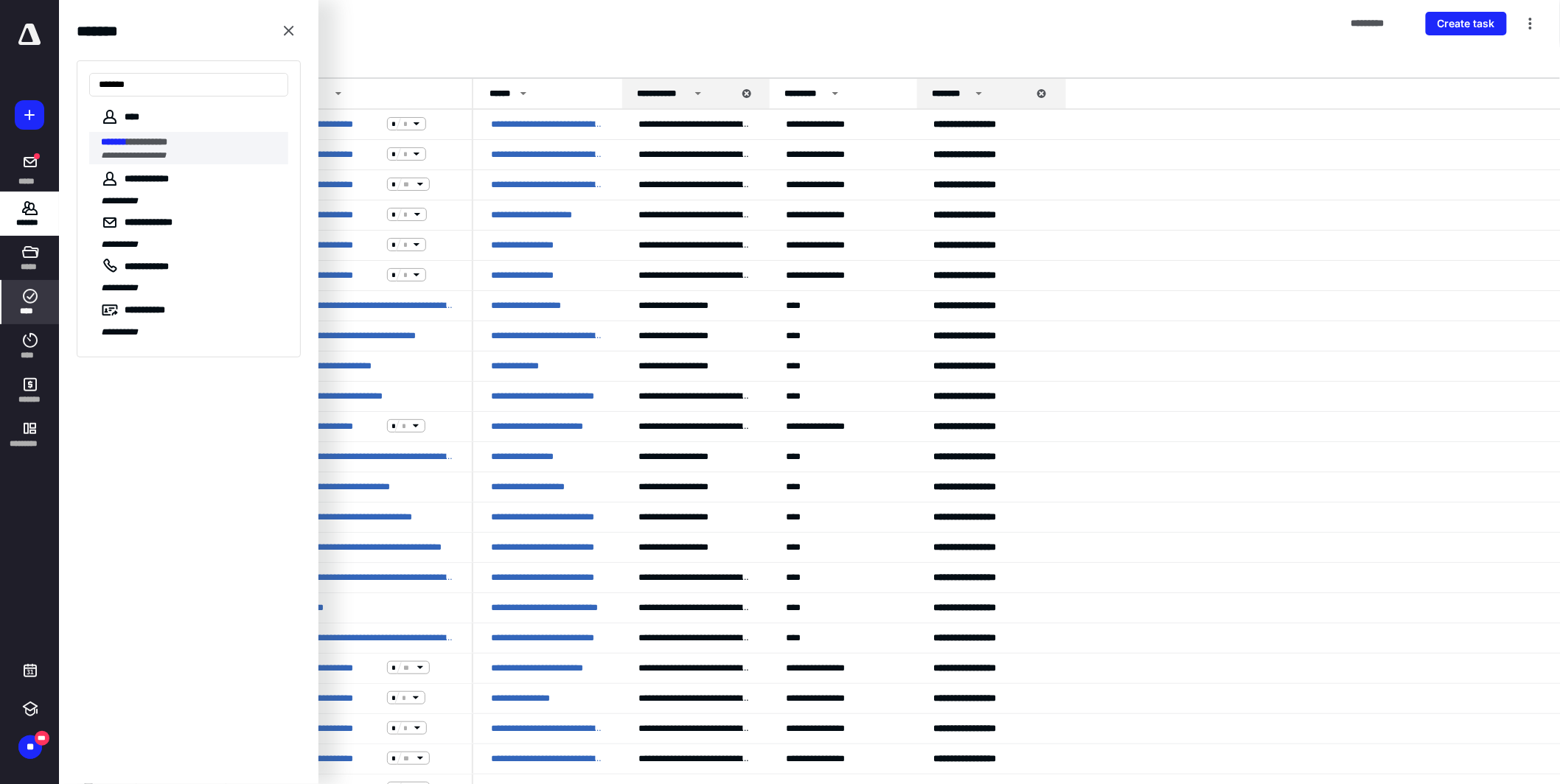 type on "*******" 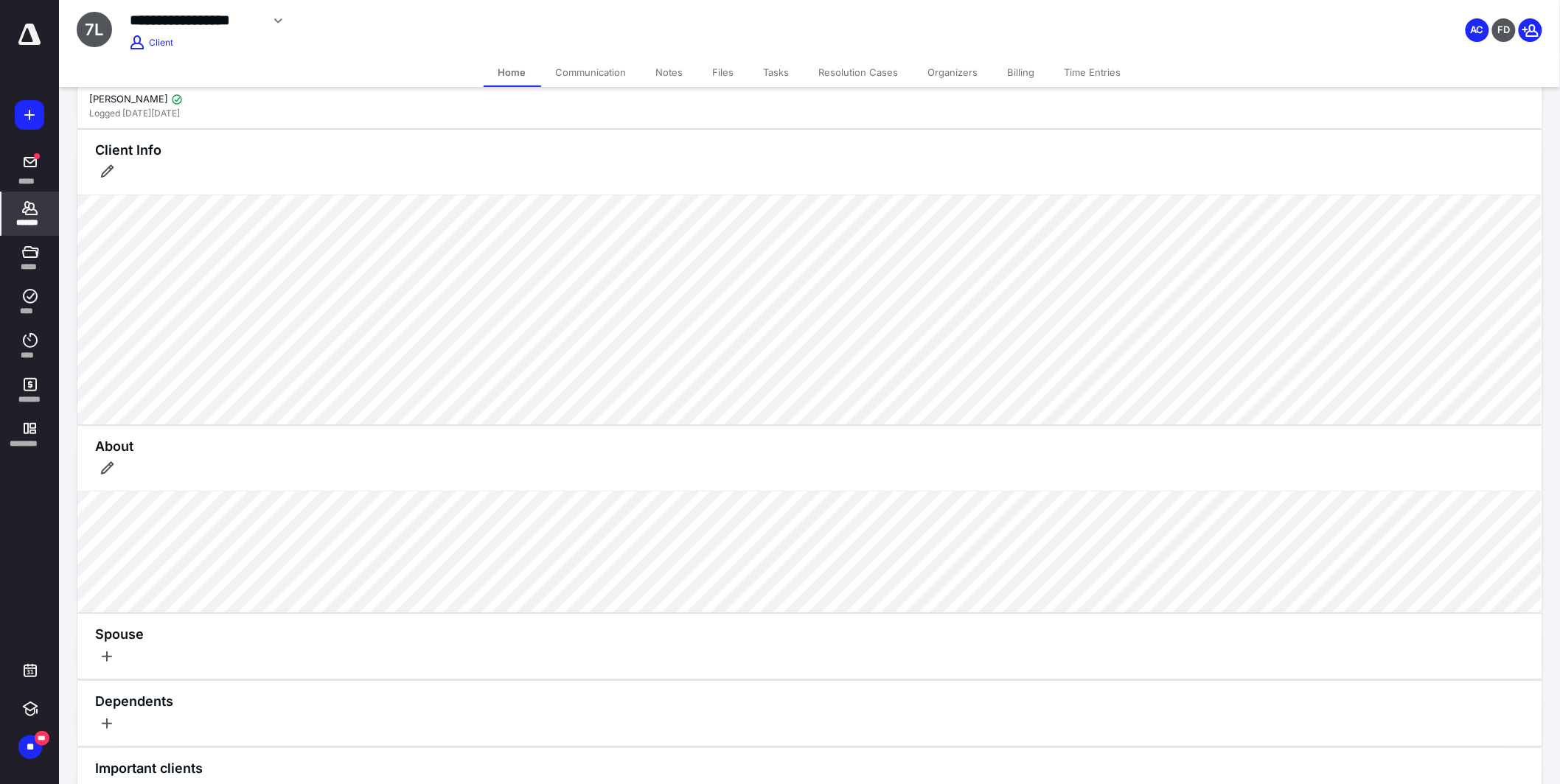 click on "Billing" at bounding box center (1021, 72) 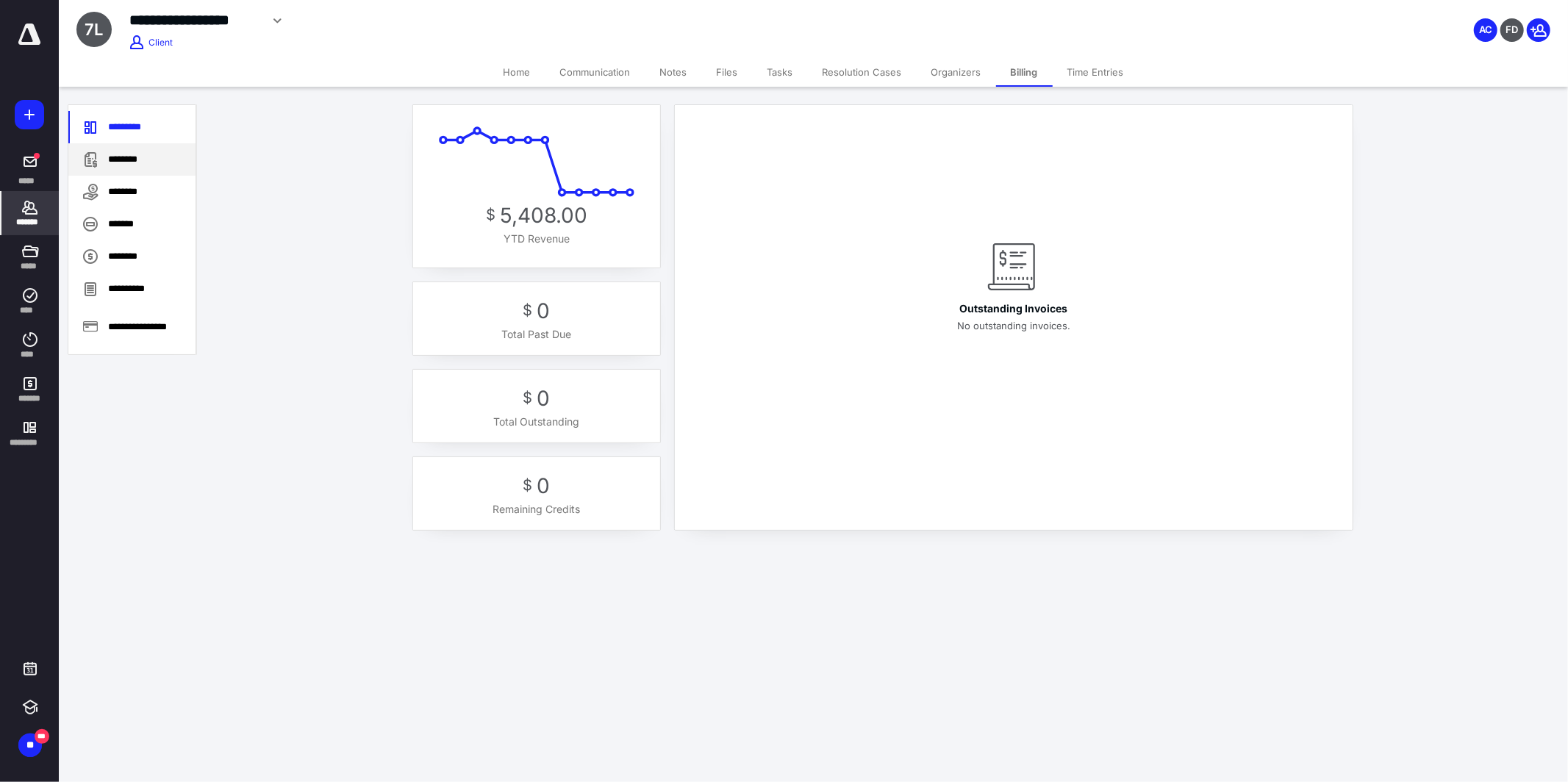 click on "********" at bounding box center [132, 159] 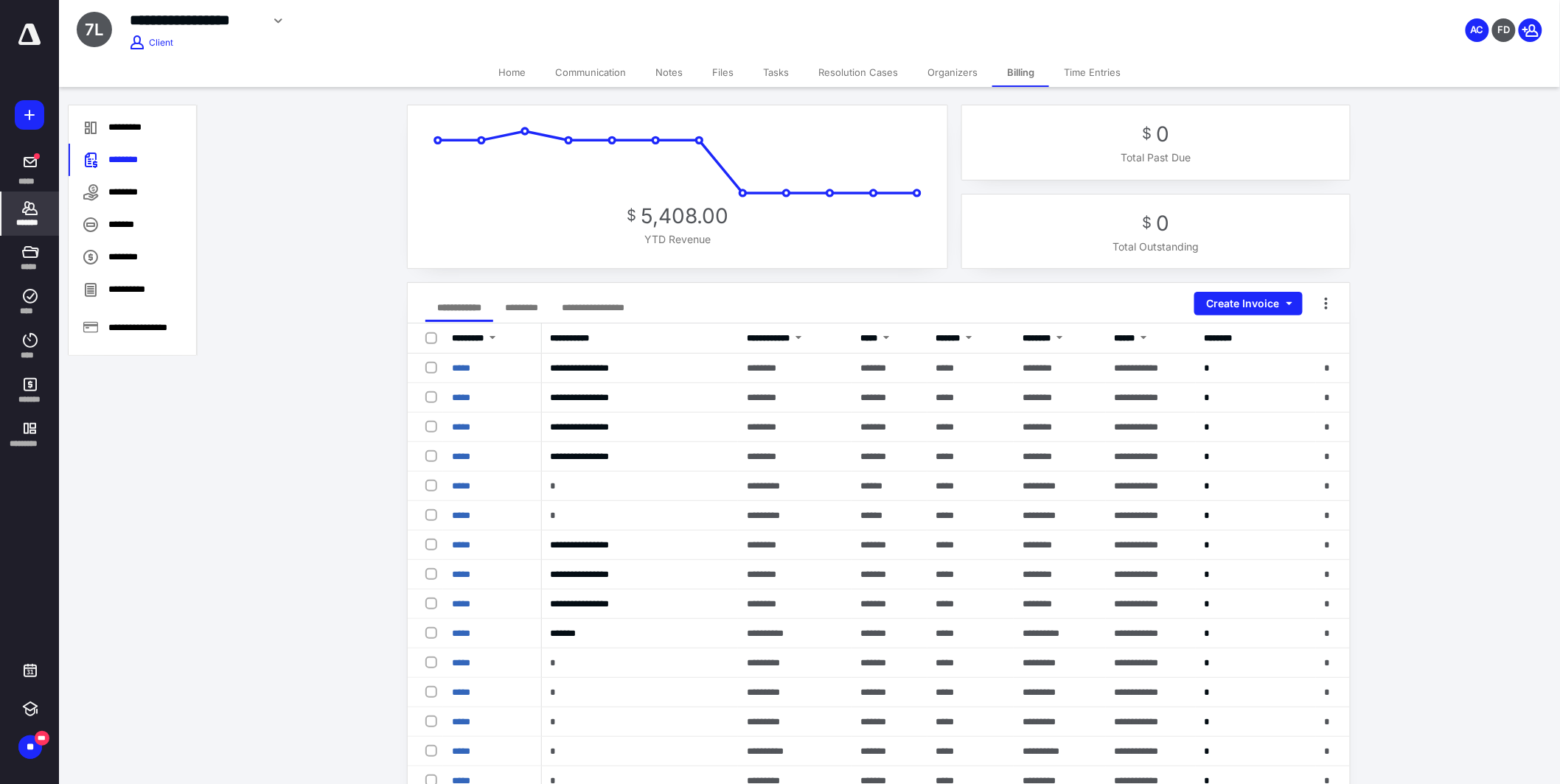 click on "*********" at bounding box center (521, 307) 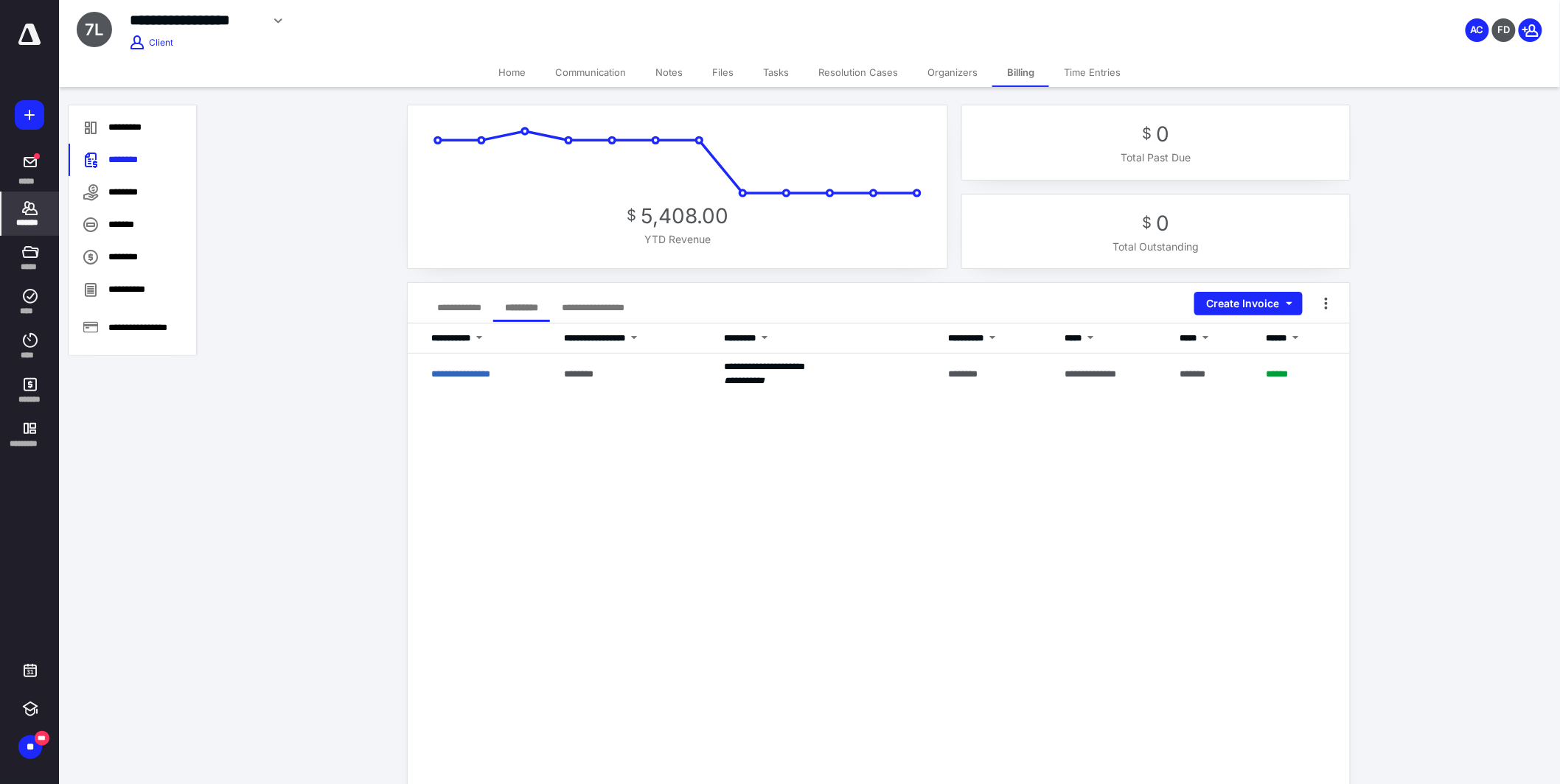 click on "**********" at bounding box center [459, 307] 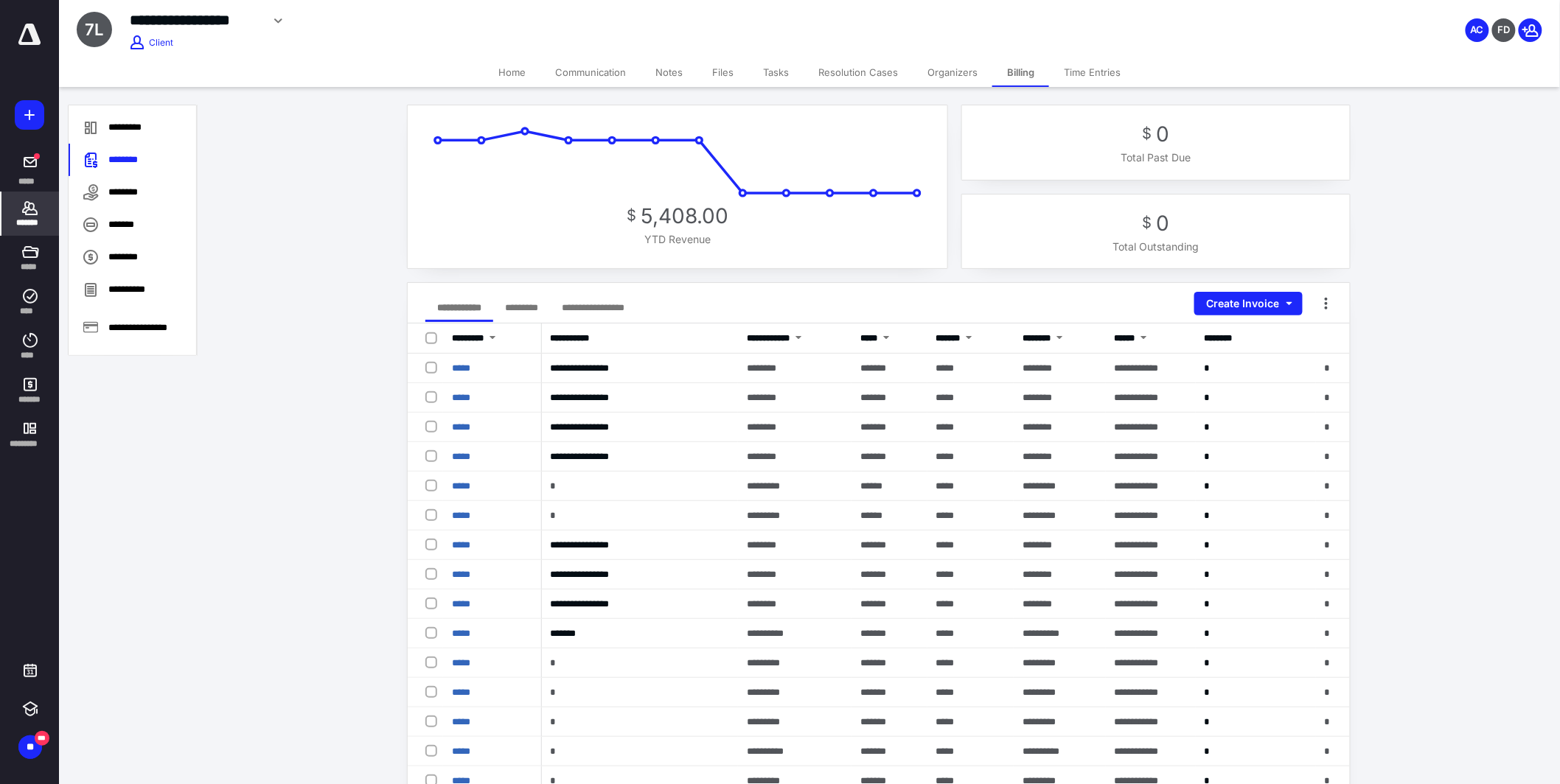 click on "*******" at bounding box center (30, 223) 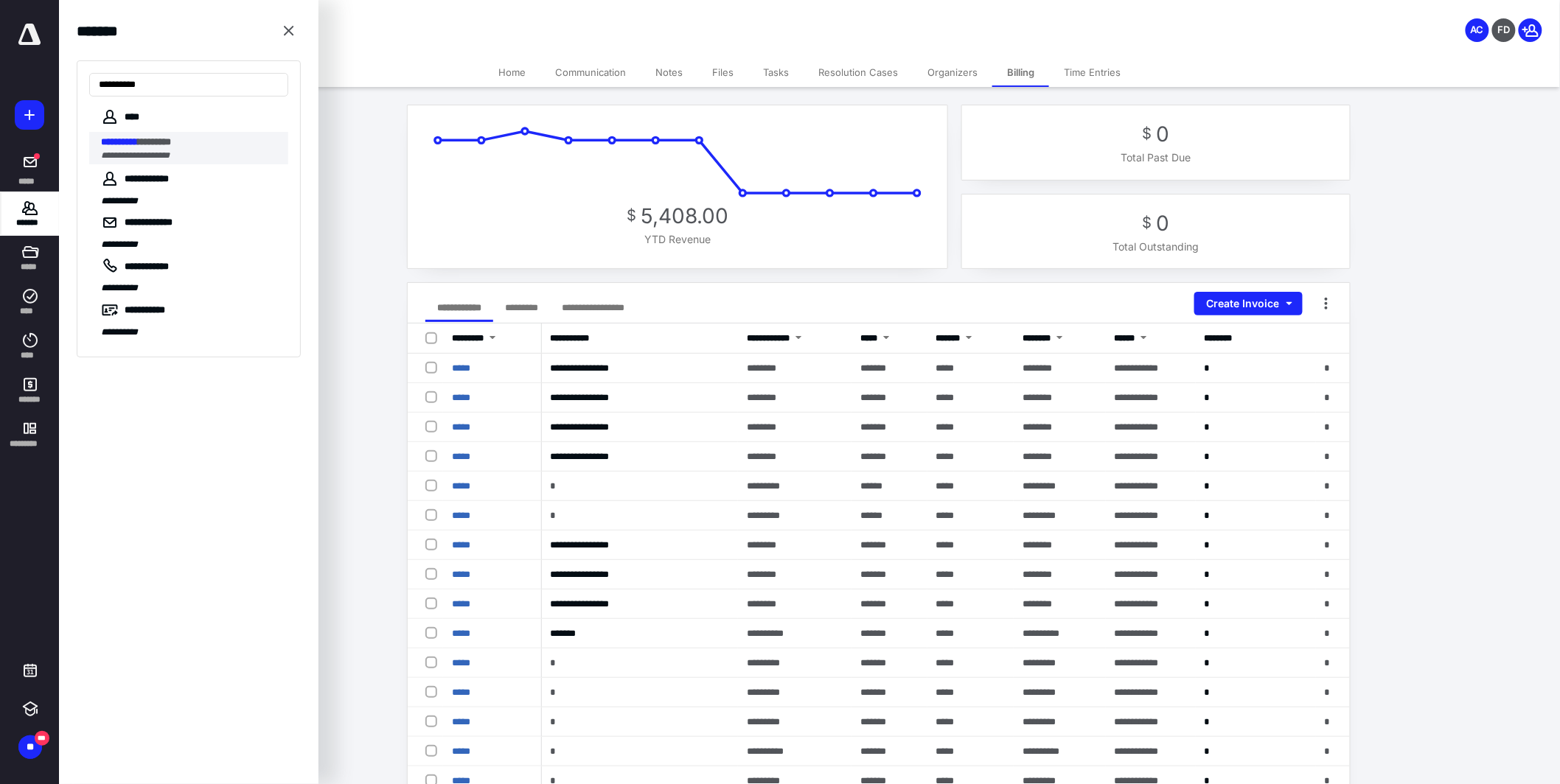 type on "**********" 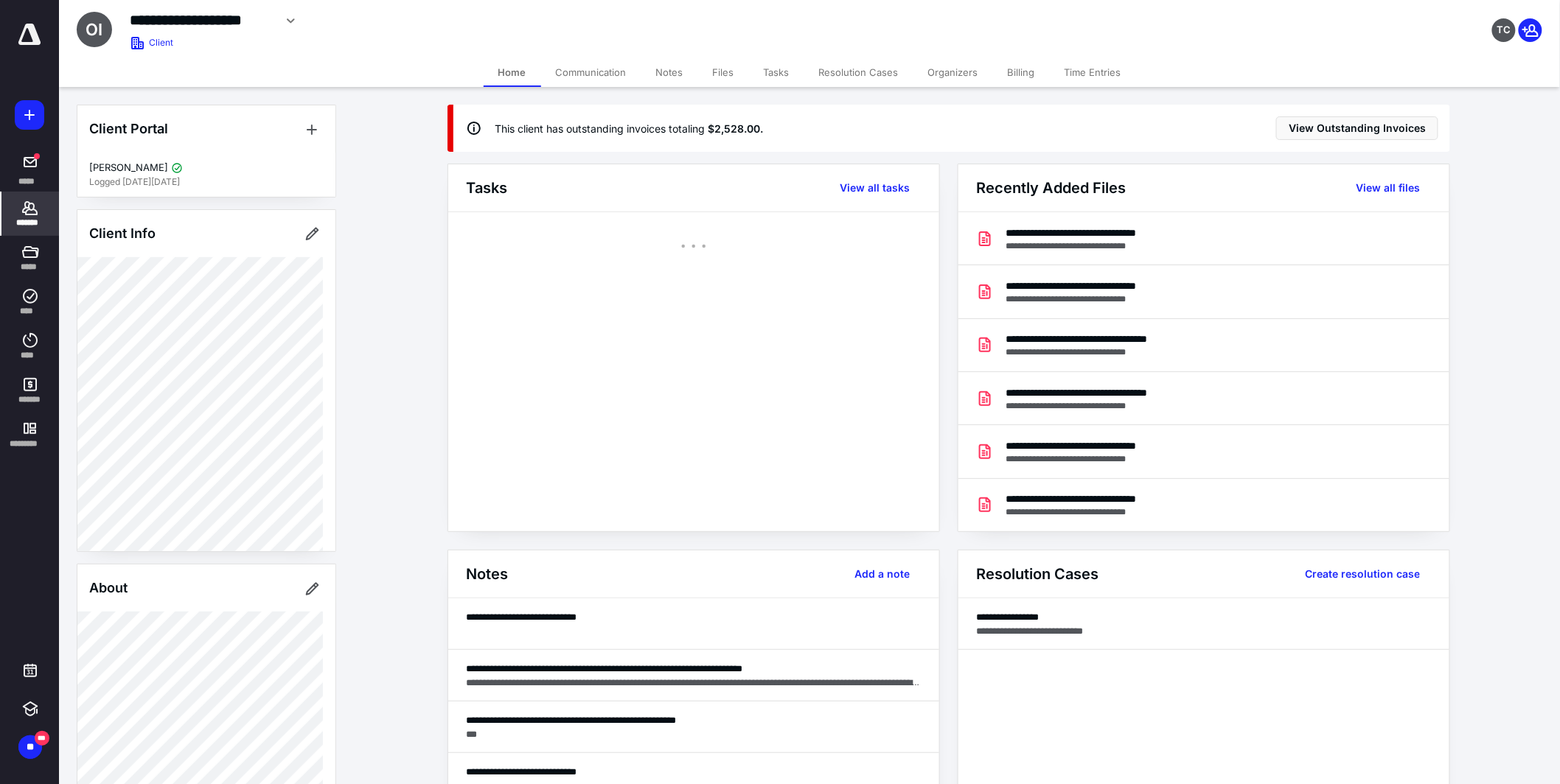 click on "Notes" at bounding box center (669, 72) 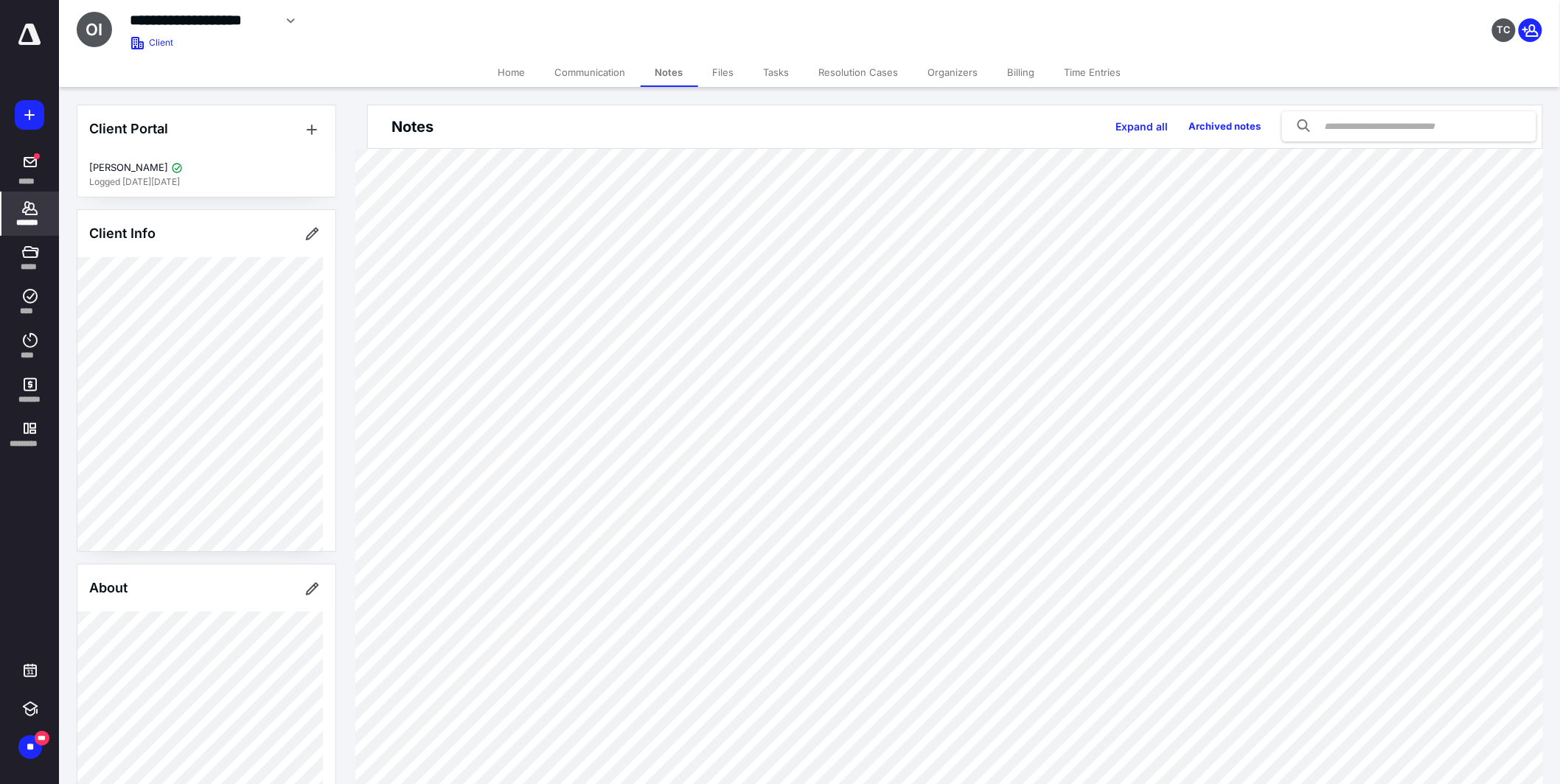 scroll, scrollTop: 3, scrollLeft: 0, axis: vertical 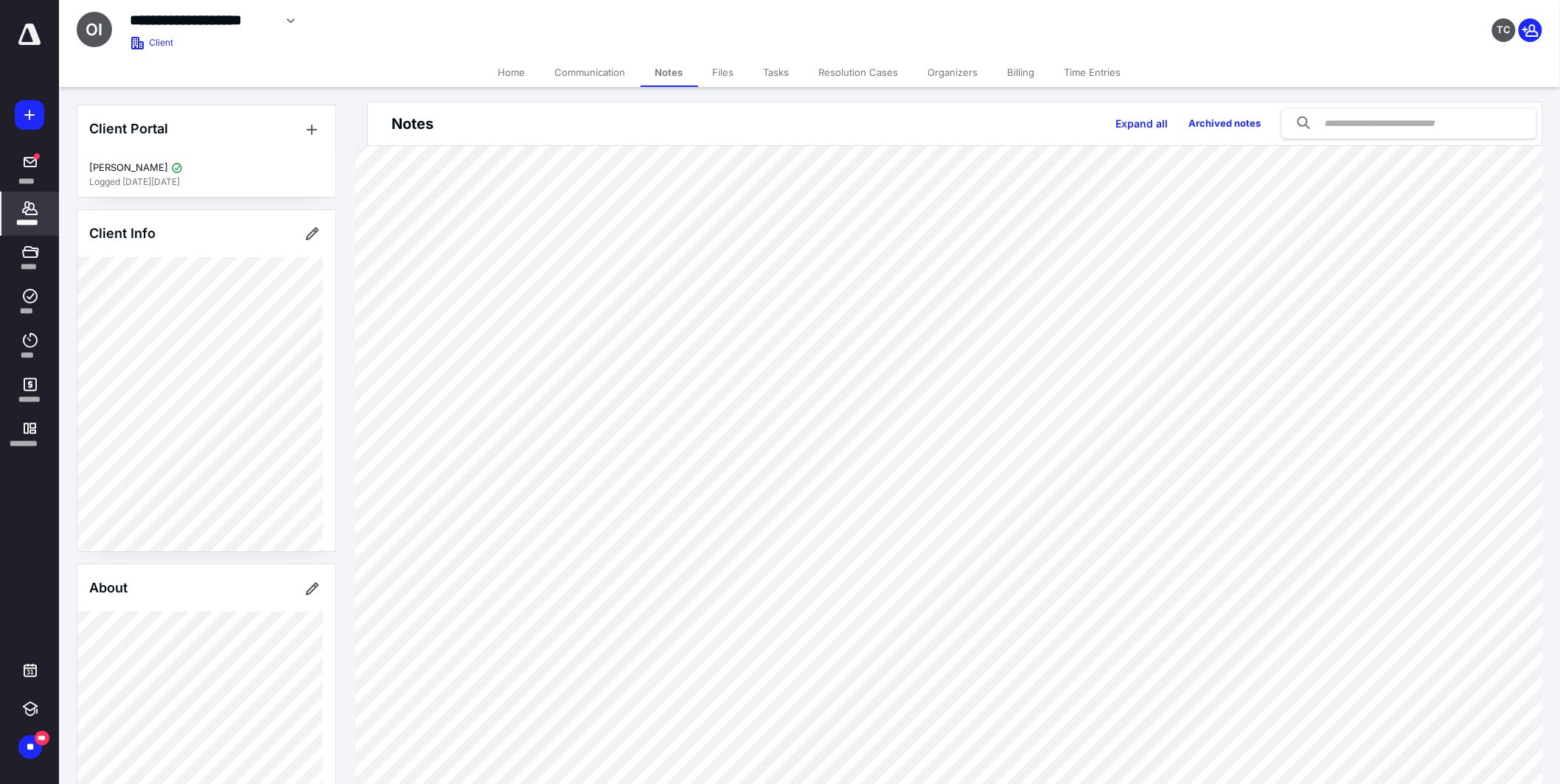 click on "Tasks" at bounding box center (776, 72) 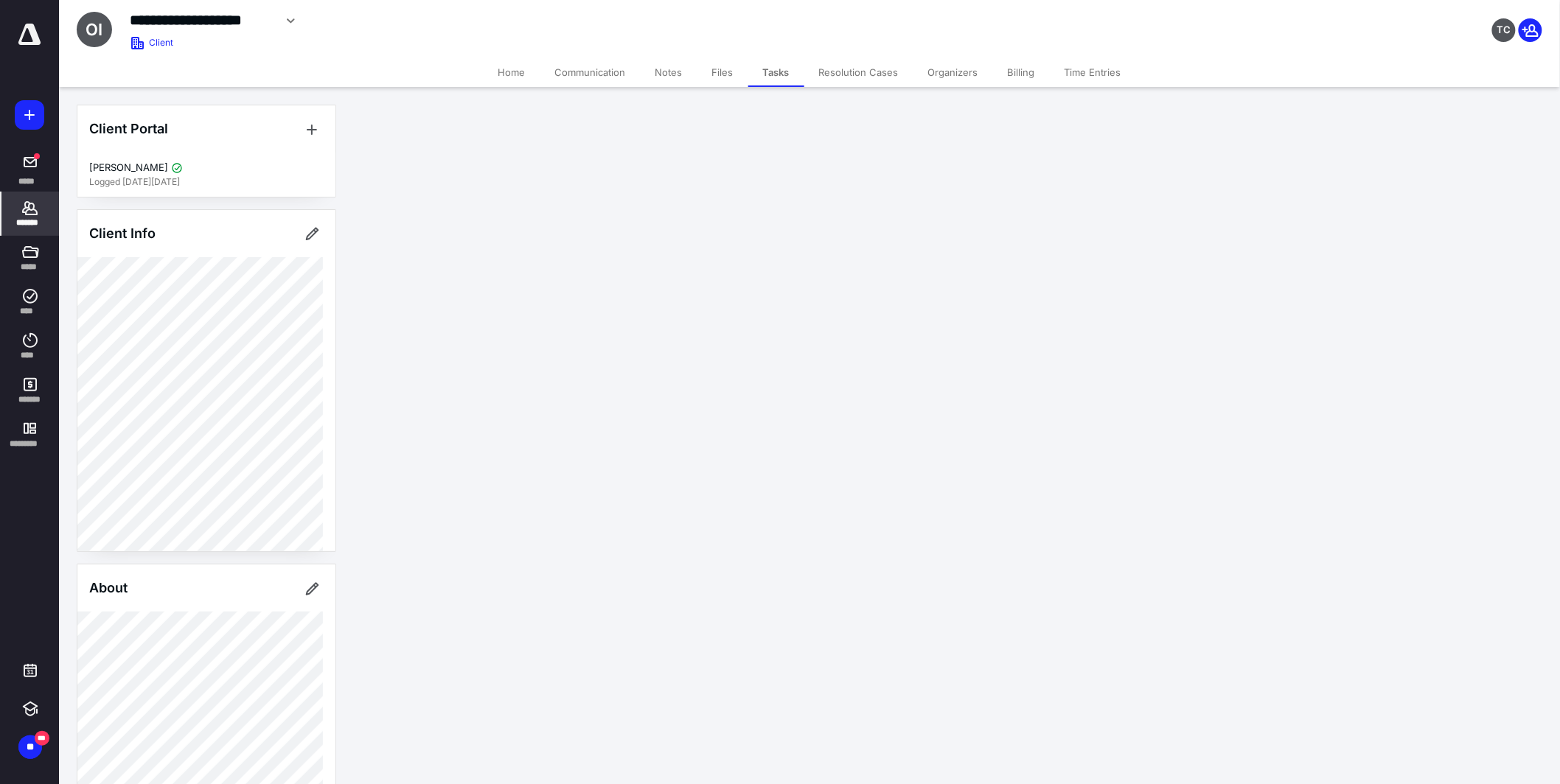 scroll, scrollTop: 0, scrollLeft: 0, axis: both 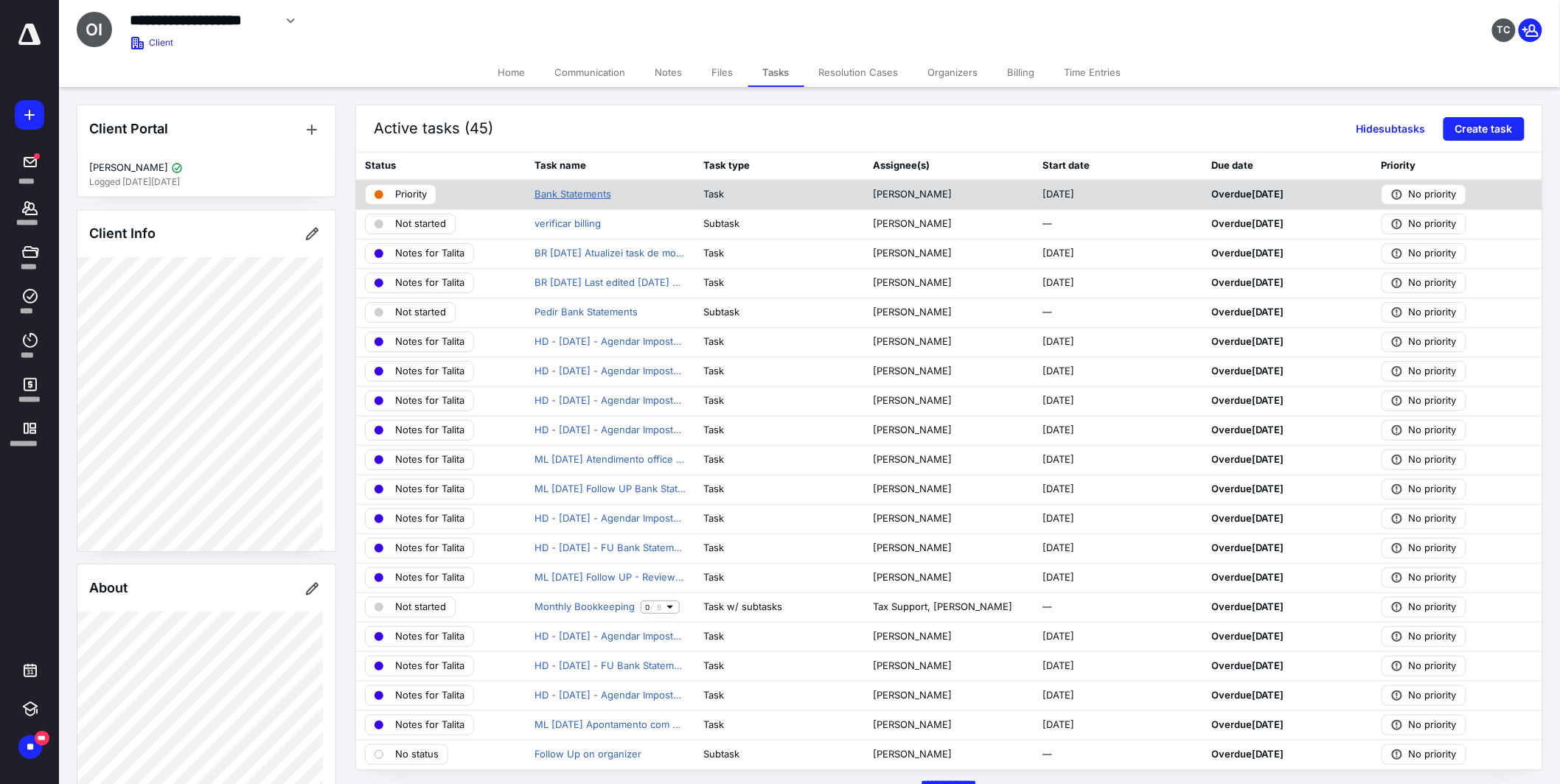 click on "Bank Statements" at bounding box center (573, 195) 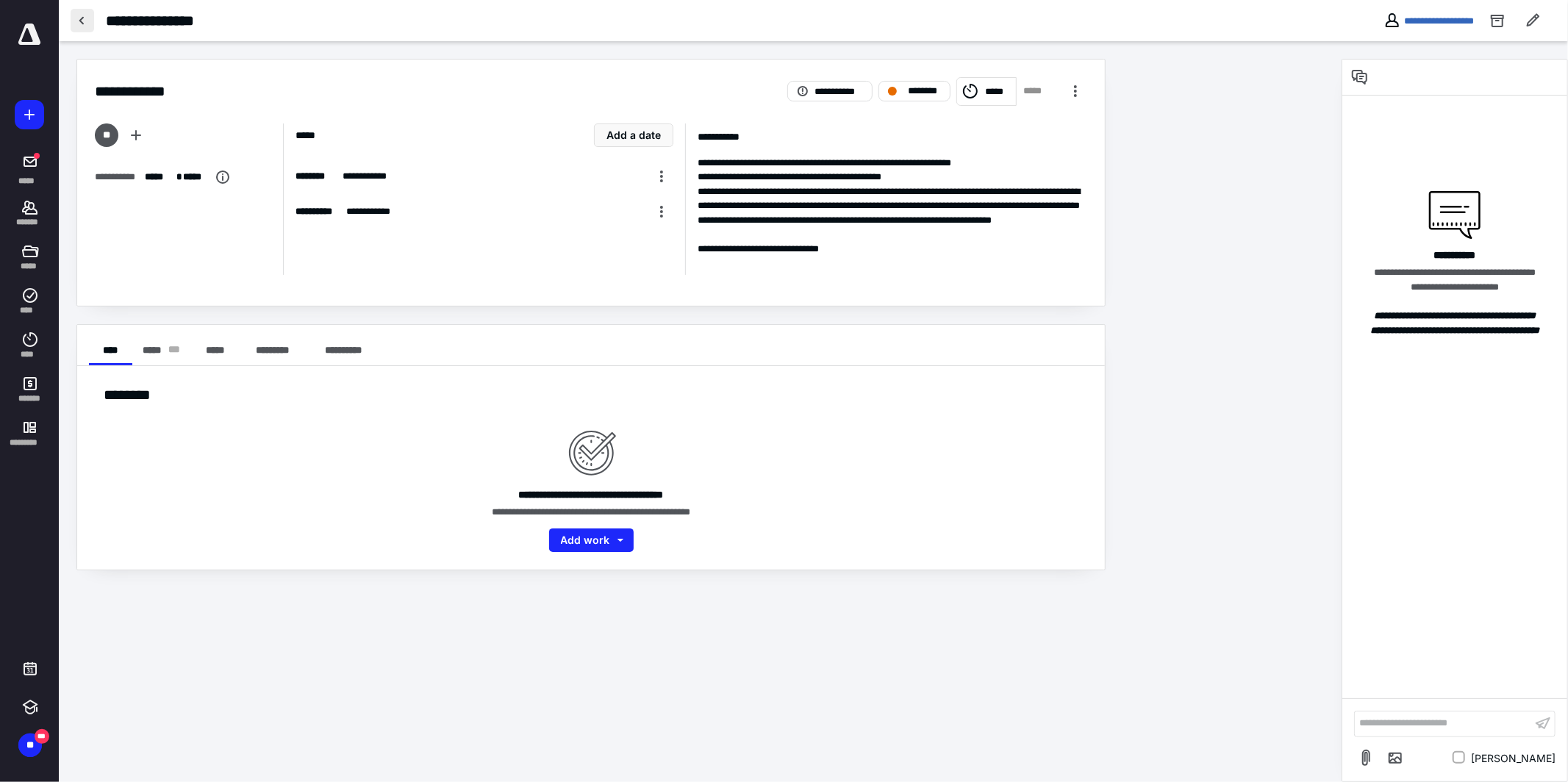 click at bounding box center (82, 21) 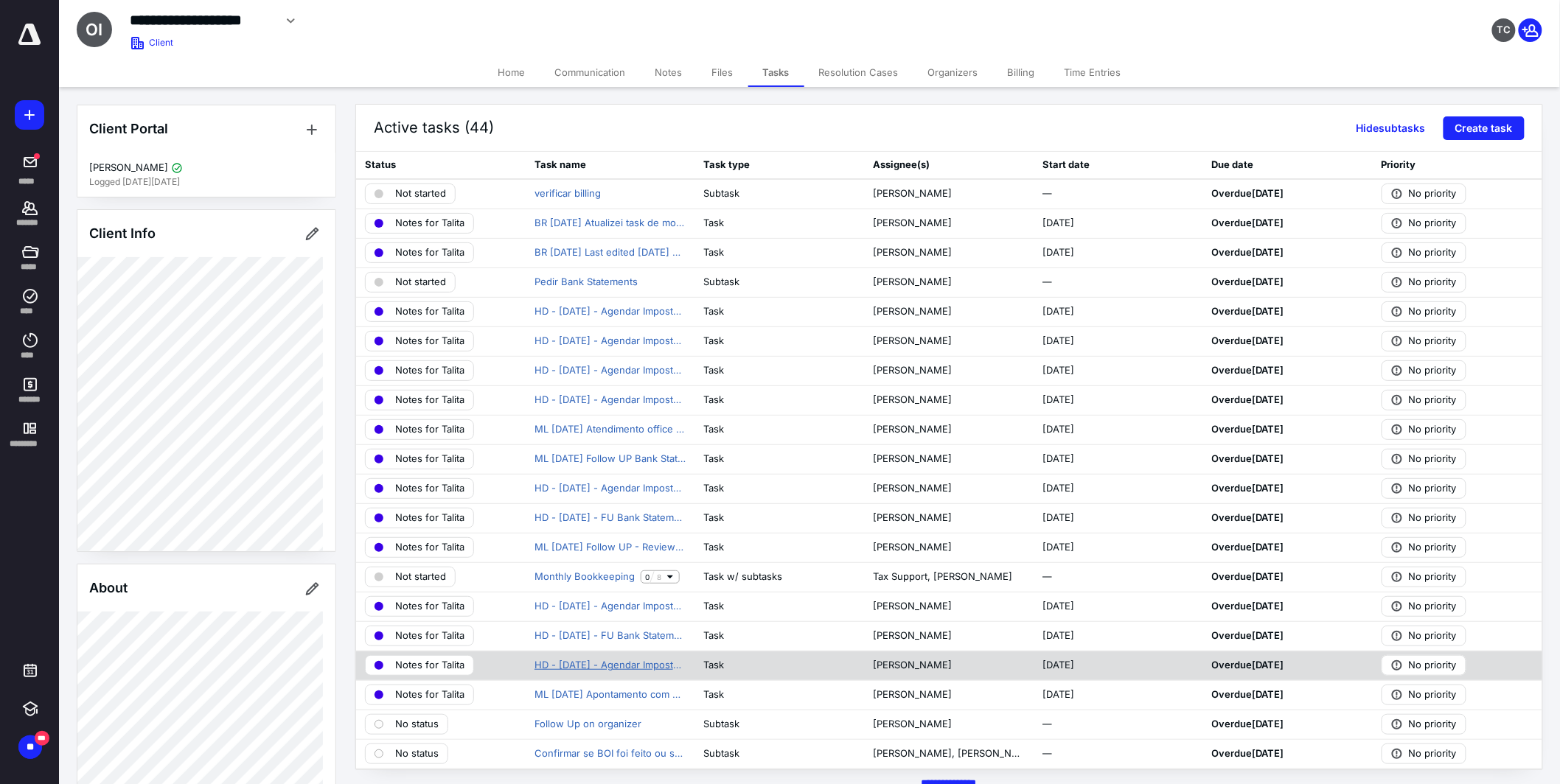 scroll, scrollTop: 3, scrollLeft: 0, axis: vertical 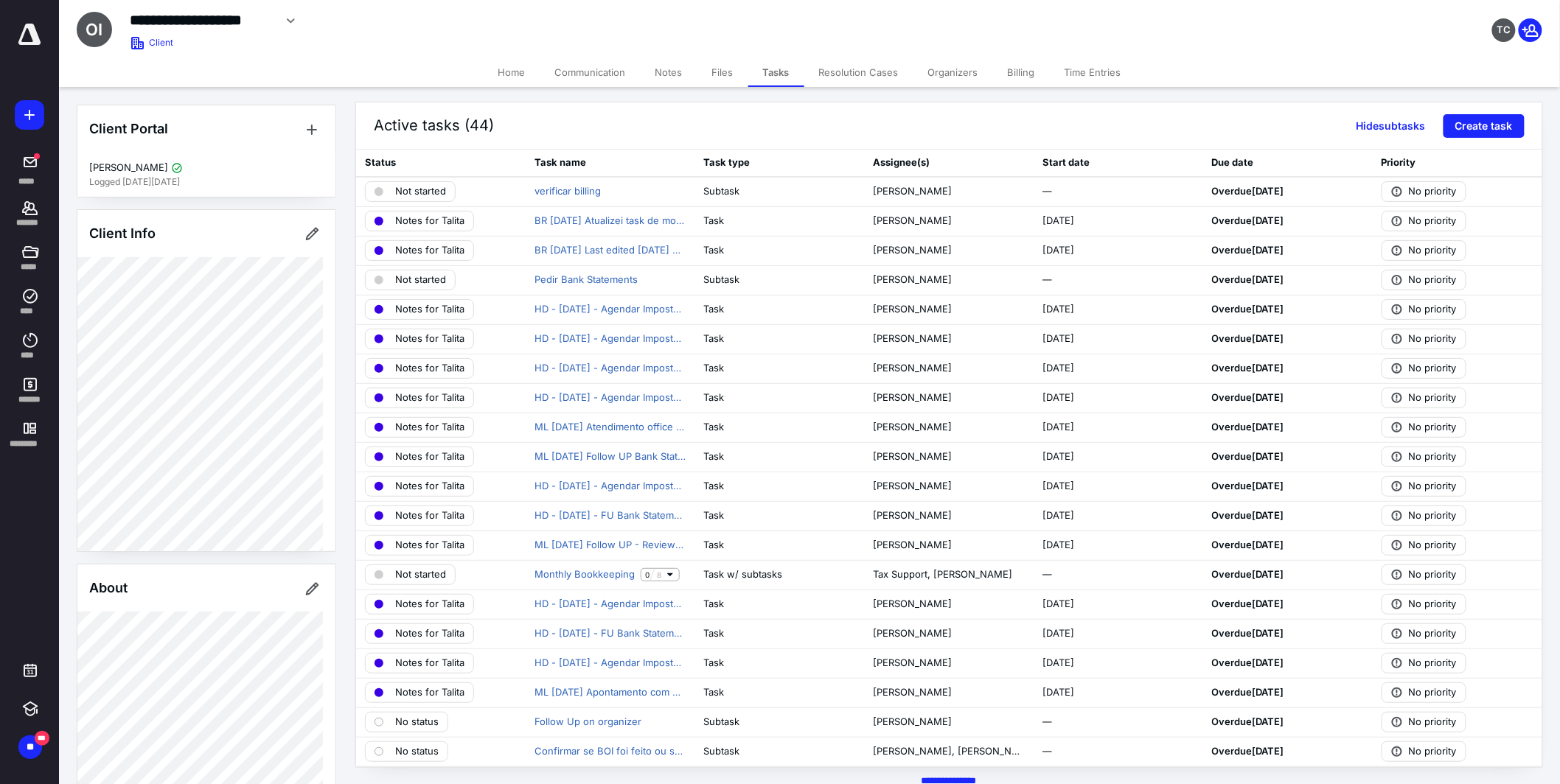 click on "Billing" at bounding box center [1021, 72] 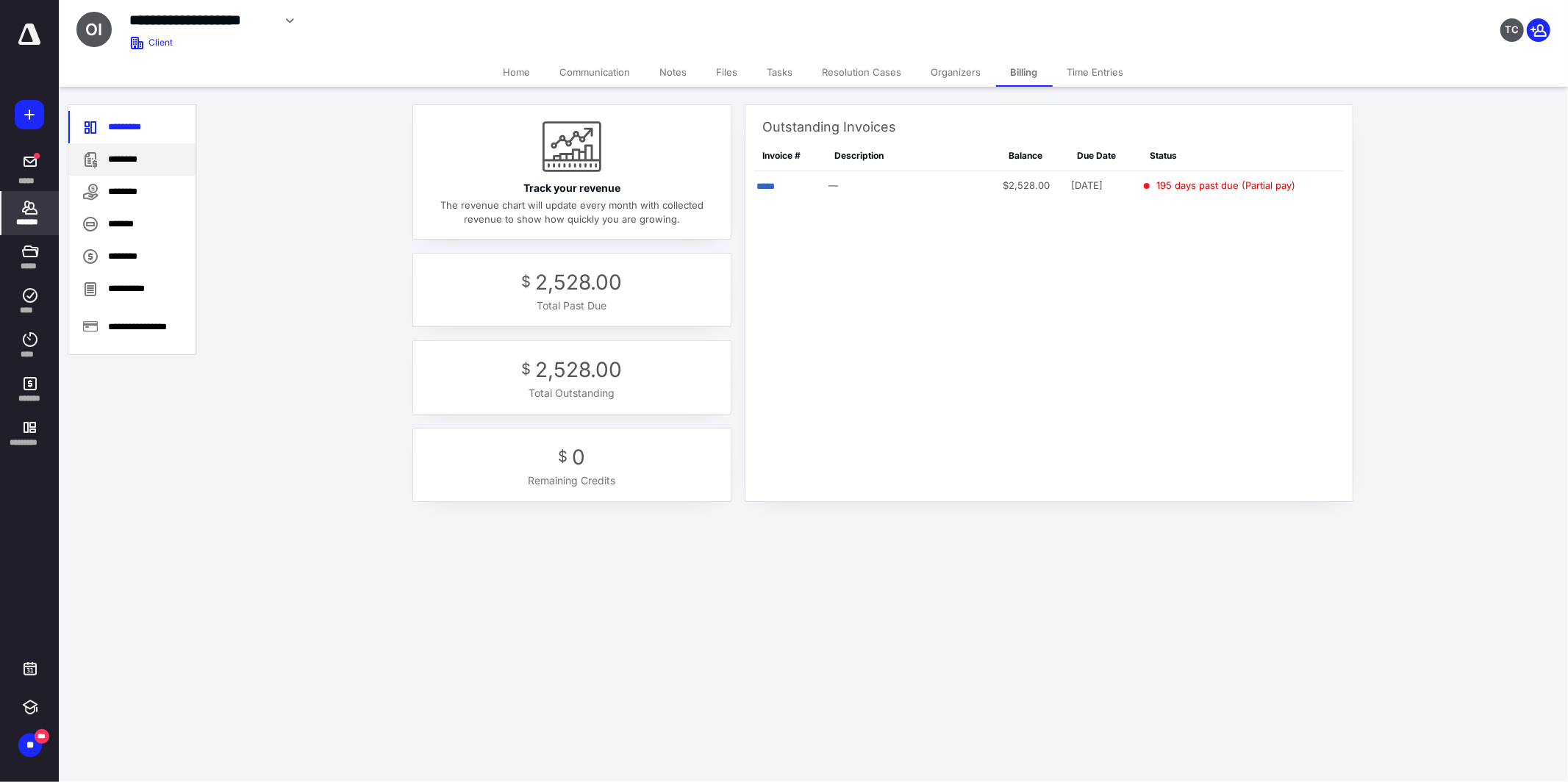 click on "********" at bounding box center (132, 159) 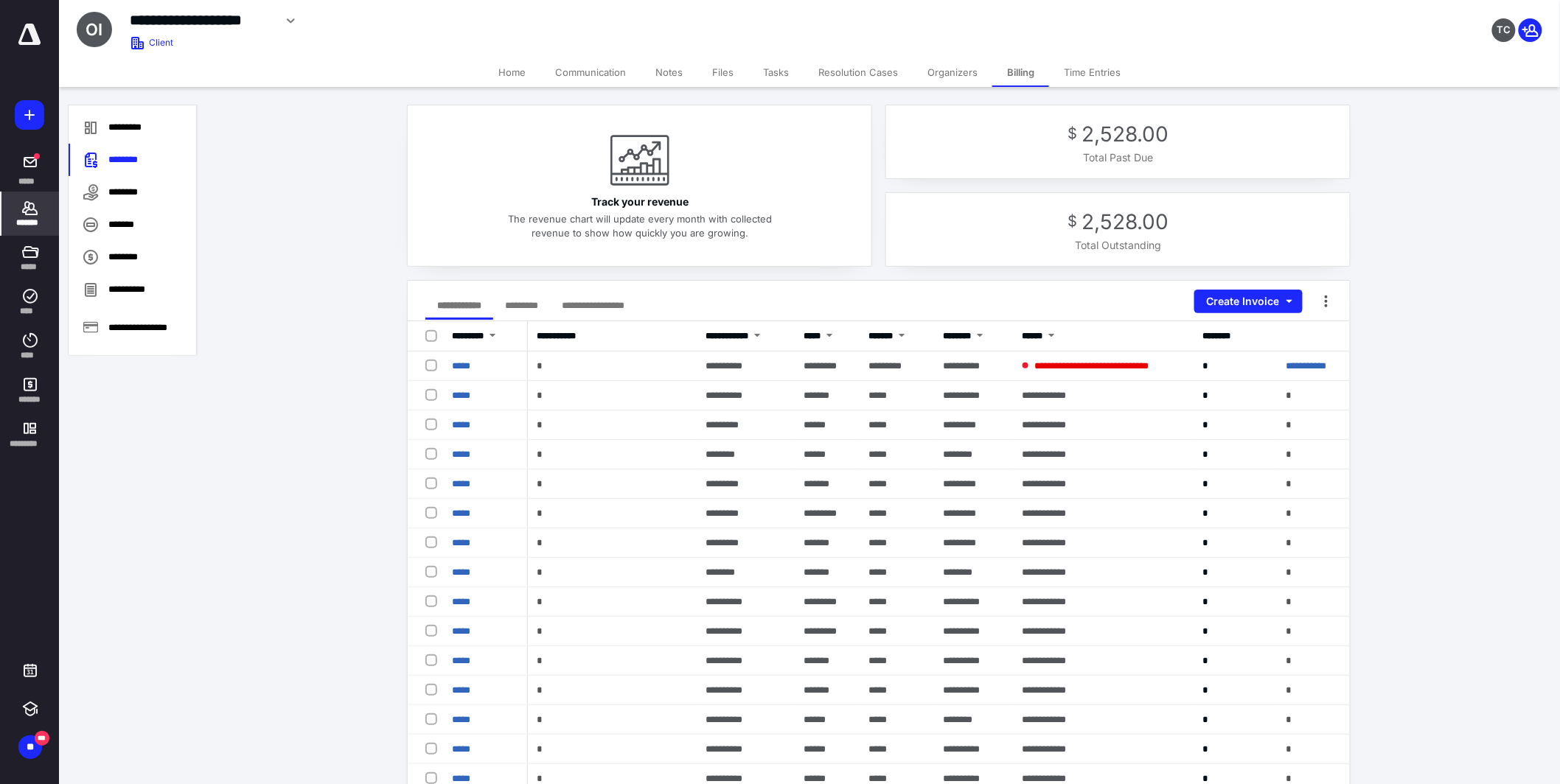 click on "*********" at bounding box center [521, 305] 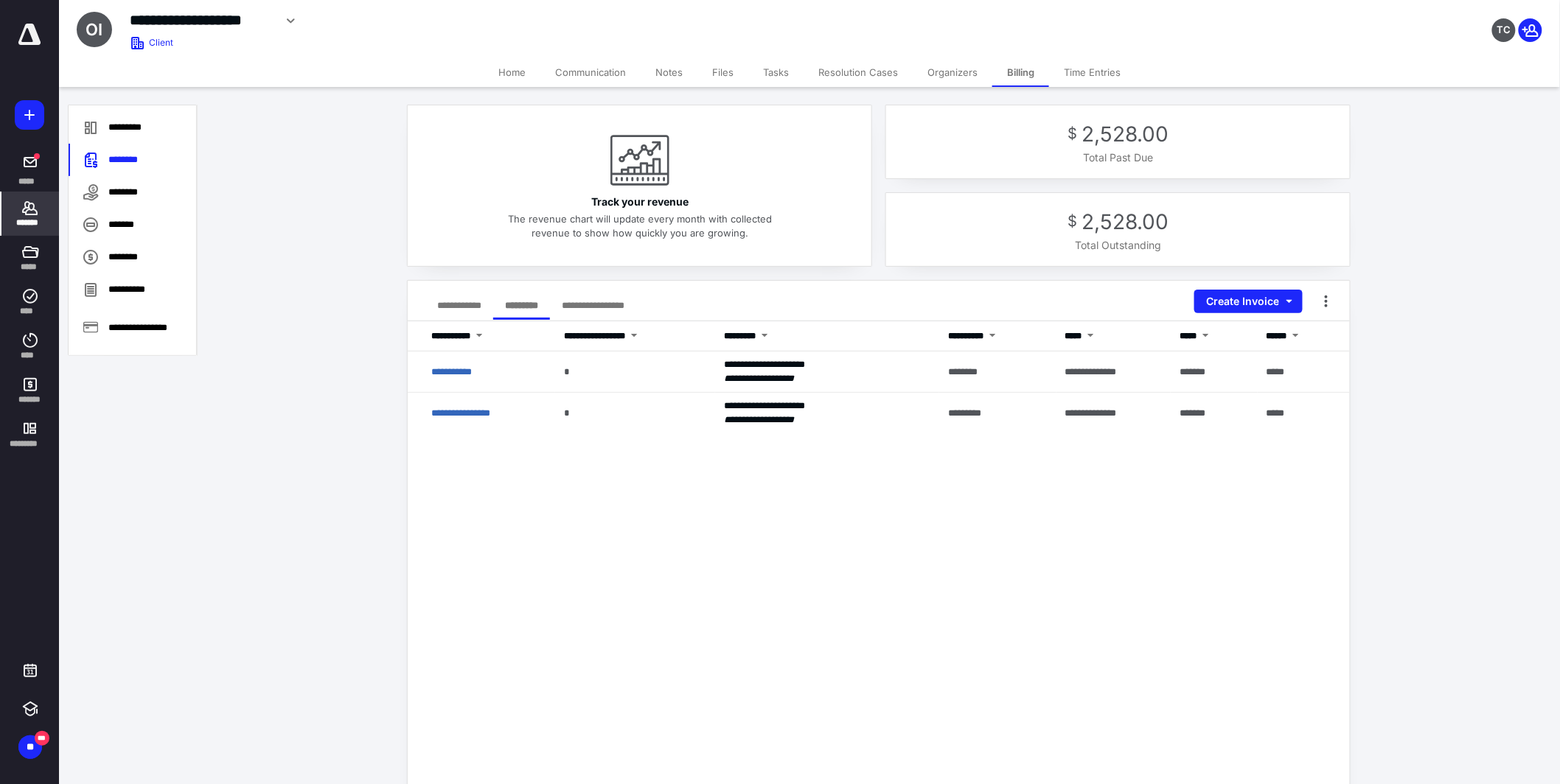 click on "**********" at bounding box center (459, 305) 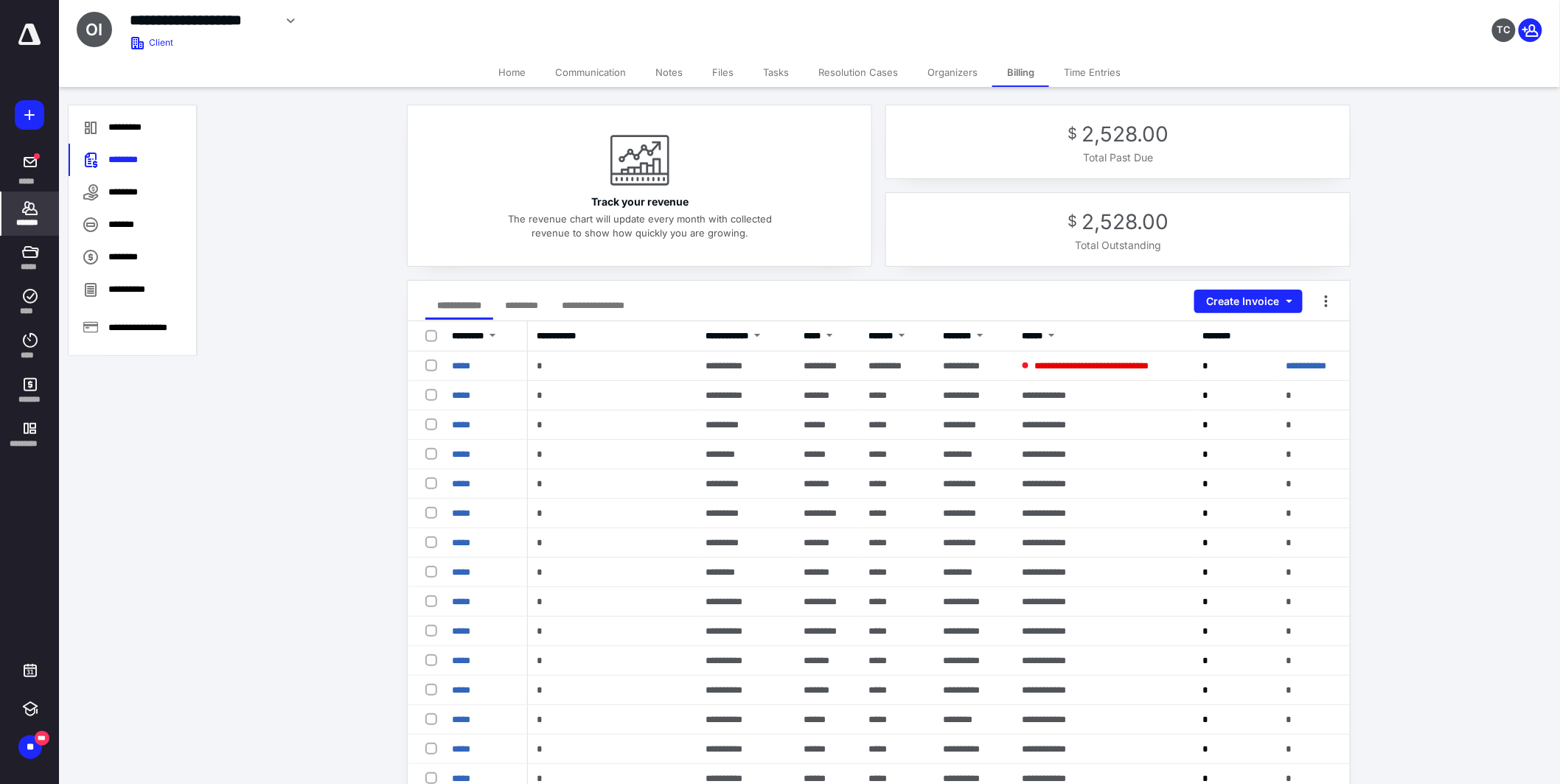 click on "Home" at bounding box center [512, 72] 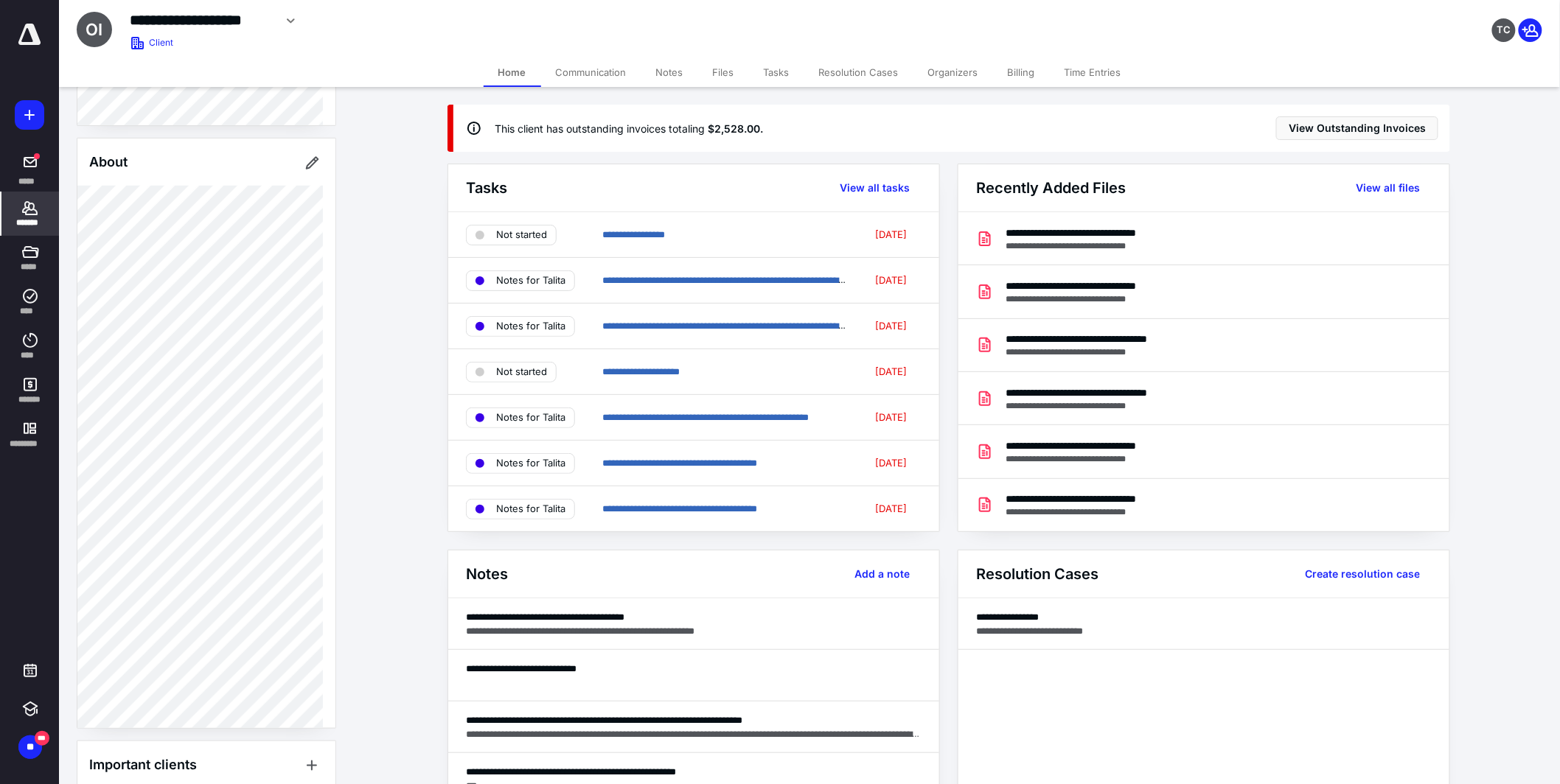 scroll, scrollTop: 466, scrollLeft: 0, axis: vertical 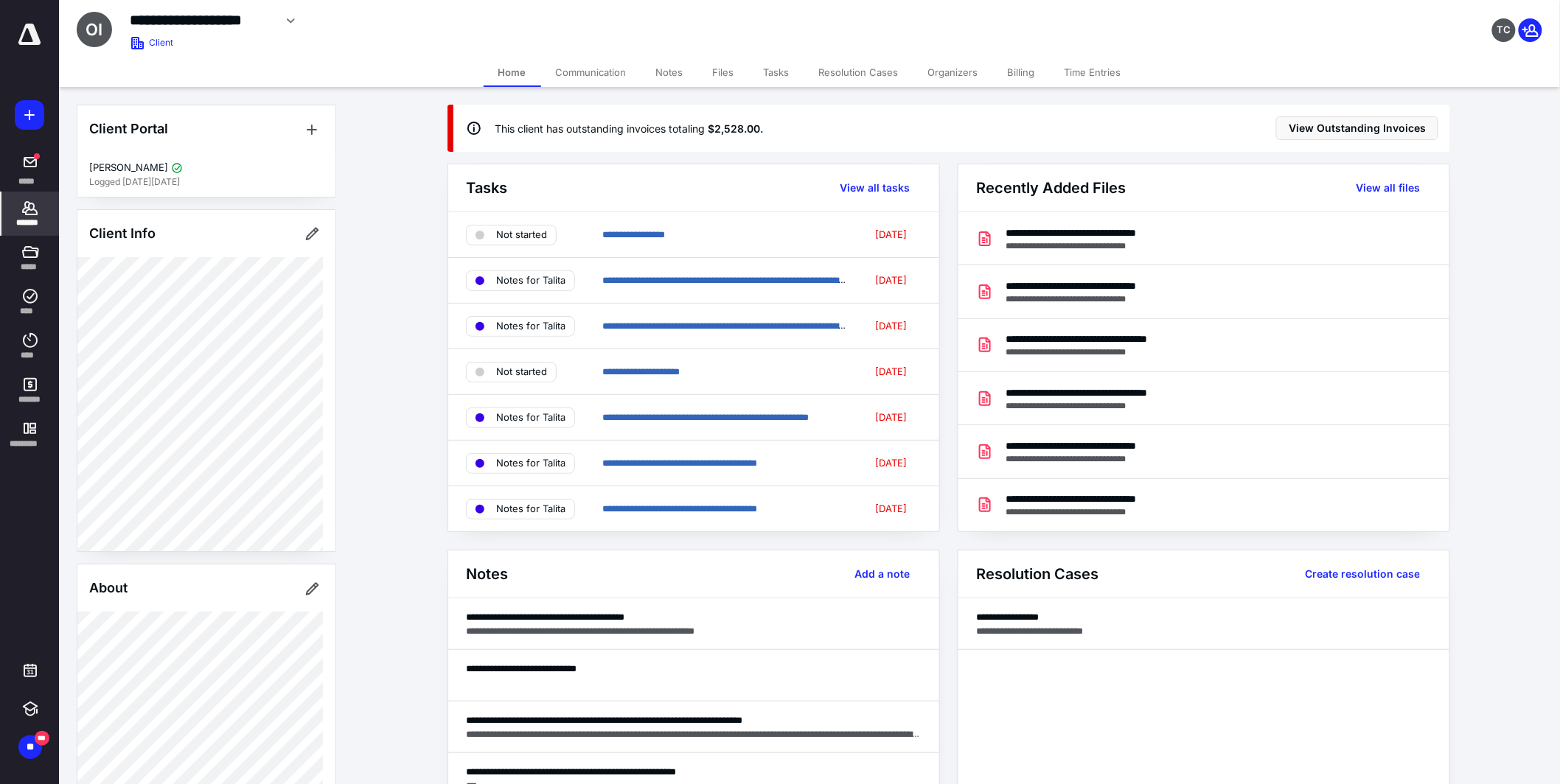 click on "Tasks" at bounding box center [776, 72] 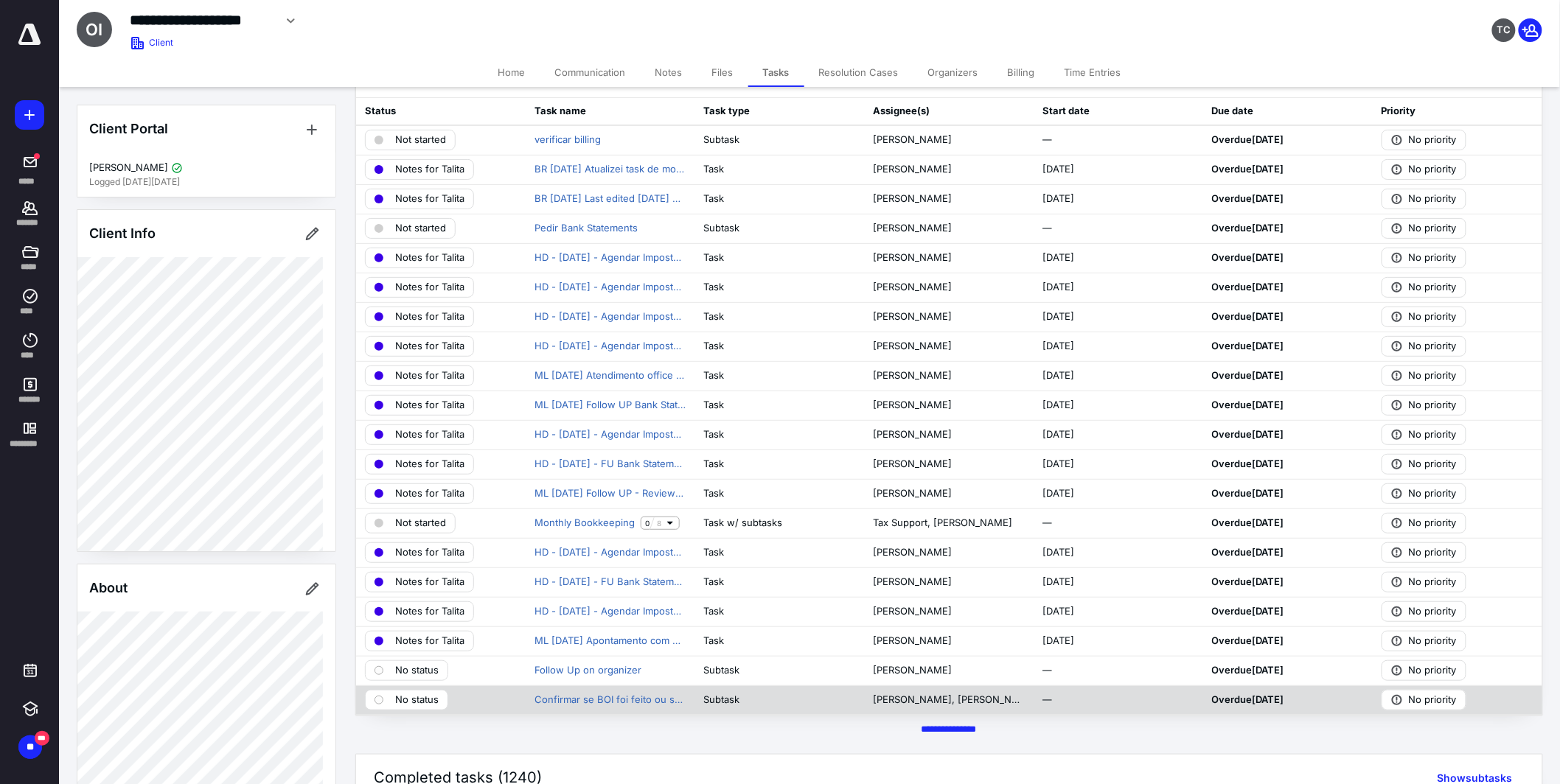 scroll, scrollTop: 55, scrollLeft: 0, axis: vertical 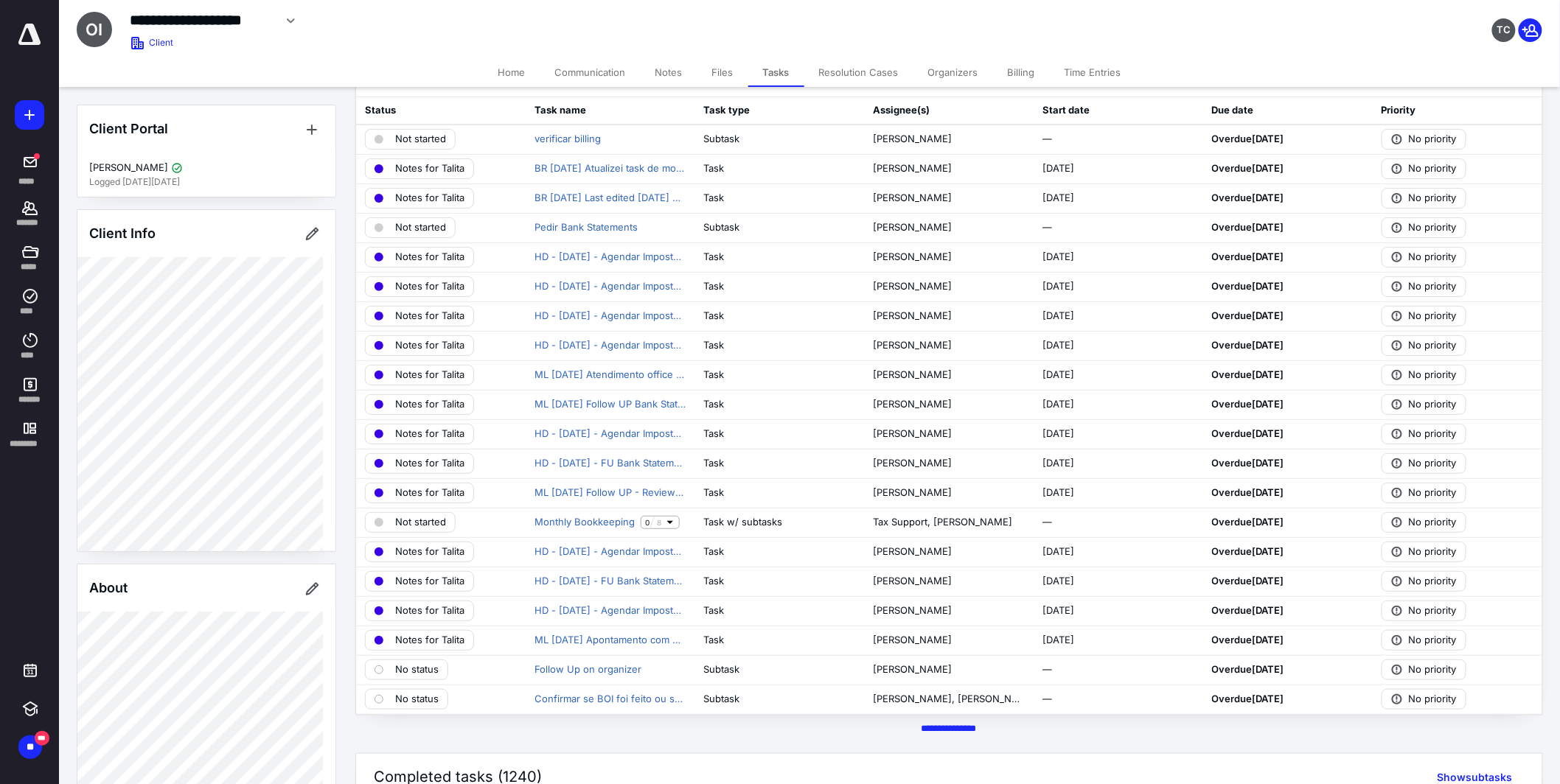 click at bounding box center [29, 35] 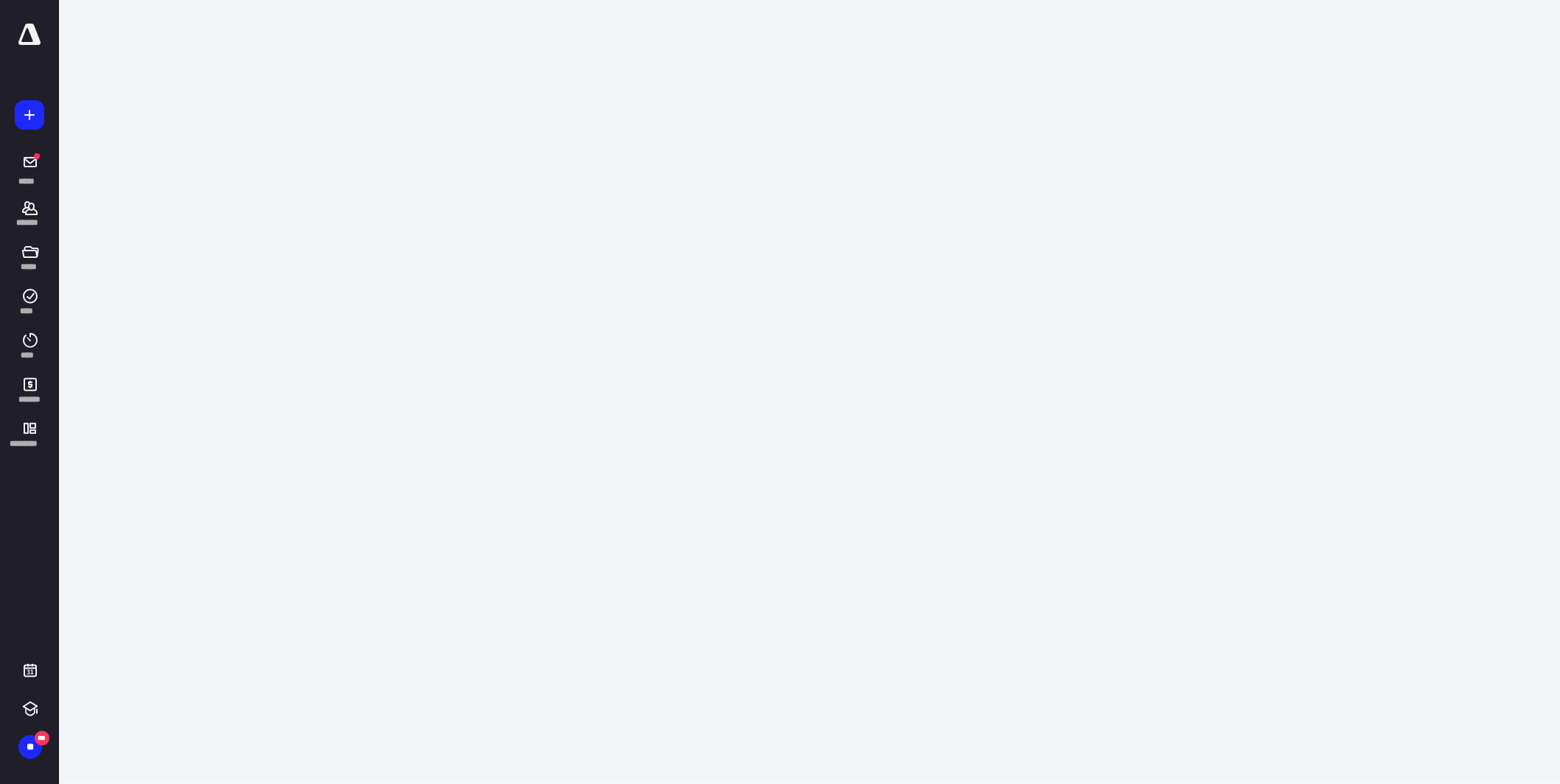 scroll, scrollTop: 0, scrollLeft: 0, axis: both 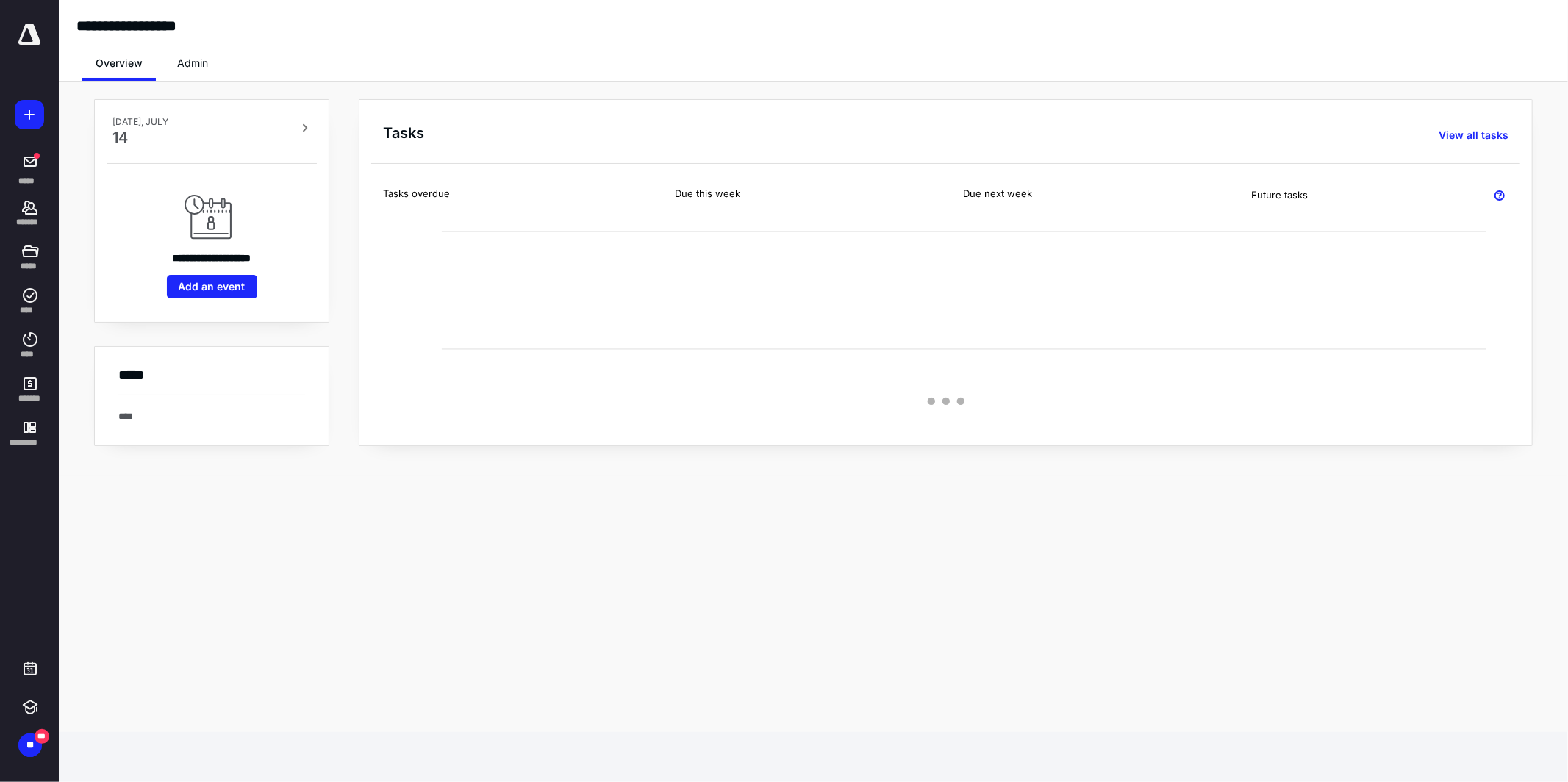 click on "Admin" at bounding box center (193, 63) 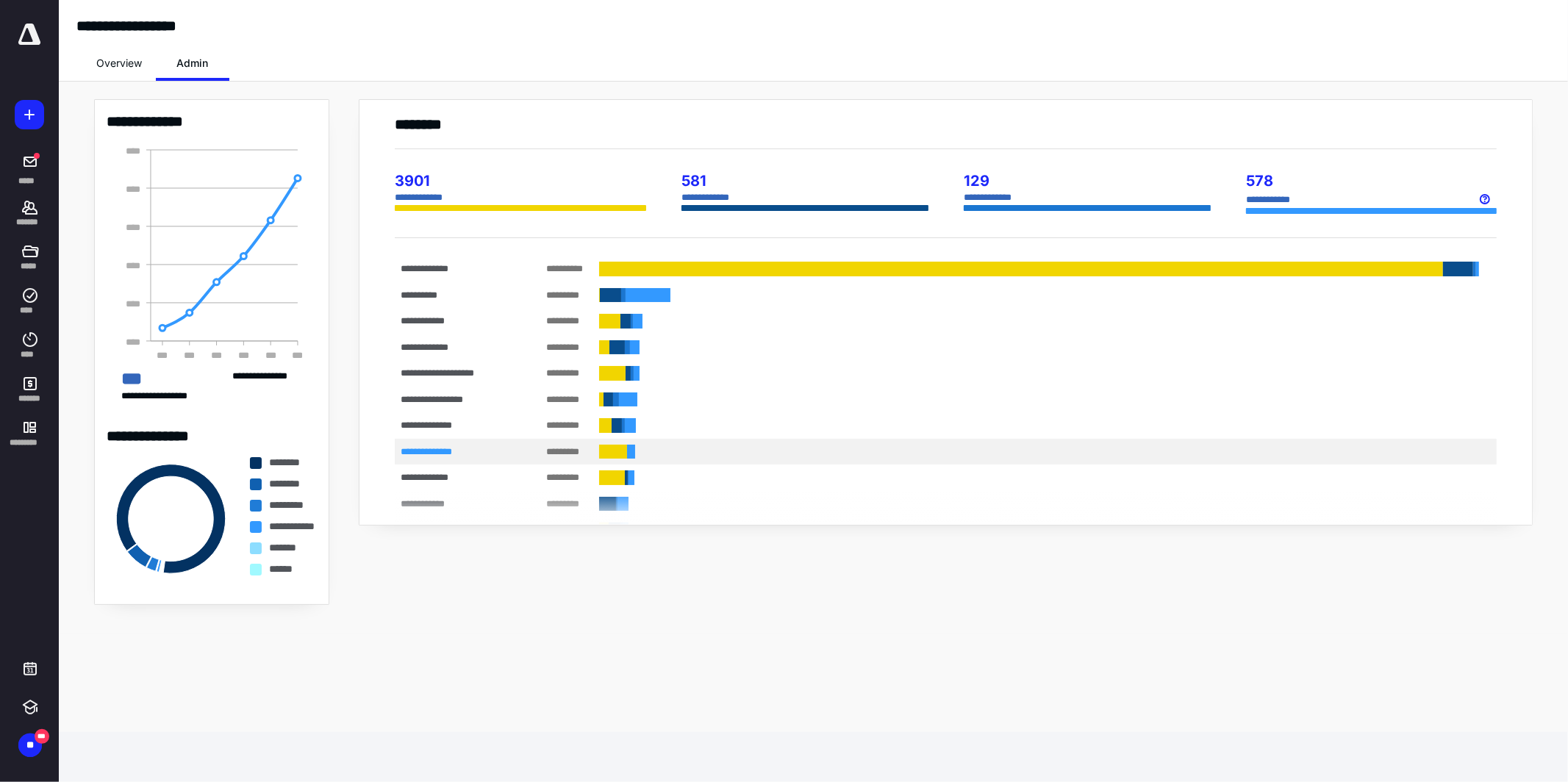 click on "**********" at bounding box center (456, 451) 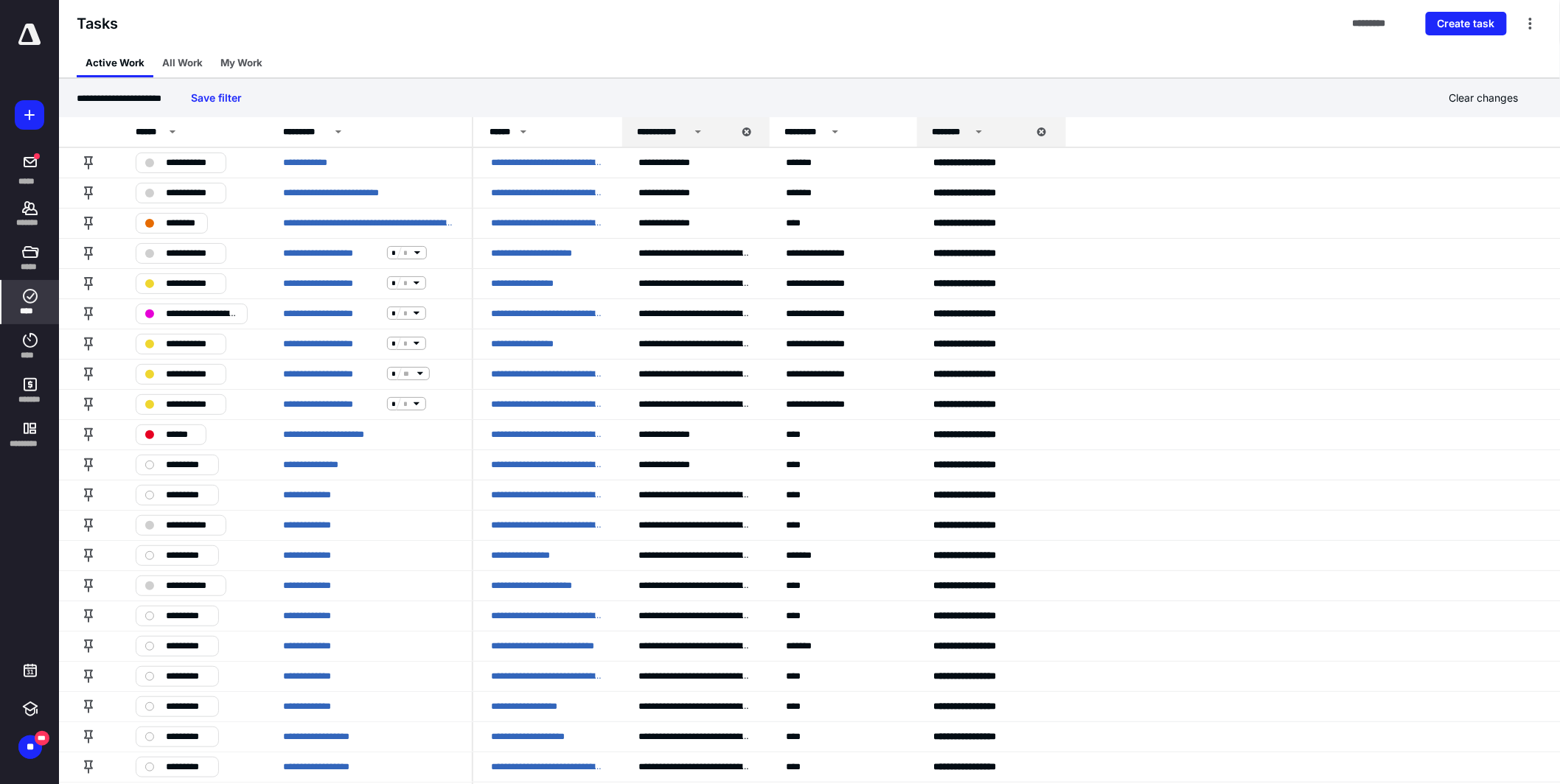 click 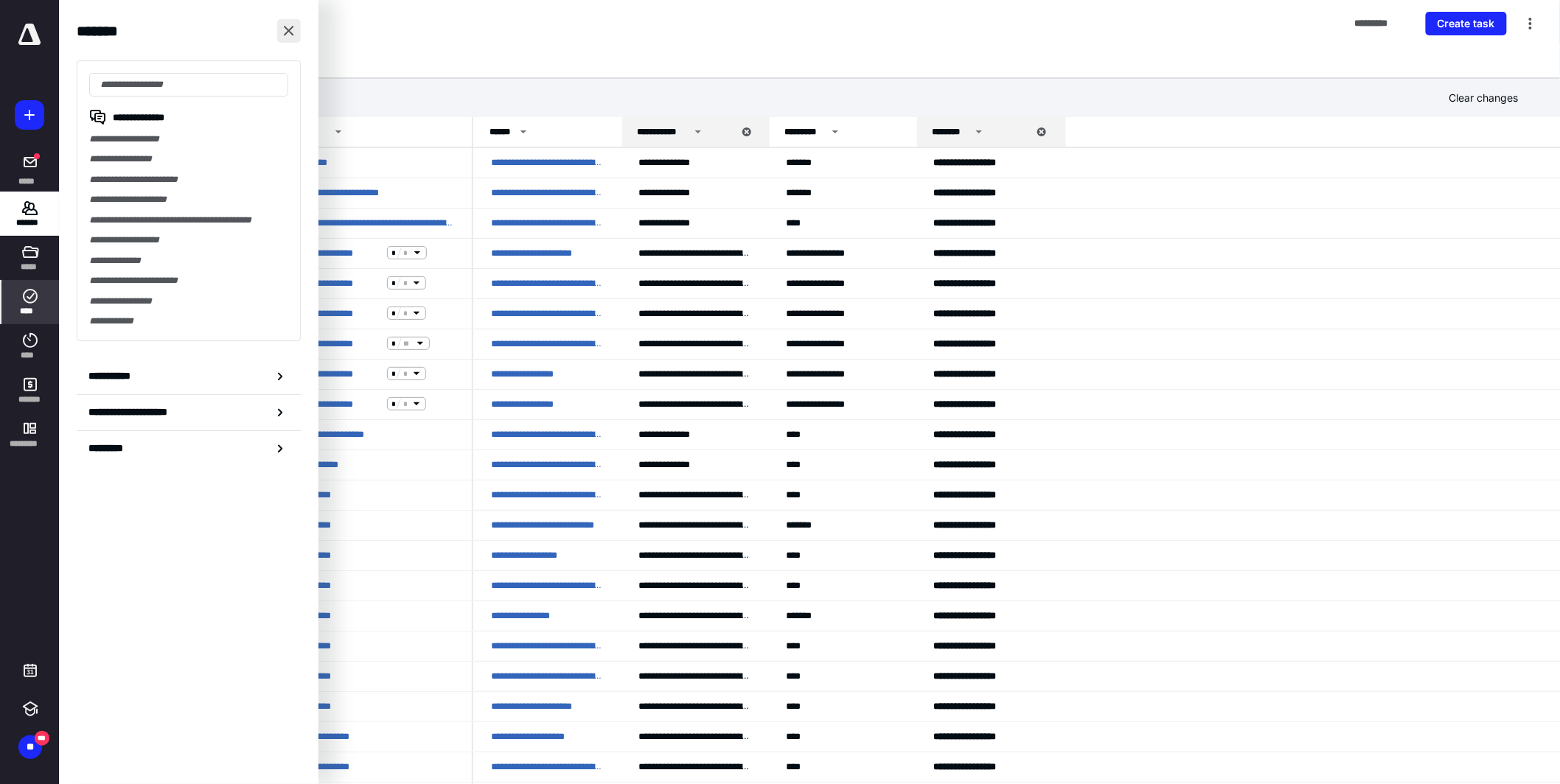 click at bounding box center (289, 31) 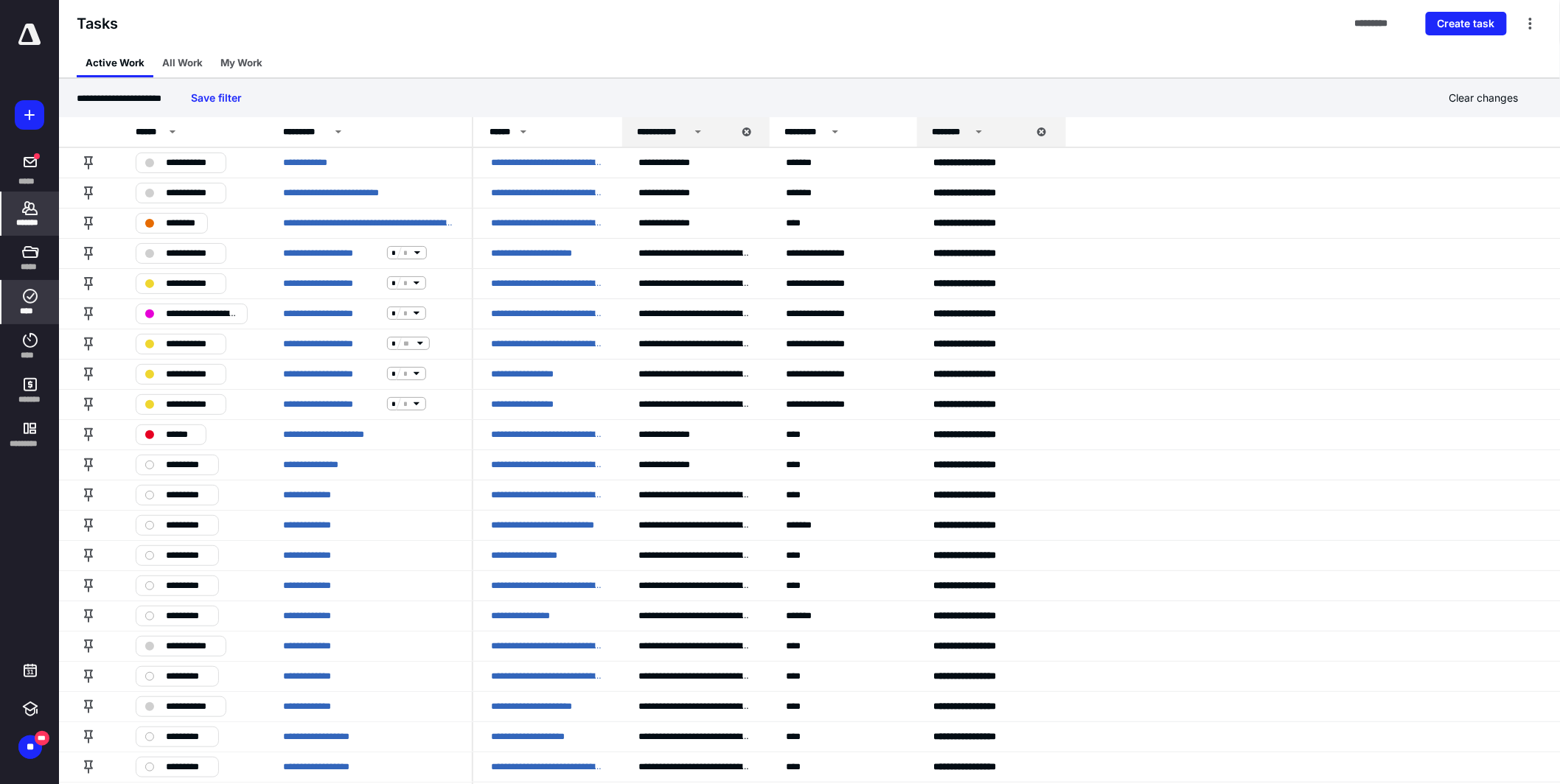 click on "*******" at bounding box center [30, 223] 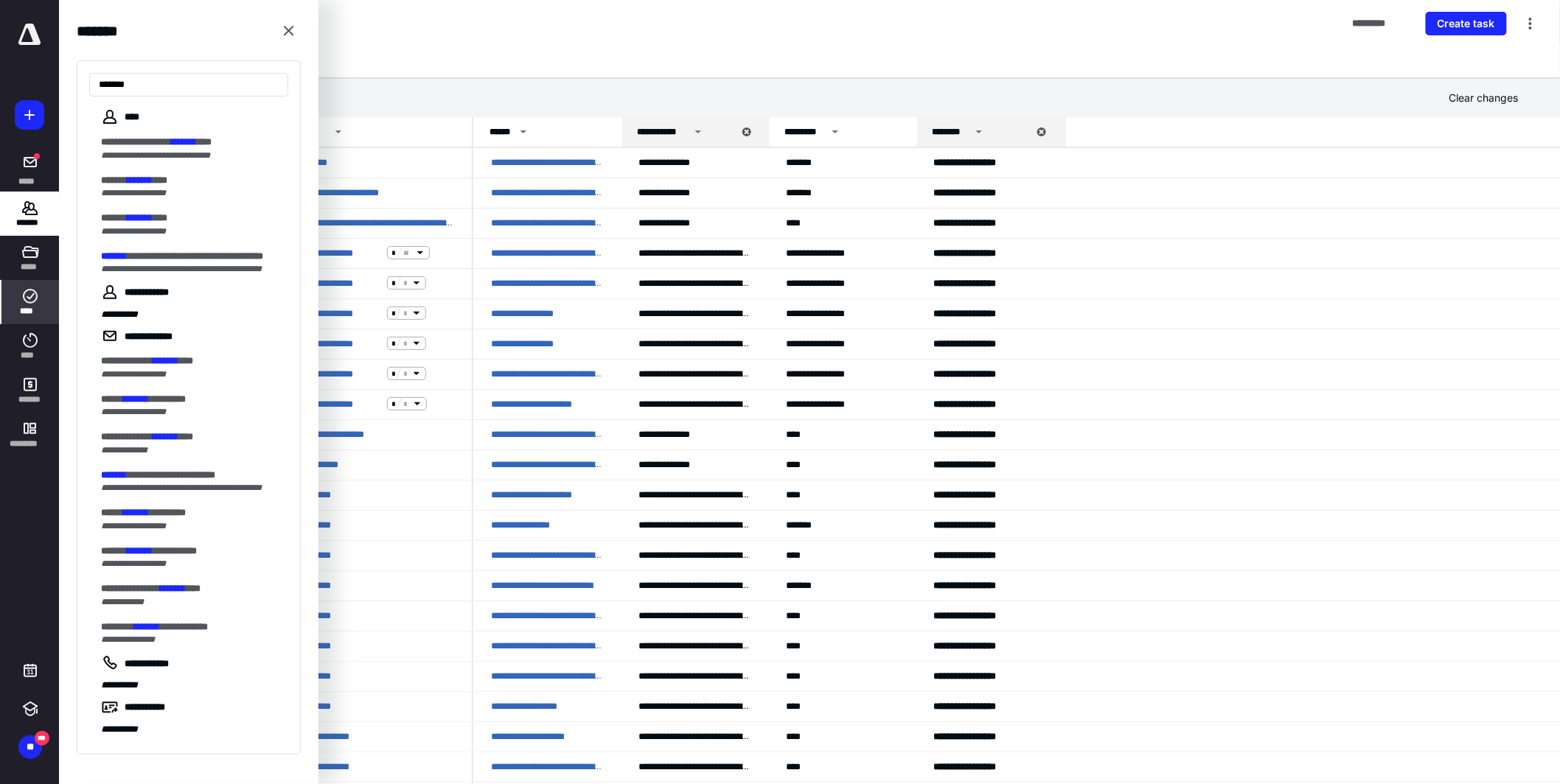 type on "*******" 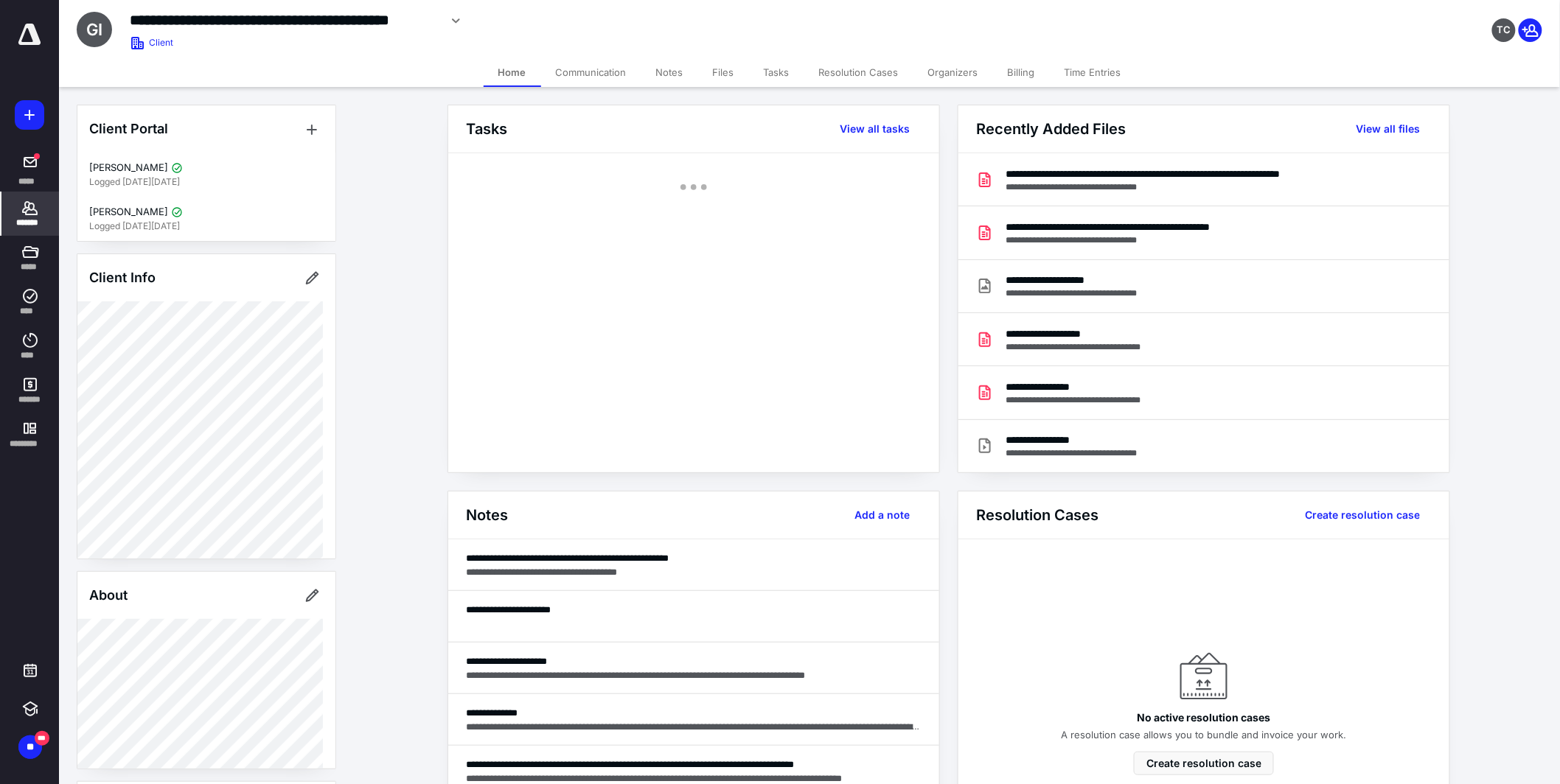 click on "Tasks" at bounding box center (776, 72) 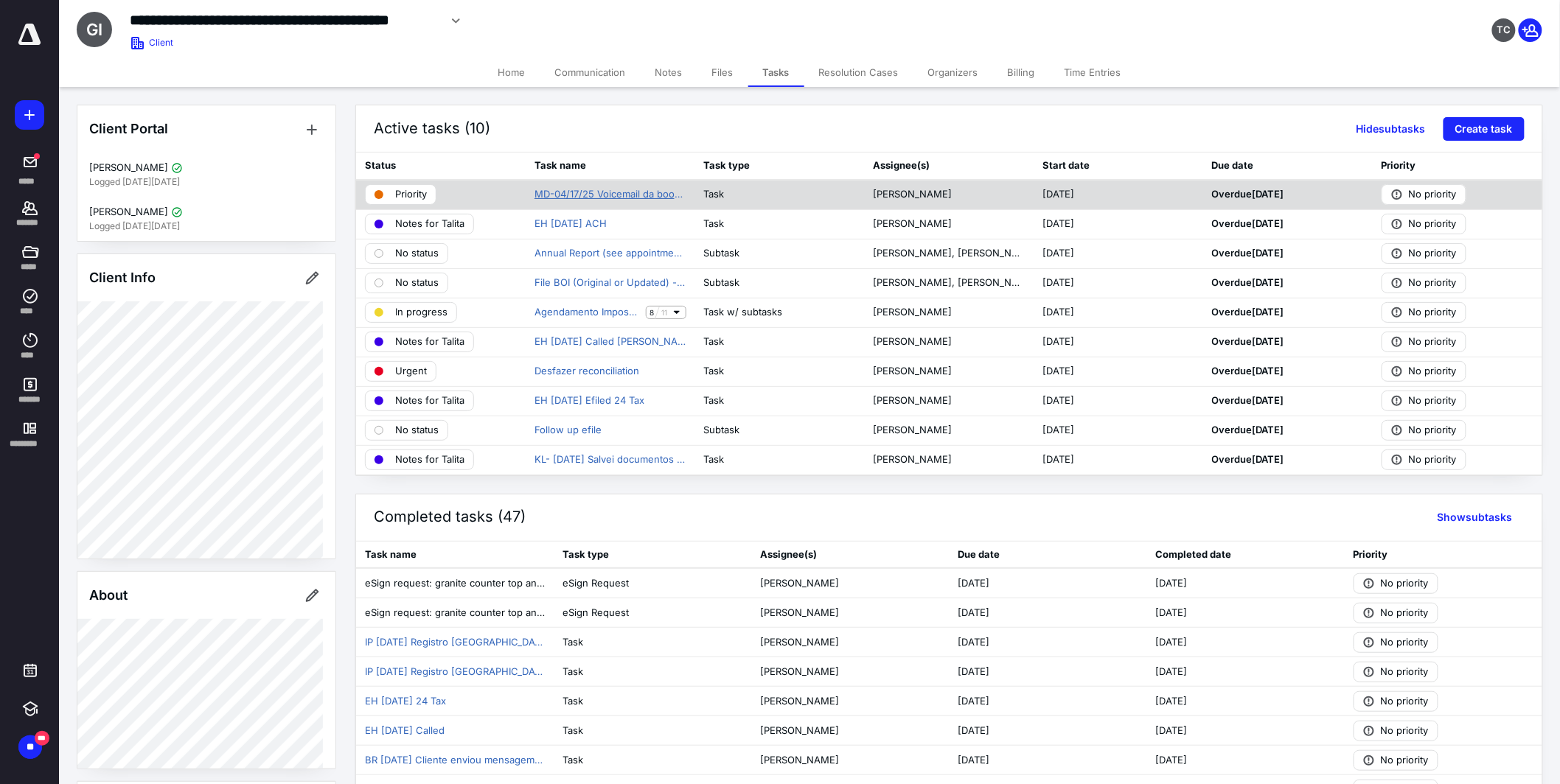 click on "MD-04/17/25 Voicemail da bookkeeper do Alex + retorno - task para o KATO" at bounding box center [610, 195] 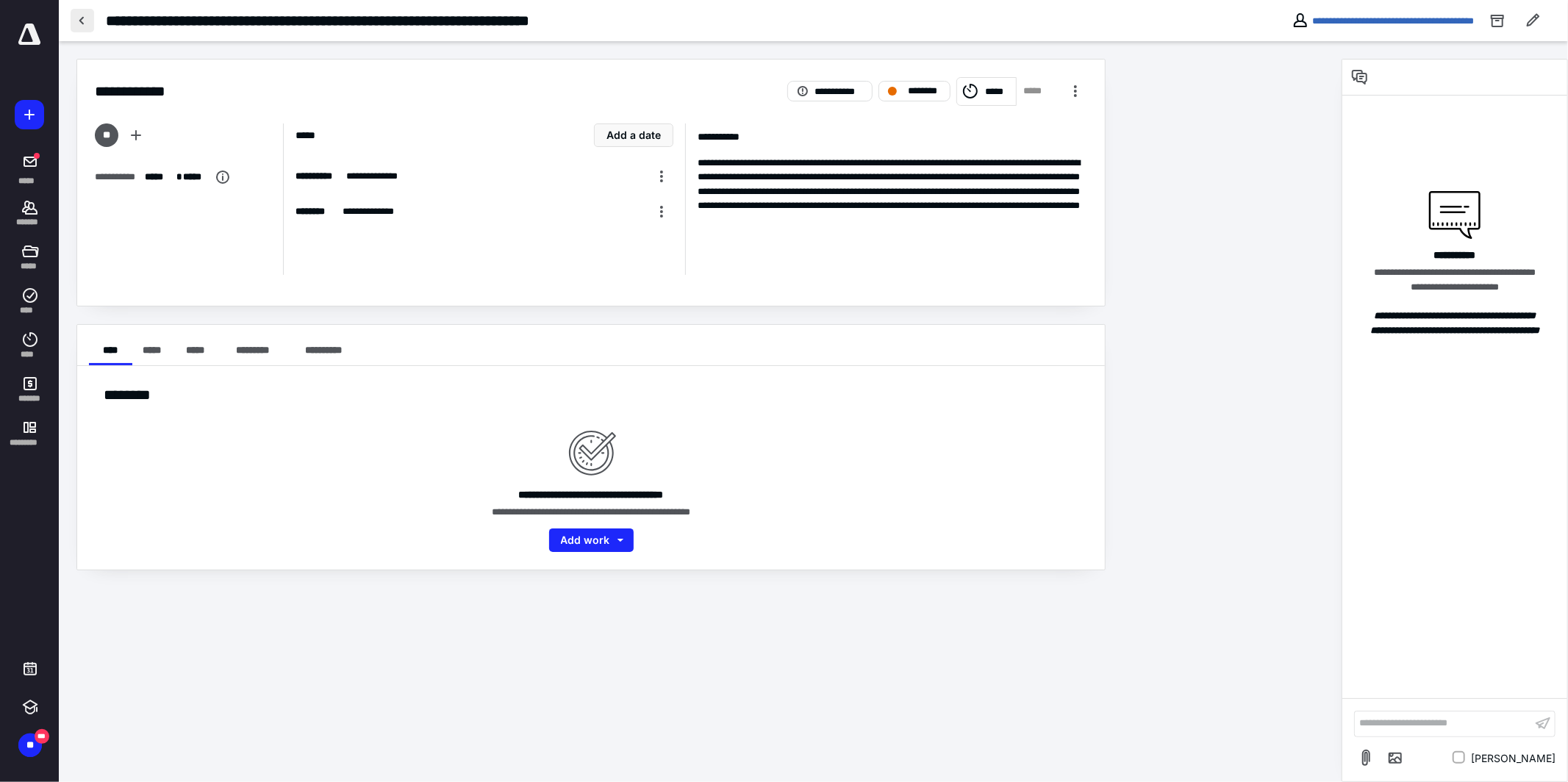 click at bounding box center (82, 21) 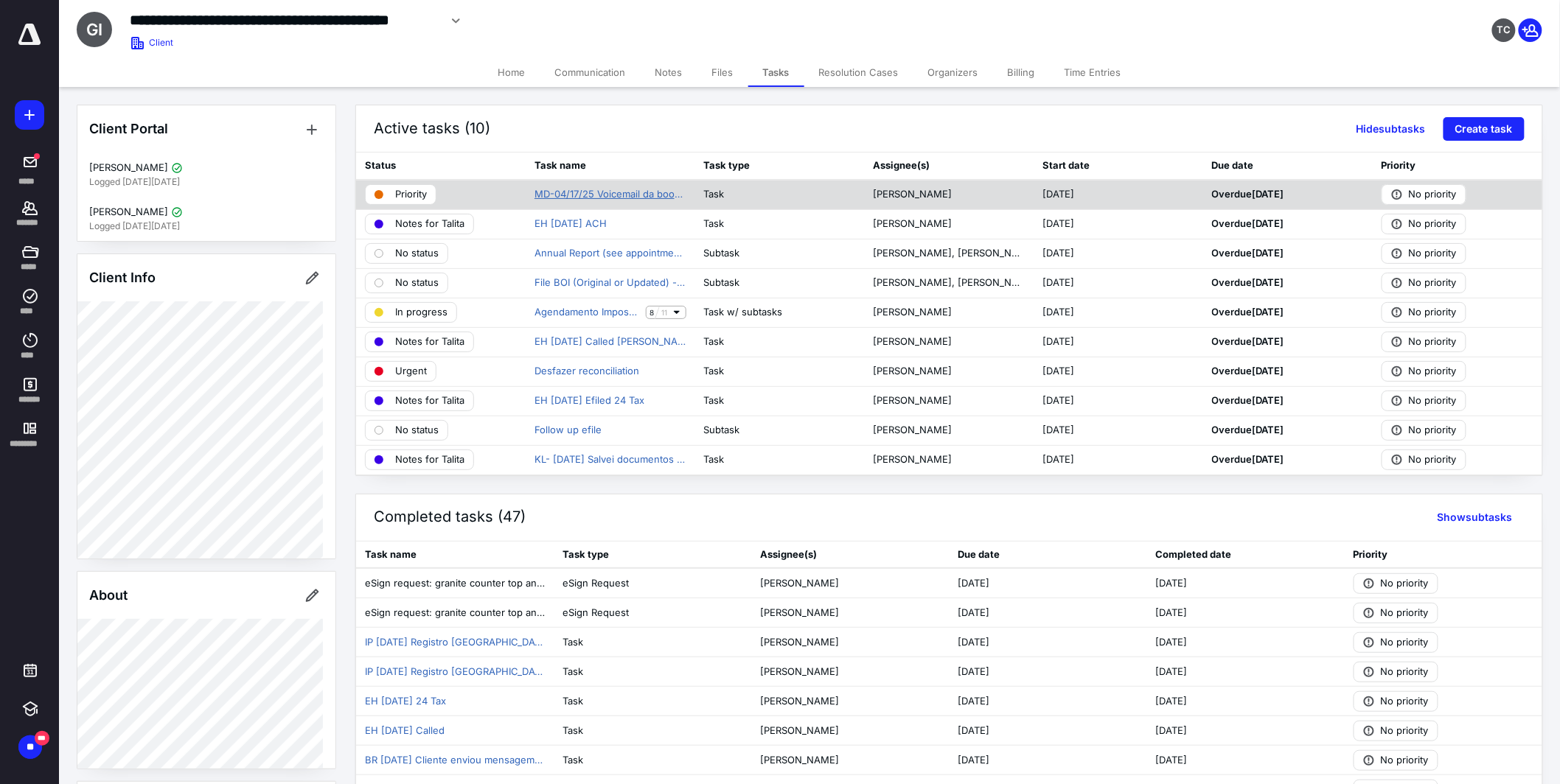 click on "MD-04/17/25 Voicemail da bookkeeper do Alex + retorno - task para o KATO" at bounding box center [610, 195] 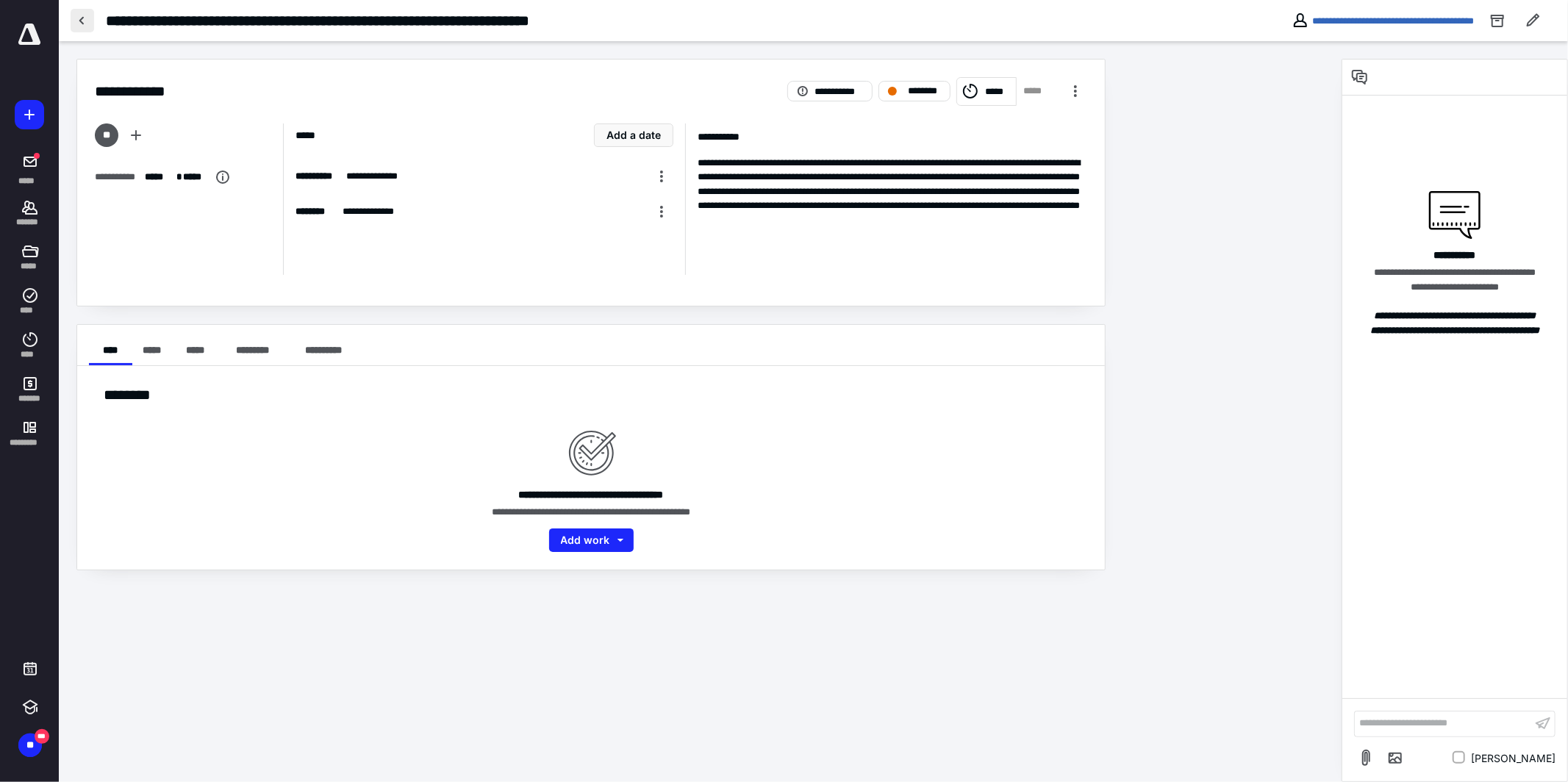 click at bounding box center [82, 21] 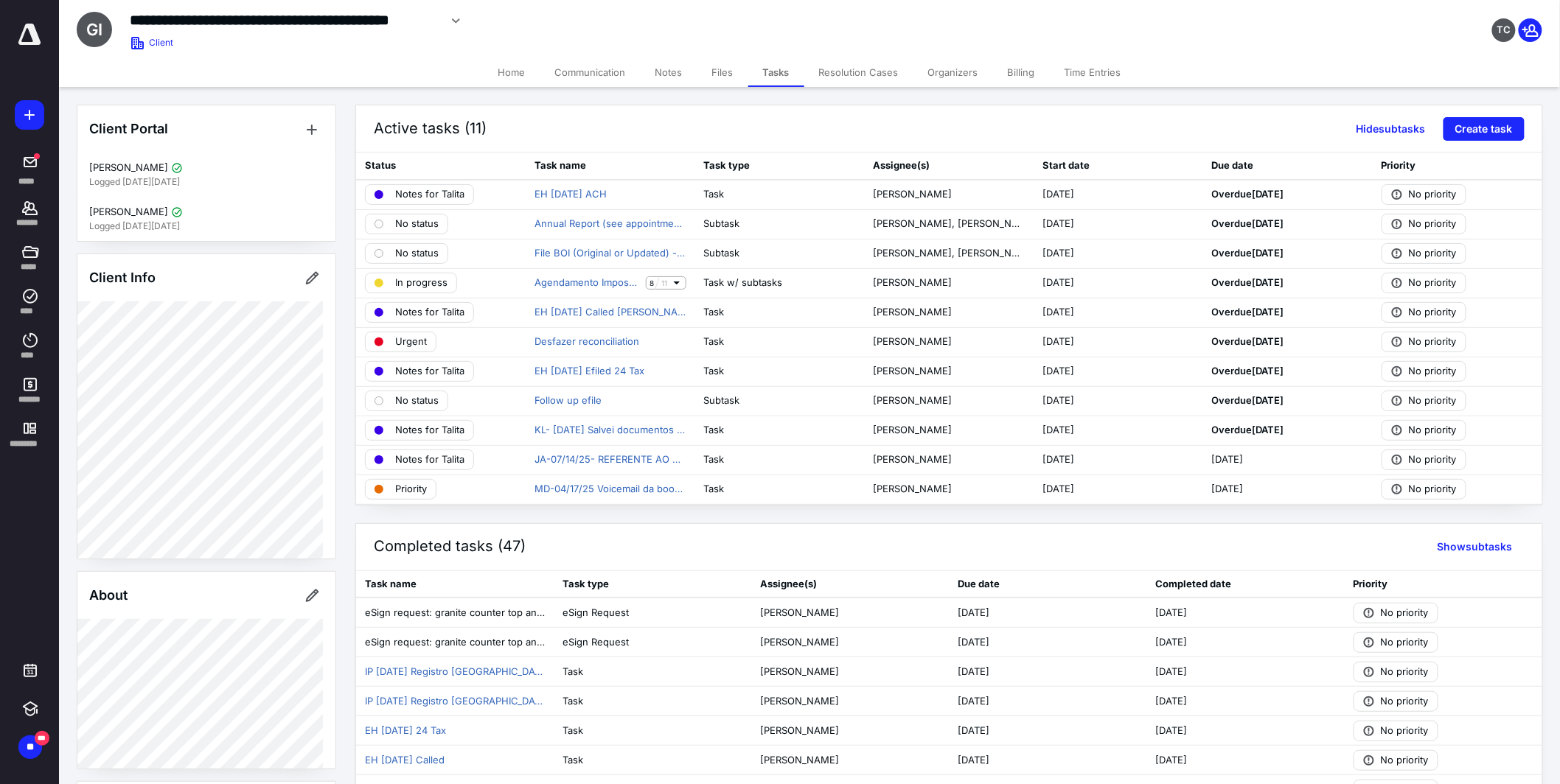 click on "Notes" at bounding box center (669, 72) 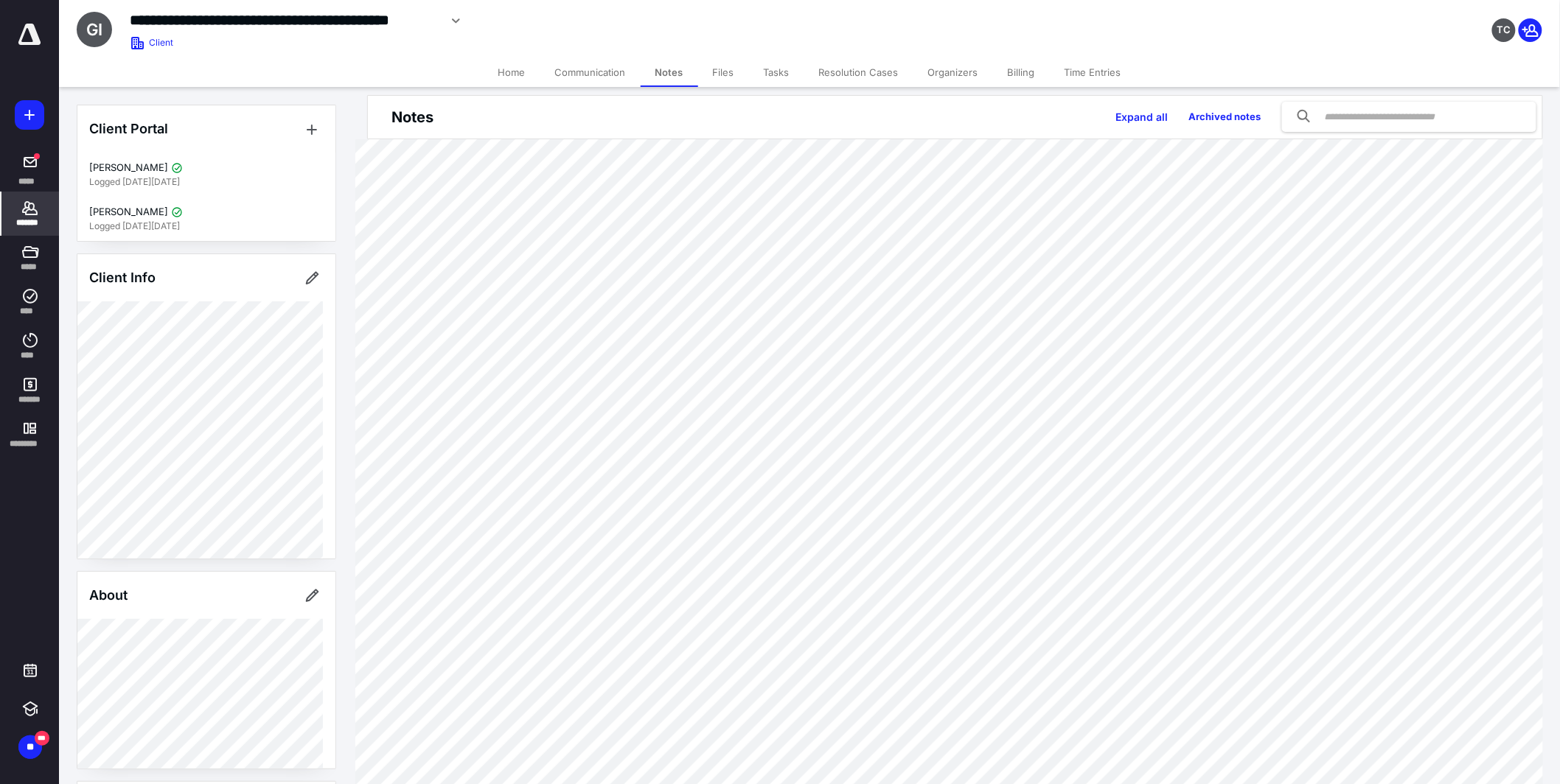 scroll, scrollTop: 0, scrollLeft: 0, axis: both 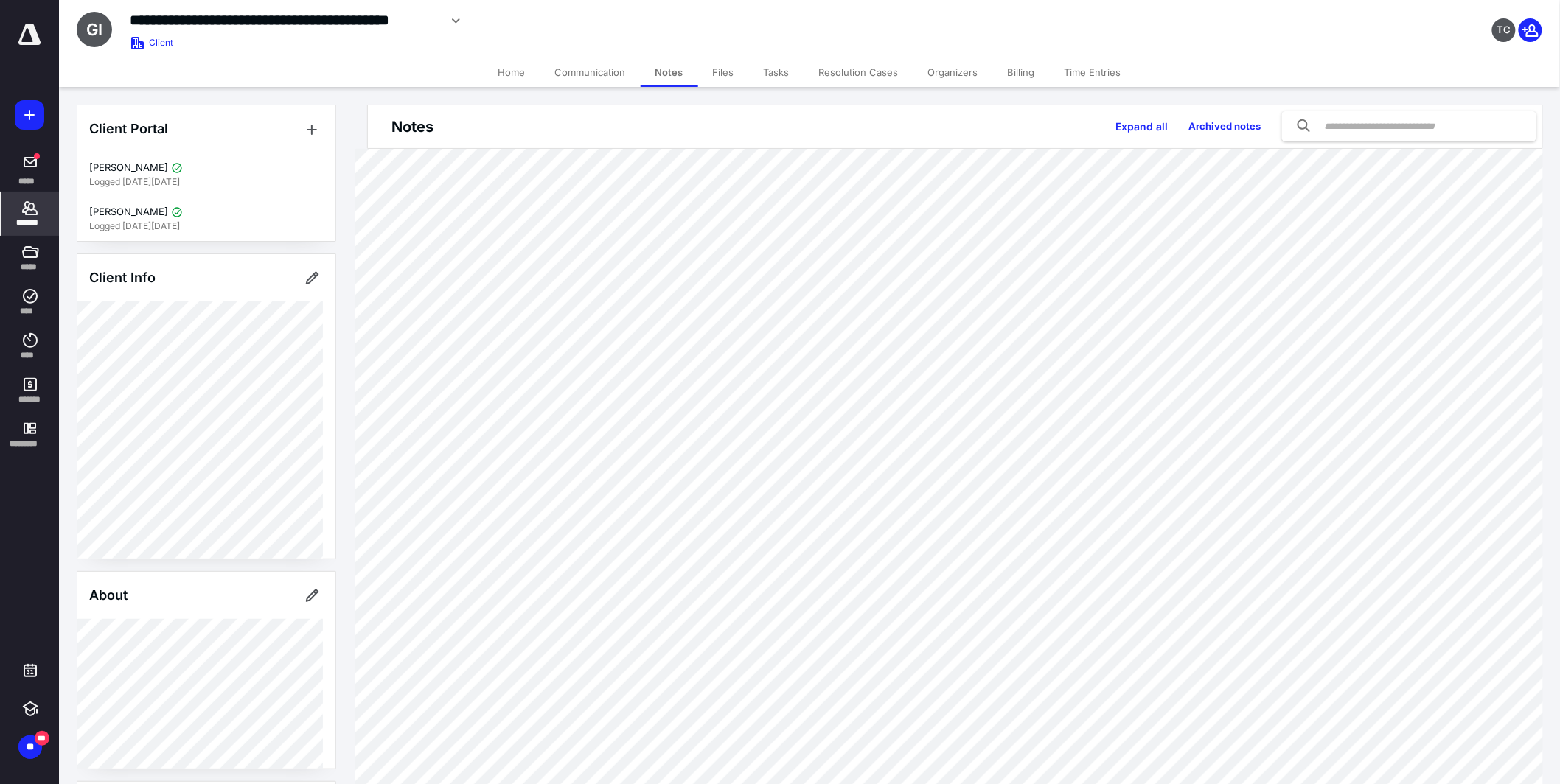 click 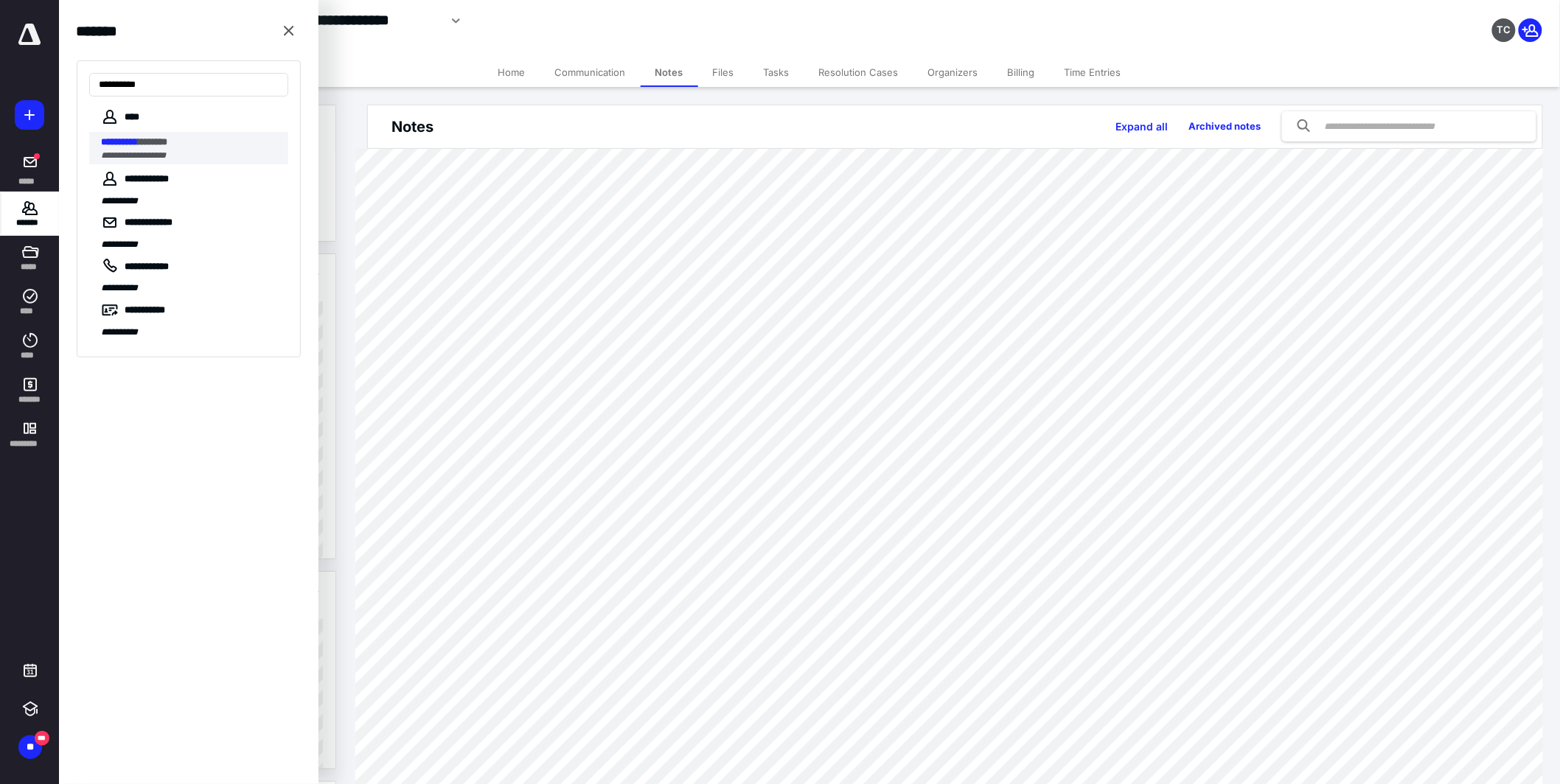 type on "**********" 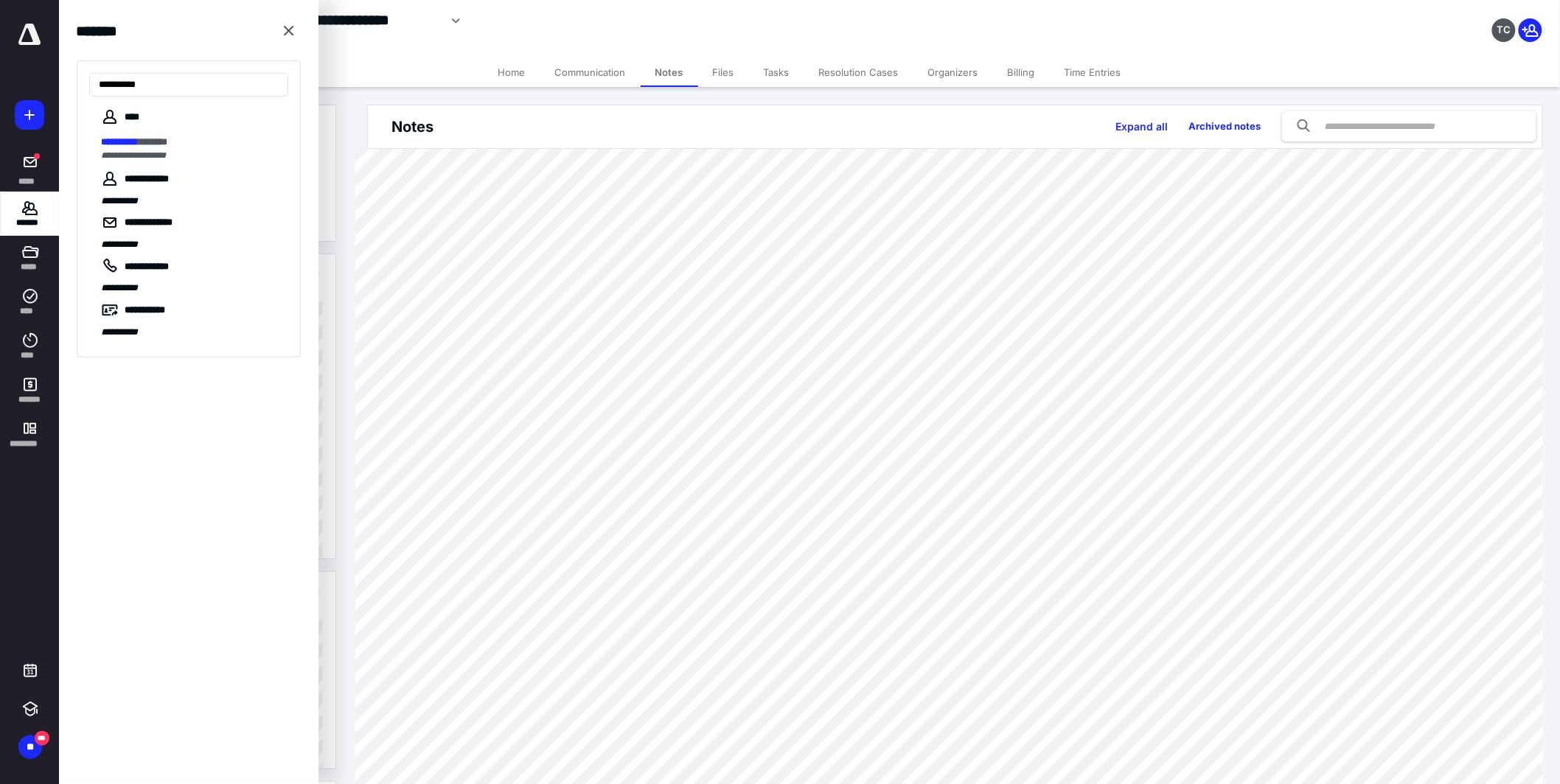 click on "********" at bounding box center (153, 141) 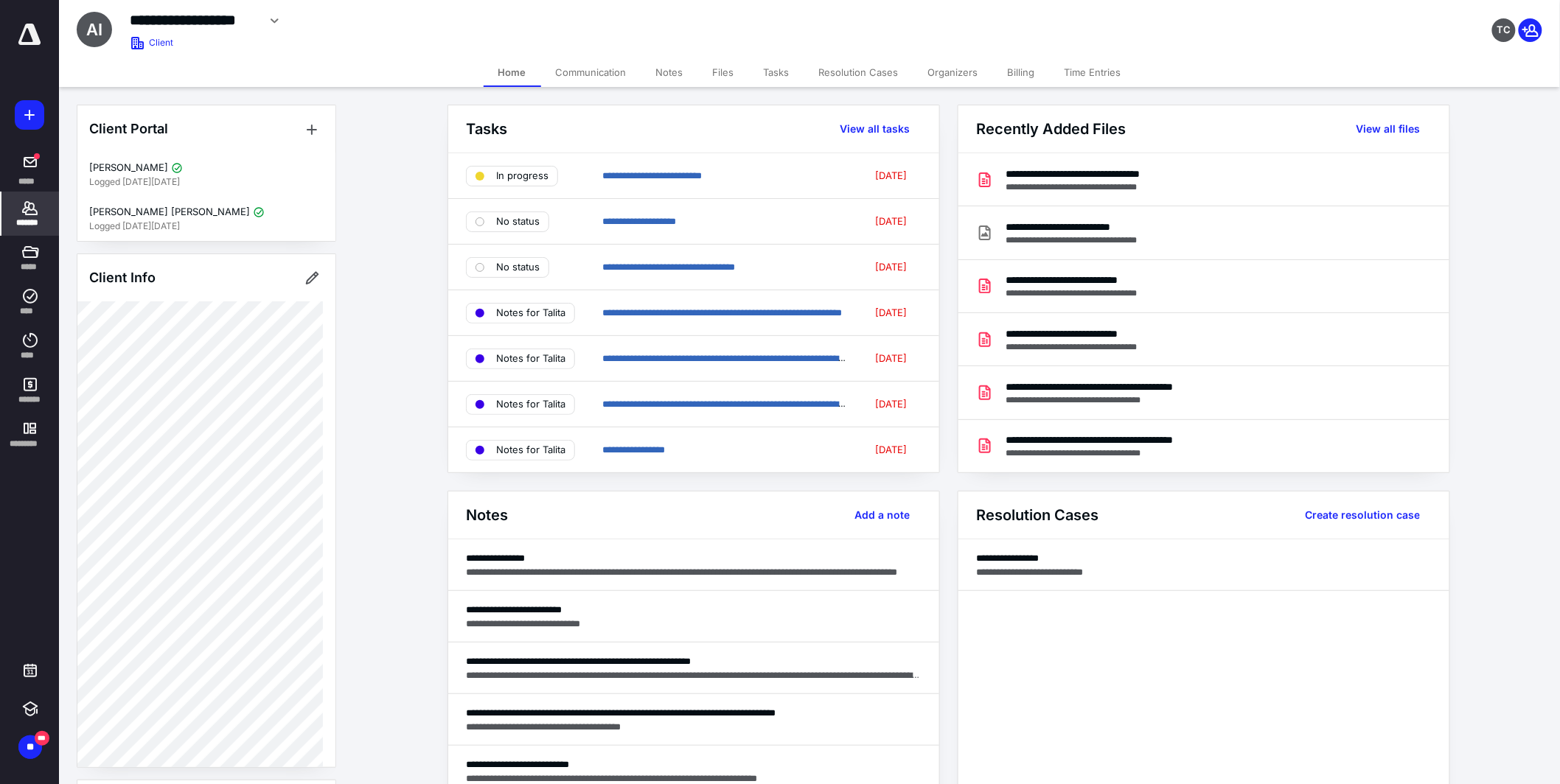 click on "Tasks" at bounding box center [776, 72] 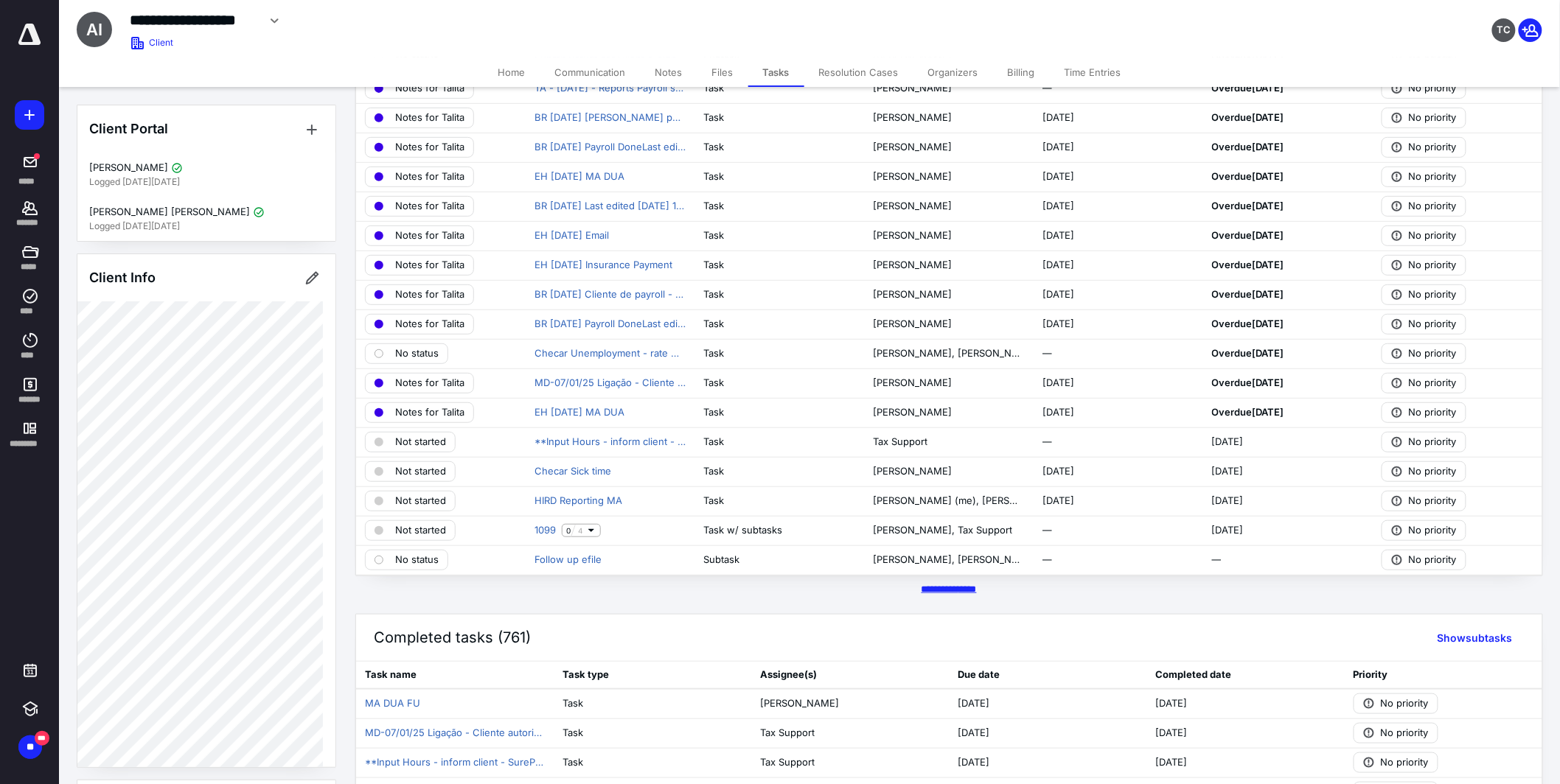 scroll, scrollTop: 144, scrollLeft: 0, axis: vertical 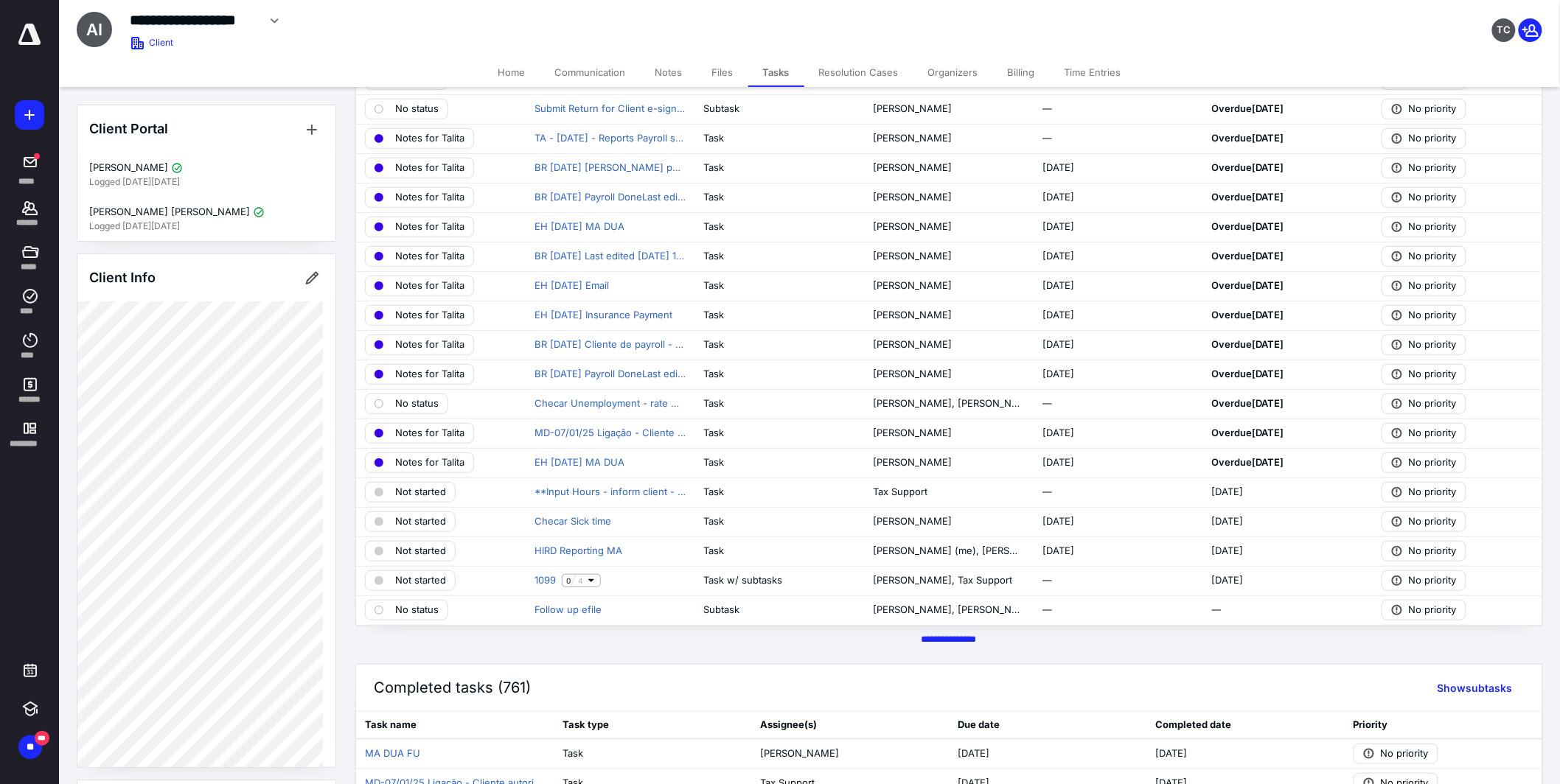 click on "Notes" at bounding box center [669, 72] 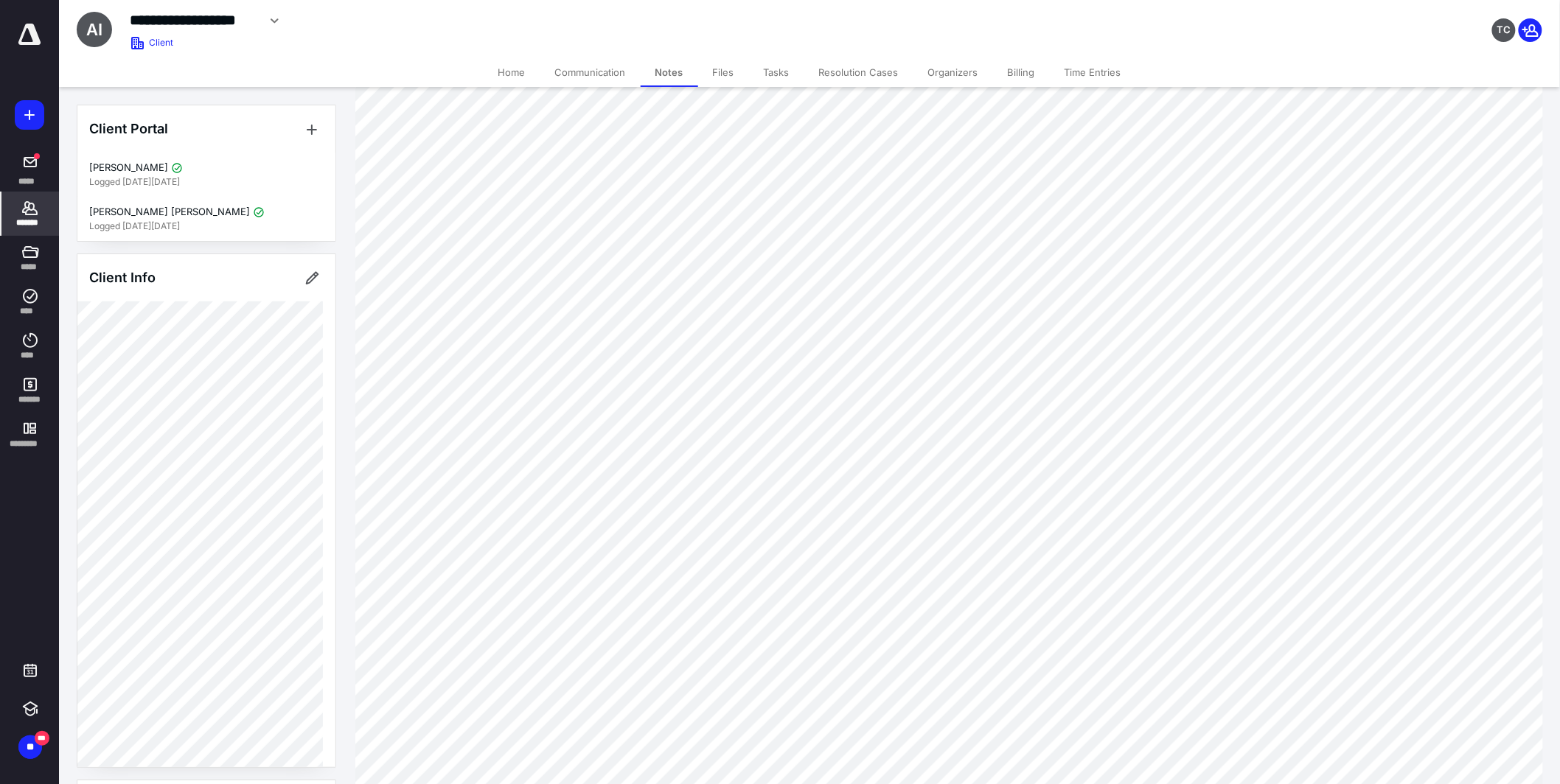 scroll, scrollTop: 453, scrollLeft: 0, axis: vertical 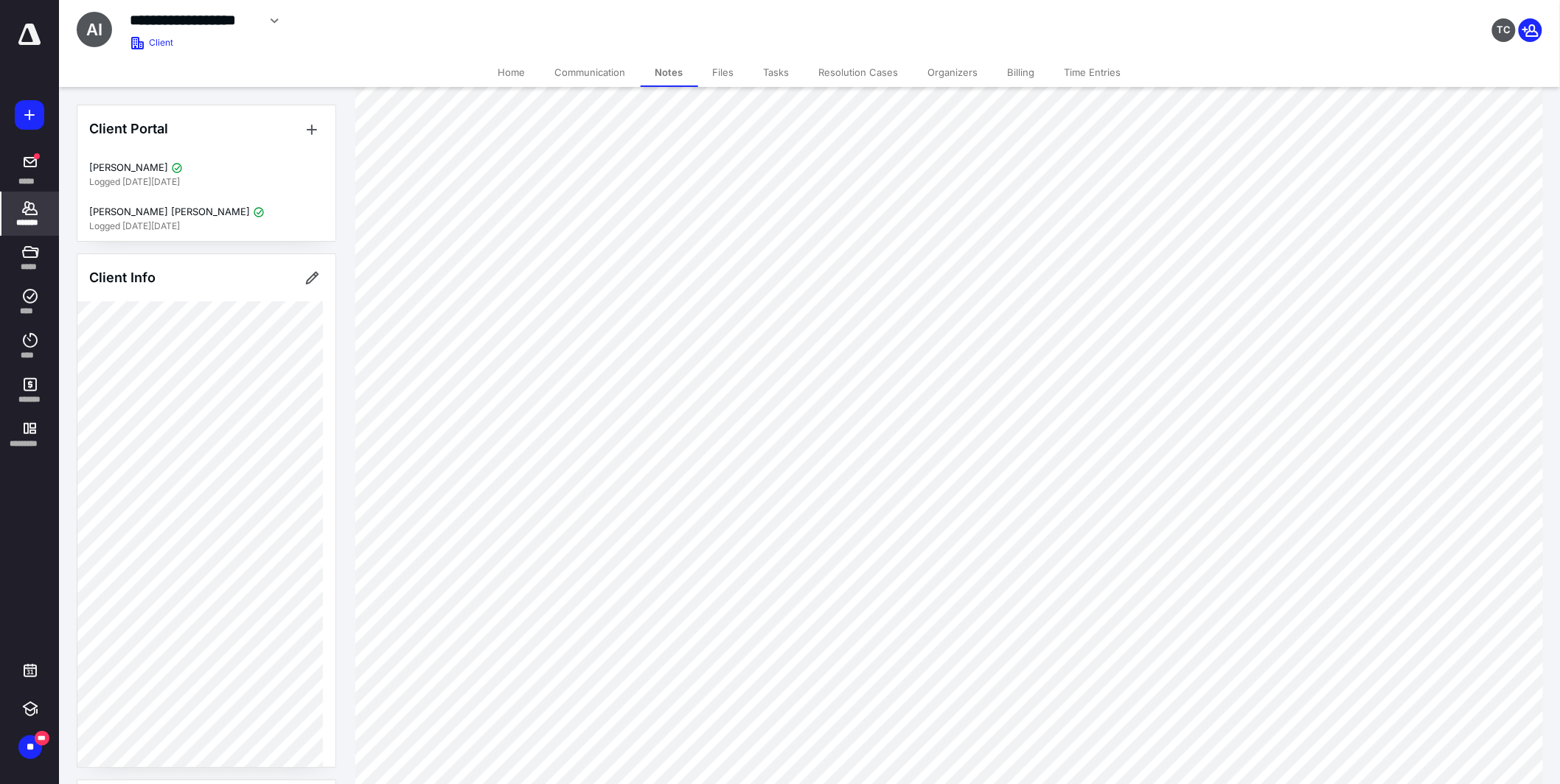 click on "Tasks" at bounding box center (776, 72) 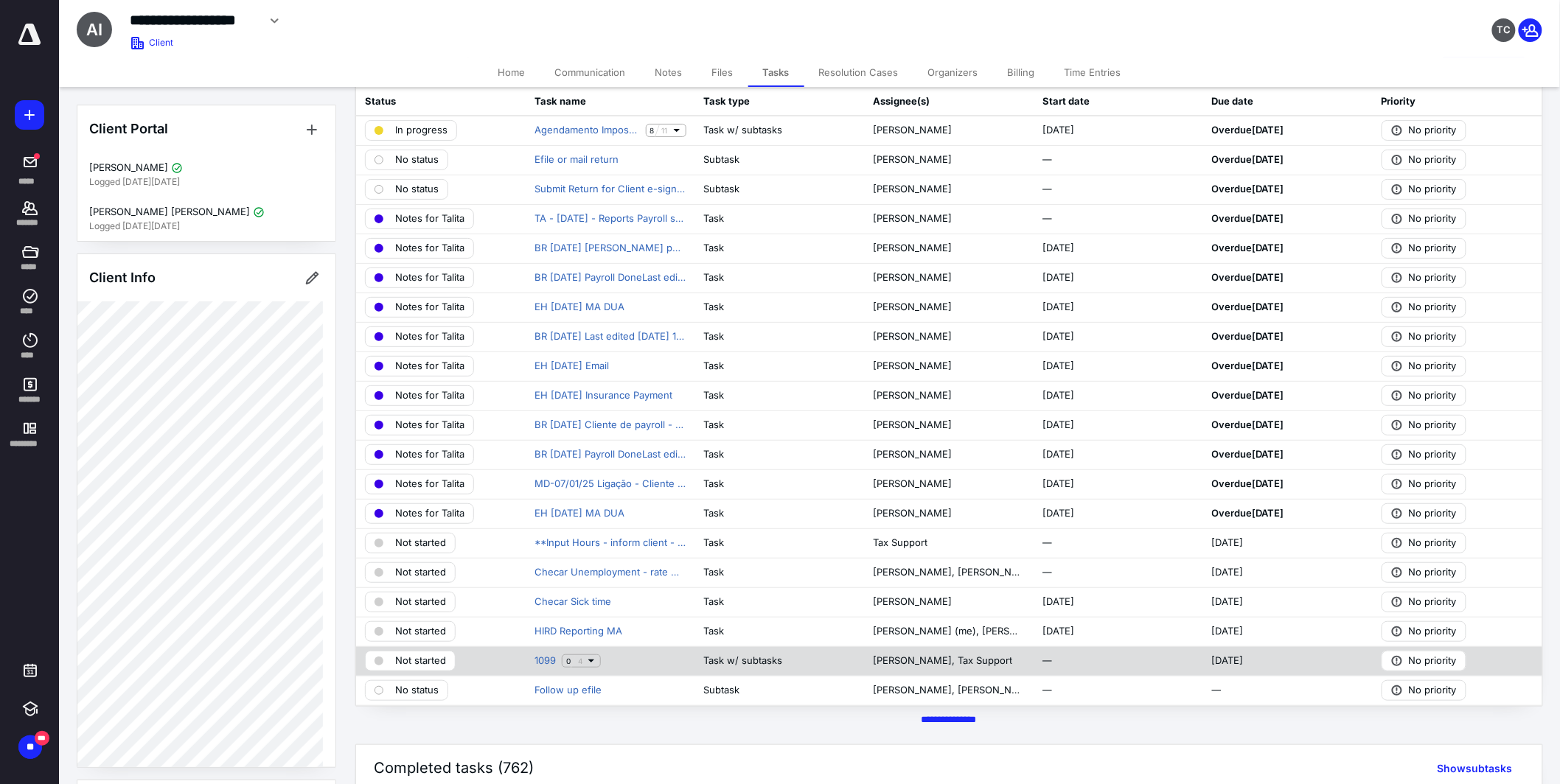 scroll, scrollTop: 111, scrollLeft: 0, axis: vertical 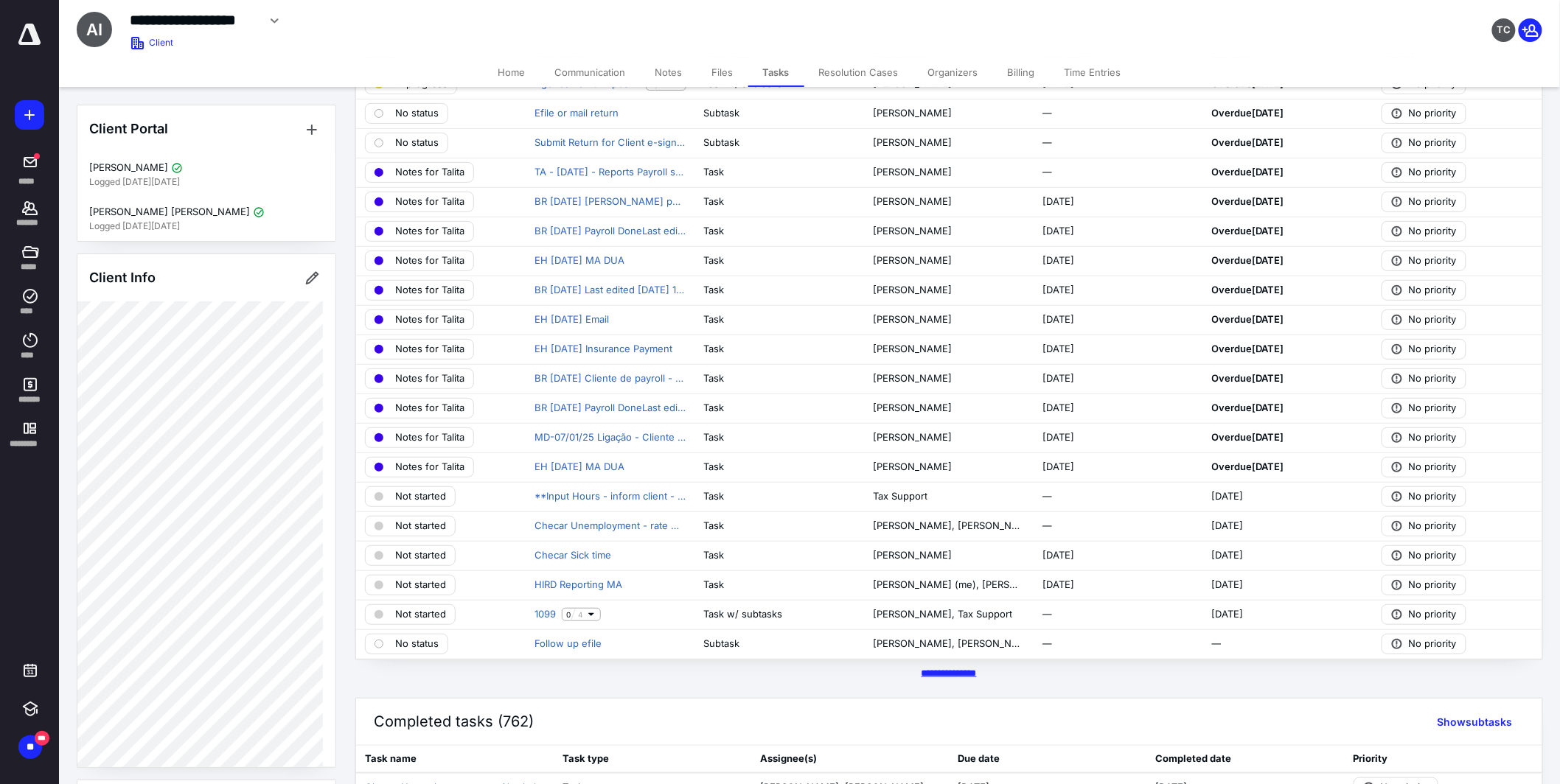 click on "********* *****" at bounding box center [949, 673] 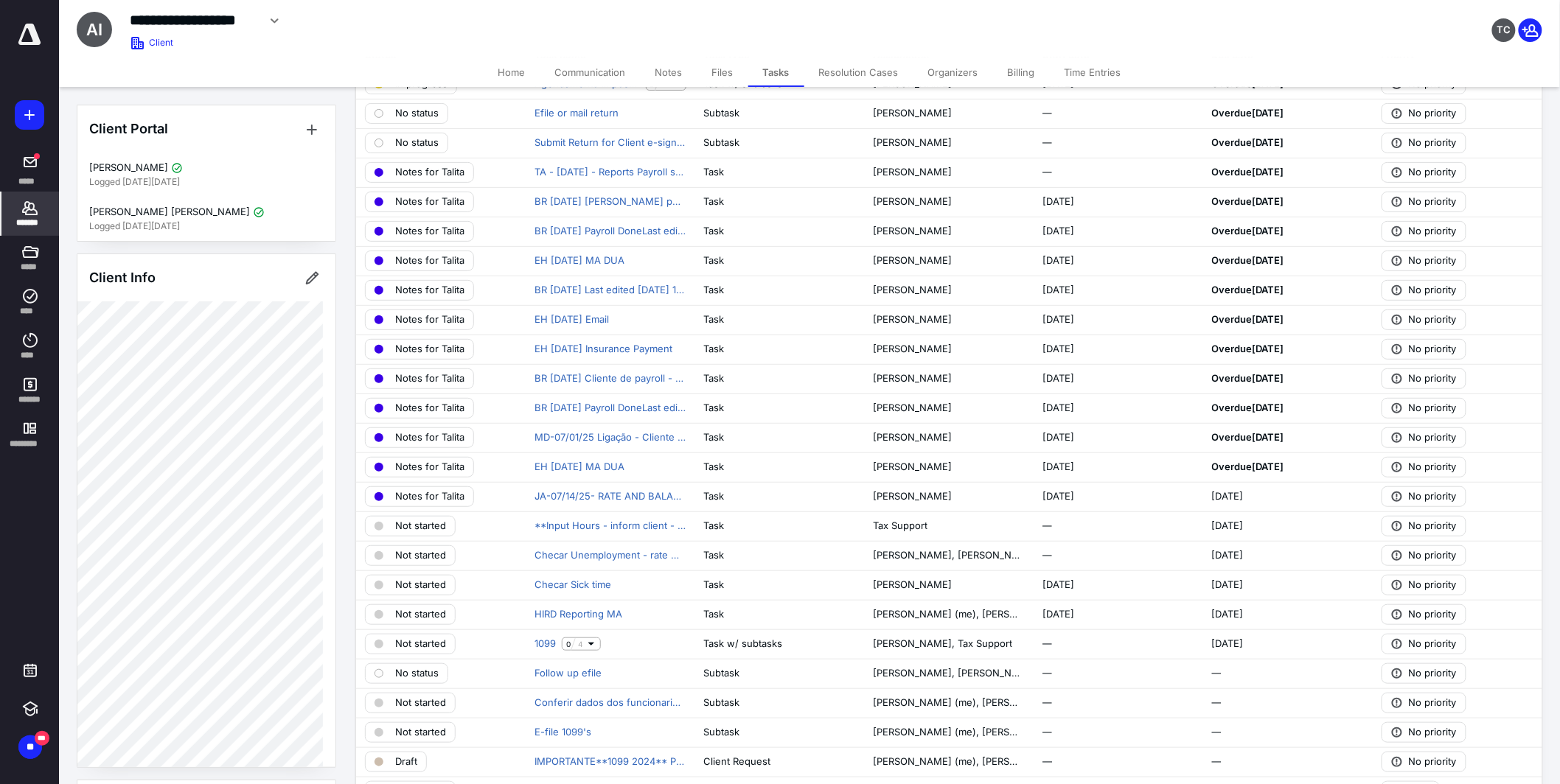 click on "*******" at bounding box center [30, 223] 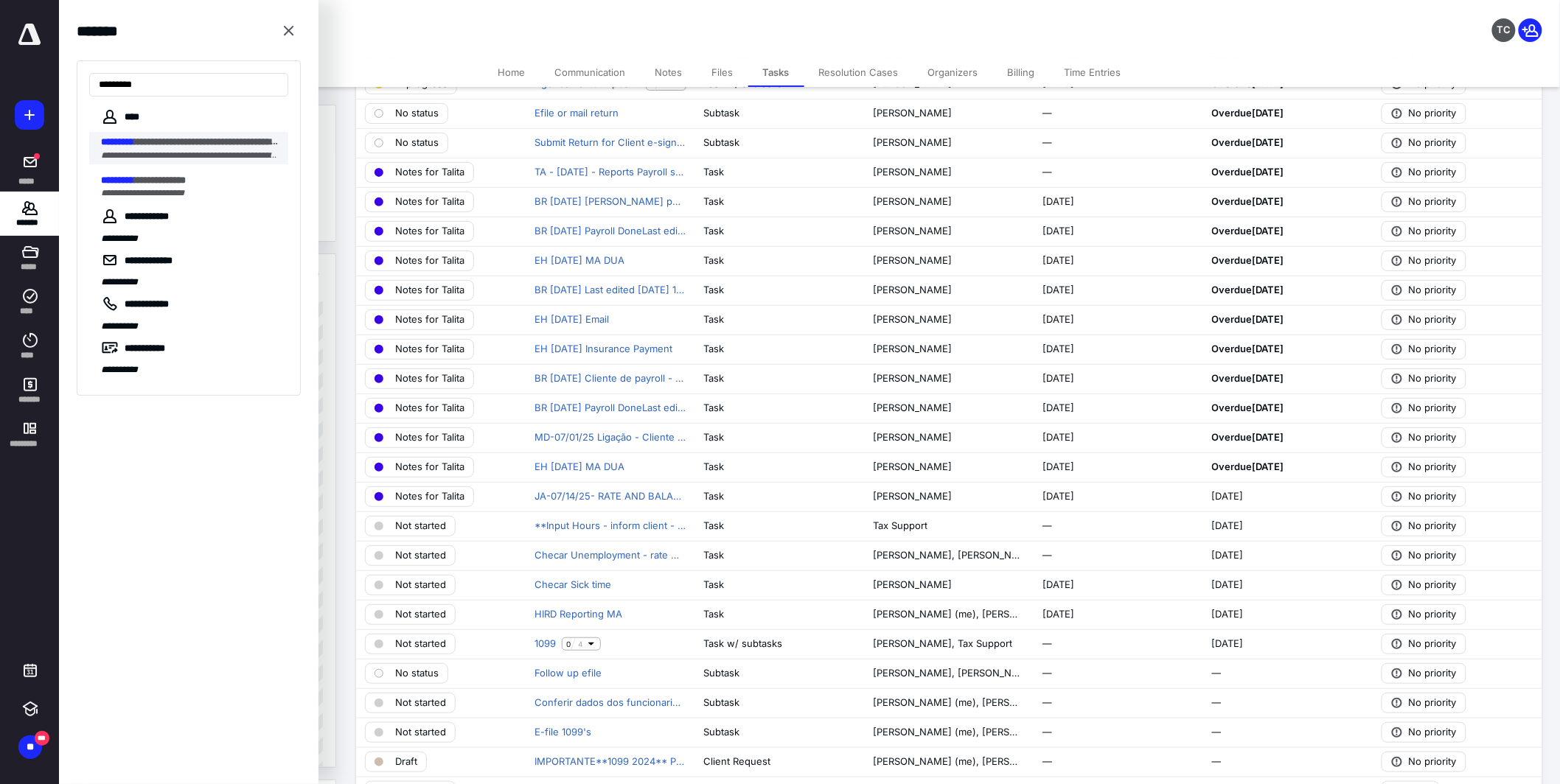 type on "*********" 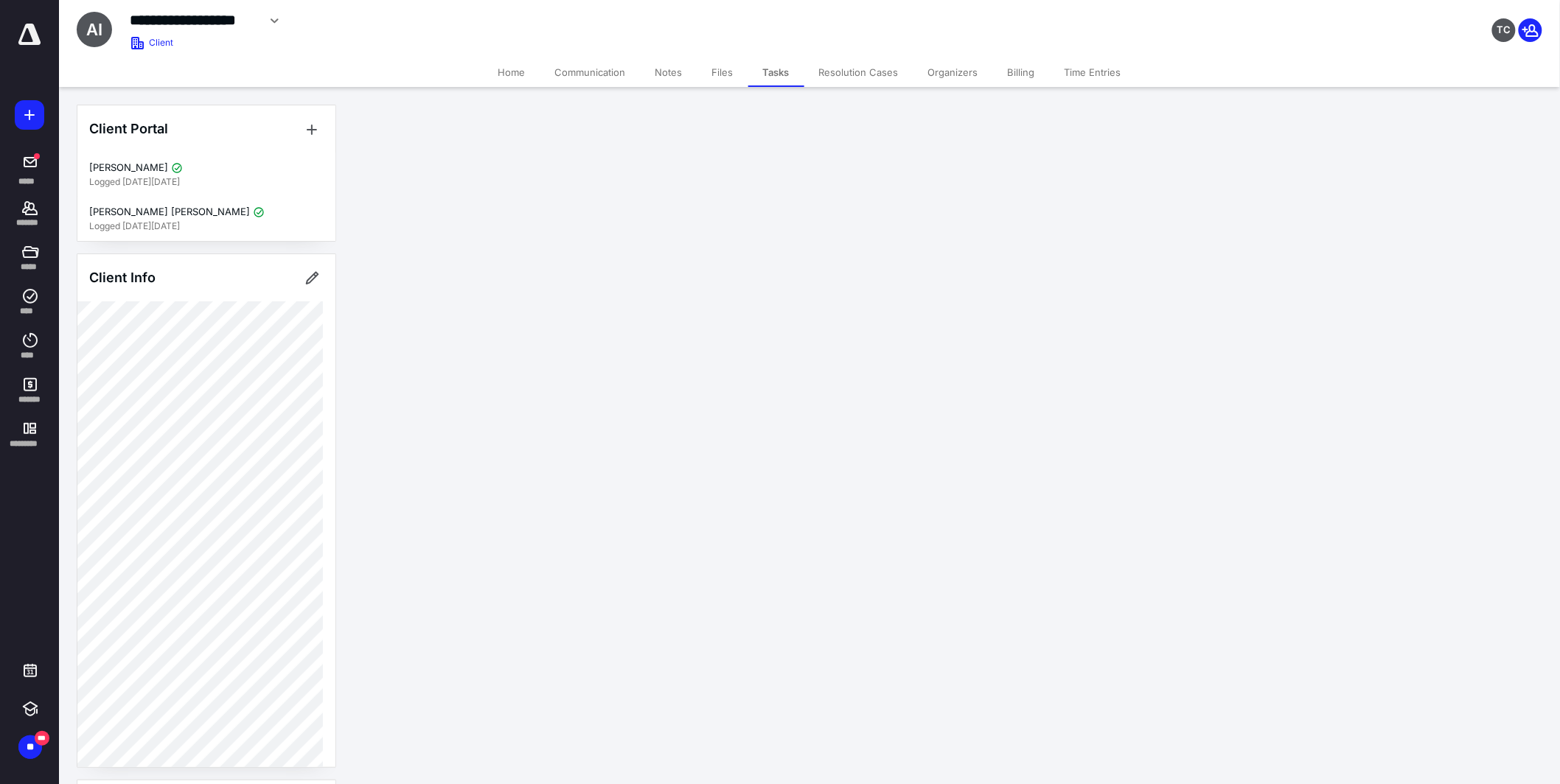scroll, scrollTop: 0, scrollLeft: 0, axis: both 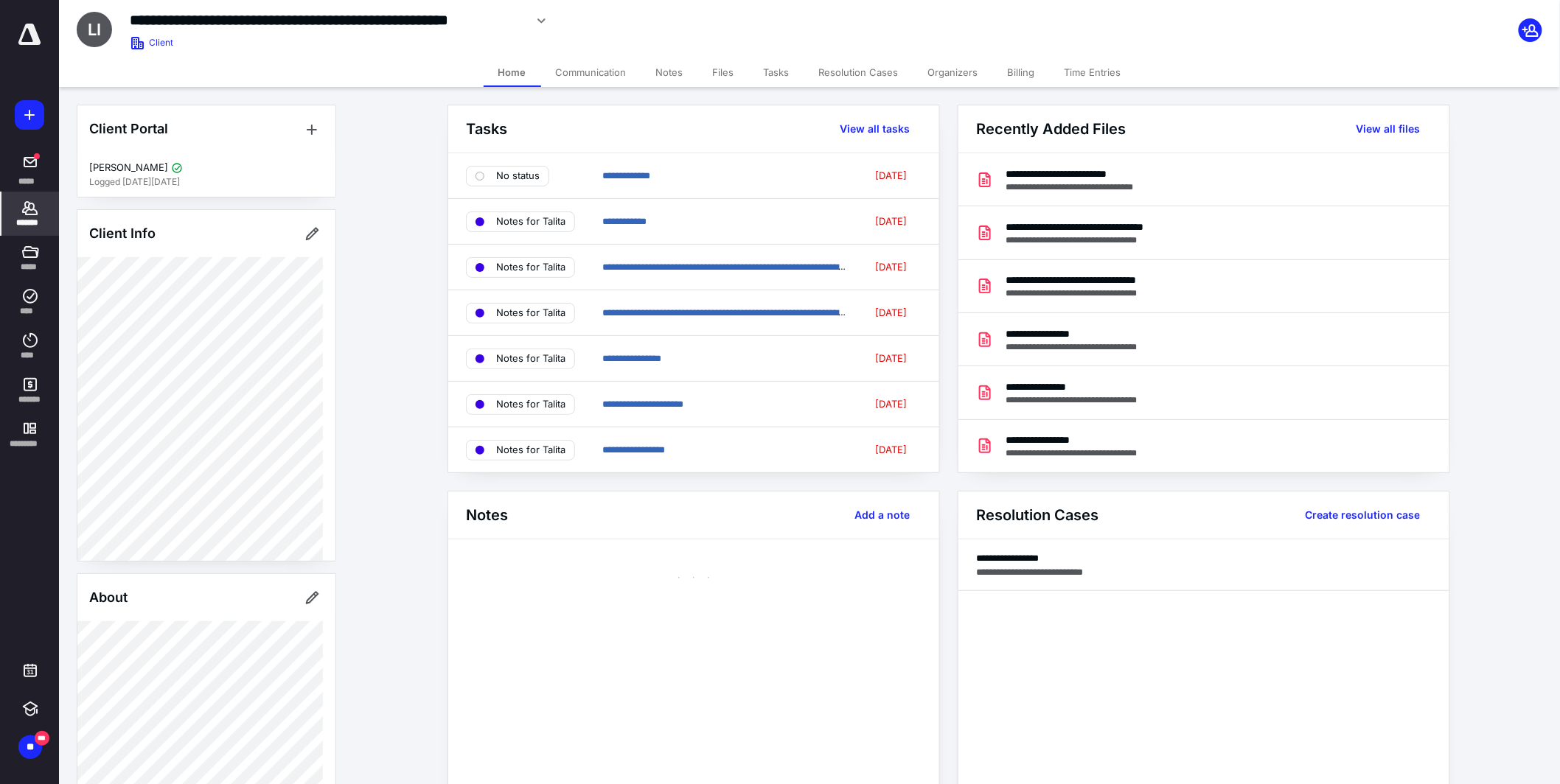 click on "Billing" at bounding box center [1021, 72] 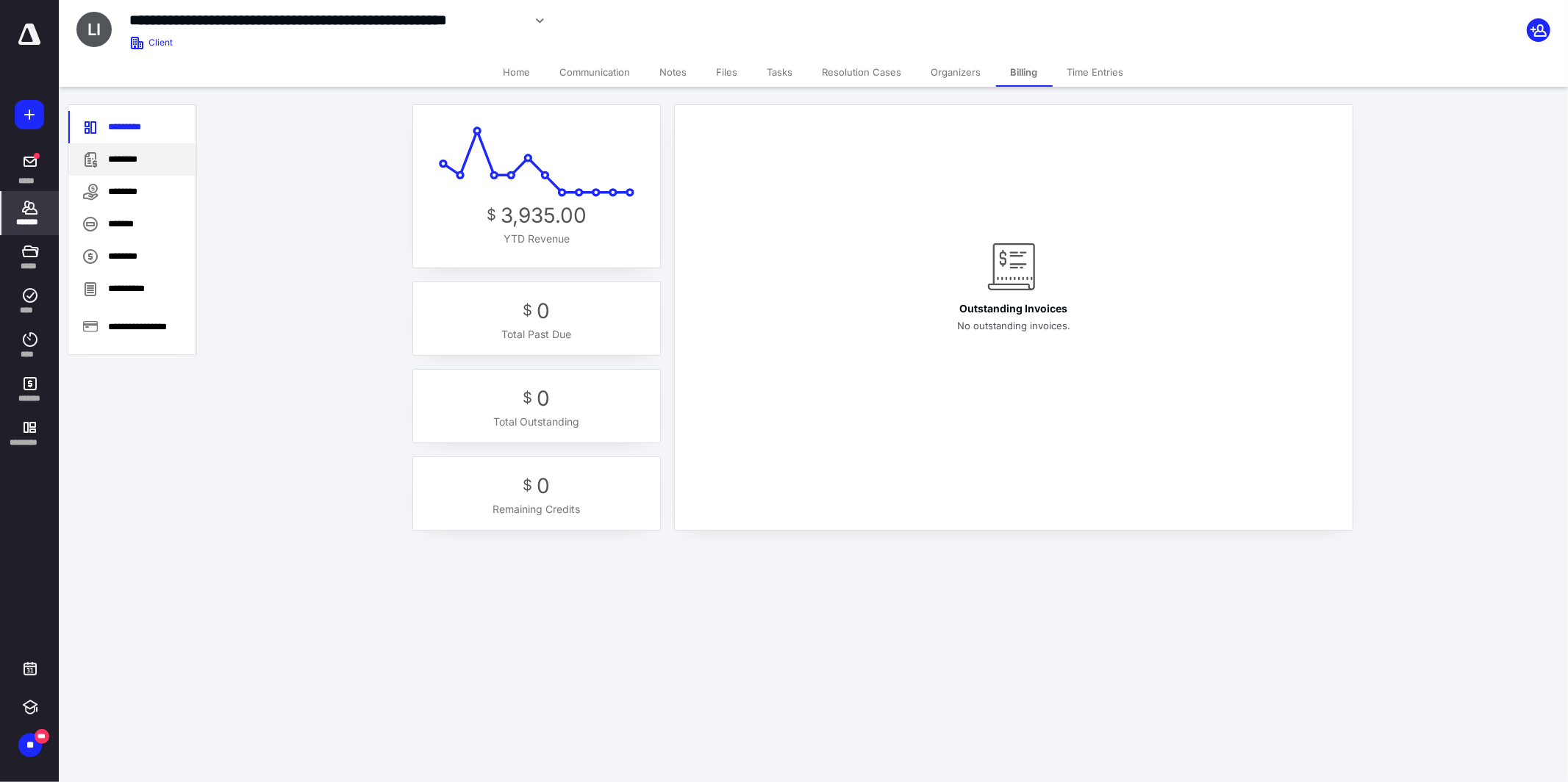 click on "********" at bounding box center [132, 159] 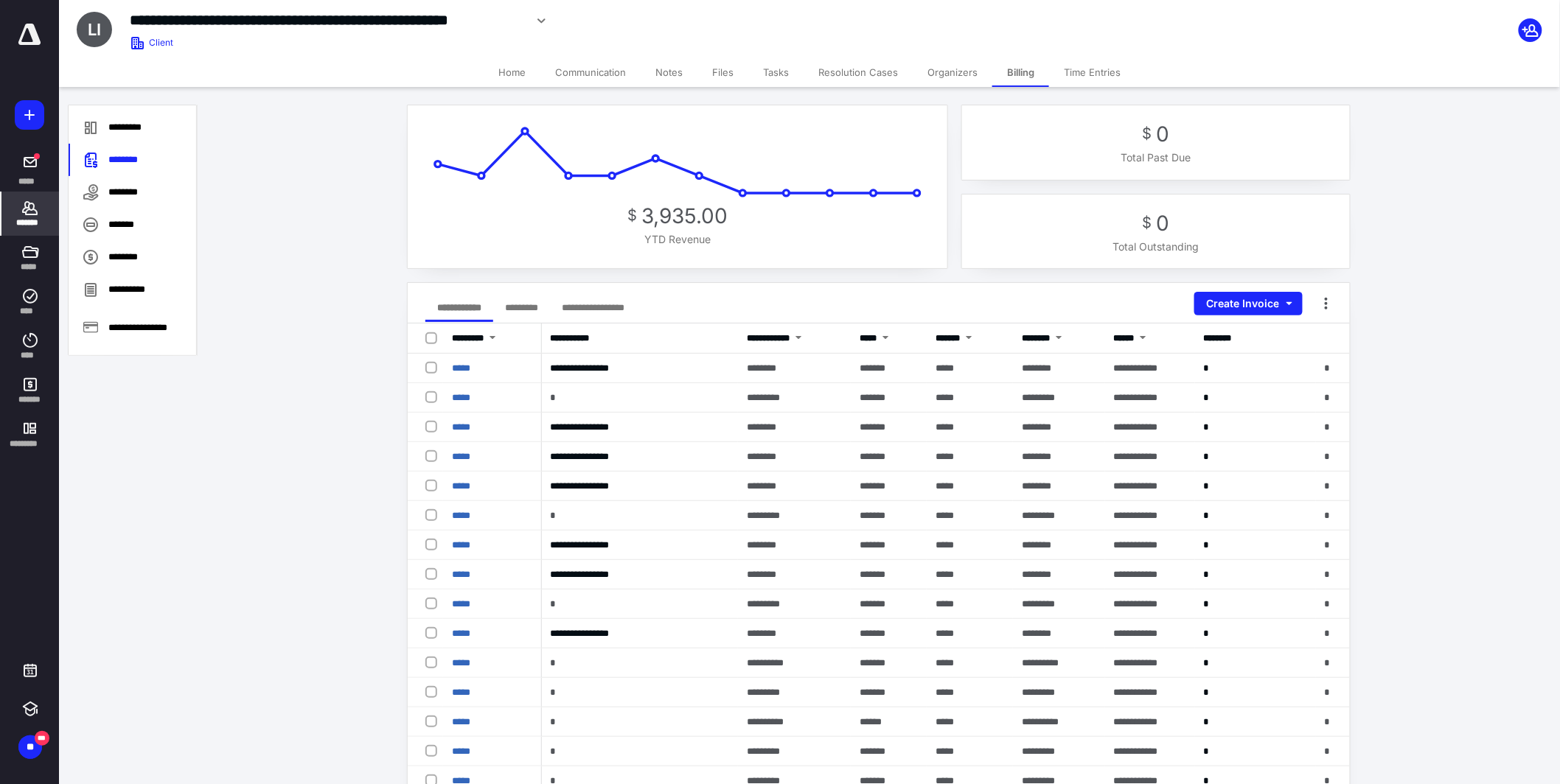 click on "*********" at bounding box center (521, 307) 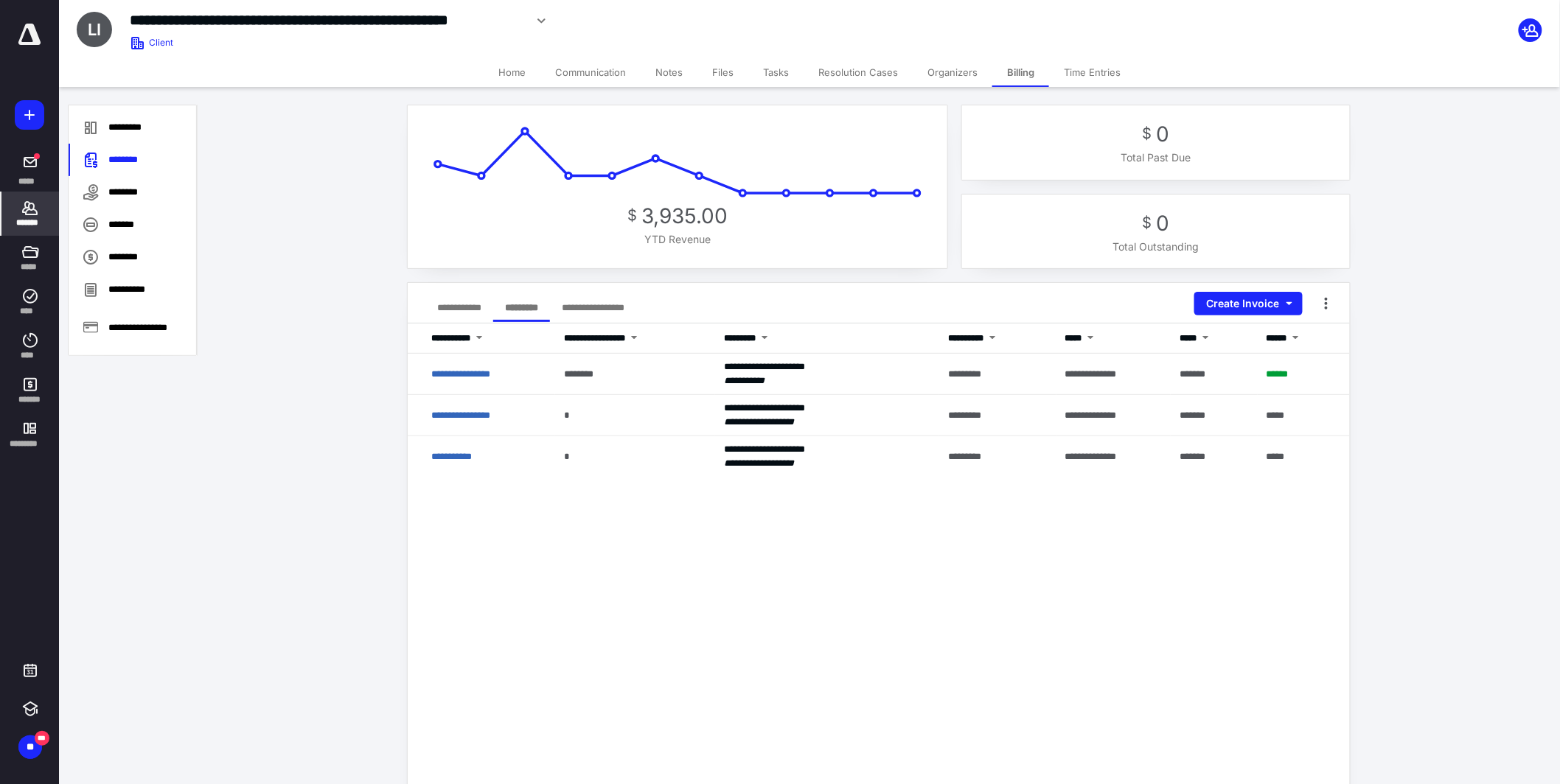 click on "Notes" at bounding box center (669, 72) 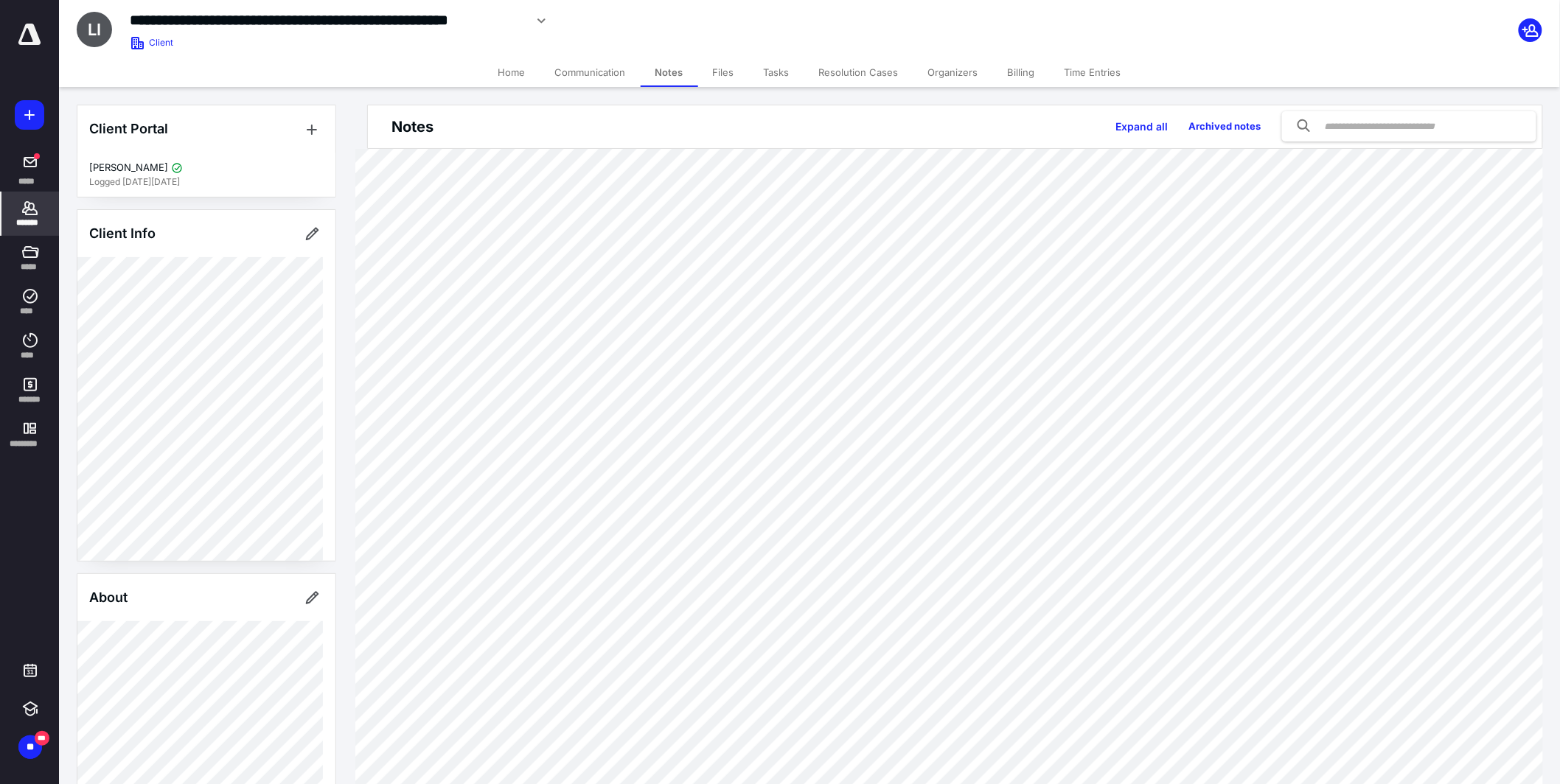 click on "*******" at bounding box center [30, 223] 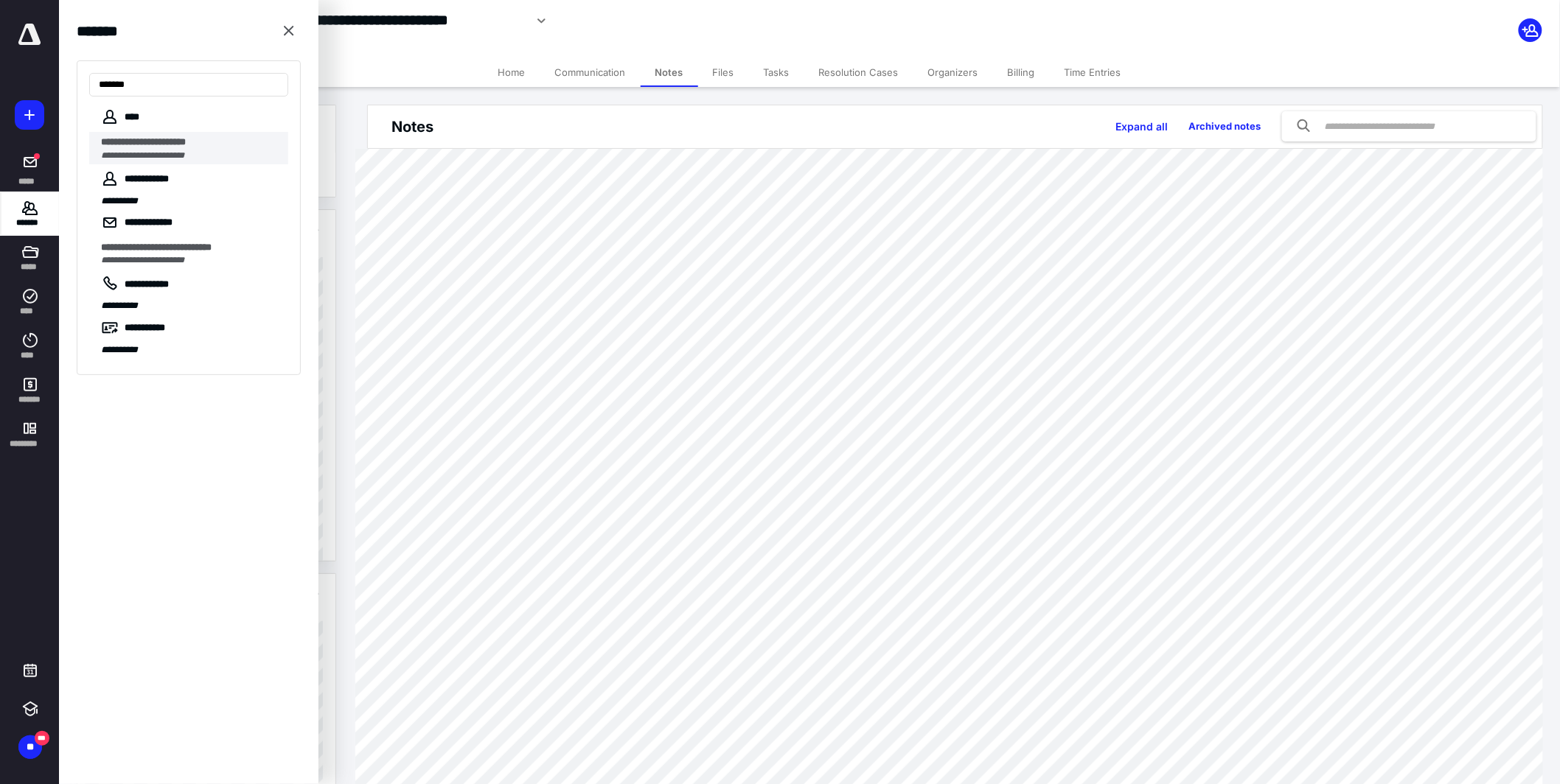 type on "******" 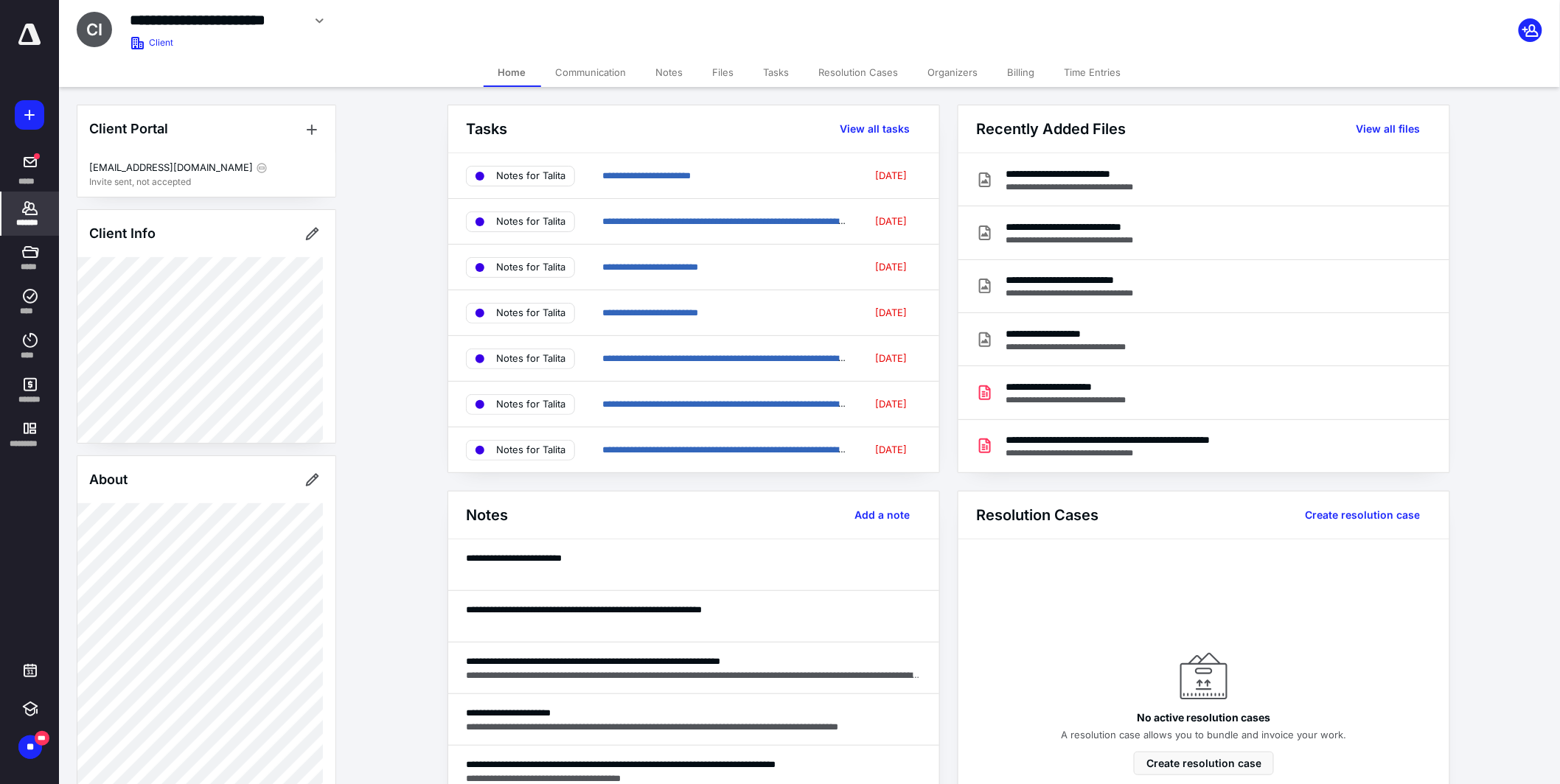 click on "Notes" at bounding box center (669, 72) 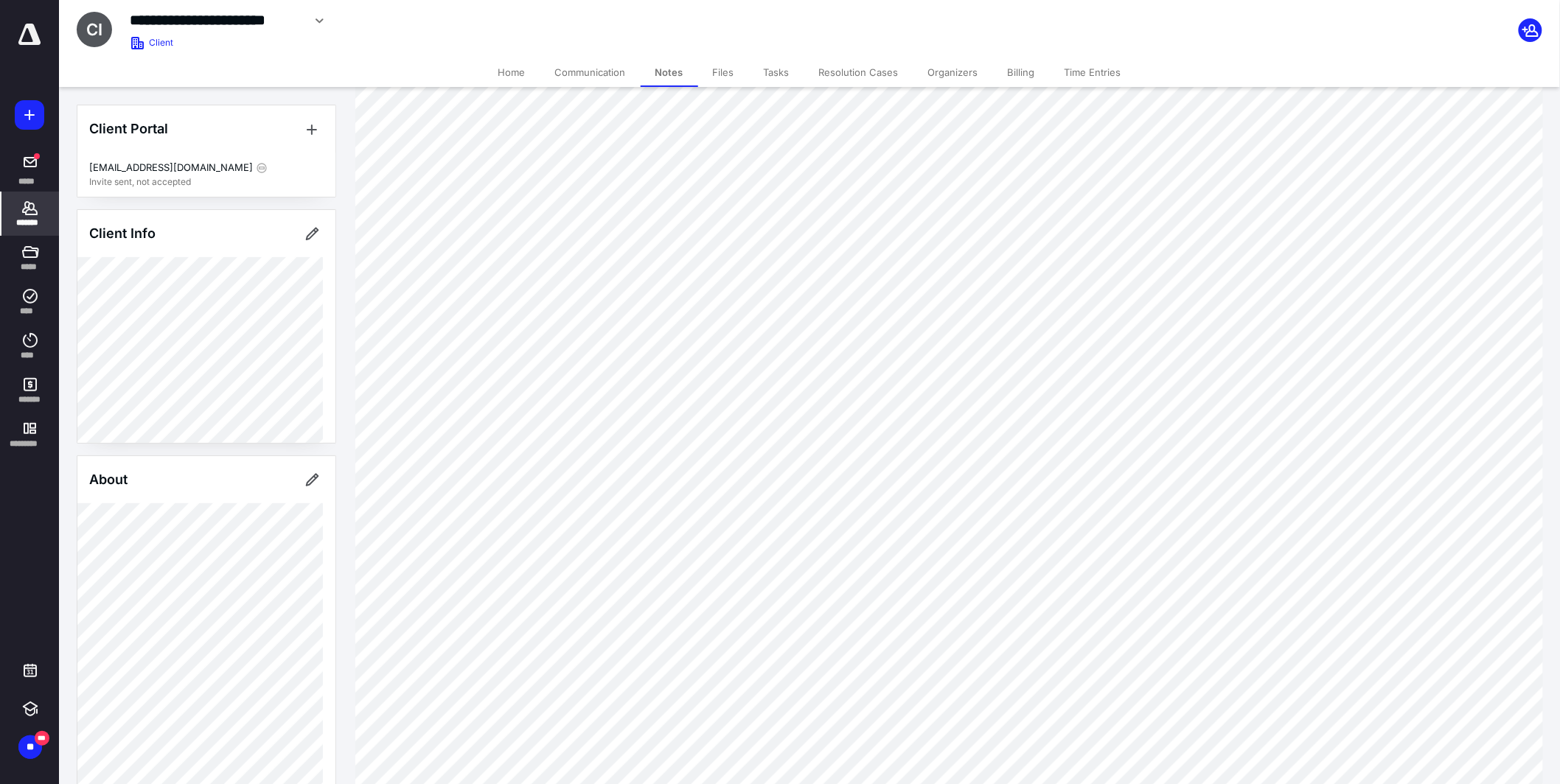 scroll, scrollTop: 108, scrollLeft: 0, axis: vertical 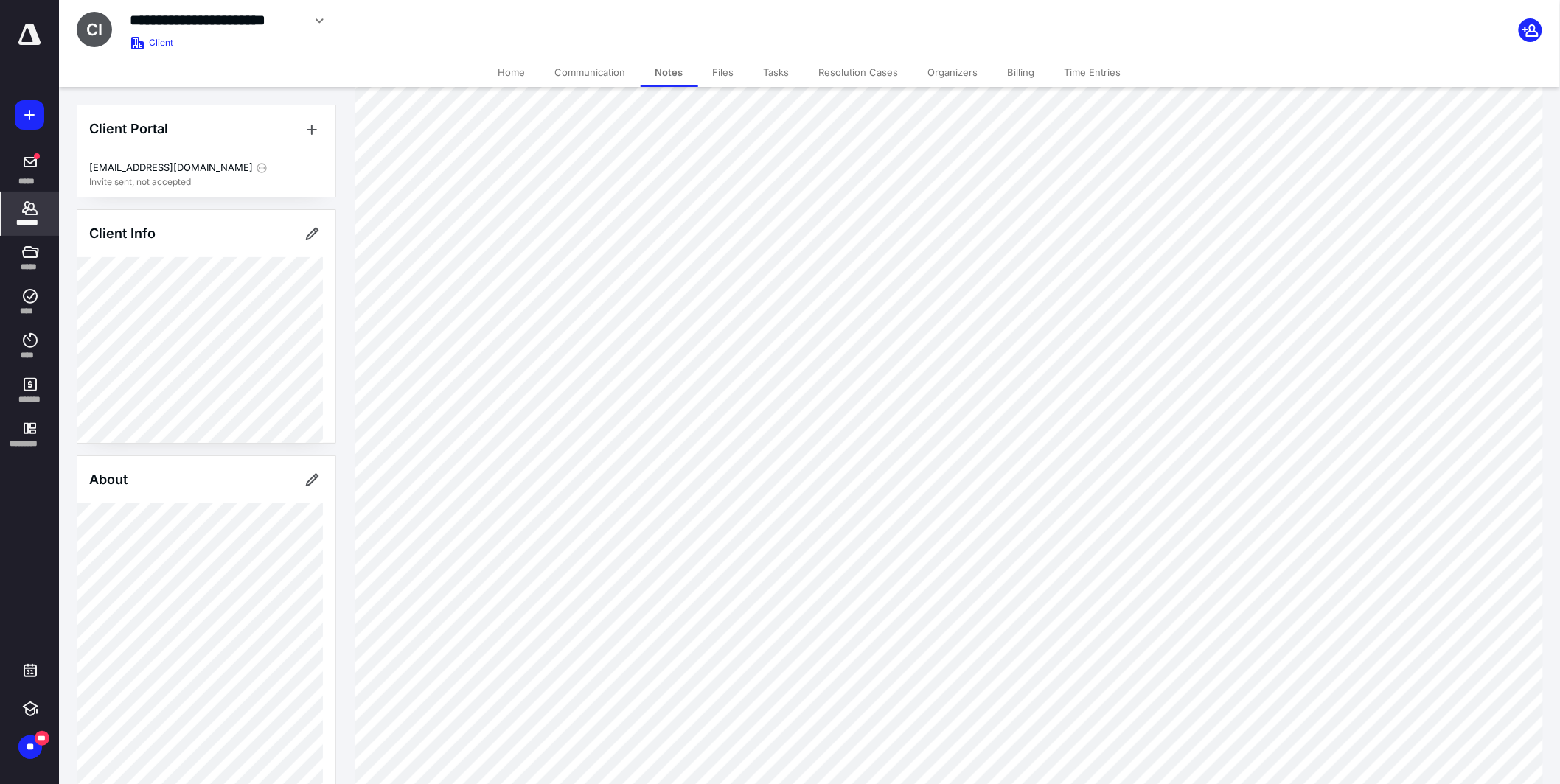 click on "Tasks" at bounding box center (776, 72) 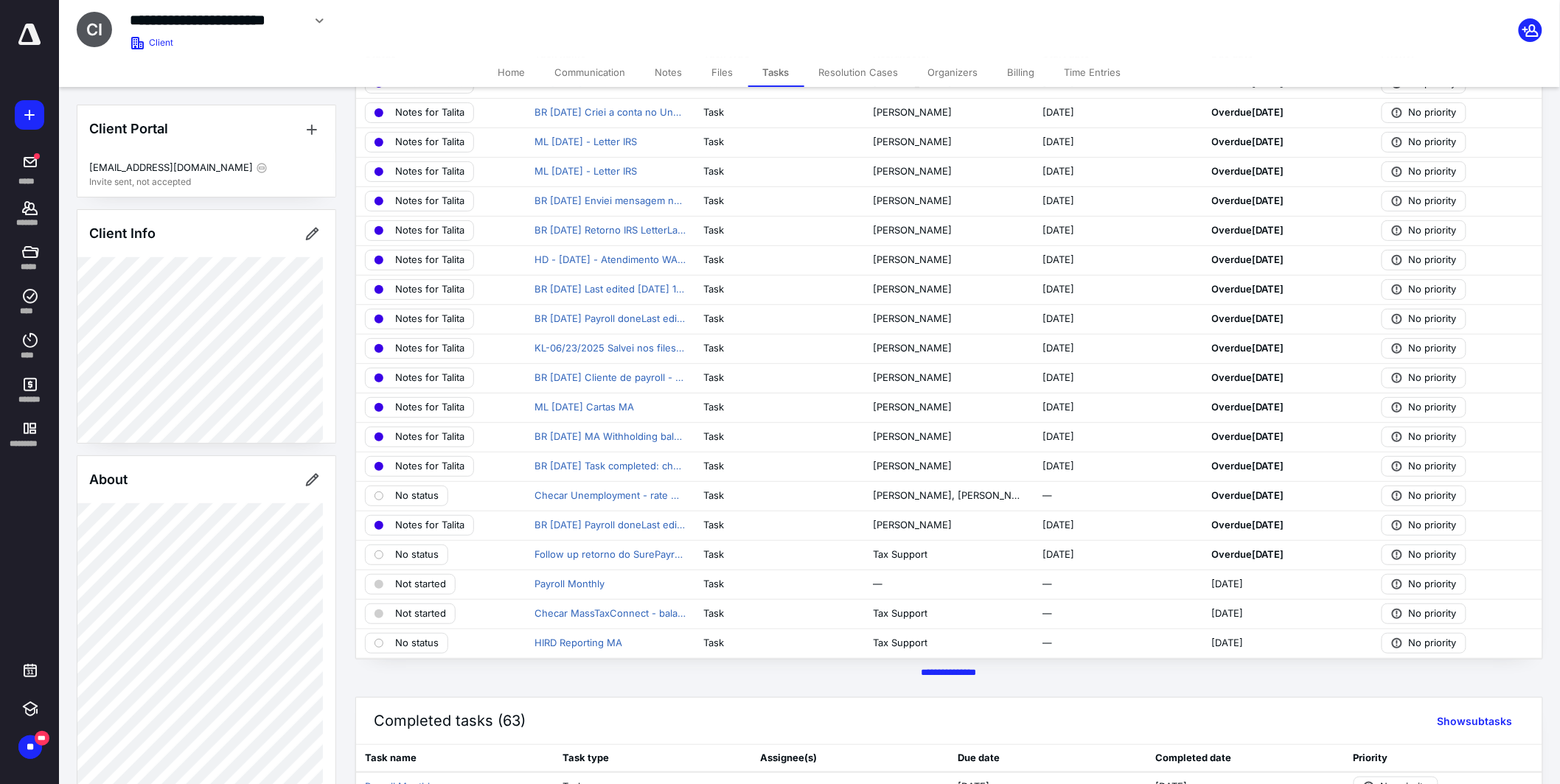scroll, scrollTop: 114, scrollLeft: 0, axis: vertical 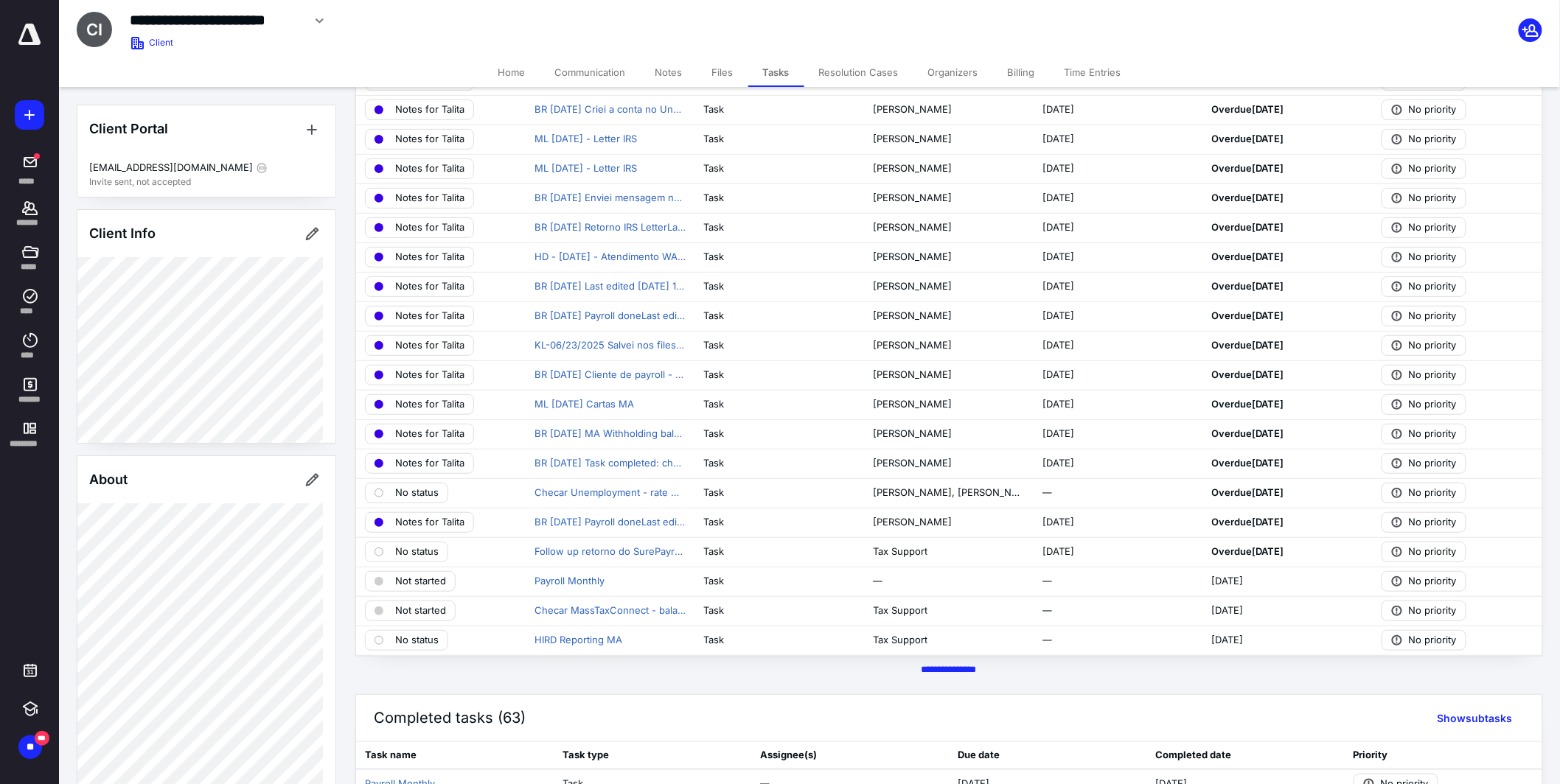 click on "Tasks" at bounding box center [776, 72] 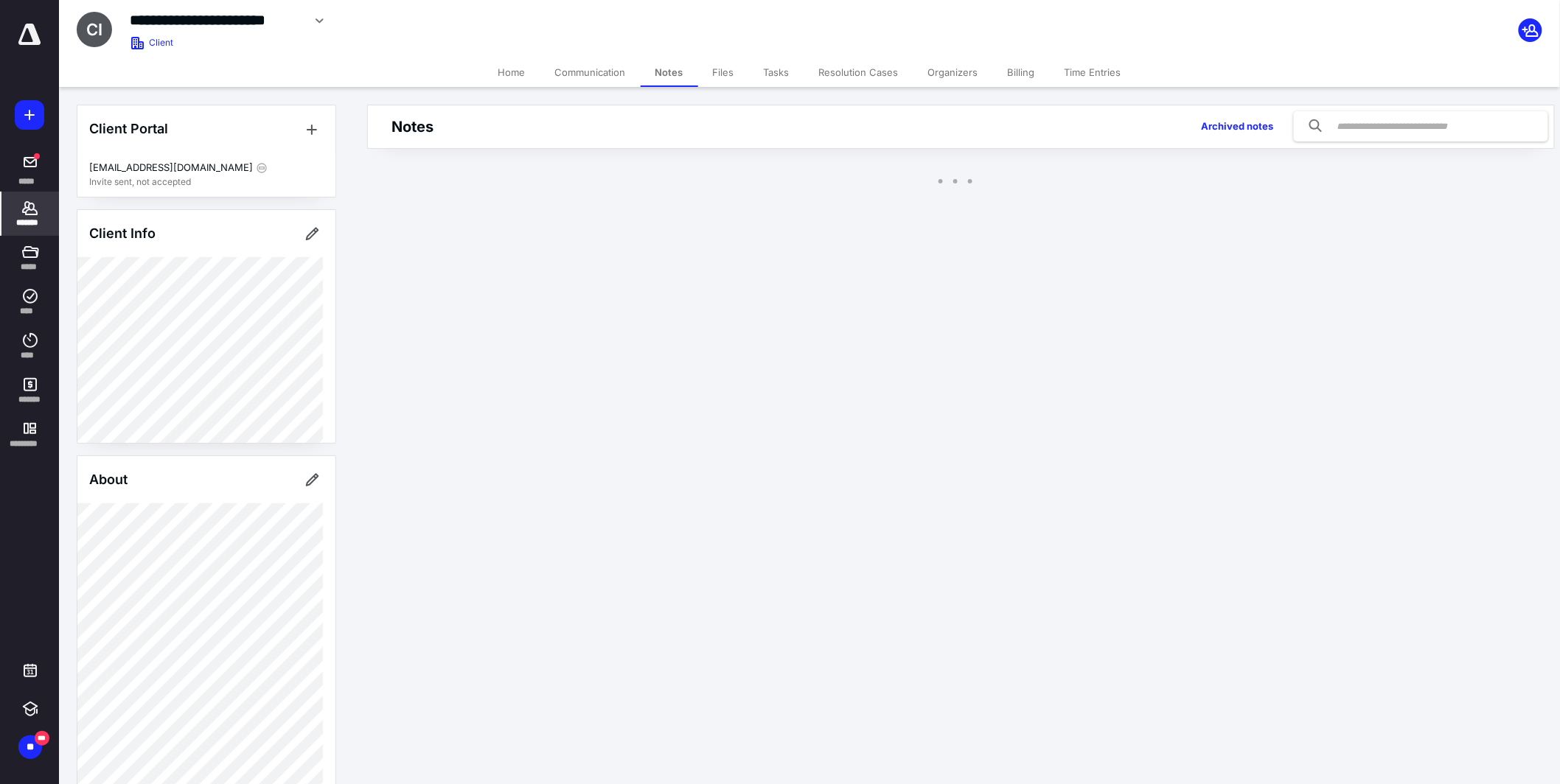 scroll, scrollTop: 0, scrollLeft: 0, axis: both 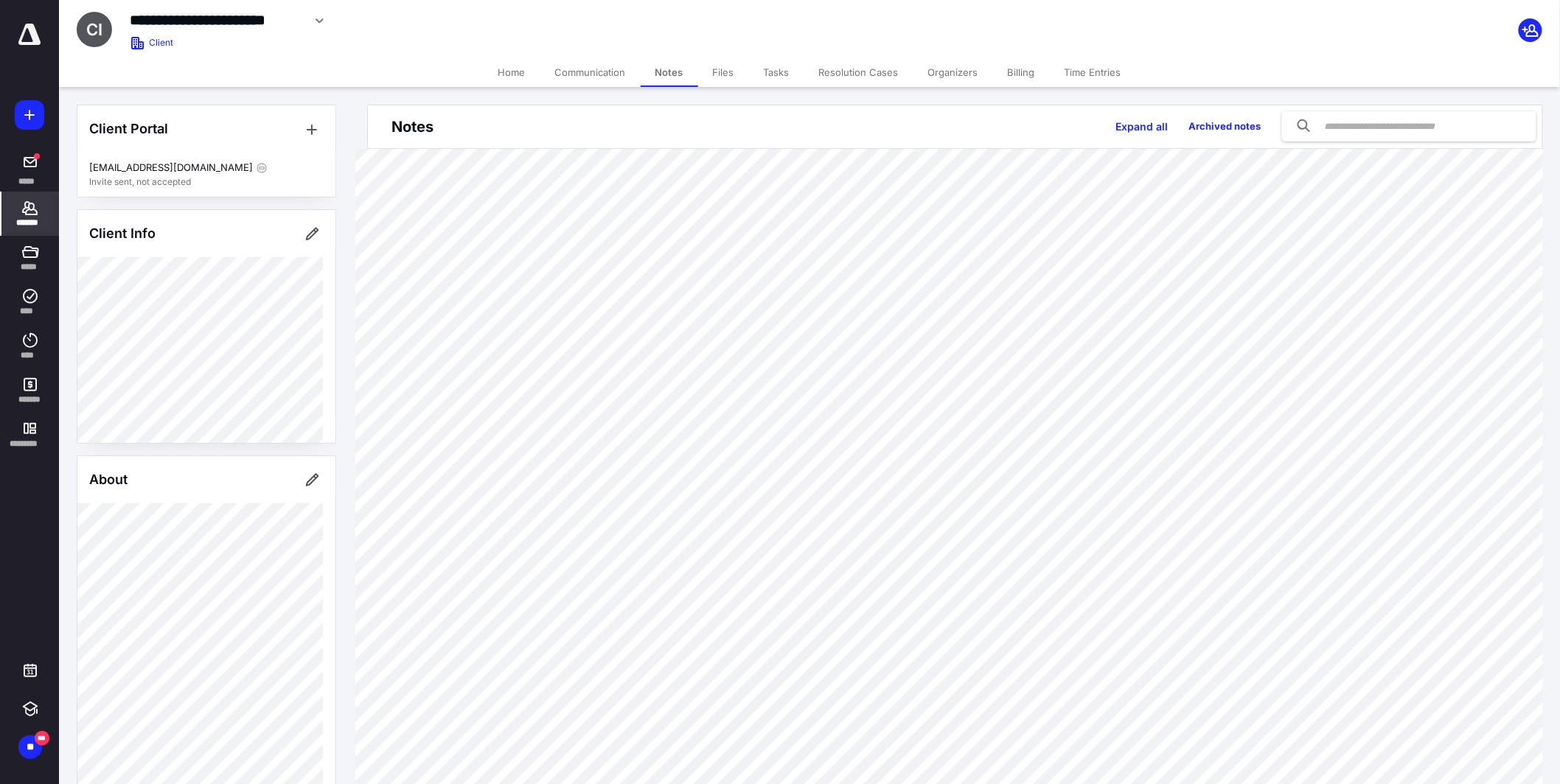 click on "Tasks" at bounding box center [776, 72] 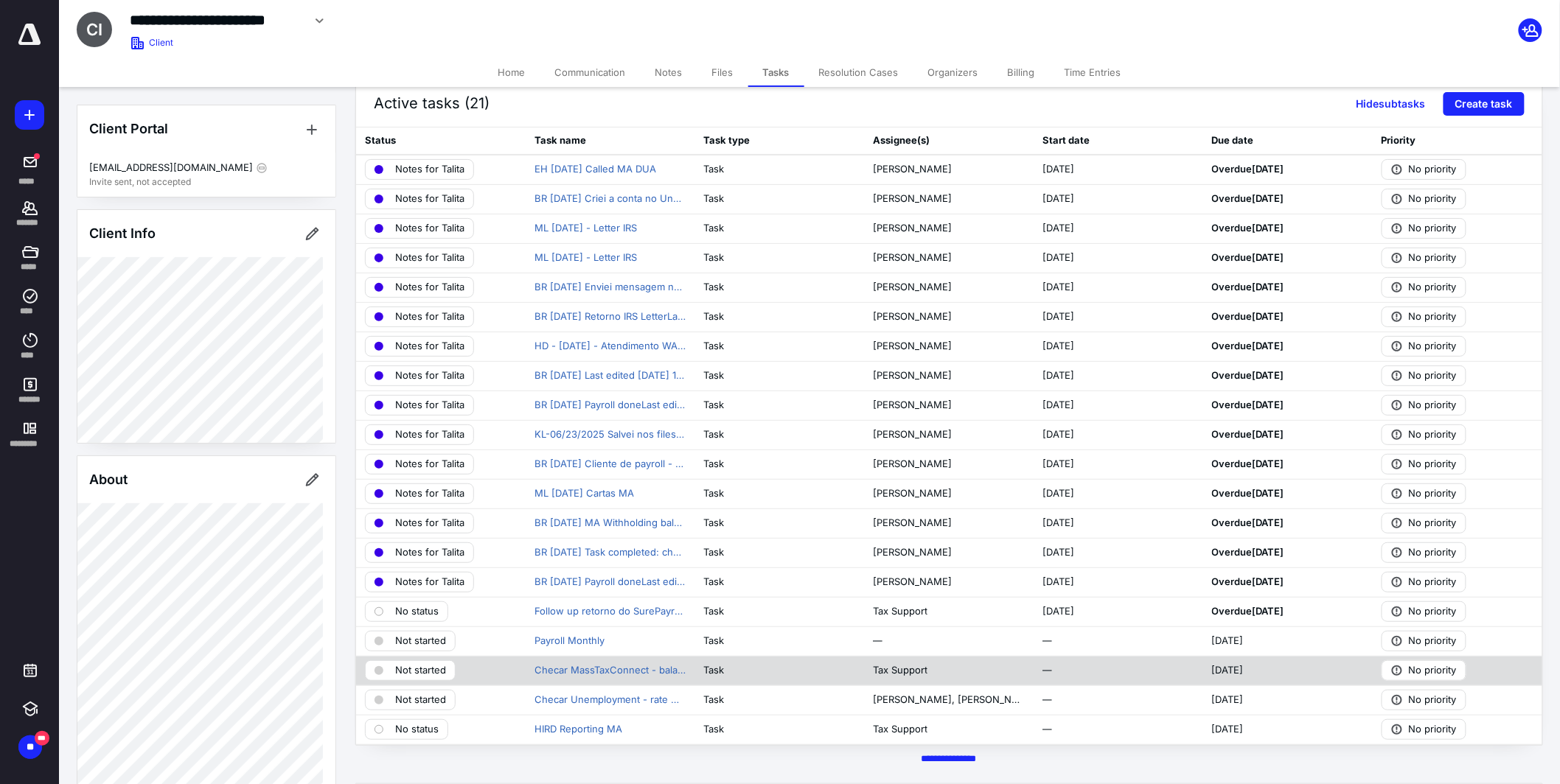 scroll, scrollTop: 0, scrollLeft: 0, axis: both 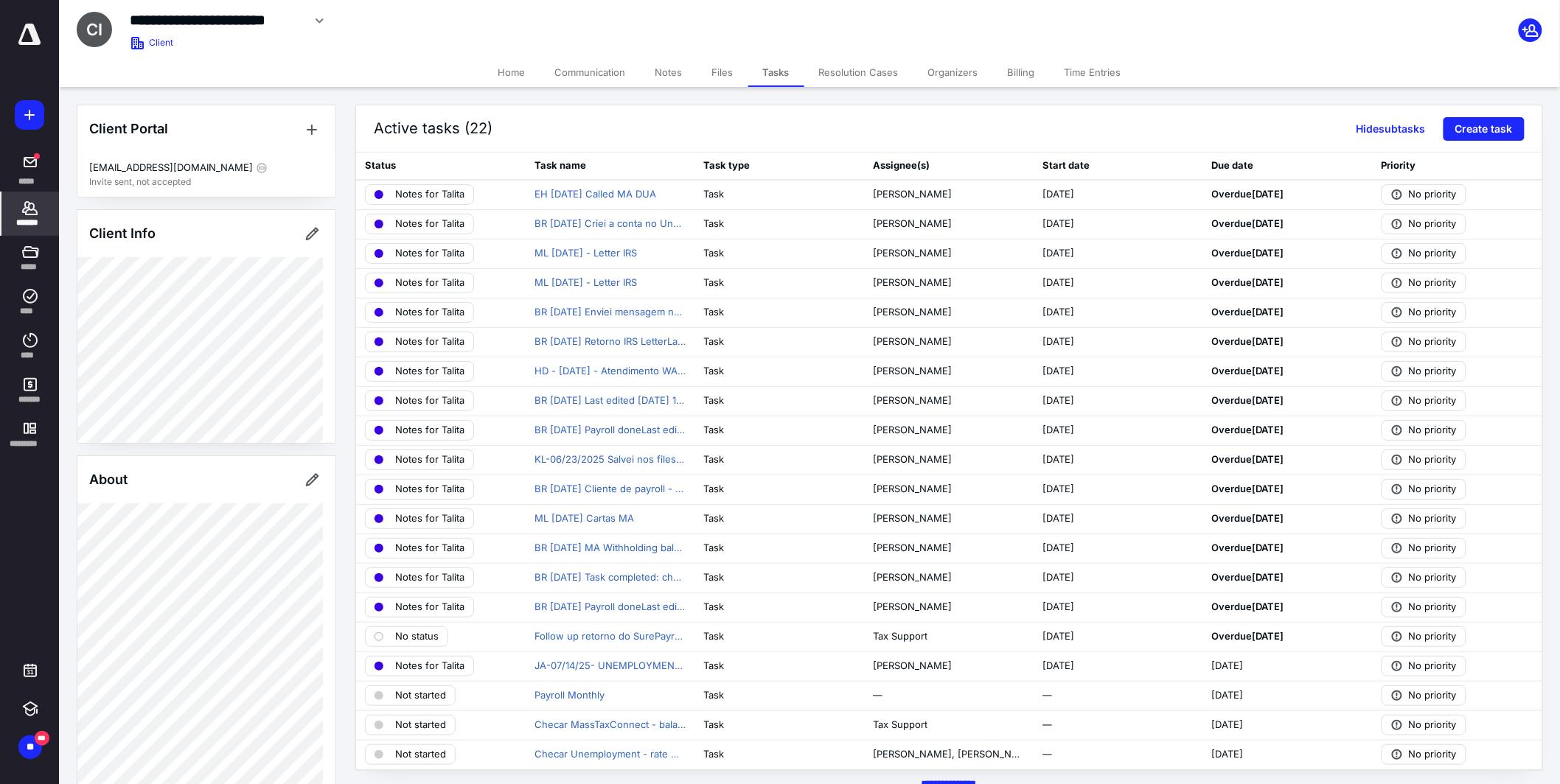 click 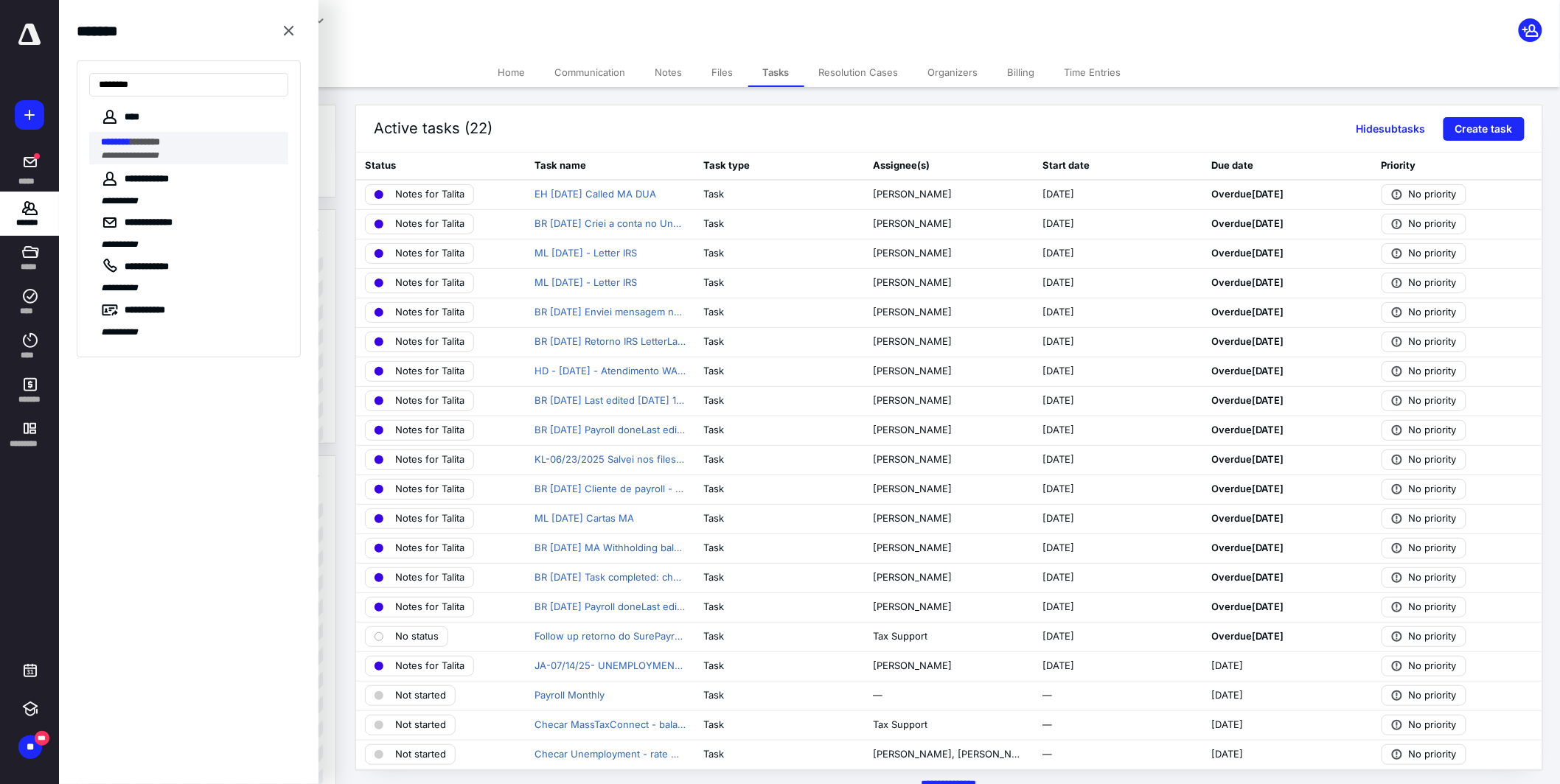 type on "********" 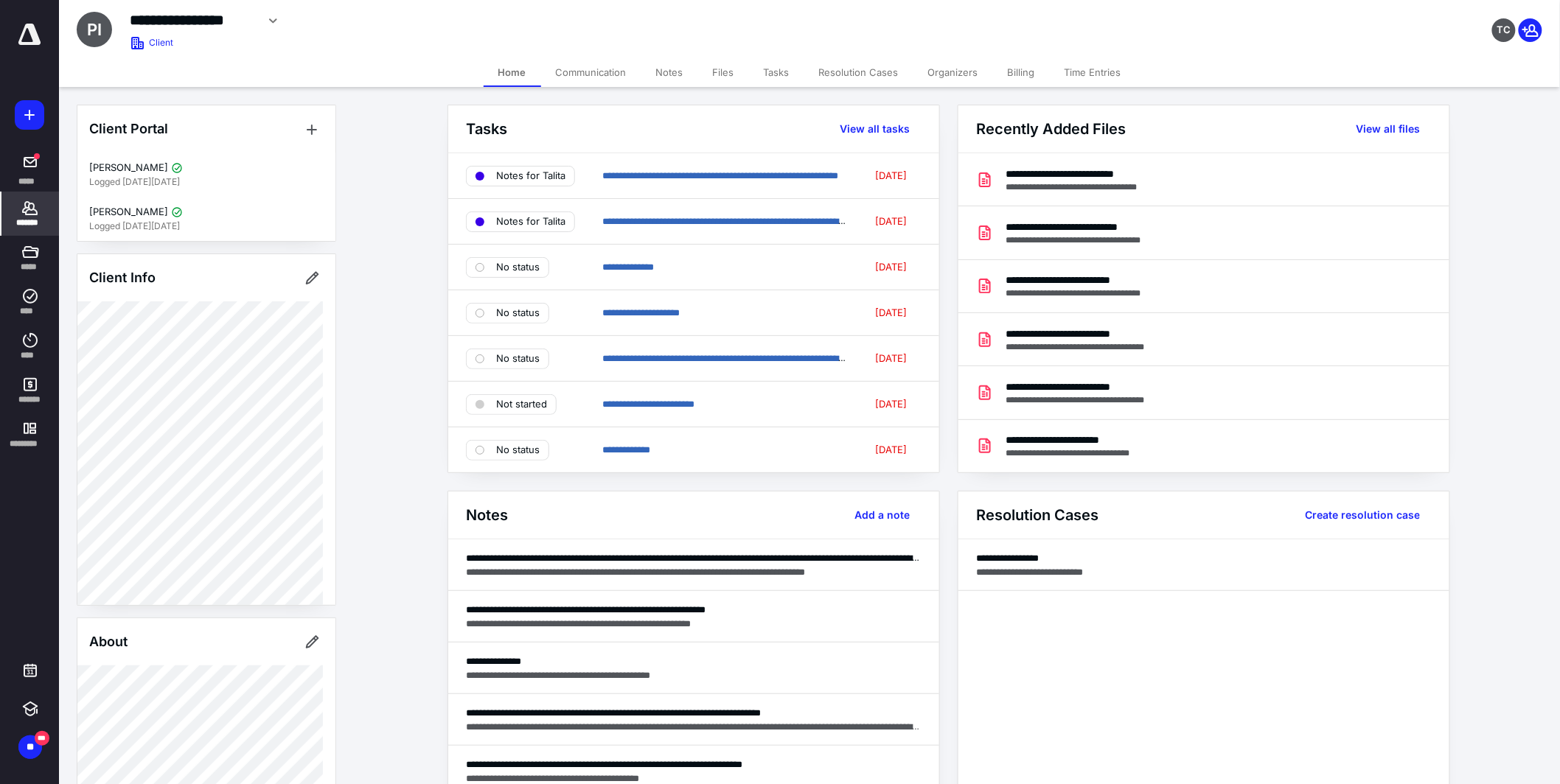 click on "Notes" at bounding box center (669, 72) 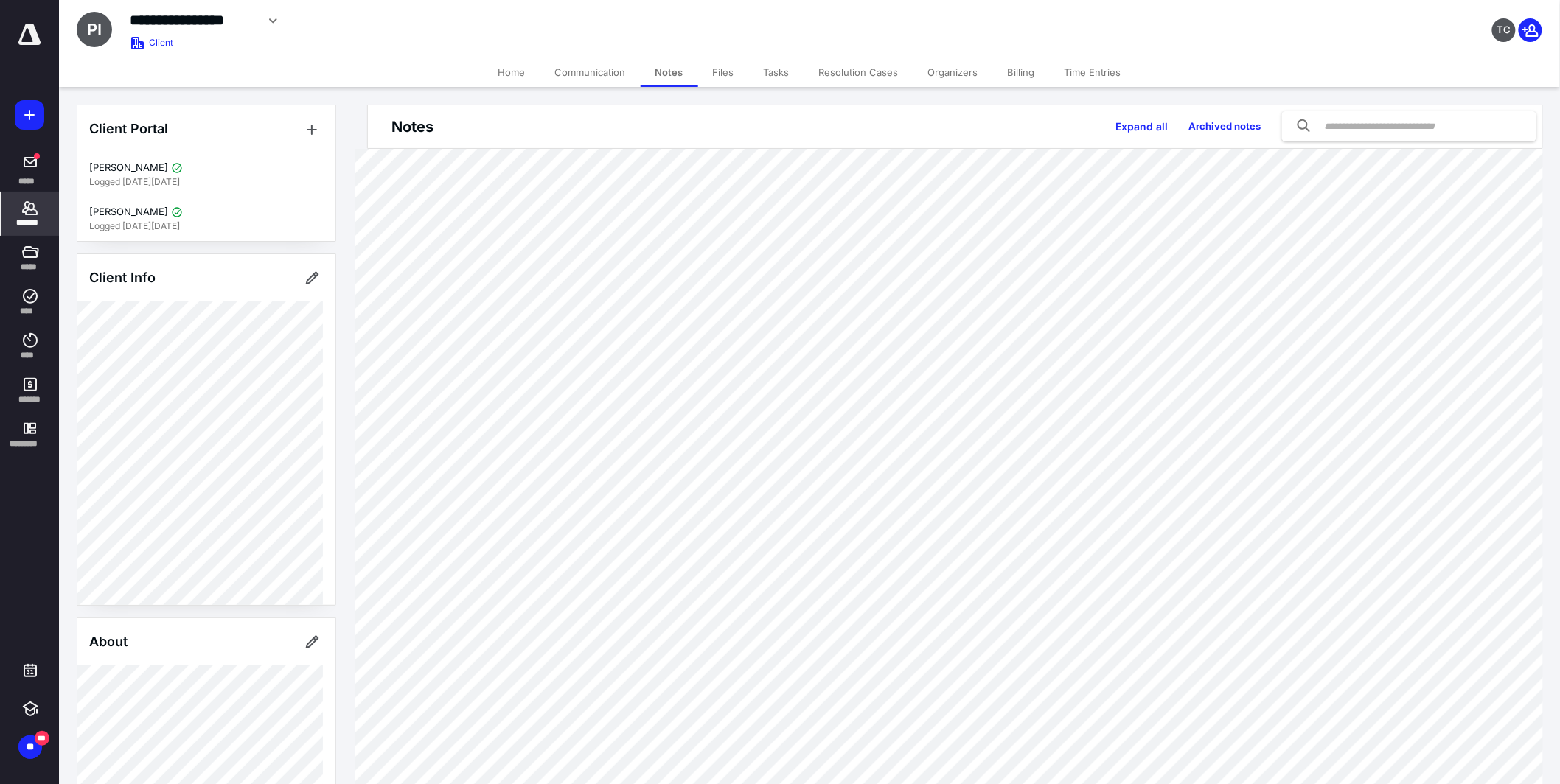 click 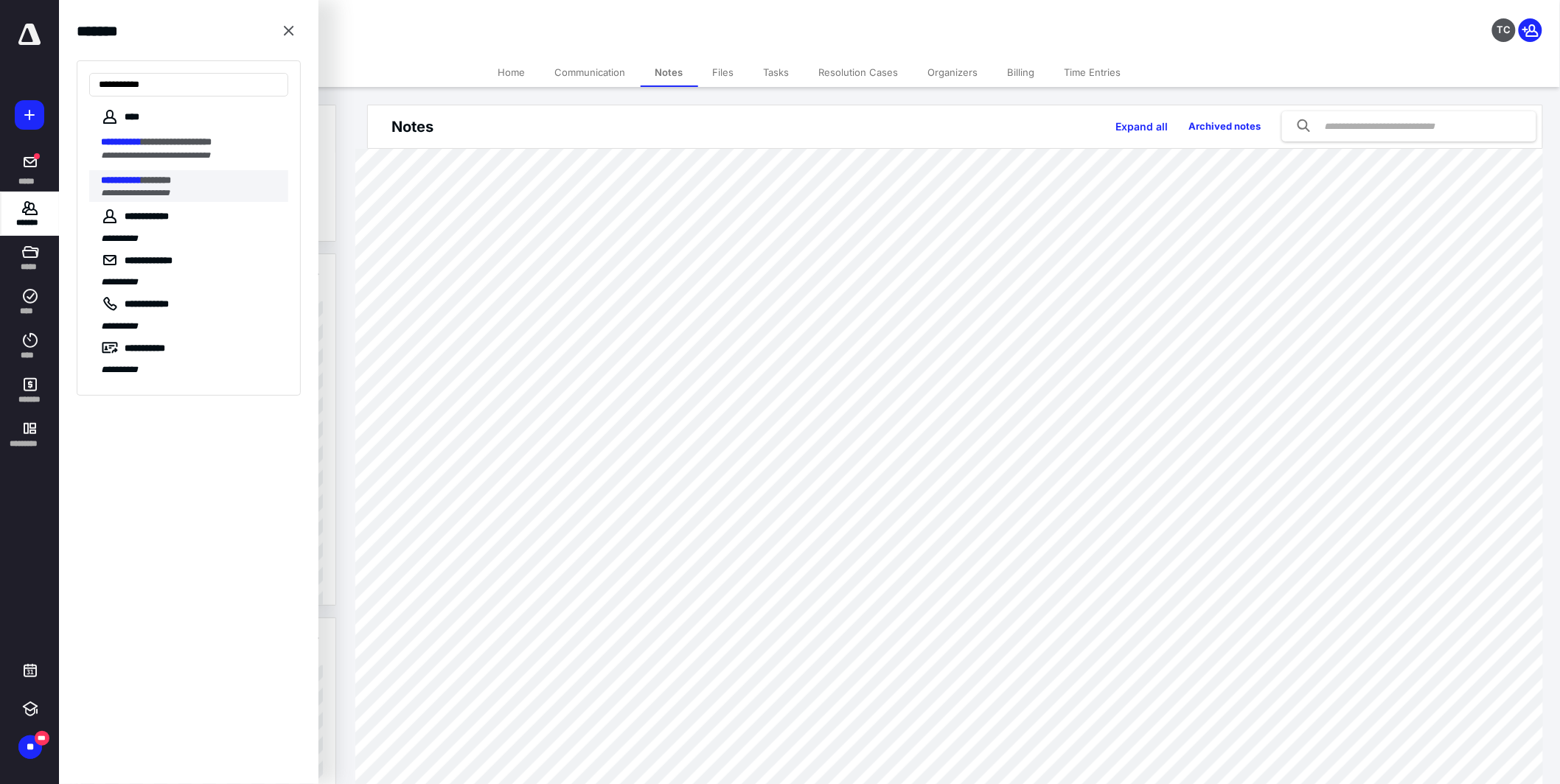 type on "**********" 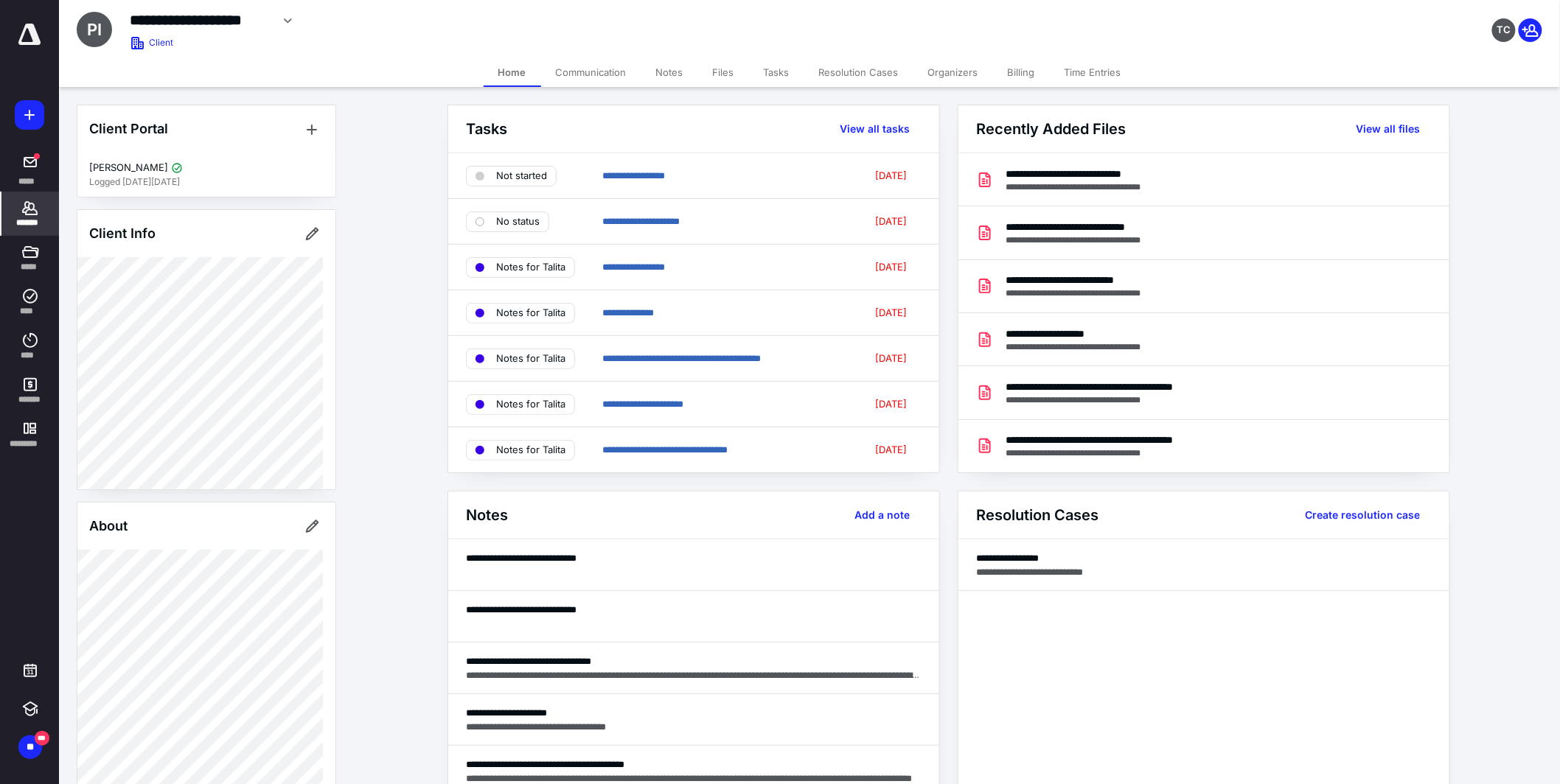 click on "Billing" at bounding box center (1021, 72) 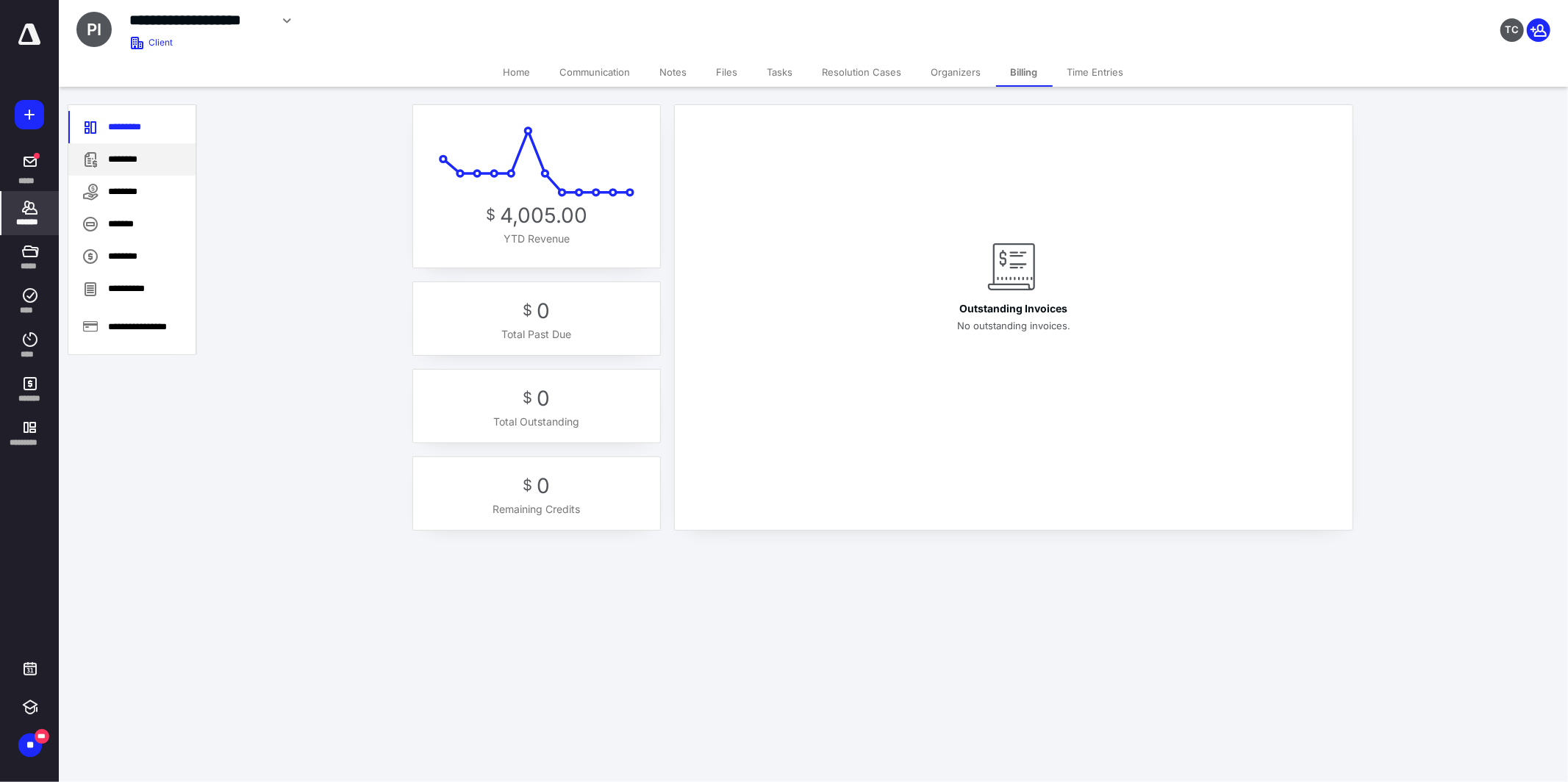 click on "********" at bounding box center (132, 159) 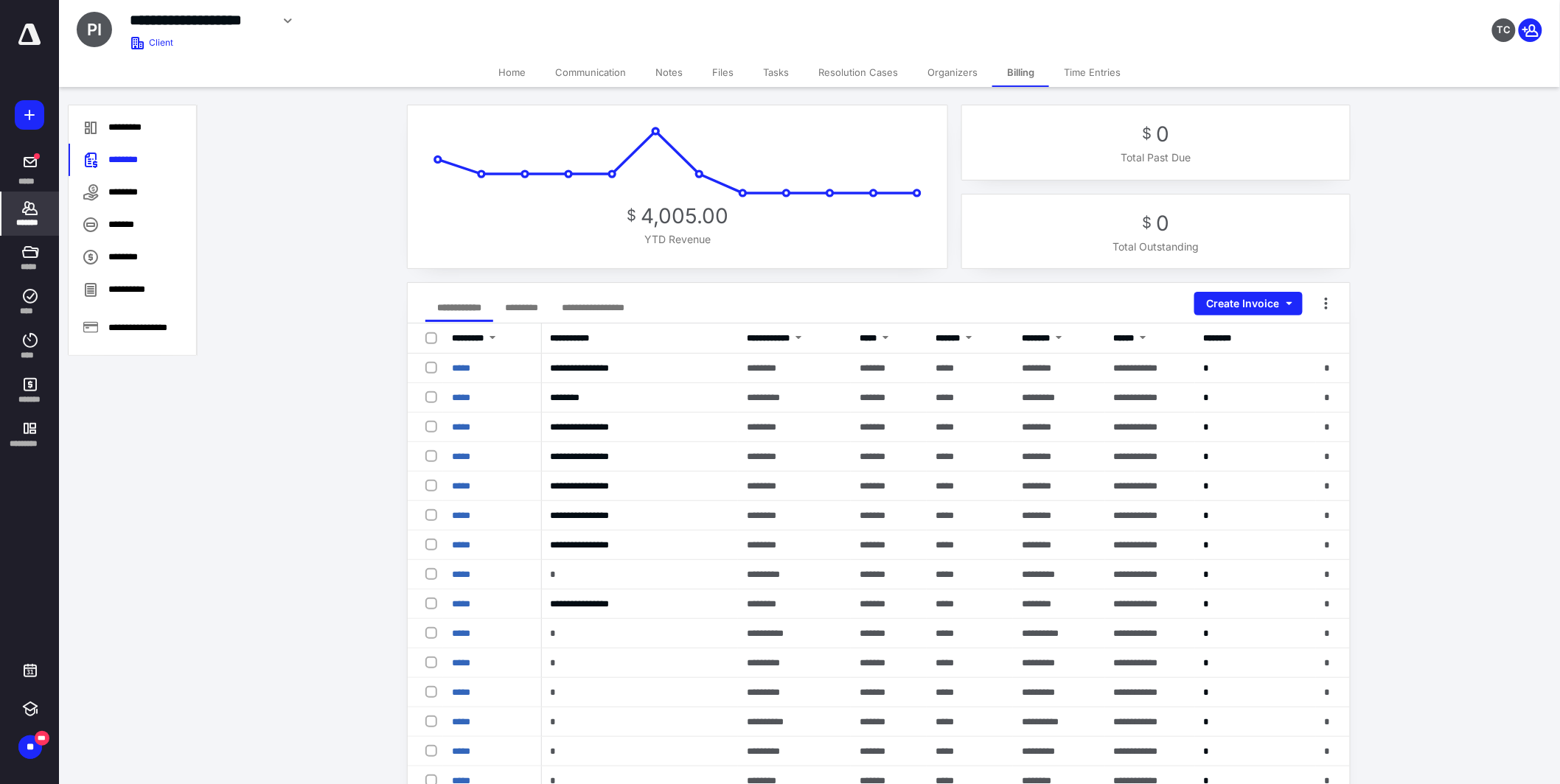 click on "*********" at bounding box center (521, 307) 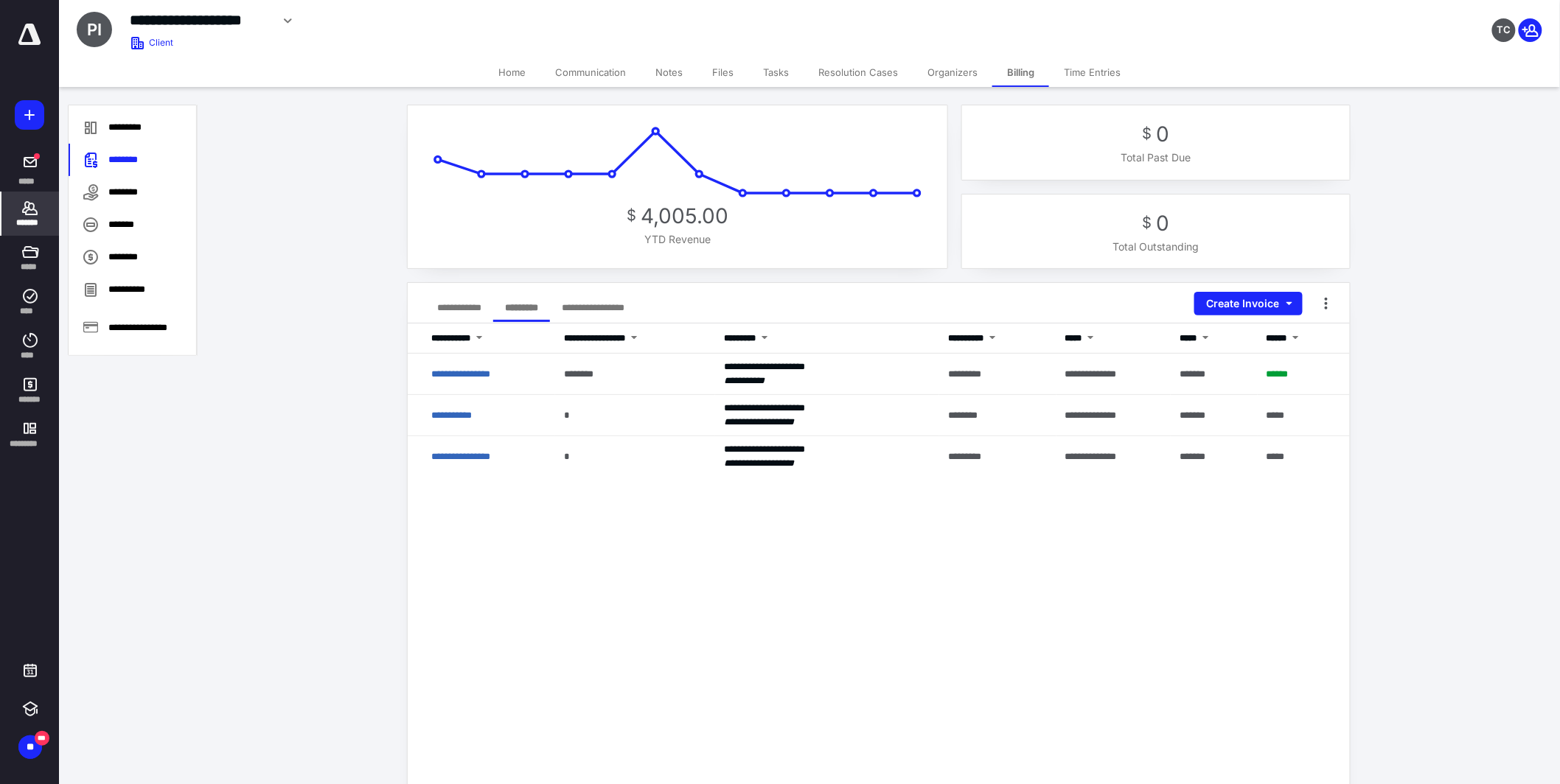 click on "**********" at bounding box center [459, 307] 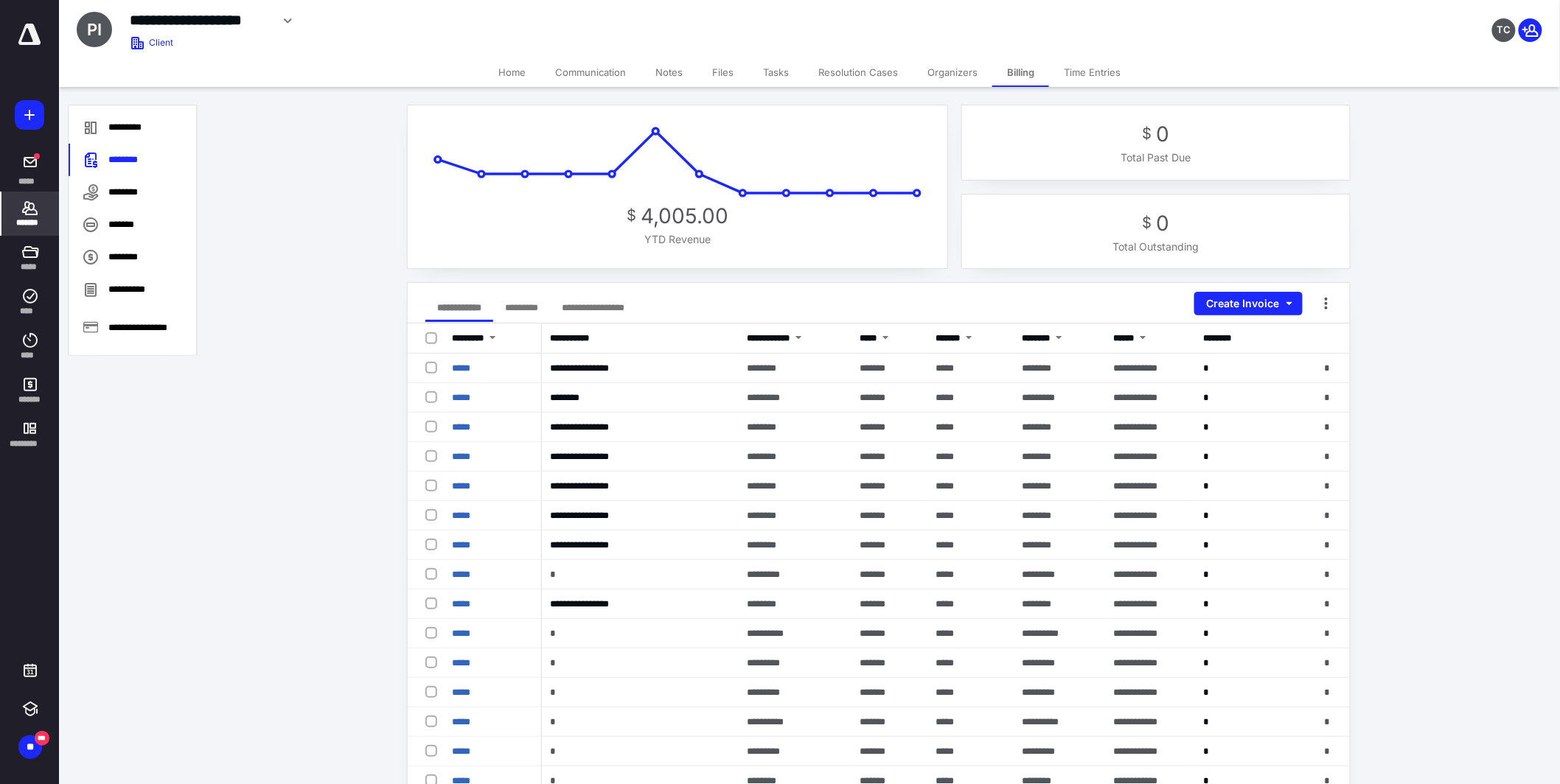 click on "Notes" at bounding box center [669, 72] 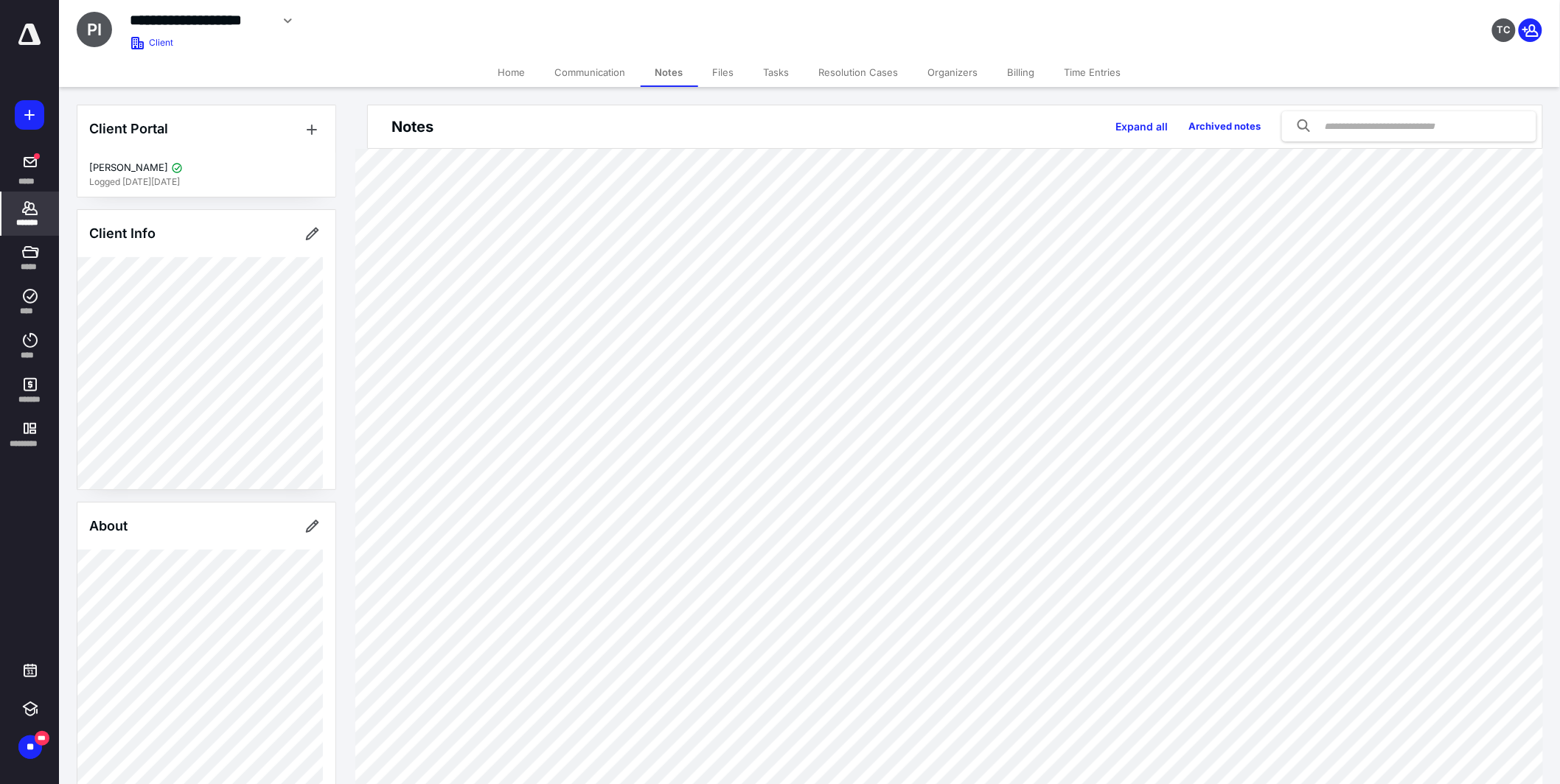 click 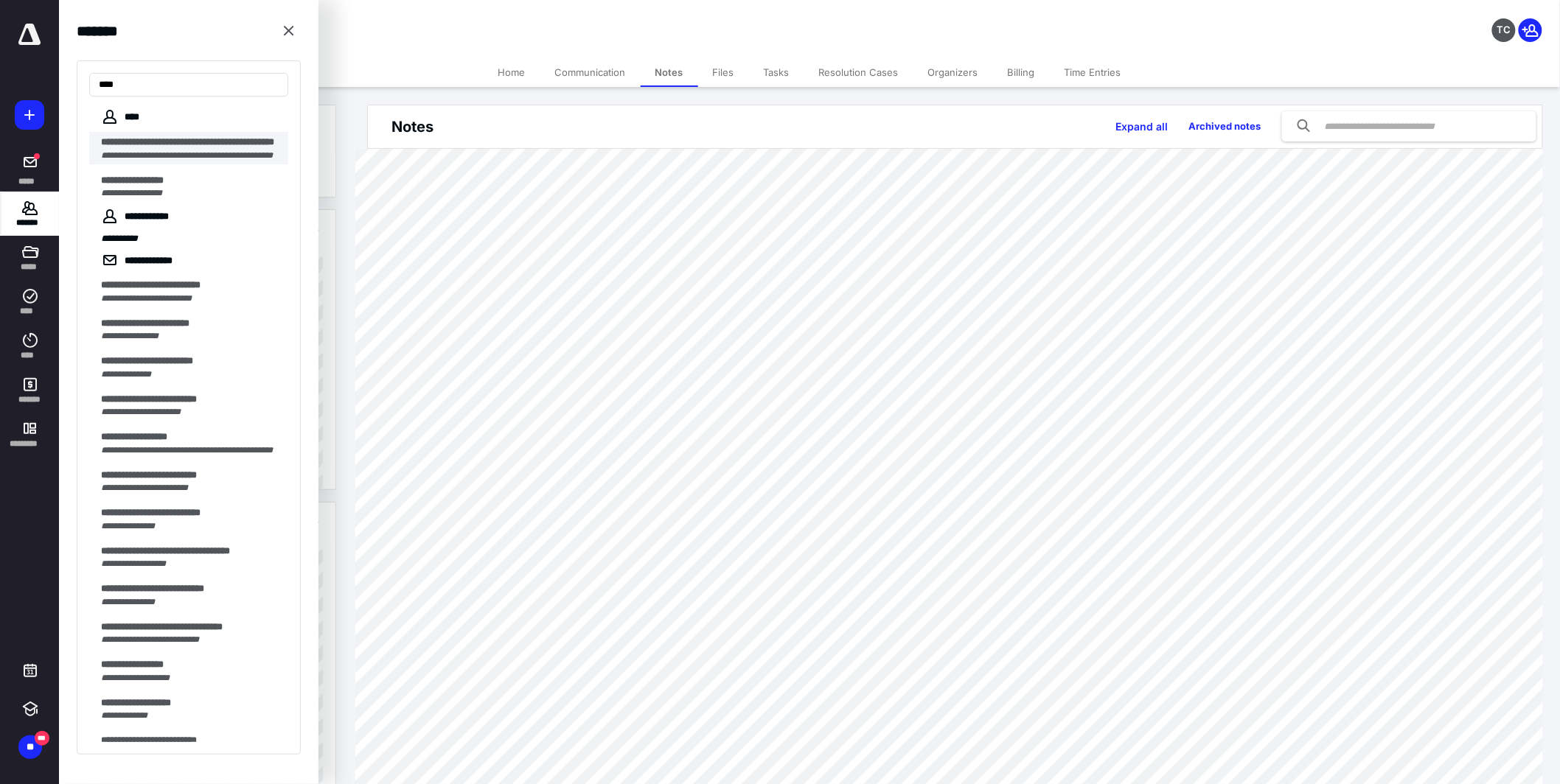 type on "***" 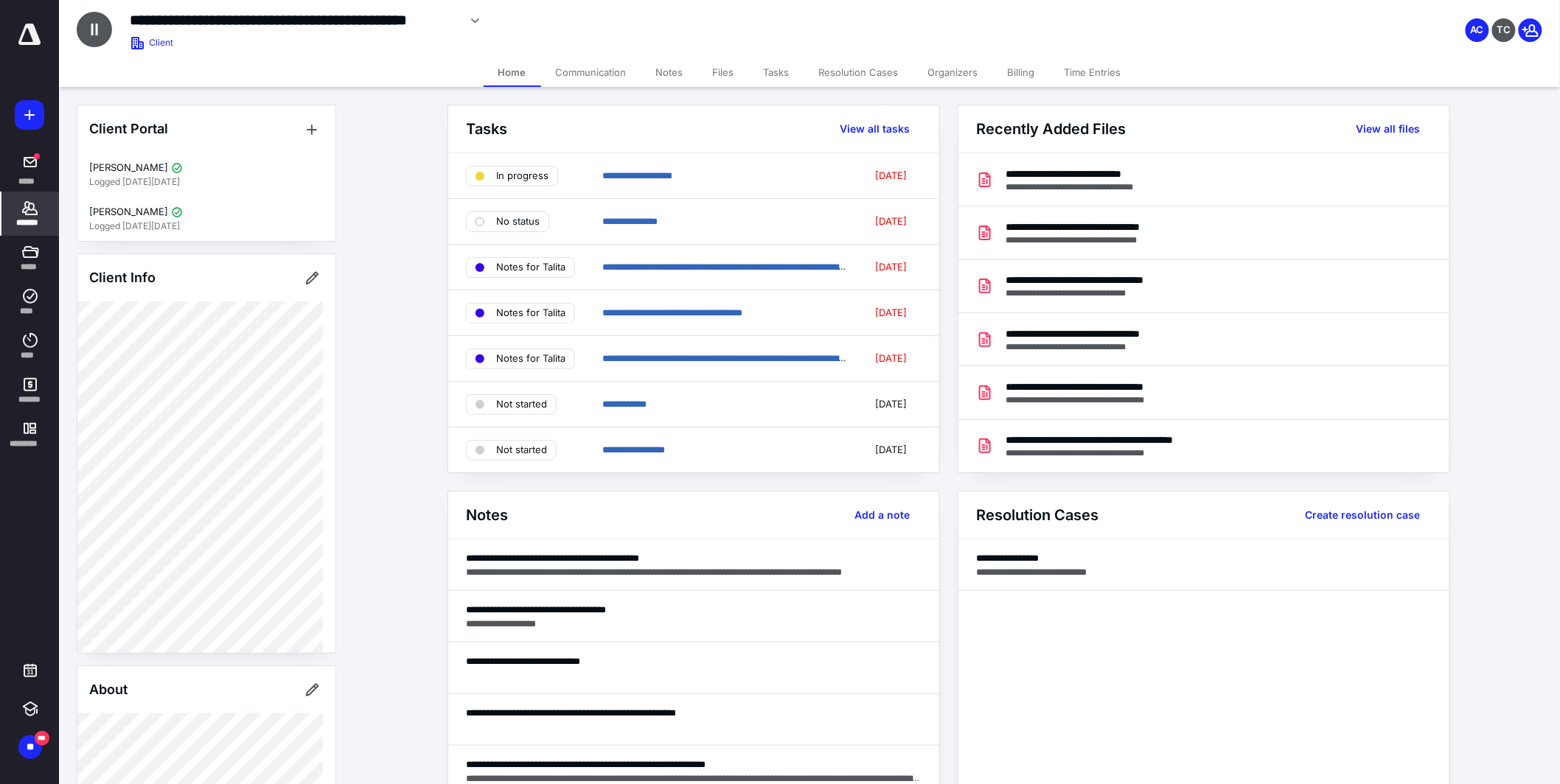 click on "Tasks" at bounding box center (776, 72) 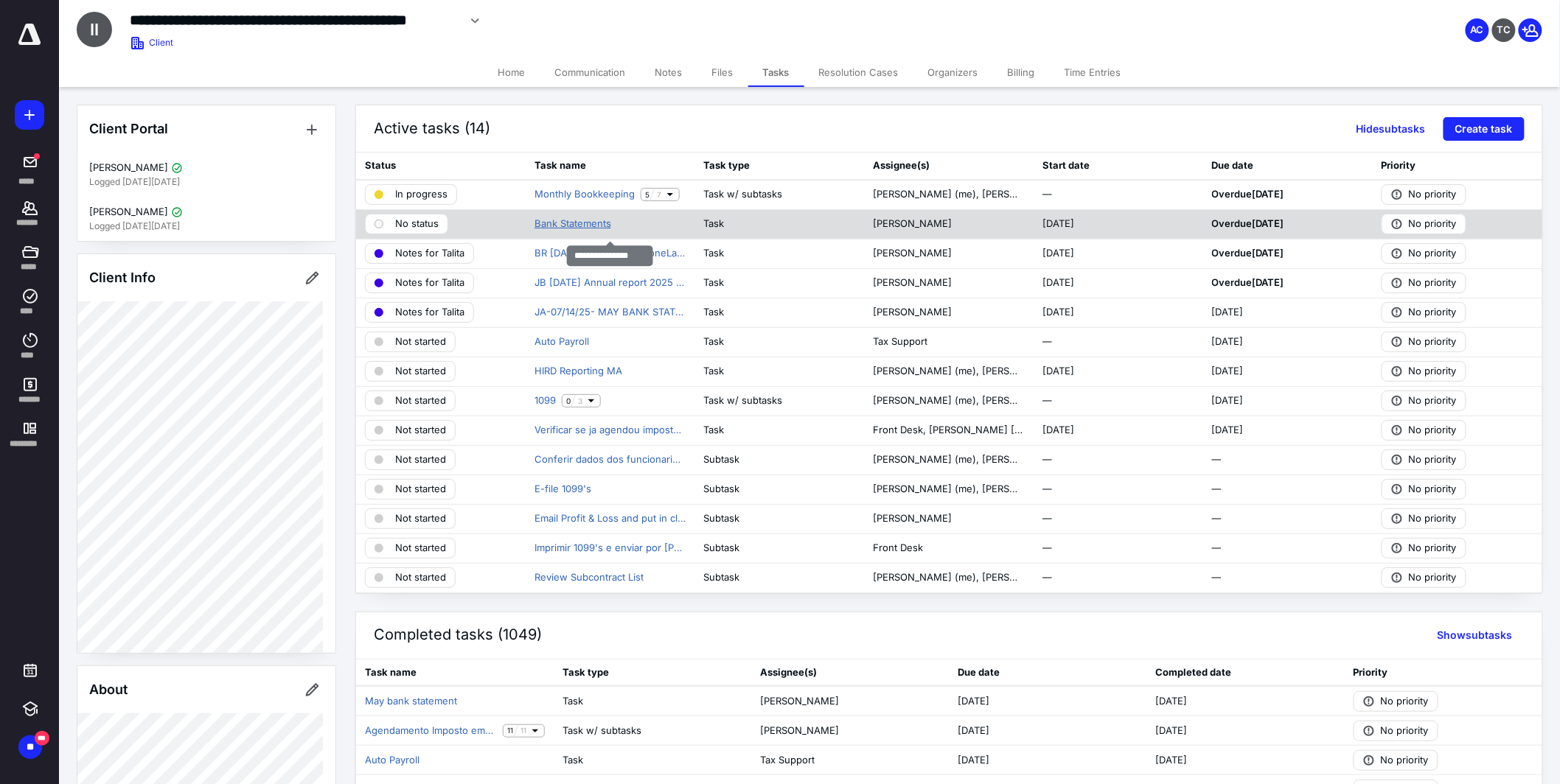 click on "Bank Statements" at bounding box center (573, 224) 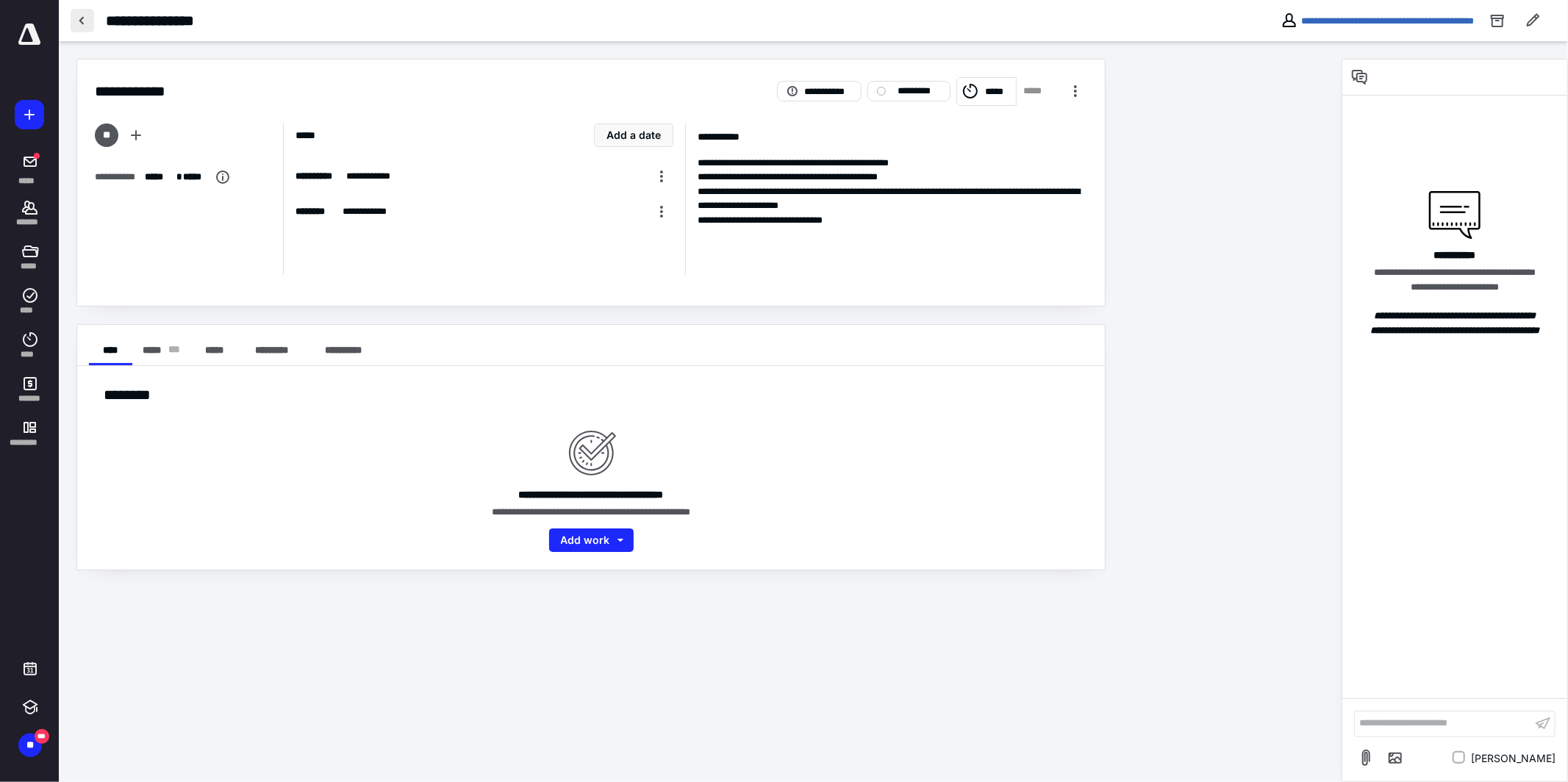 click at bounding box center (82, 21) 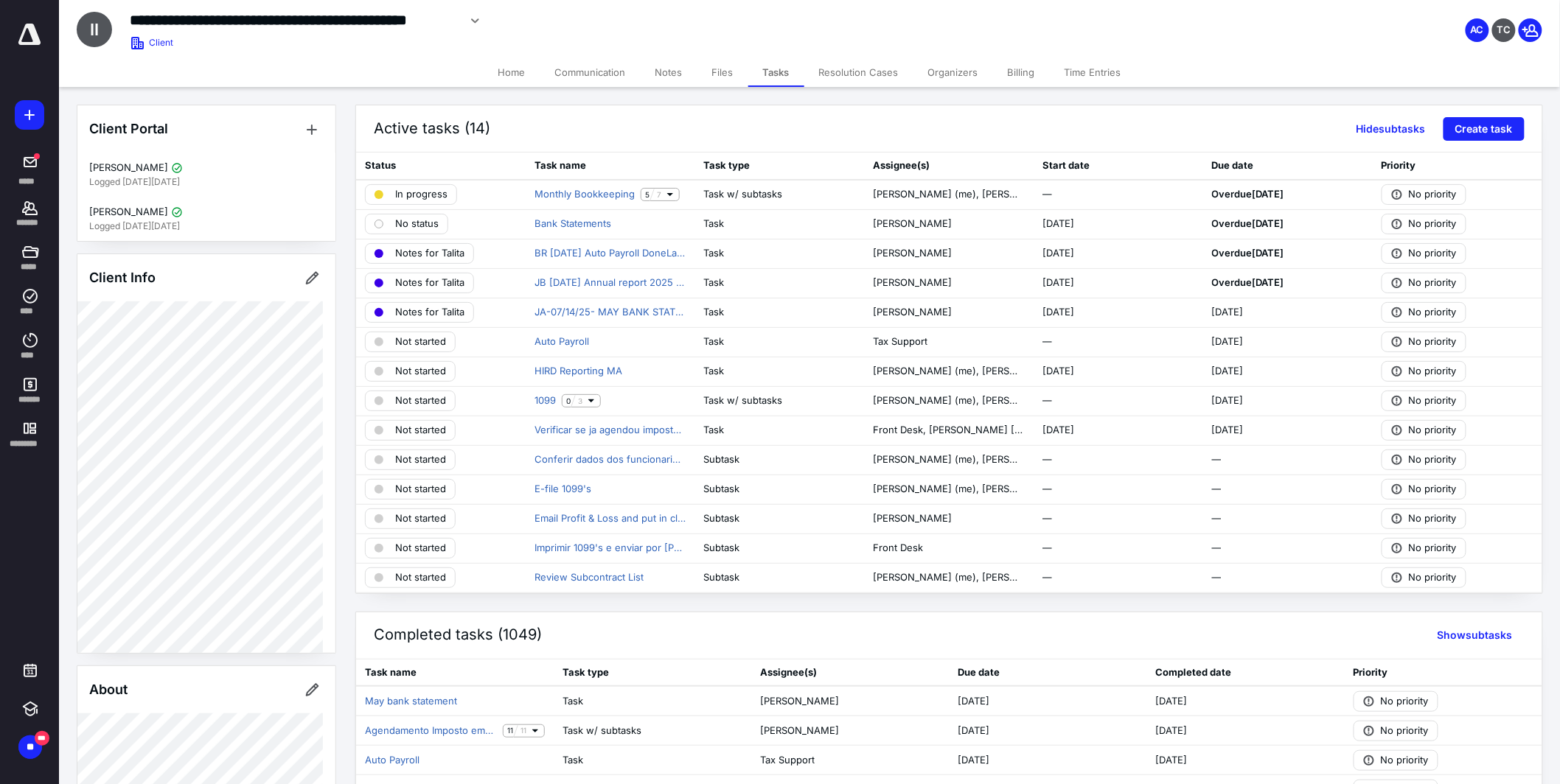click on "Files" at bounding box center [722, 72] 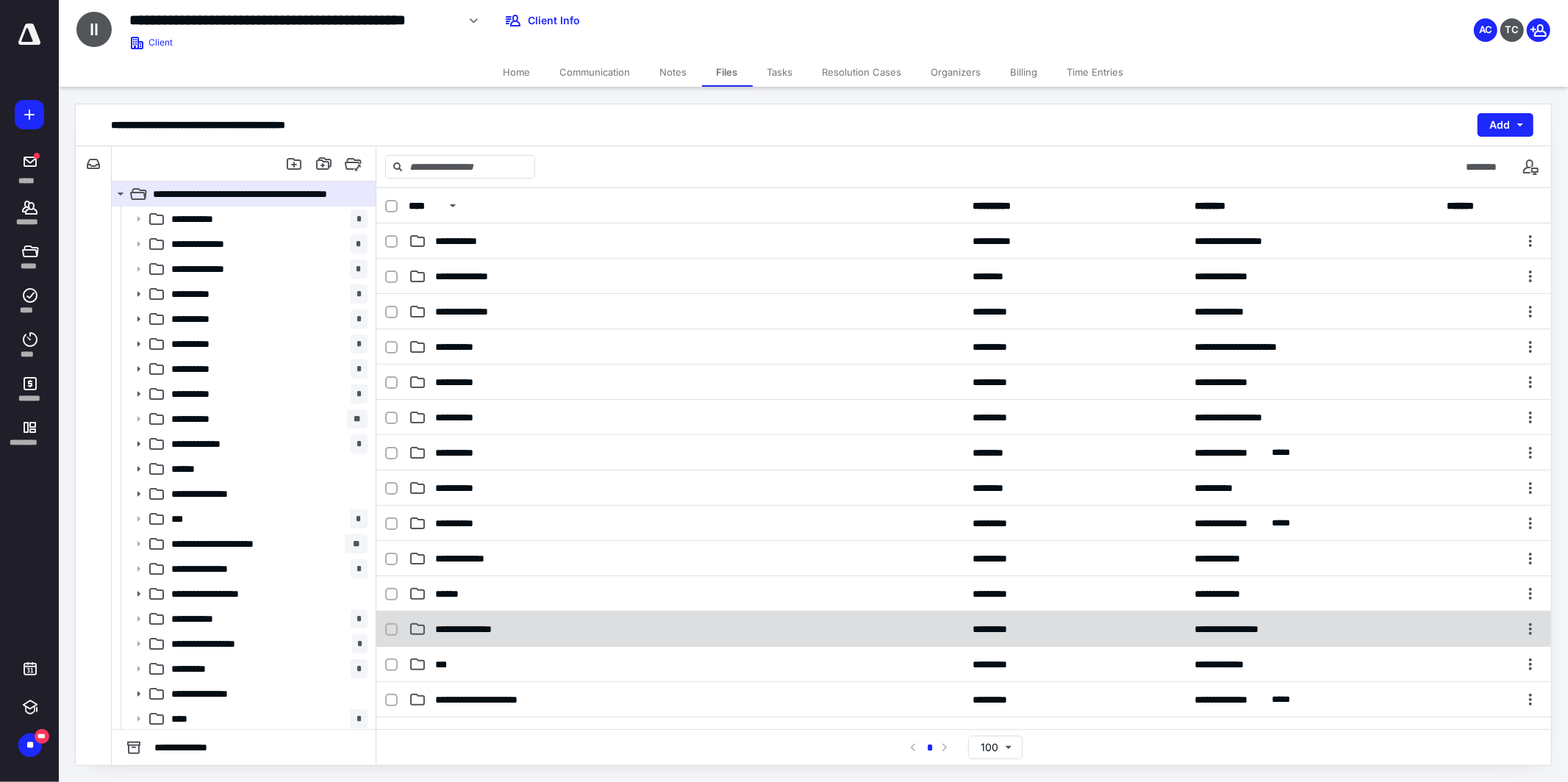 click on "**********" at bounding box center [476, 629] 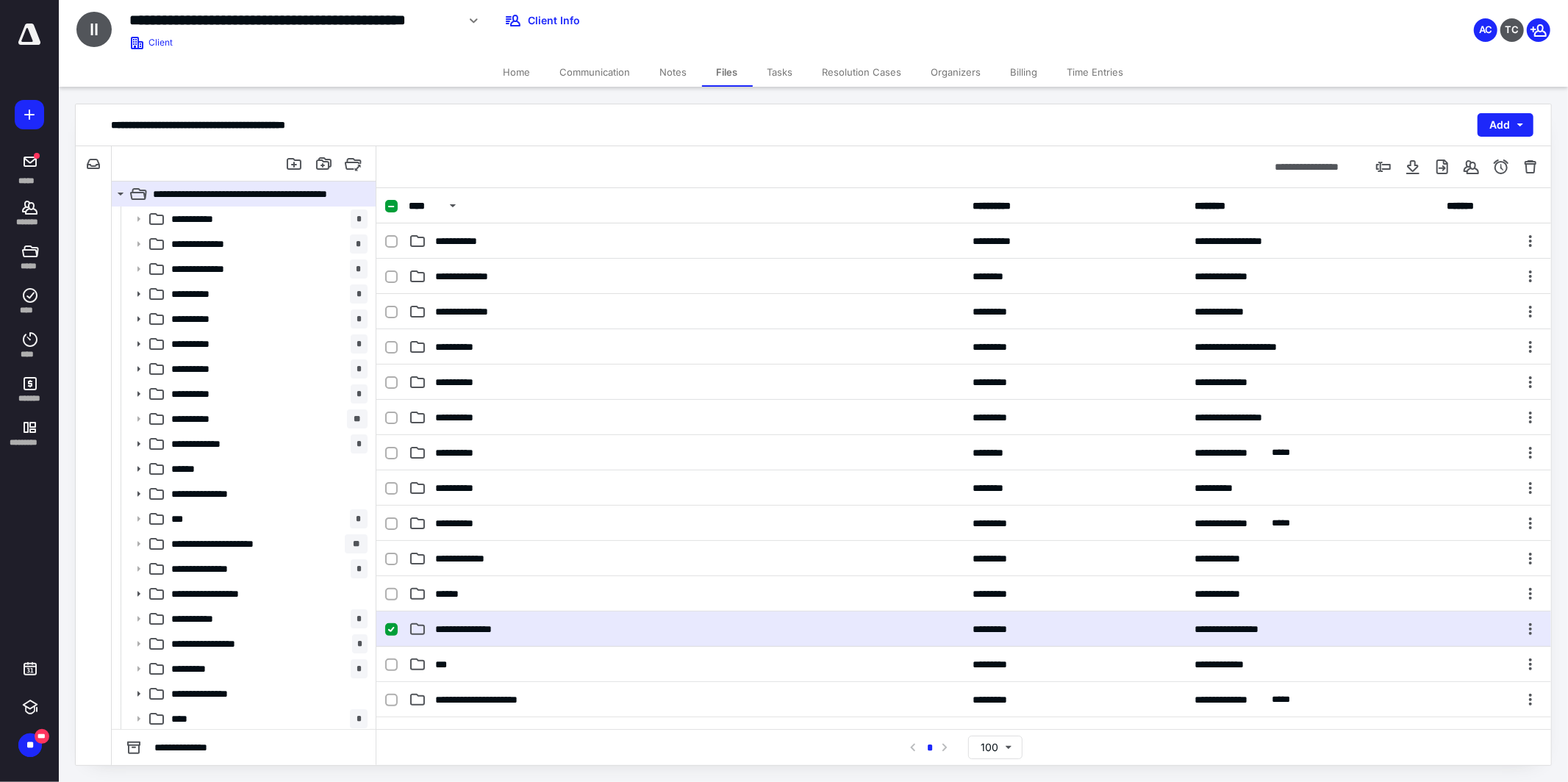 click on "**********" at bounding box center [964, 629] 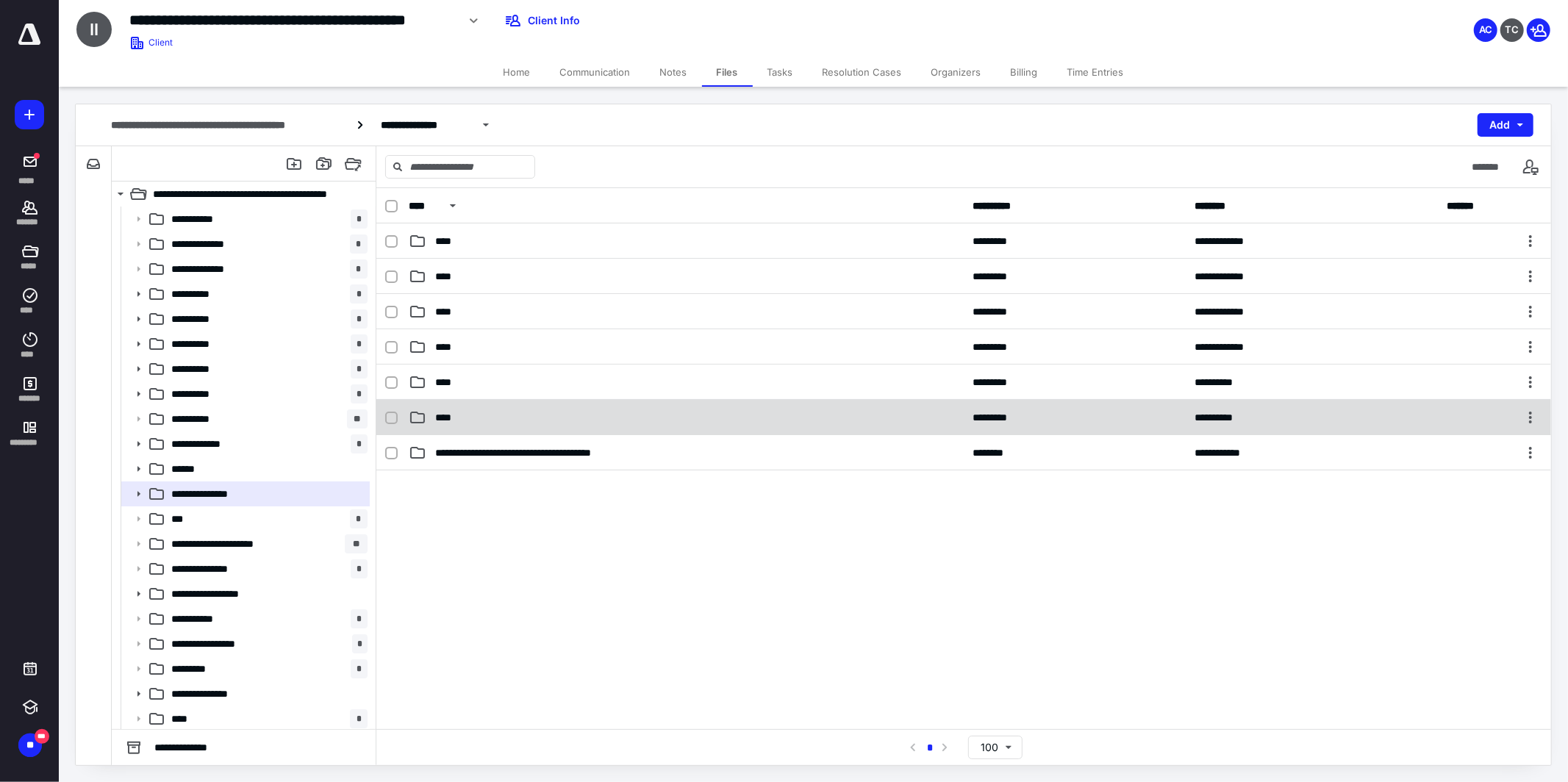 click on "****" at bounding box center [686, 417] 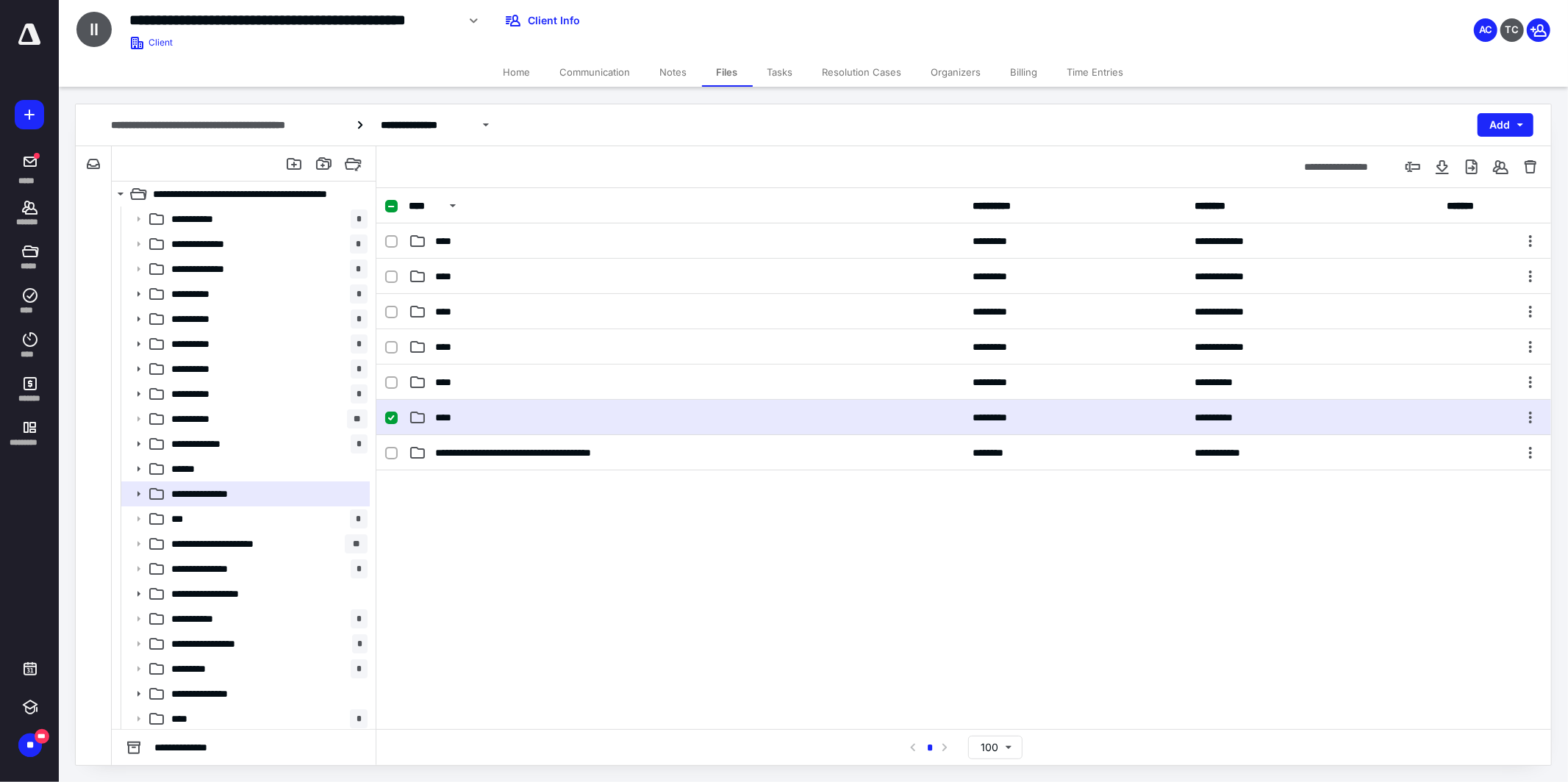 click on "****" at bounding box center [686, 417] 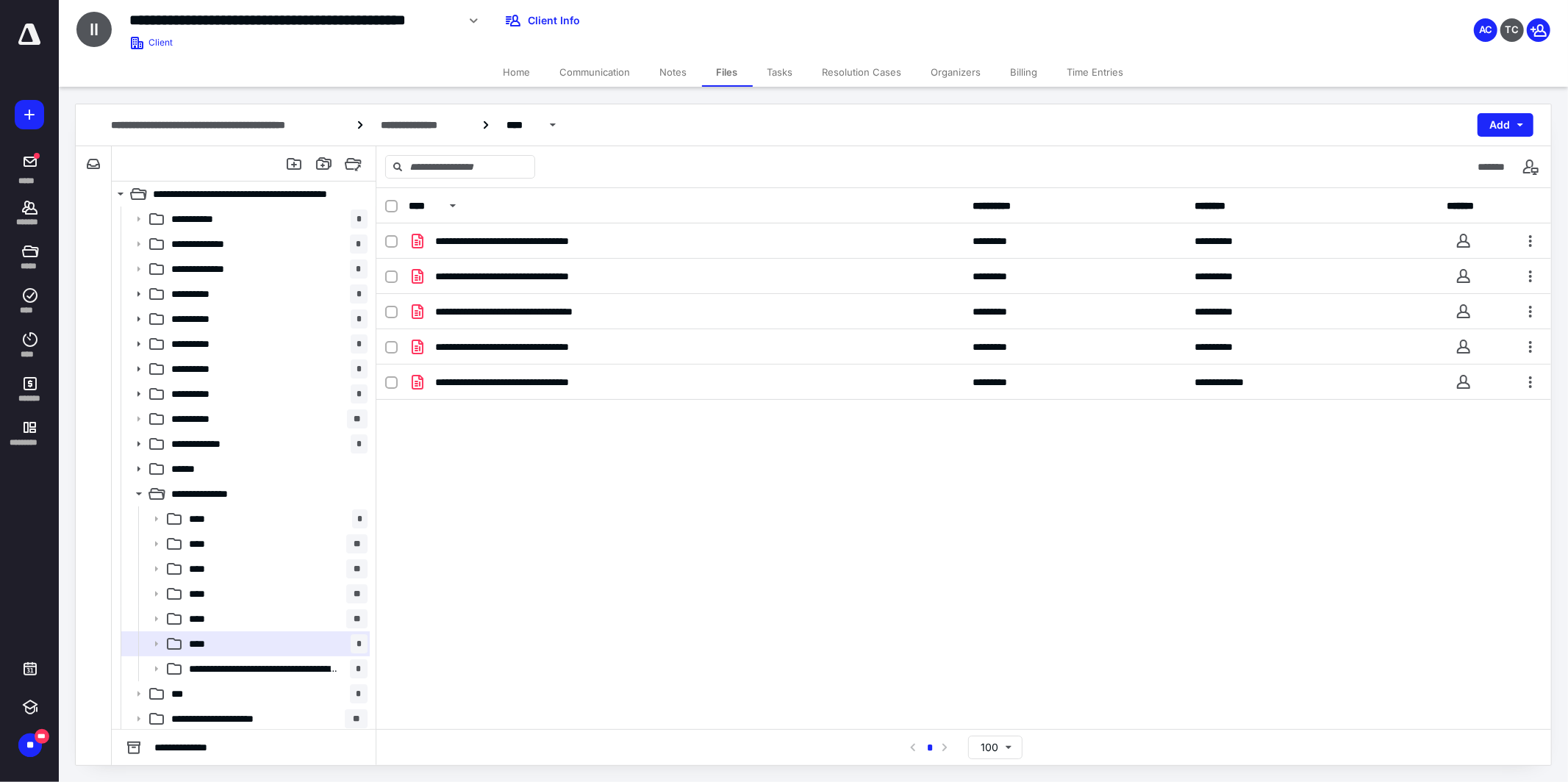 click on "Notes" at bounding box center [673, 72] 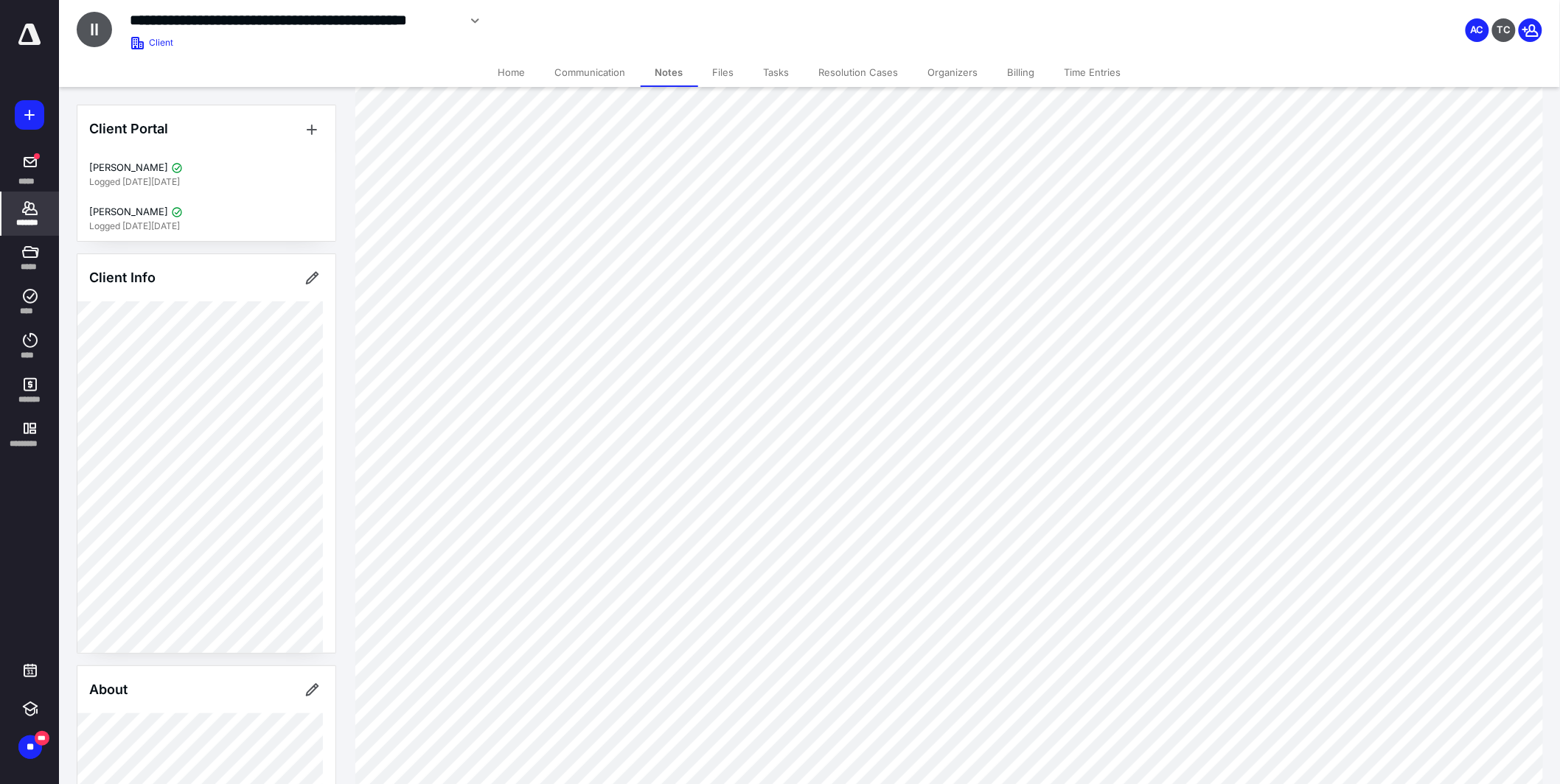 scroll, scrollTop: 1691, scrollLeft: 0, axis: vertical 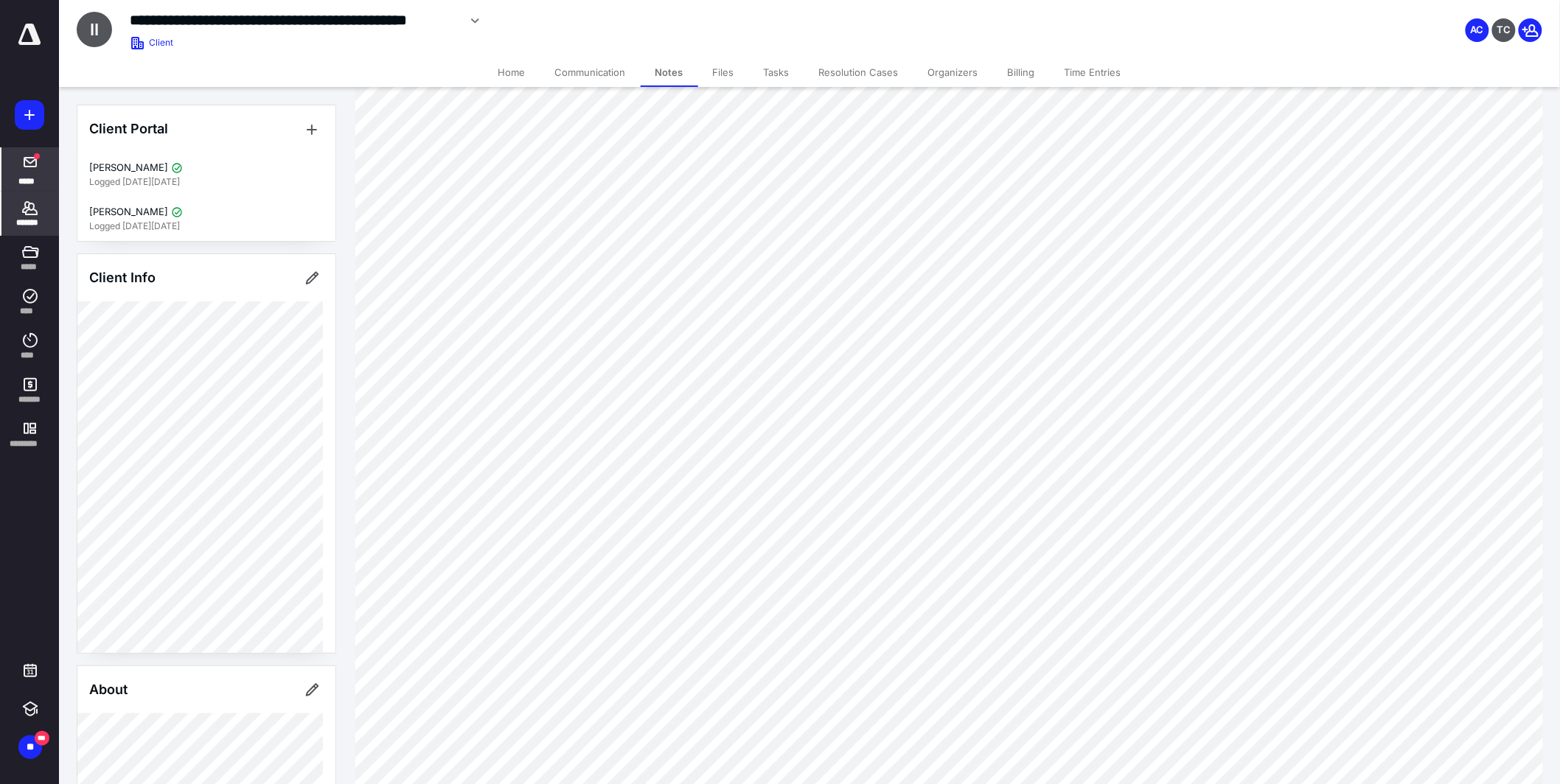 drag, startPoint x: 35, startPoint y: 185, endPoint x: 25, endPoint y: 189, distance: 10.77033 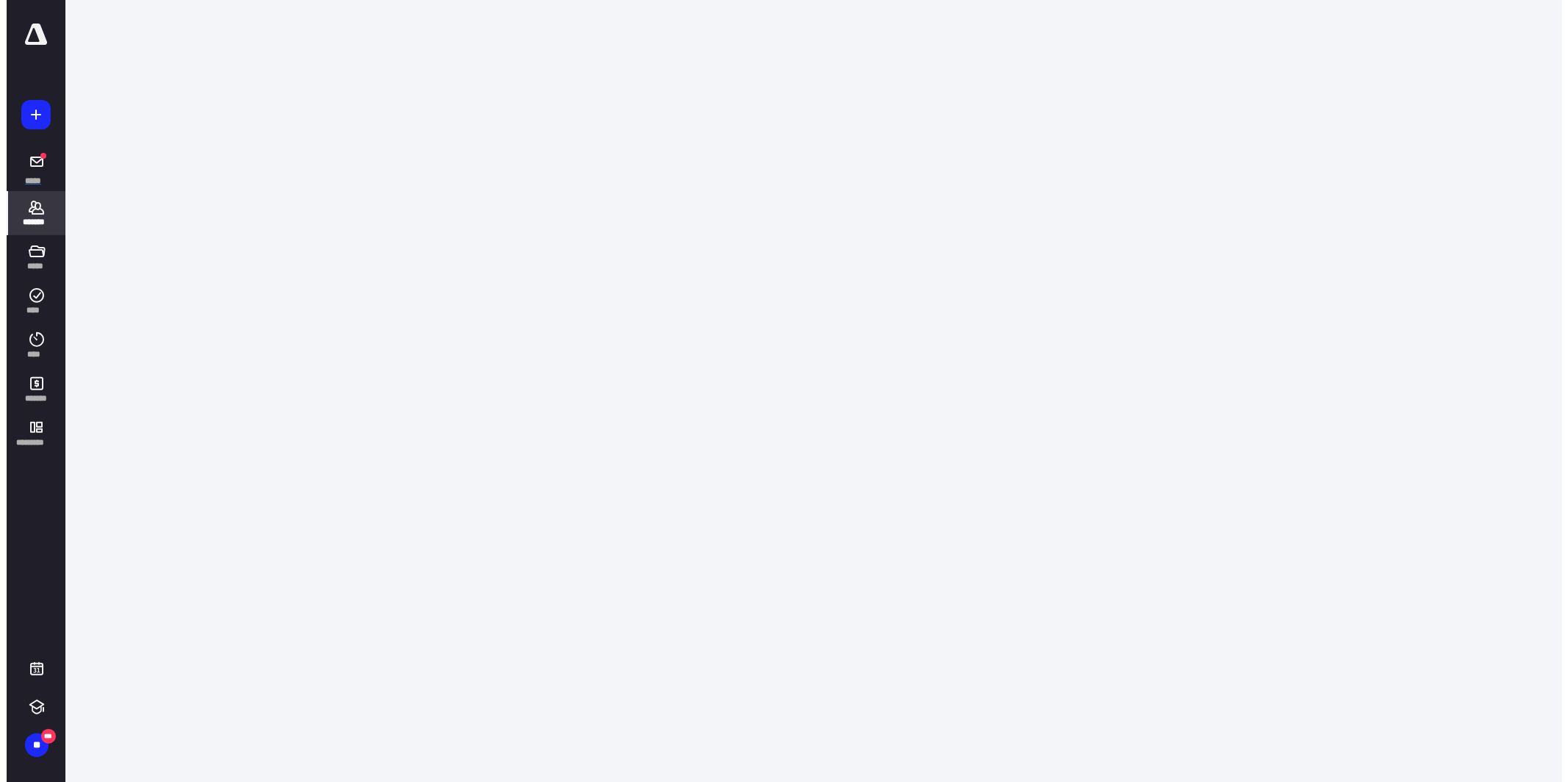scroll, scrollTop: 0, scrollLeft: 0, axis: both 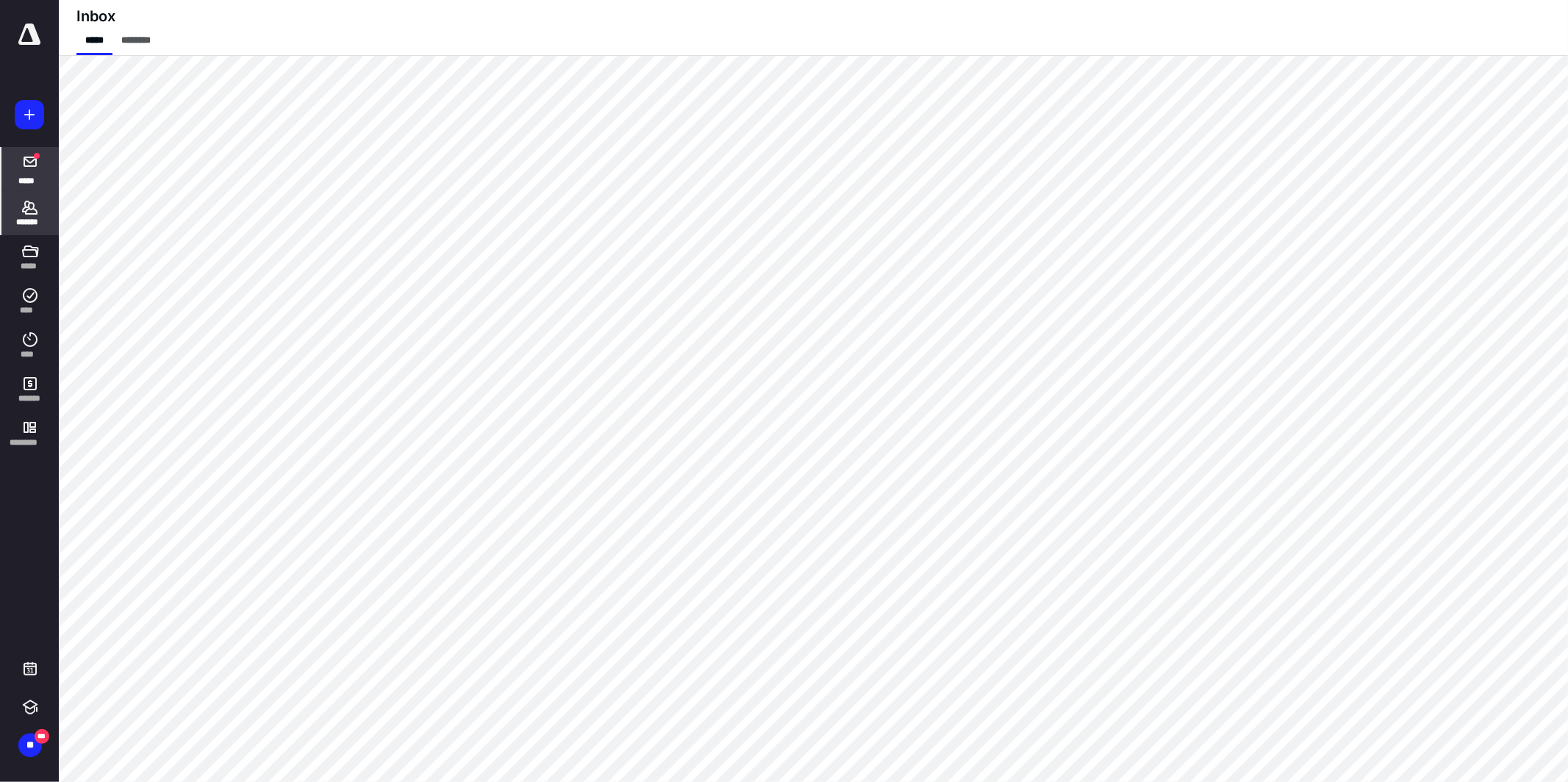 click 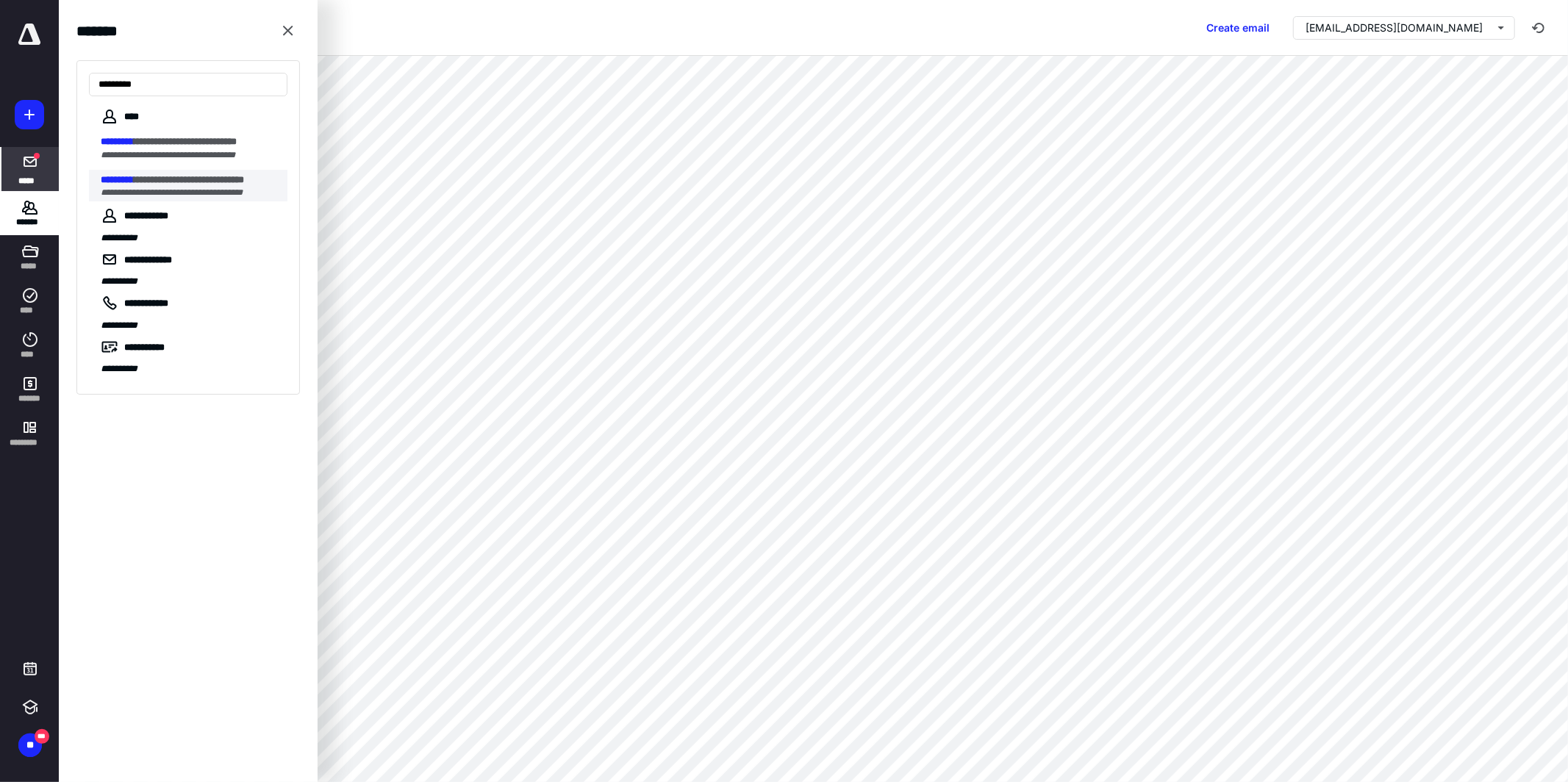 type on "*********" 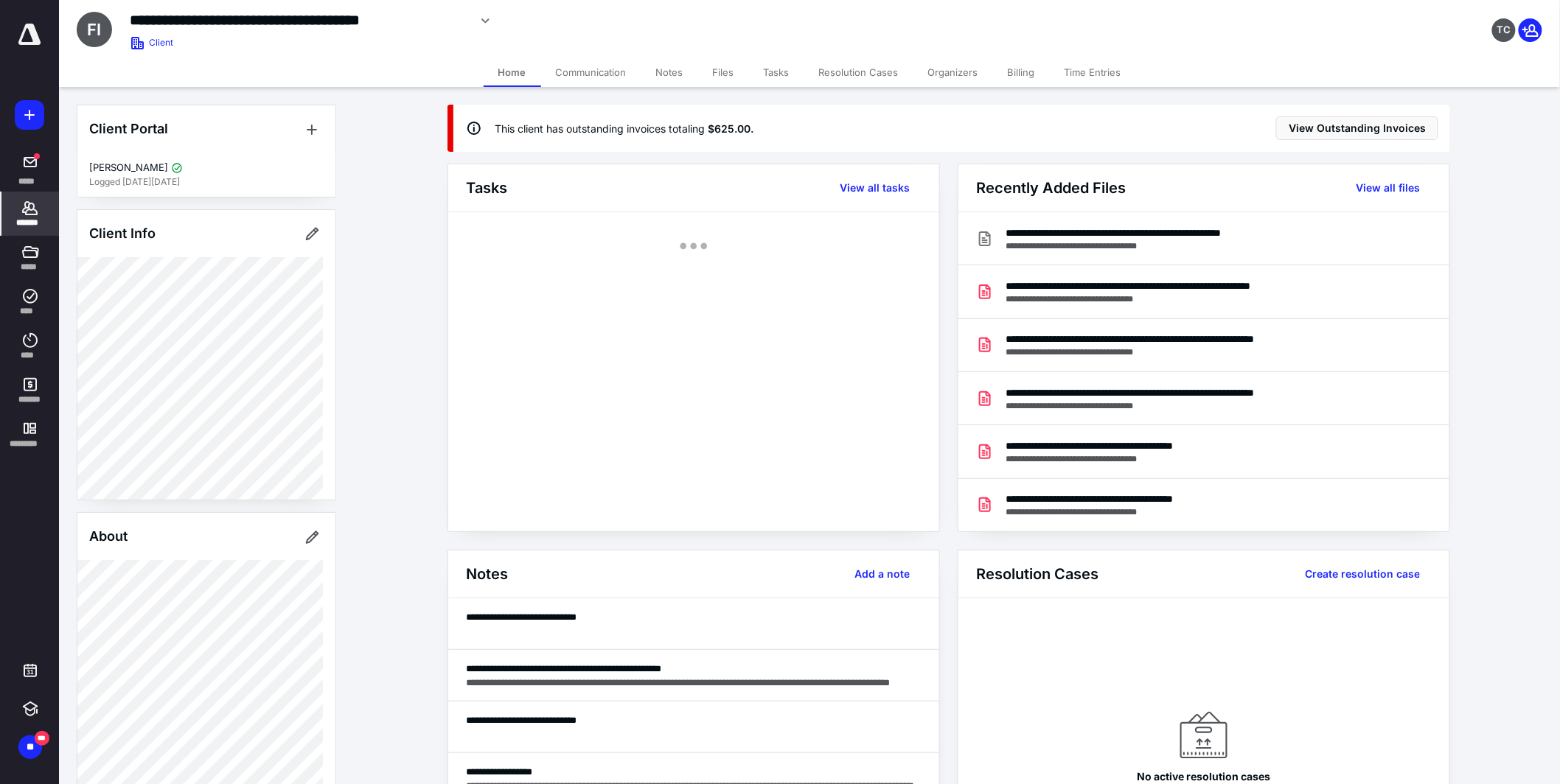 click on "Billing" at bounding box center [1021, 72] 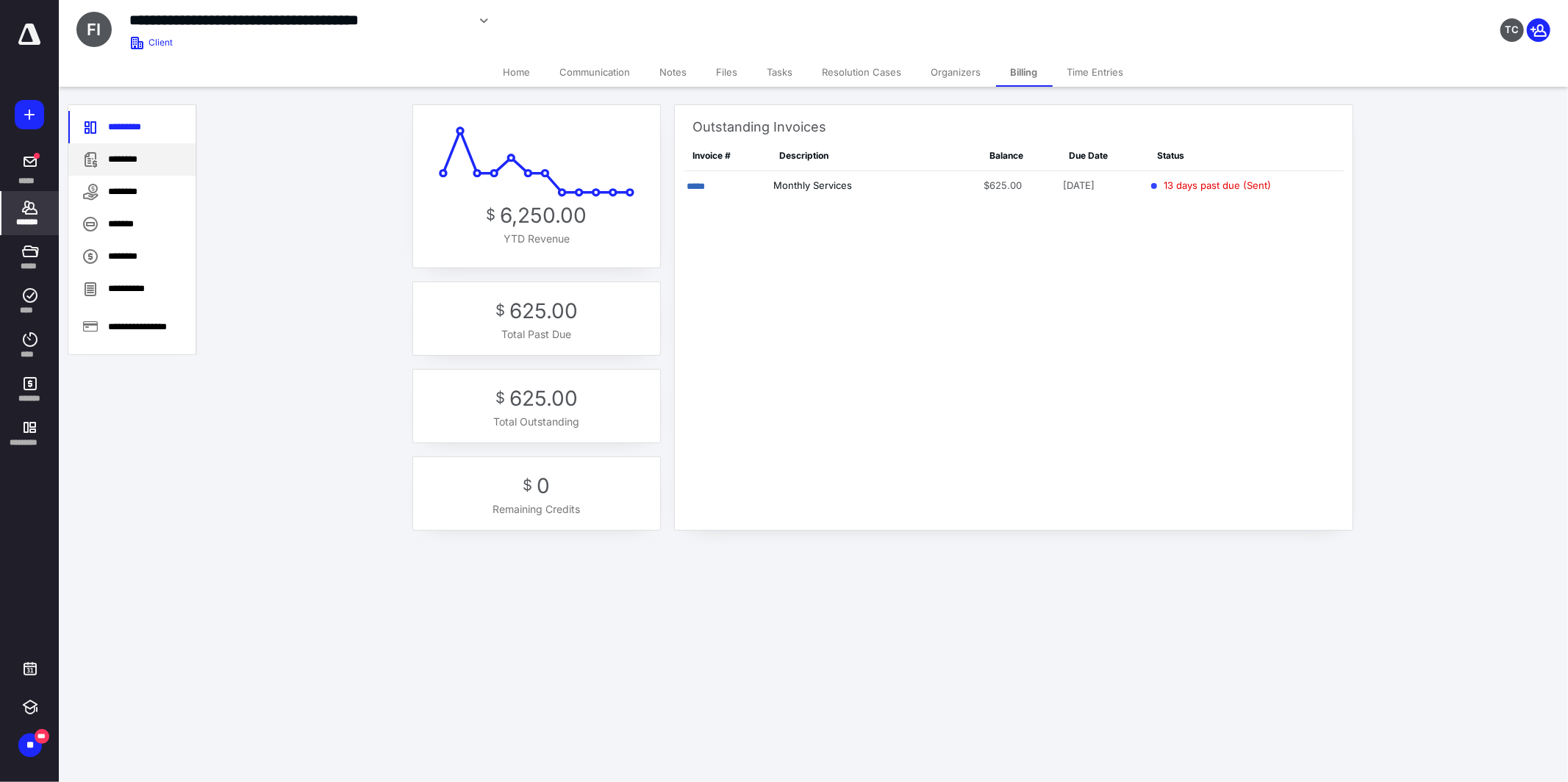 click on "********" at bounding box center (132, 159) 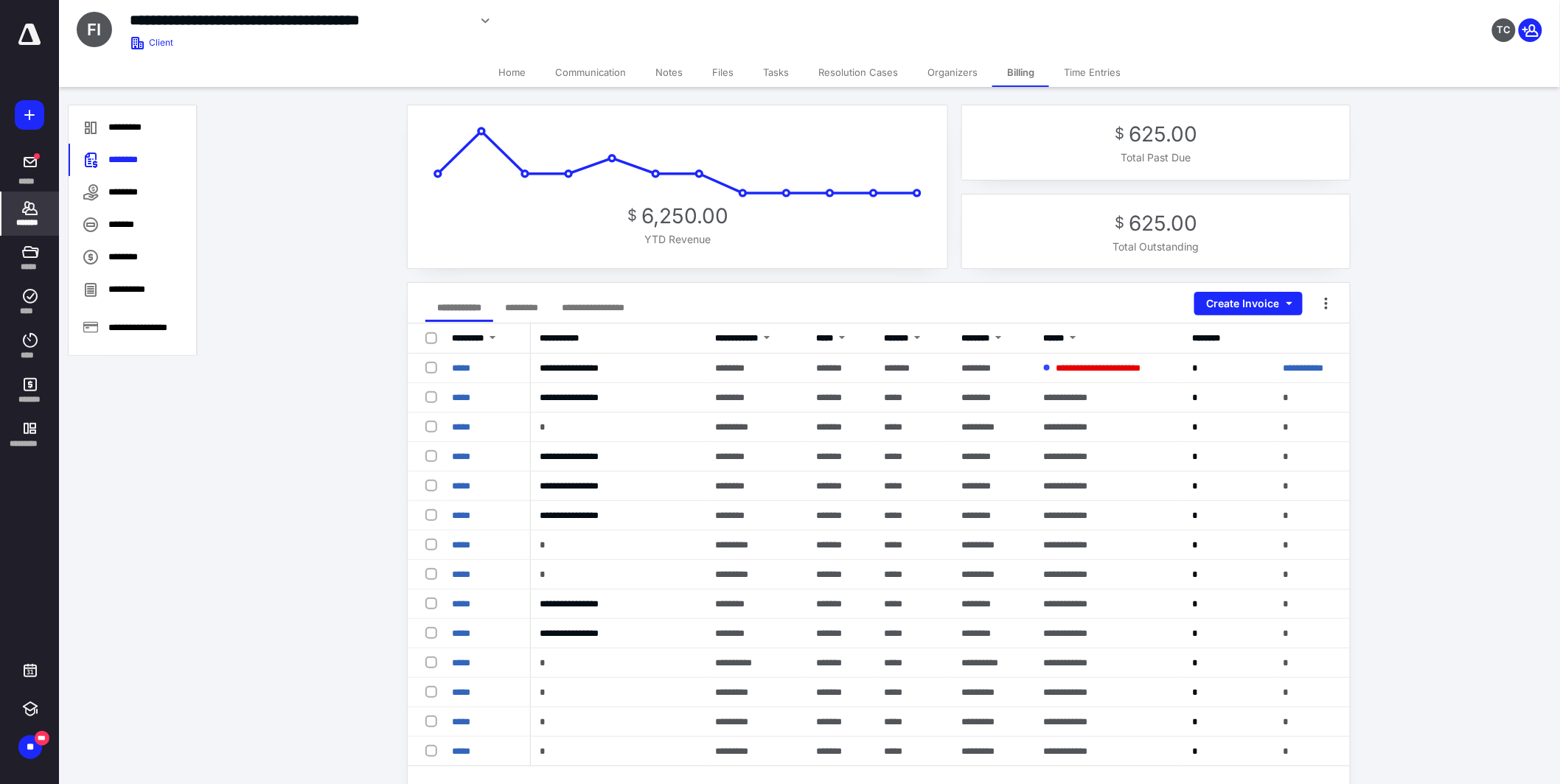 click on "*********" at bounding box center [521, 307] 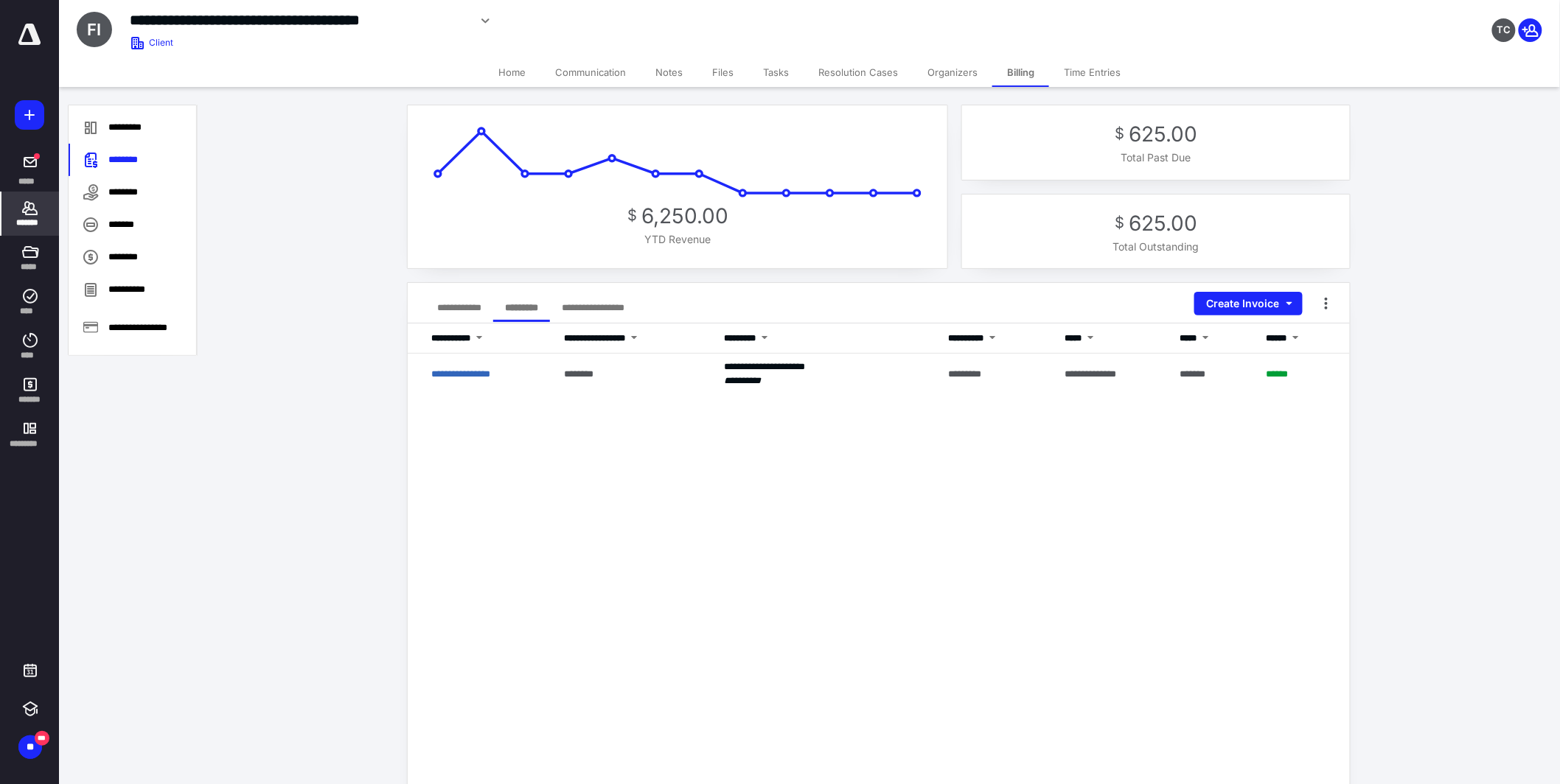 click on "**********" at bounding box center (459, 307) 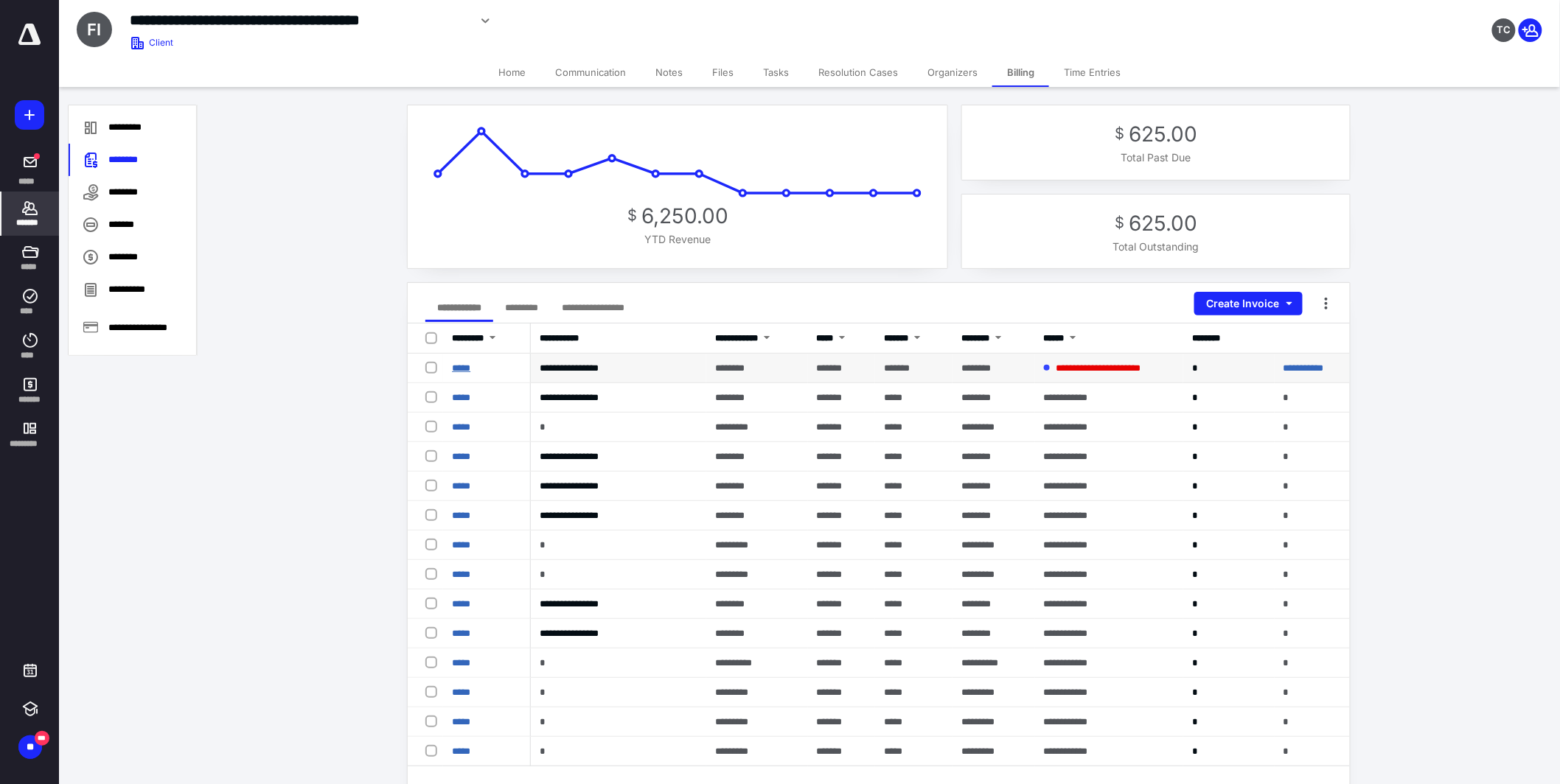 click on "*****" at bounding box center (461, 368) 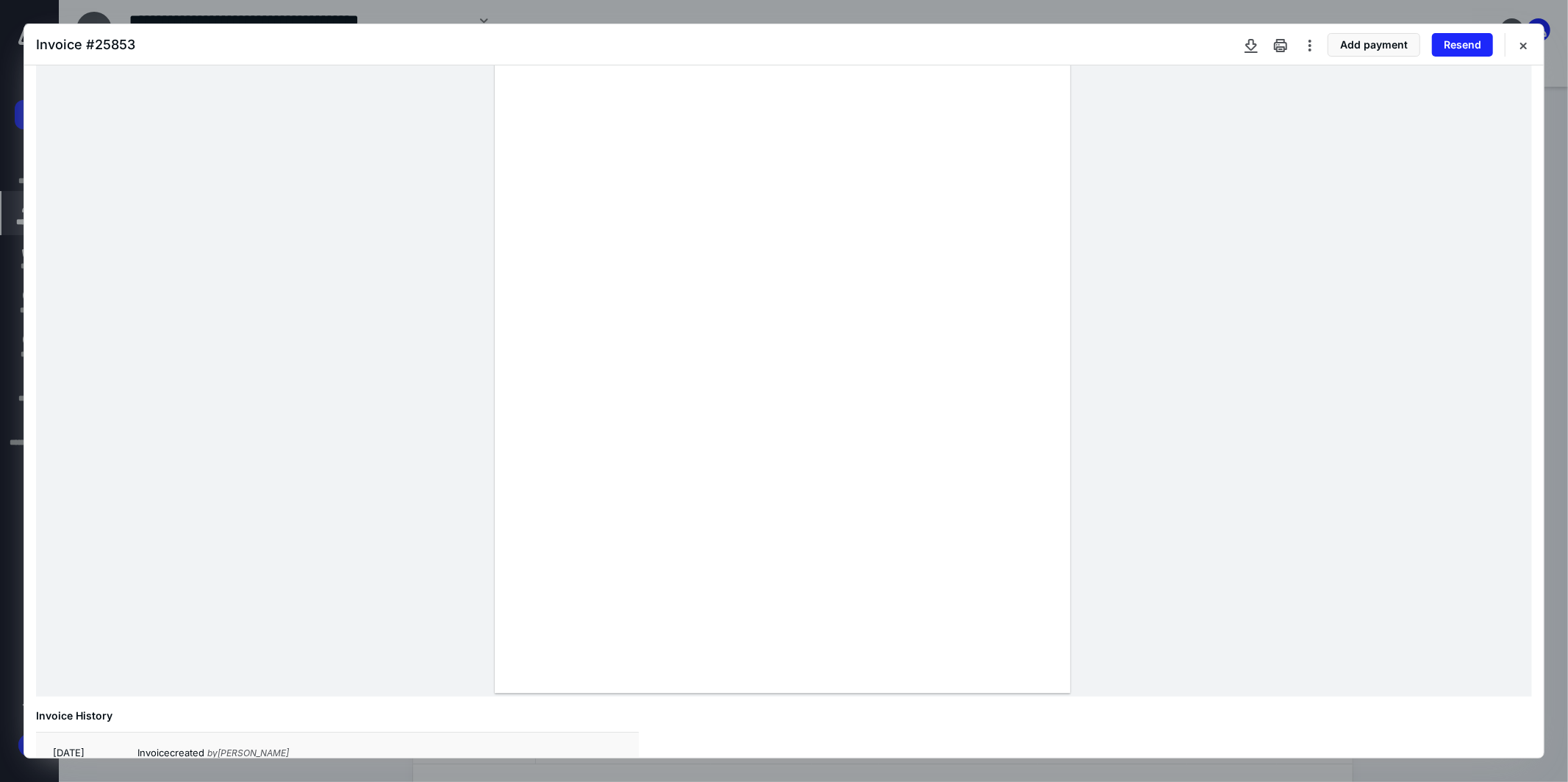 scroll, scrollTop: 93, scrollLeft: 0, axis: vertical 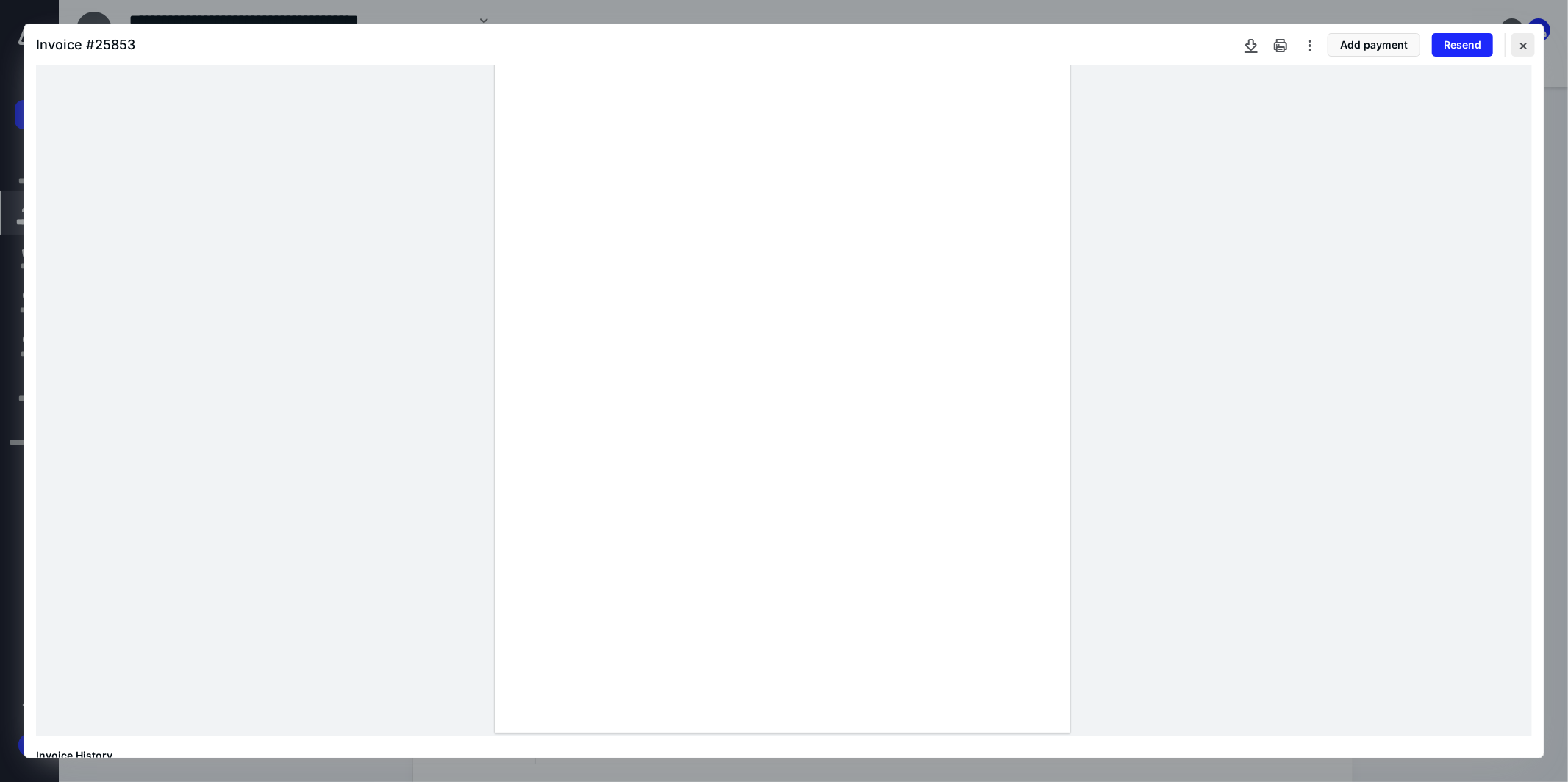 click at bounding box center [1523, 45] 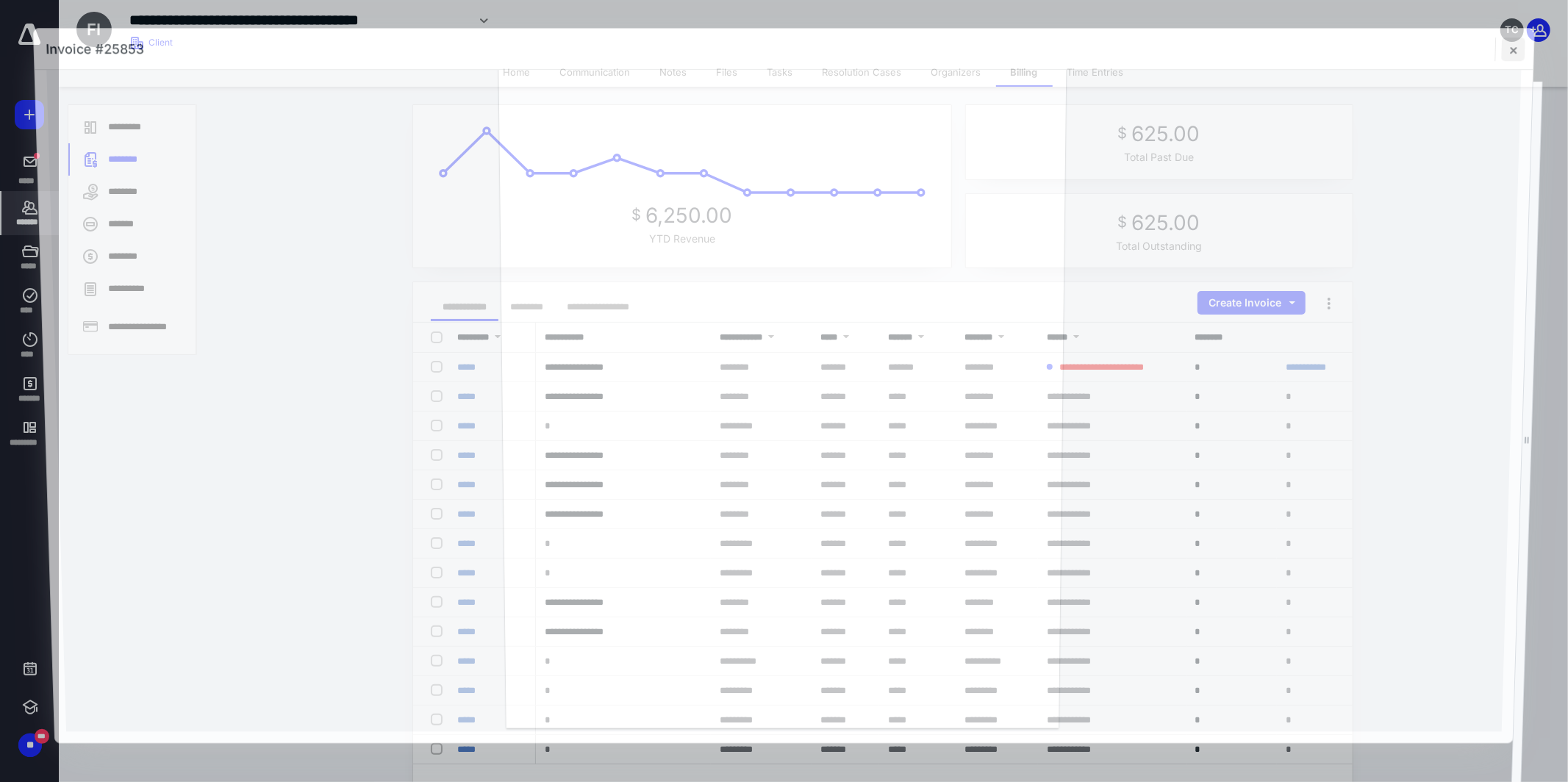 scroll, scrollTop: 83, scrollLeft: 0, axis: vertical 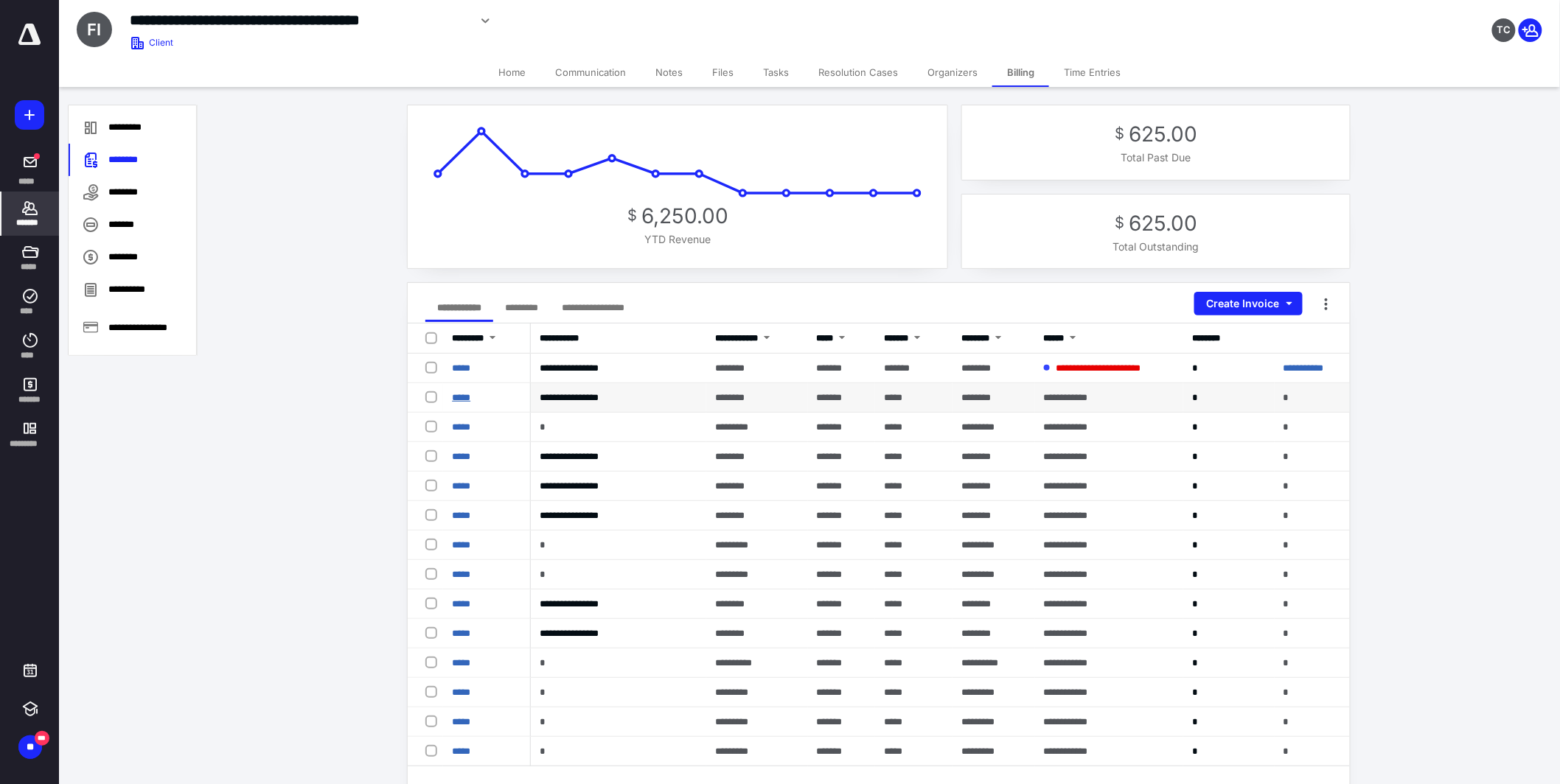 click on "*****" at bounding box center (461, 397) 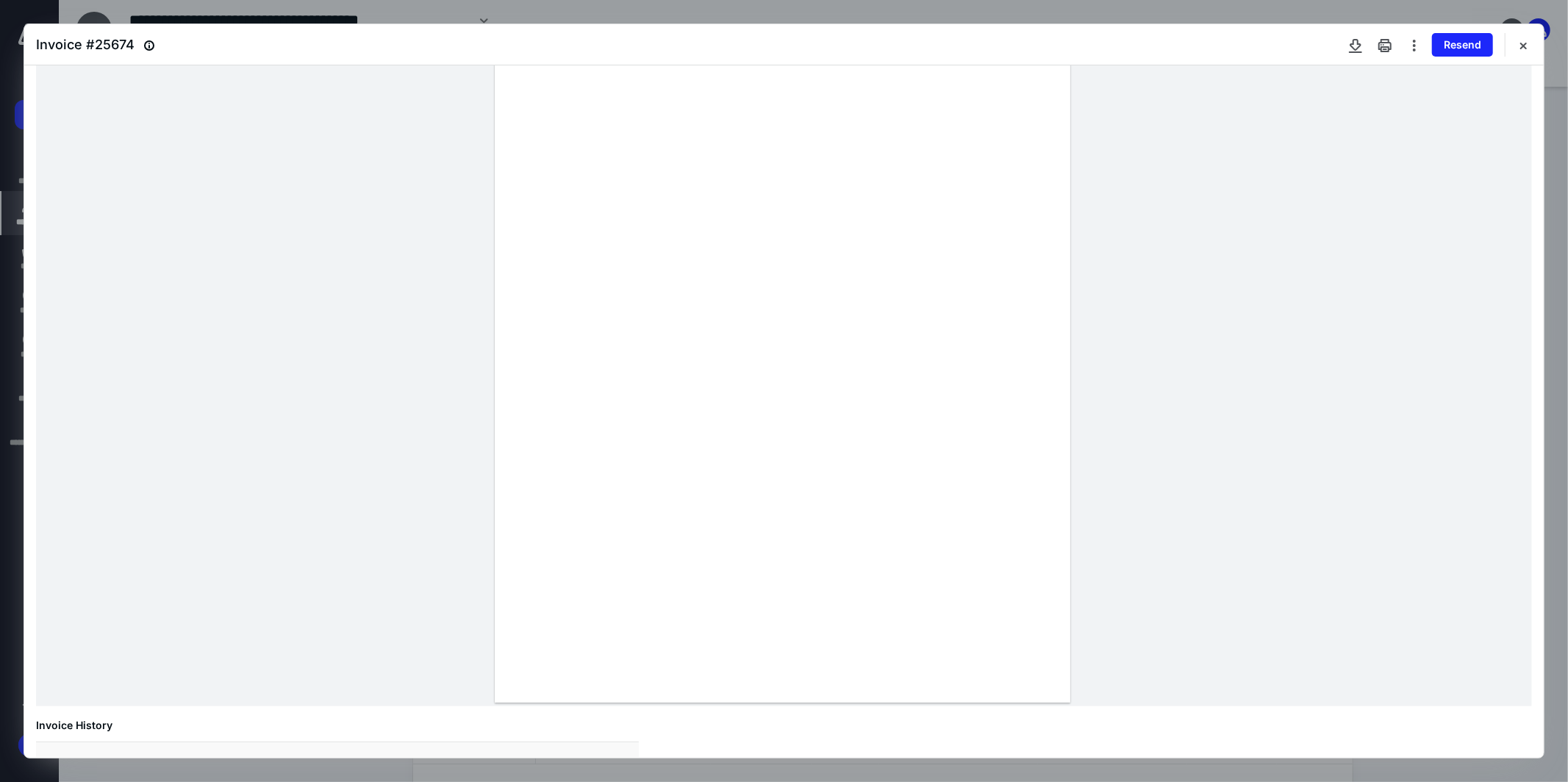 scroll, scrollTop: 240, scrollLeft: 0, axis: vertical 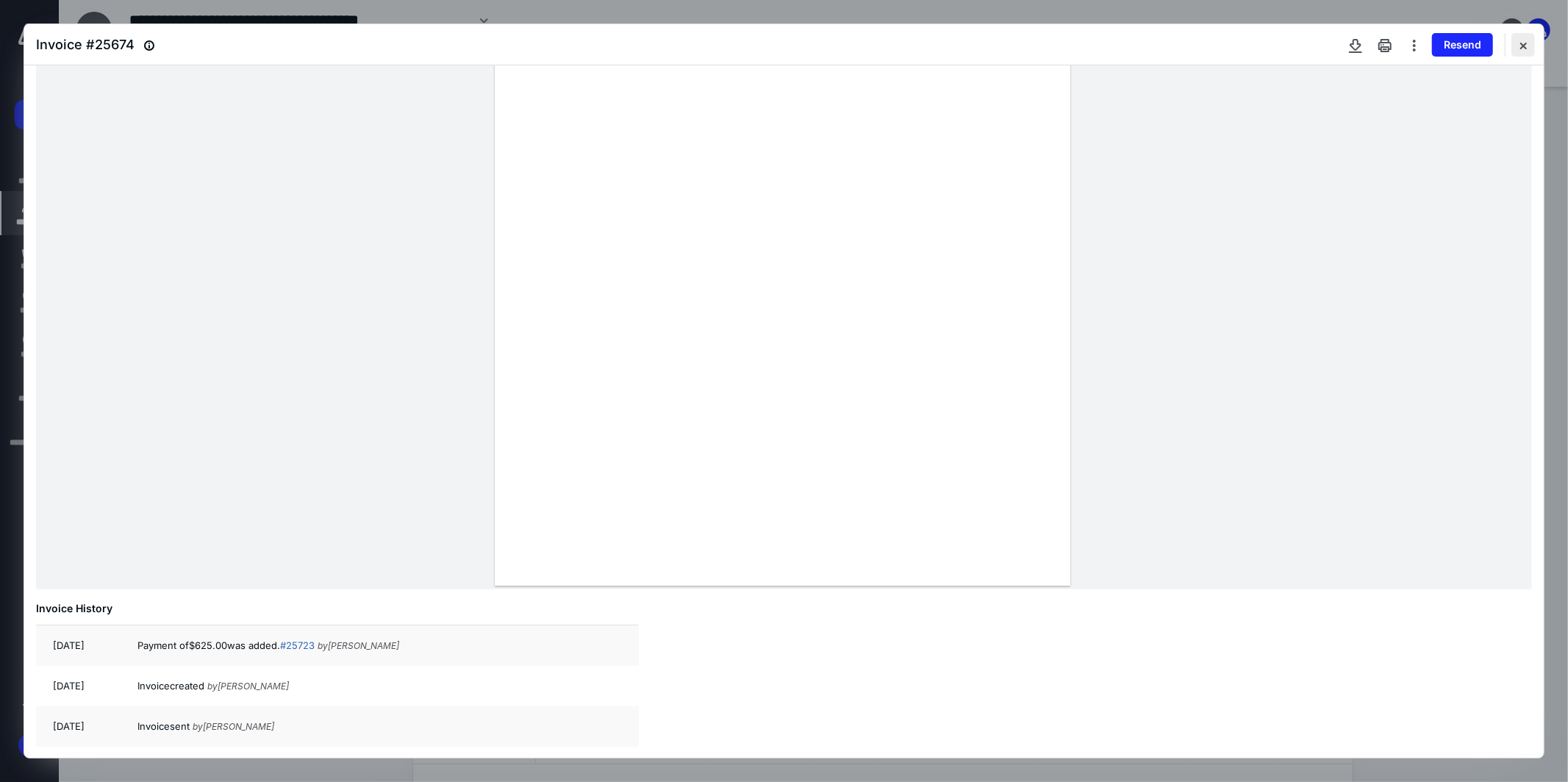 click at bounding box center [1523, 45] 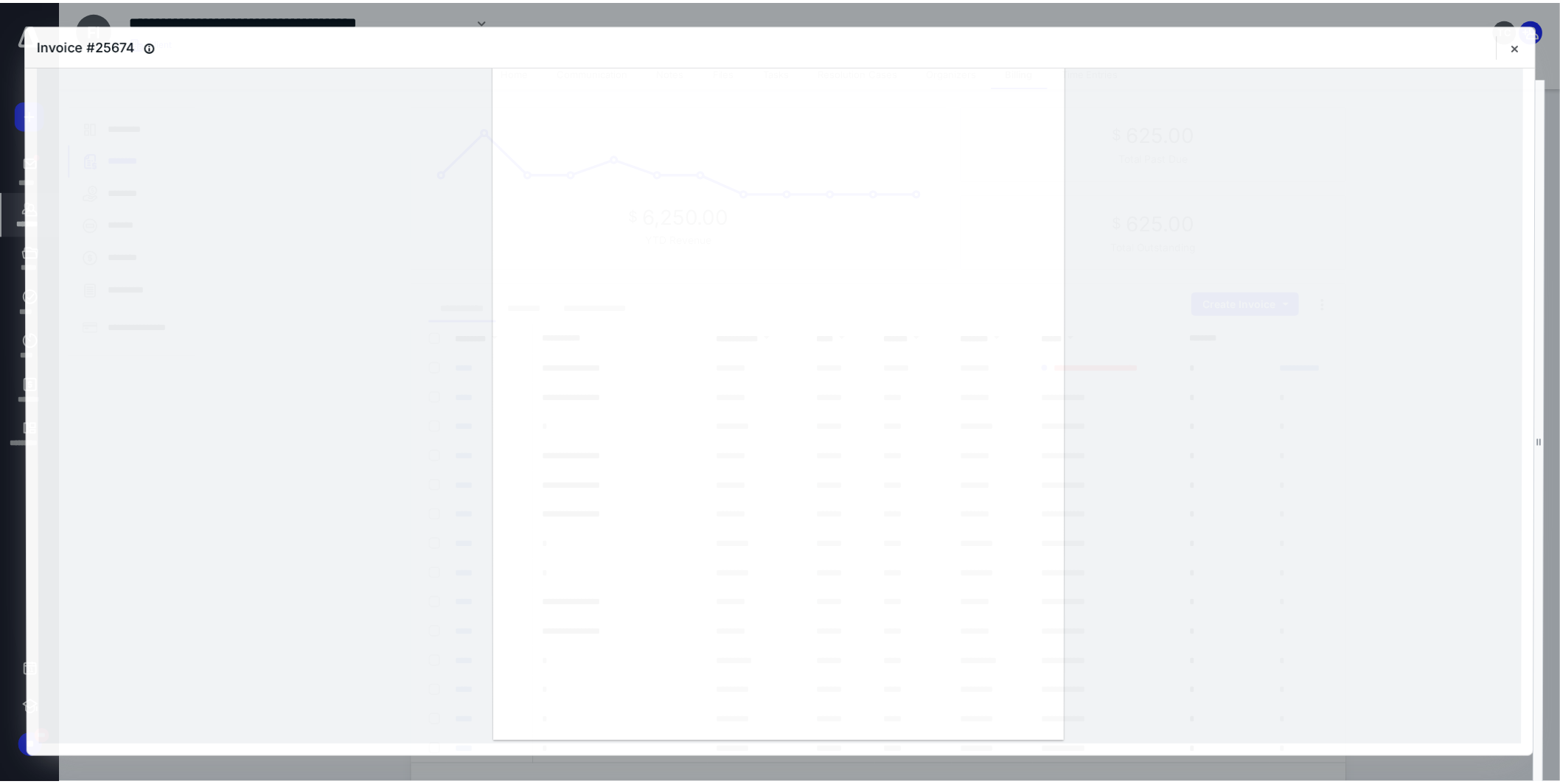 scroll, scrollTop: 83, scrollLeft: 0, axis: vertical 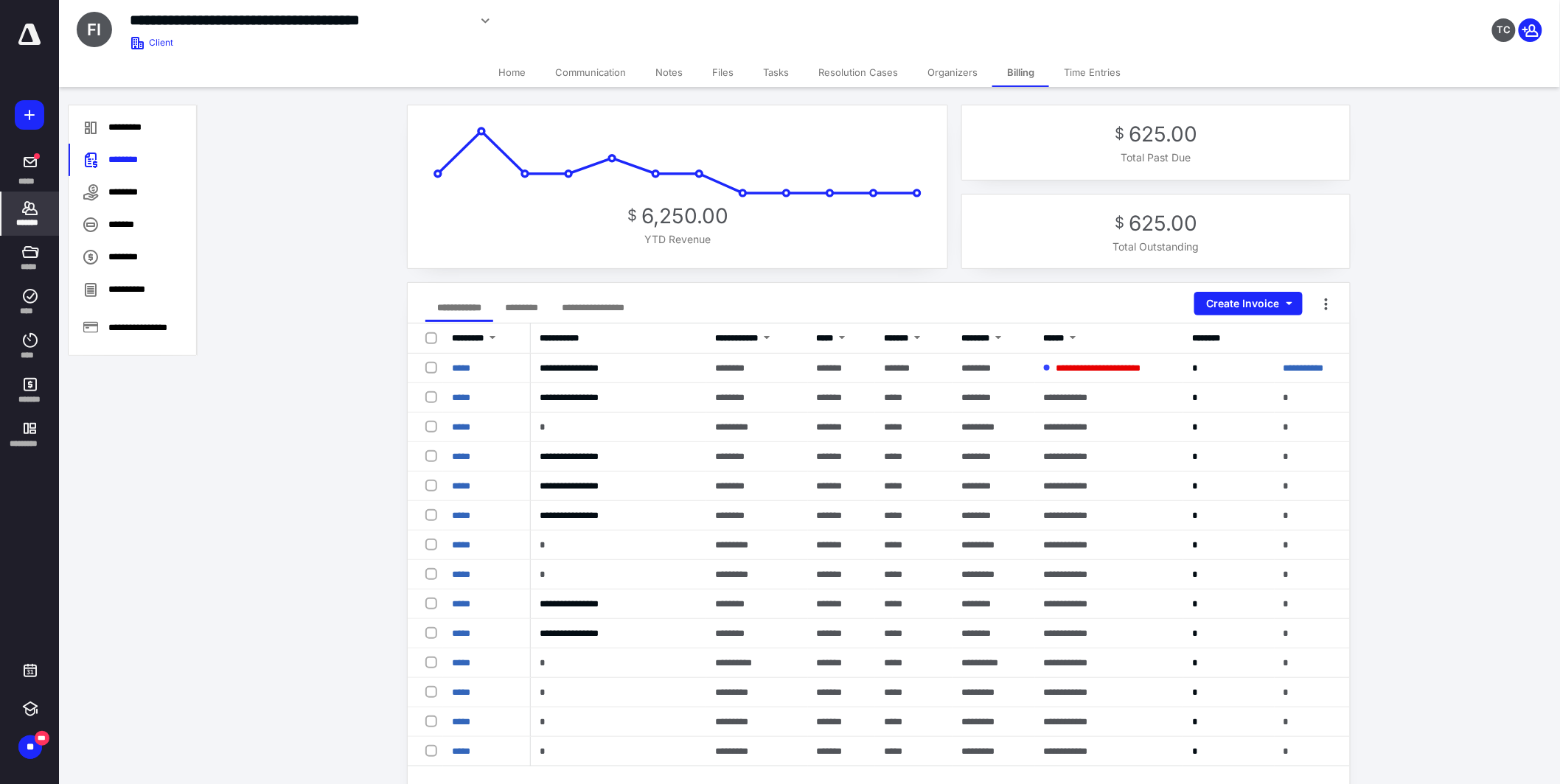 click on "Notes" at bounding box center [669, 72] 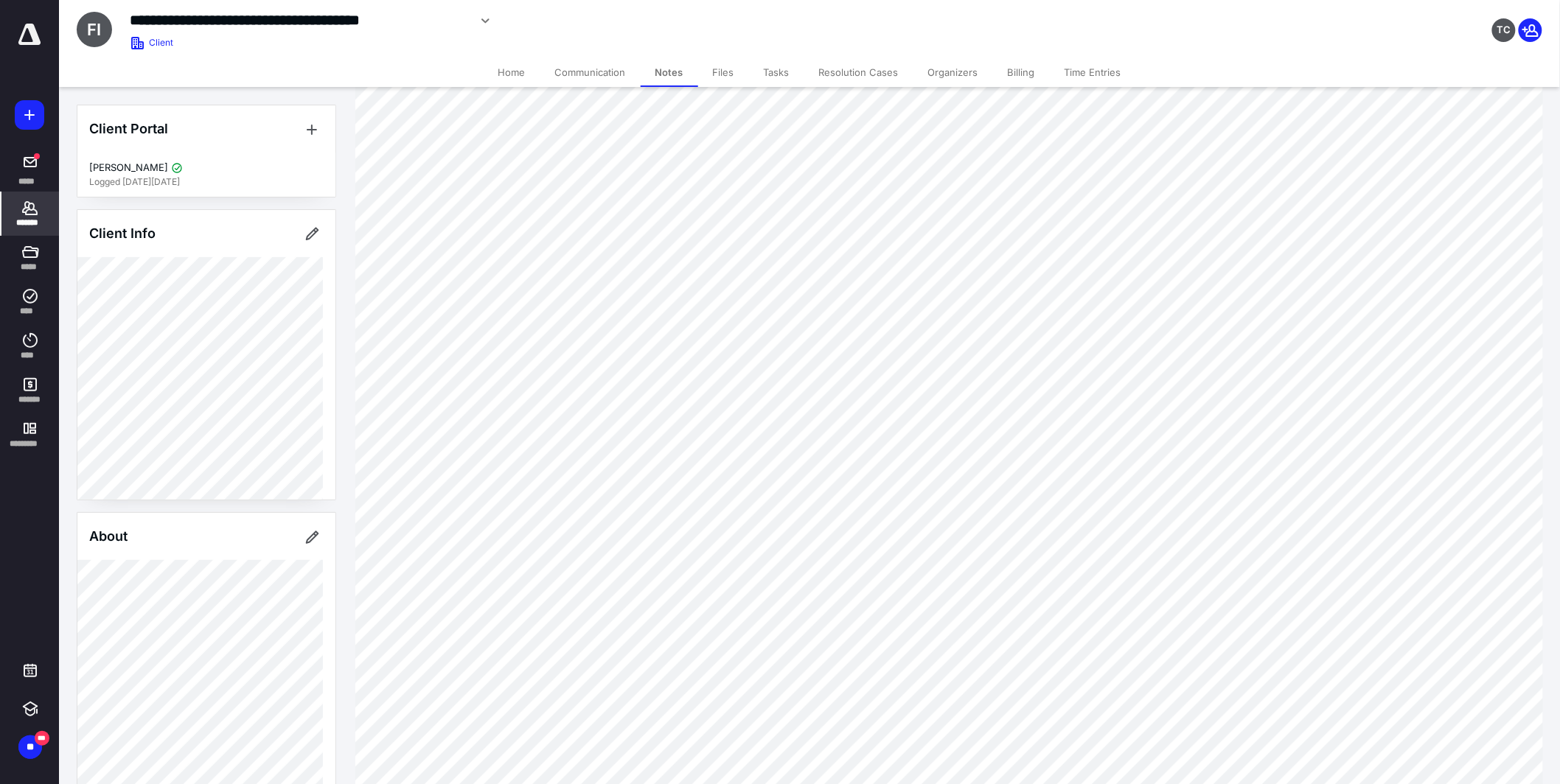 scroll, scrollTop: 1494, scrollLeft: 0, axis: vertical 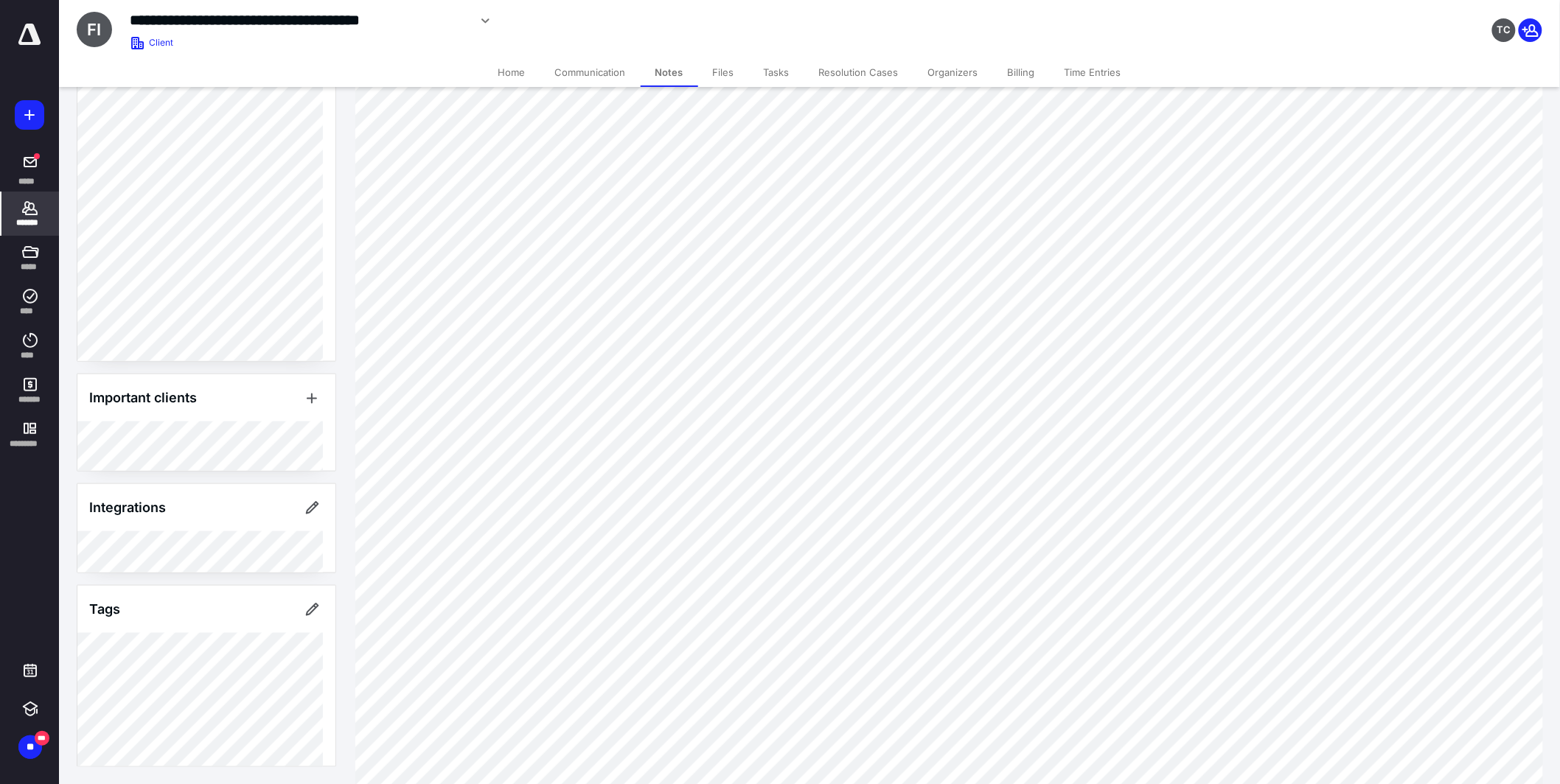 click on "*******" at bounding box center (30, 214) 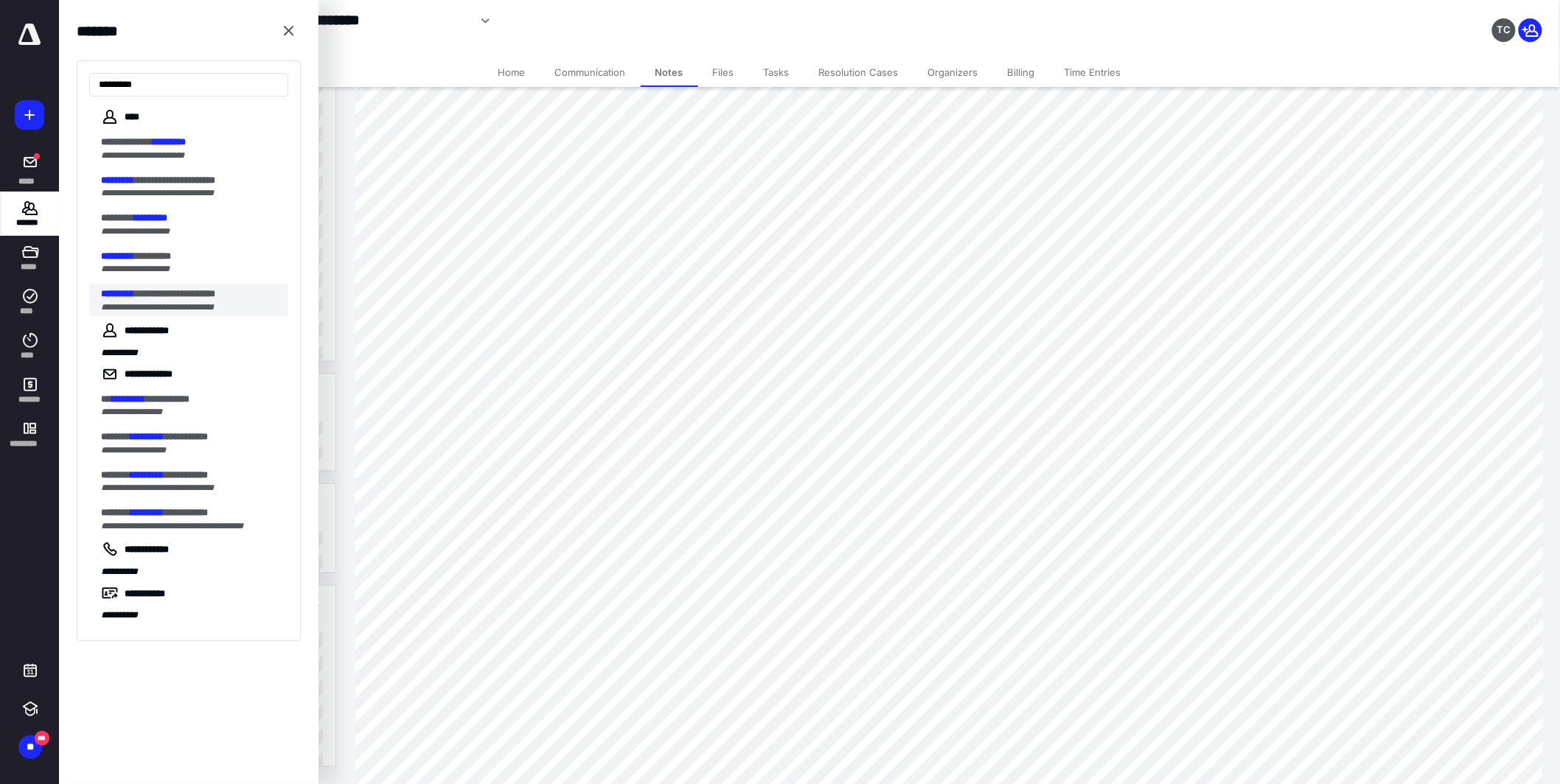 type on "*********" 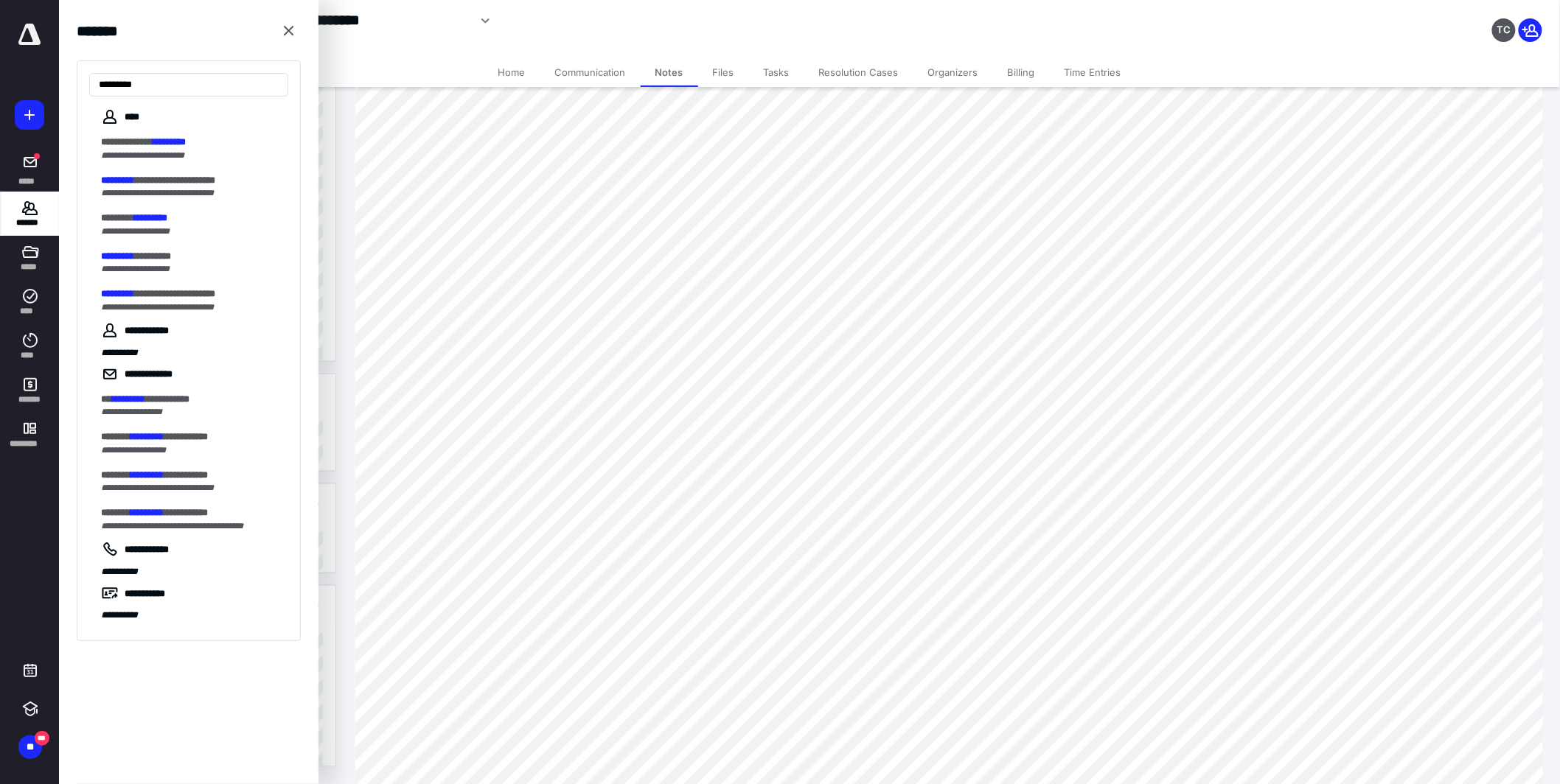 scroll, scrollTop: 0, scrollLeft: 0, axis: both 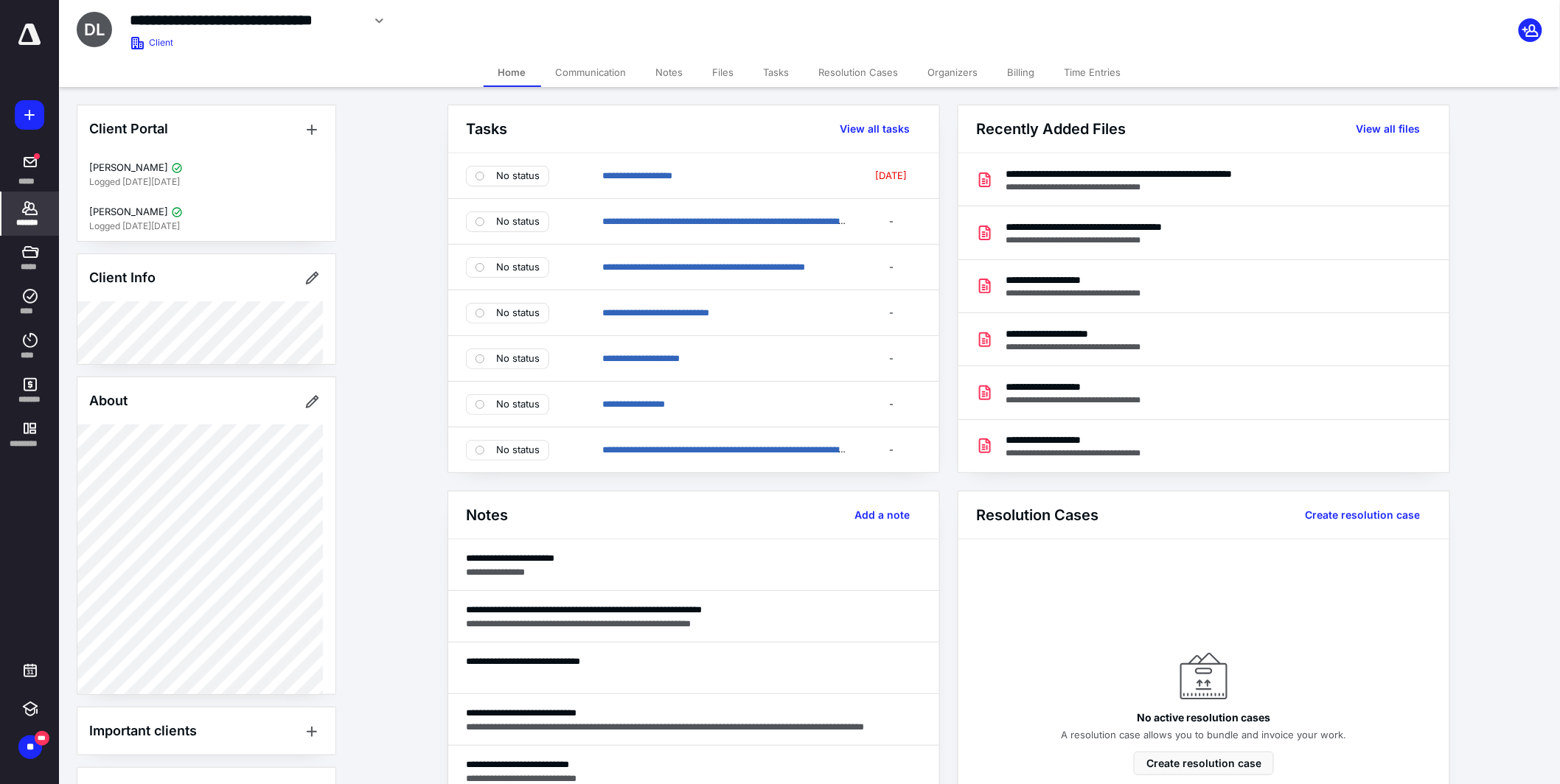 click on "Billing" at bounding box center (1021, 72) 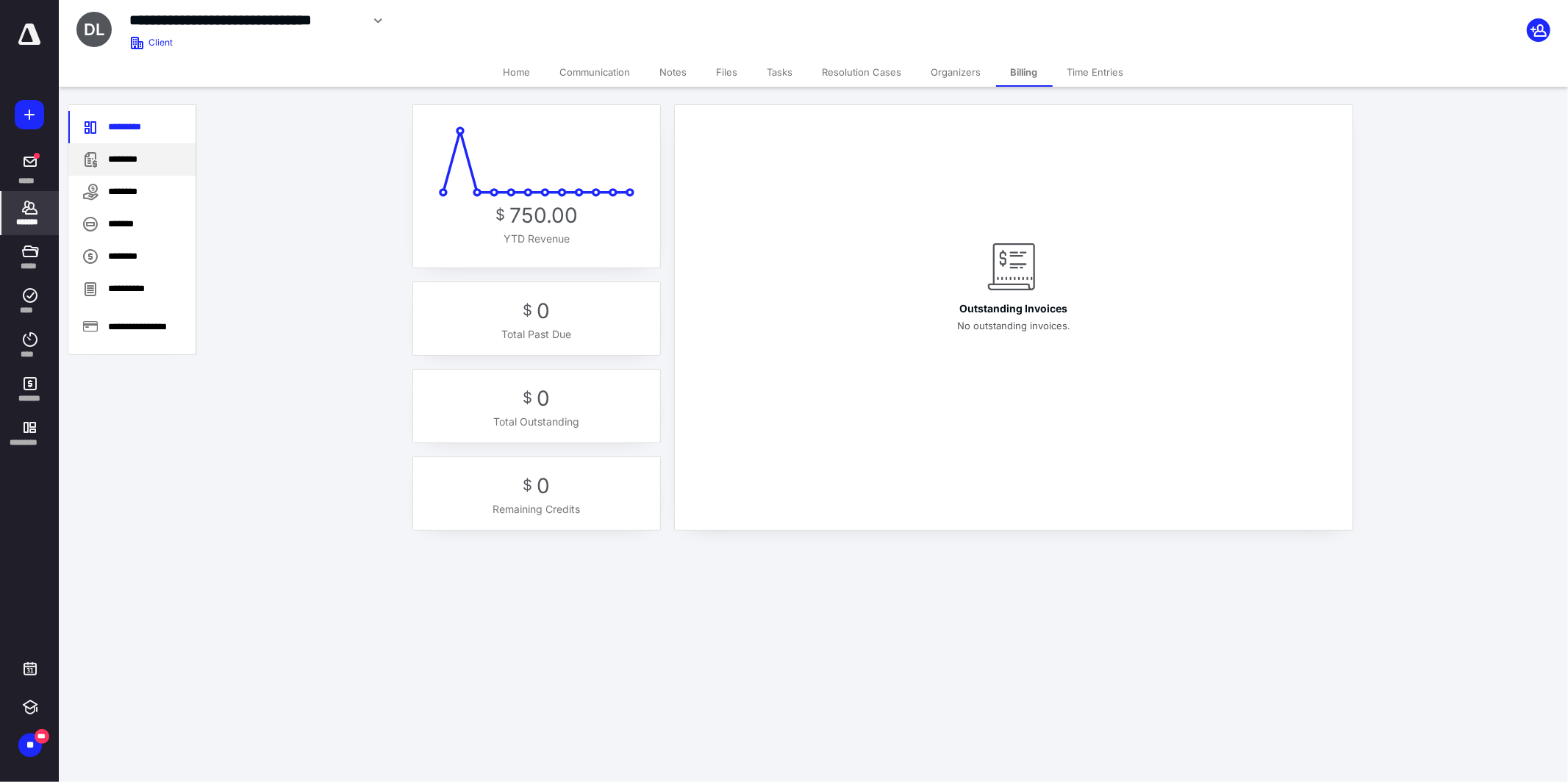 click on "********" at bounding box center [132, 159] 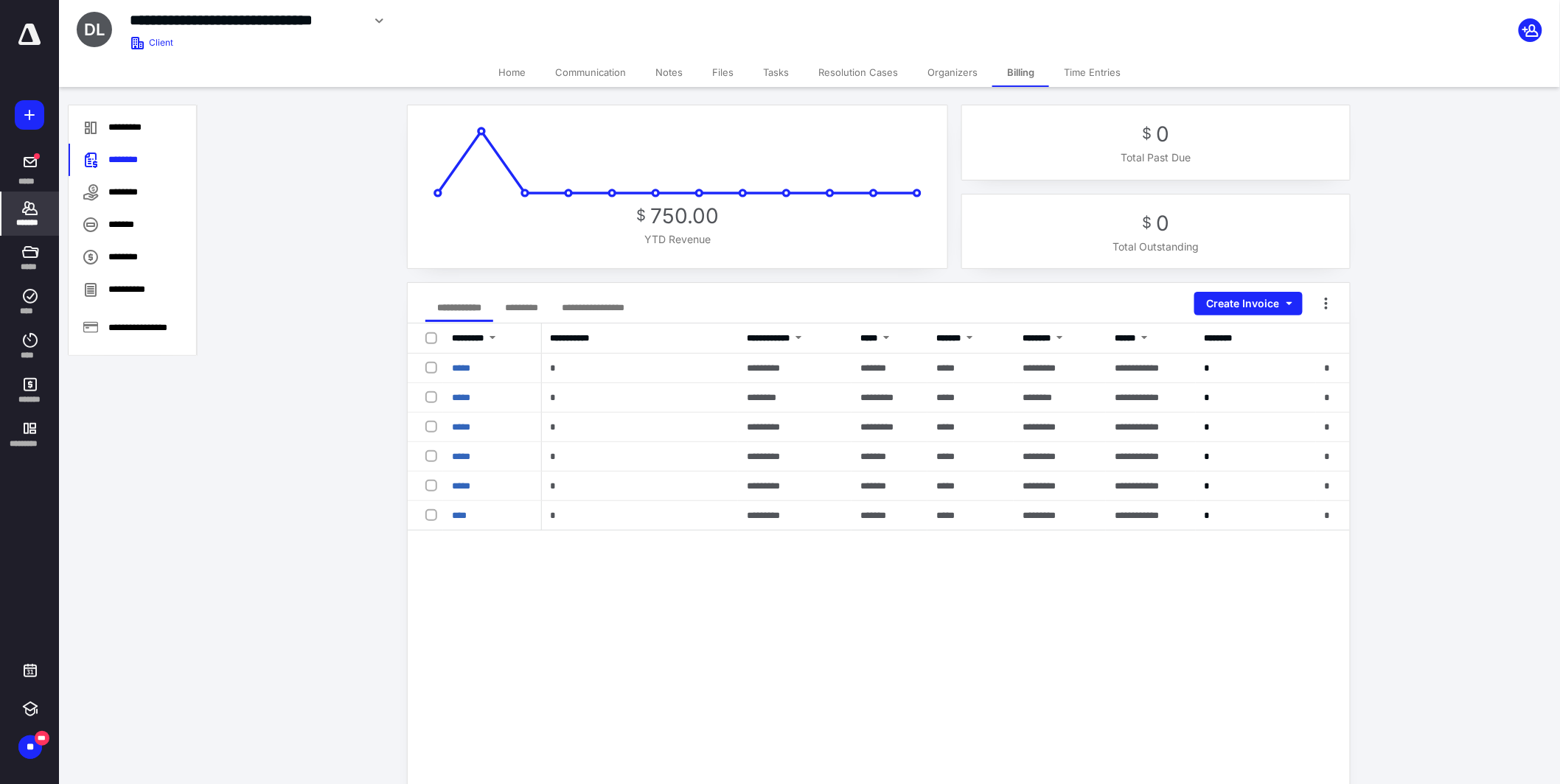 click on "*********" at bounding box center (521, 307) 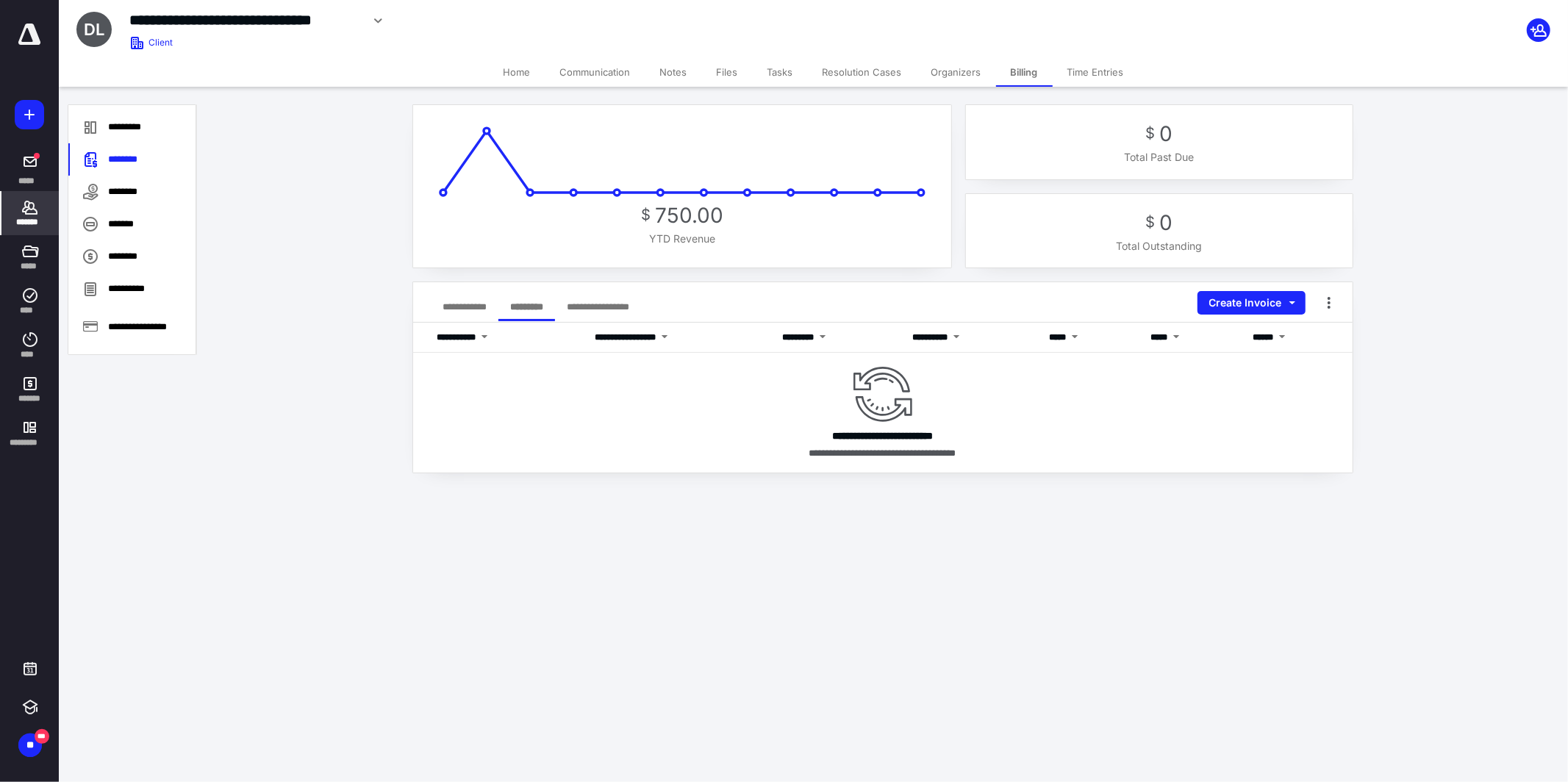 click on "**********" at bounding box center [465, 306] 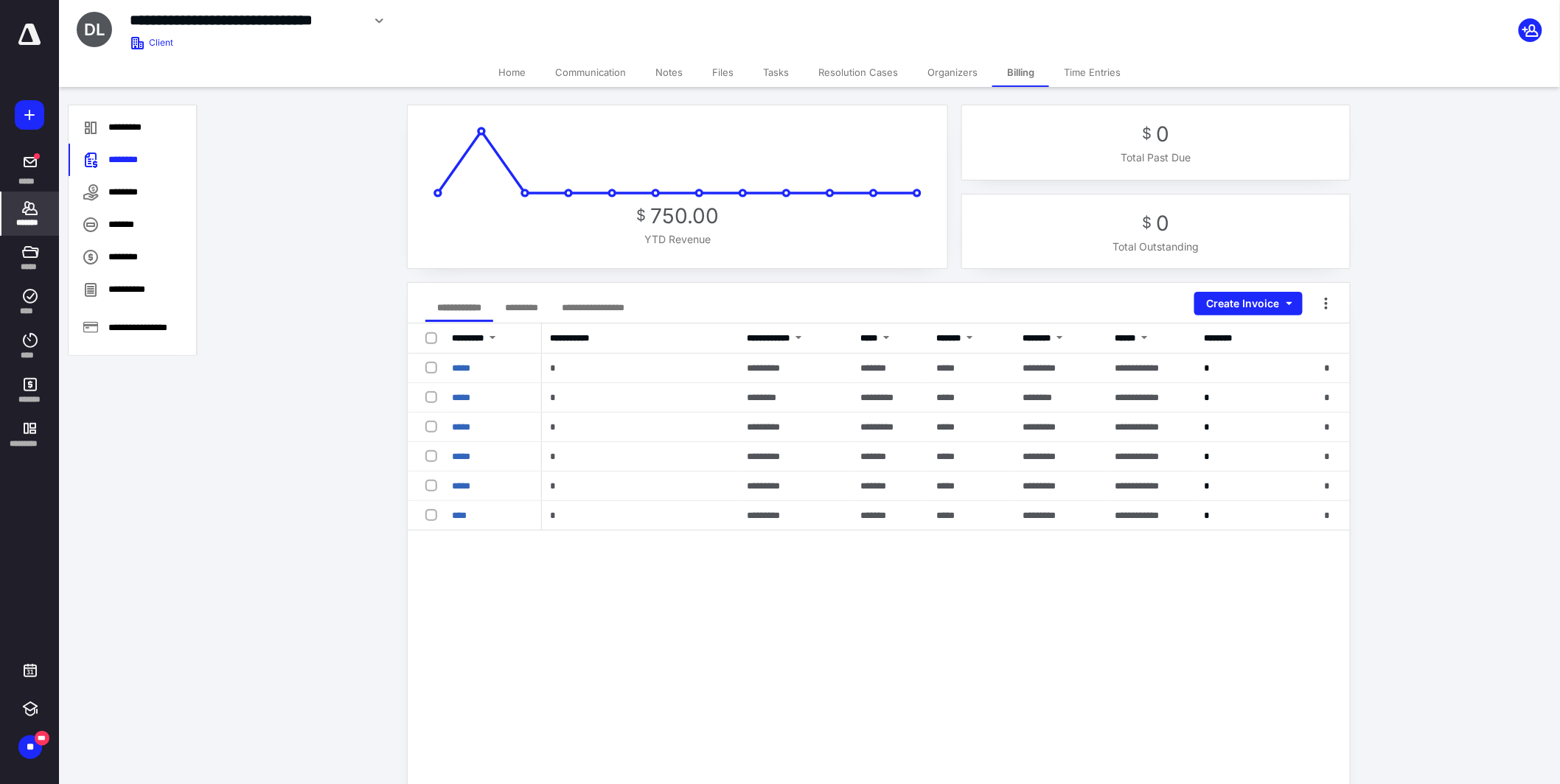 click on "*******" at bounding box center (30, 214) 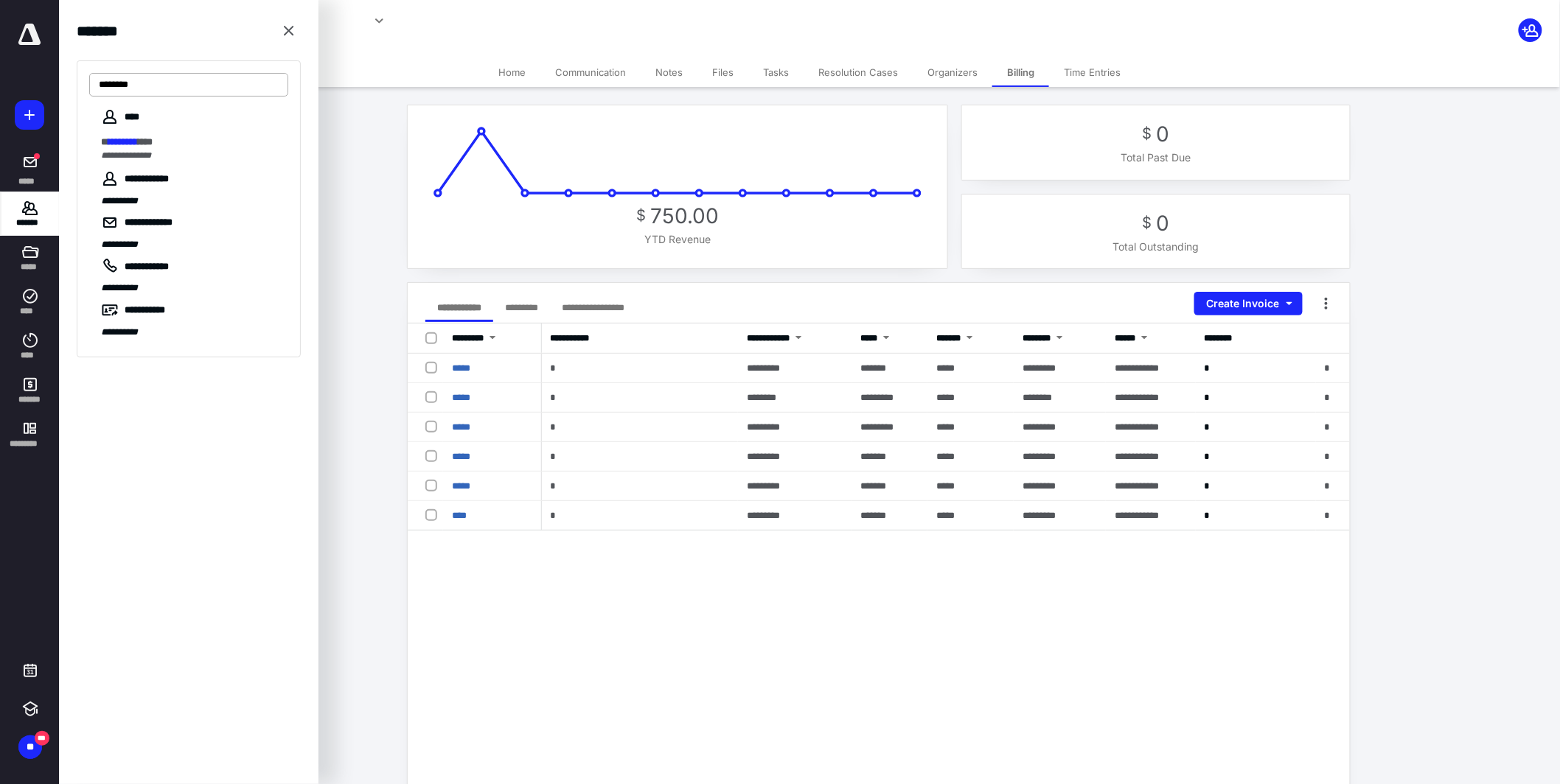 drag, startPoint x: 156, startPoint y: 88, endPoint x: 88, endPoint y: 85, distance: 68.066144 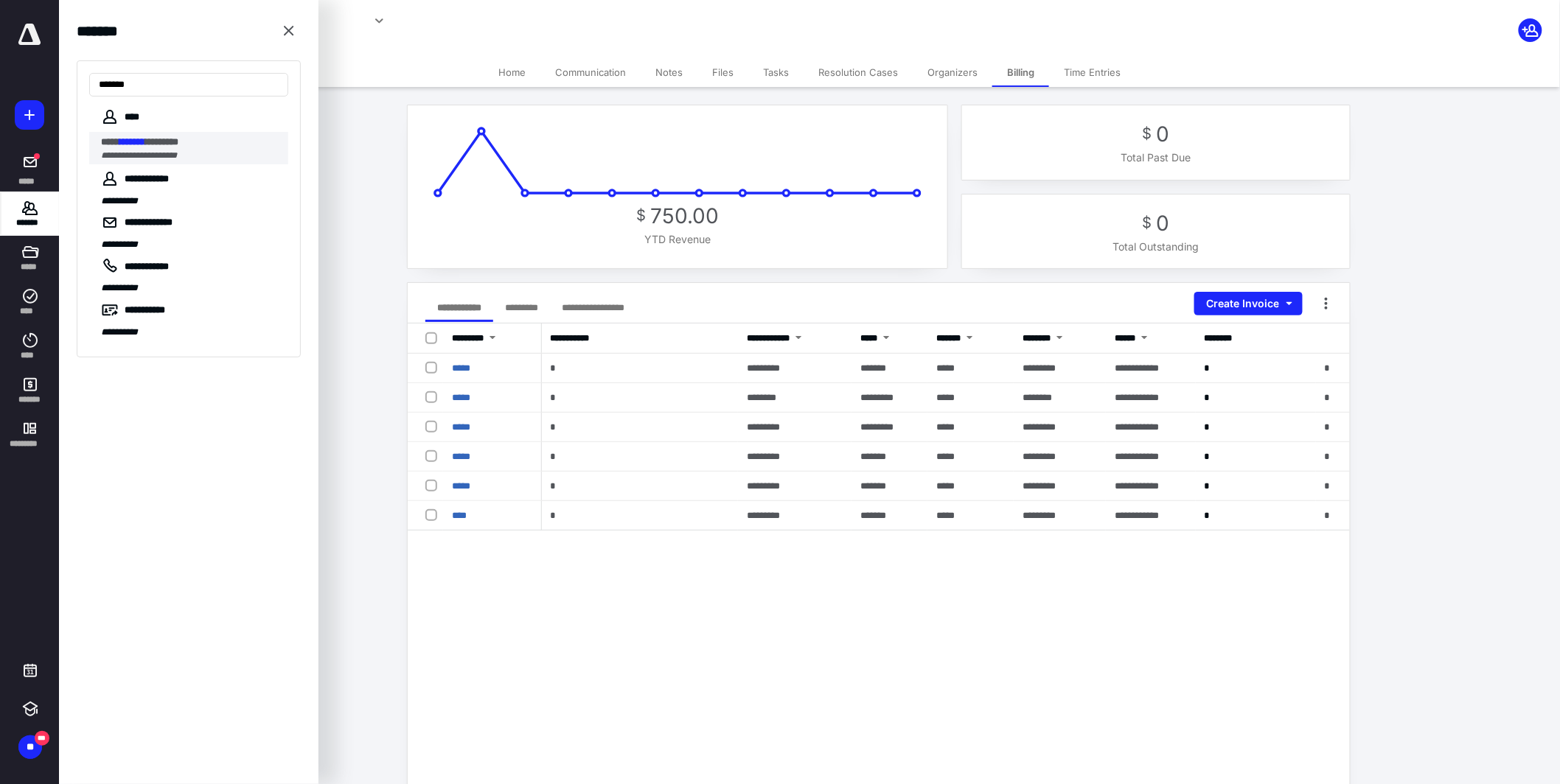 type on "*******" 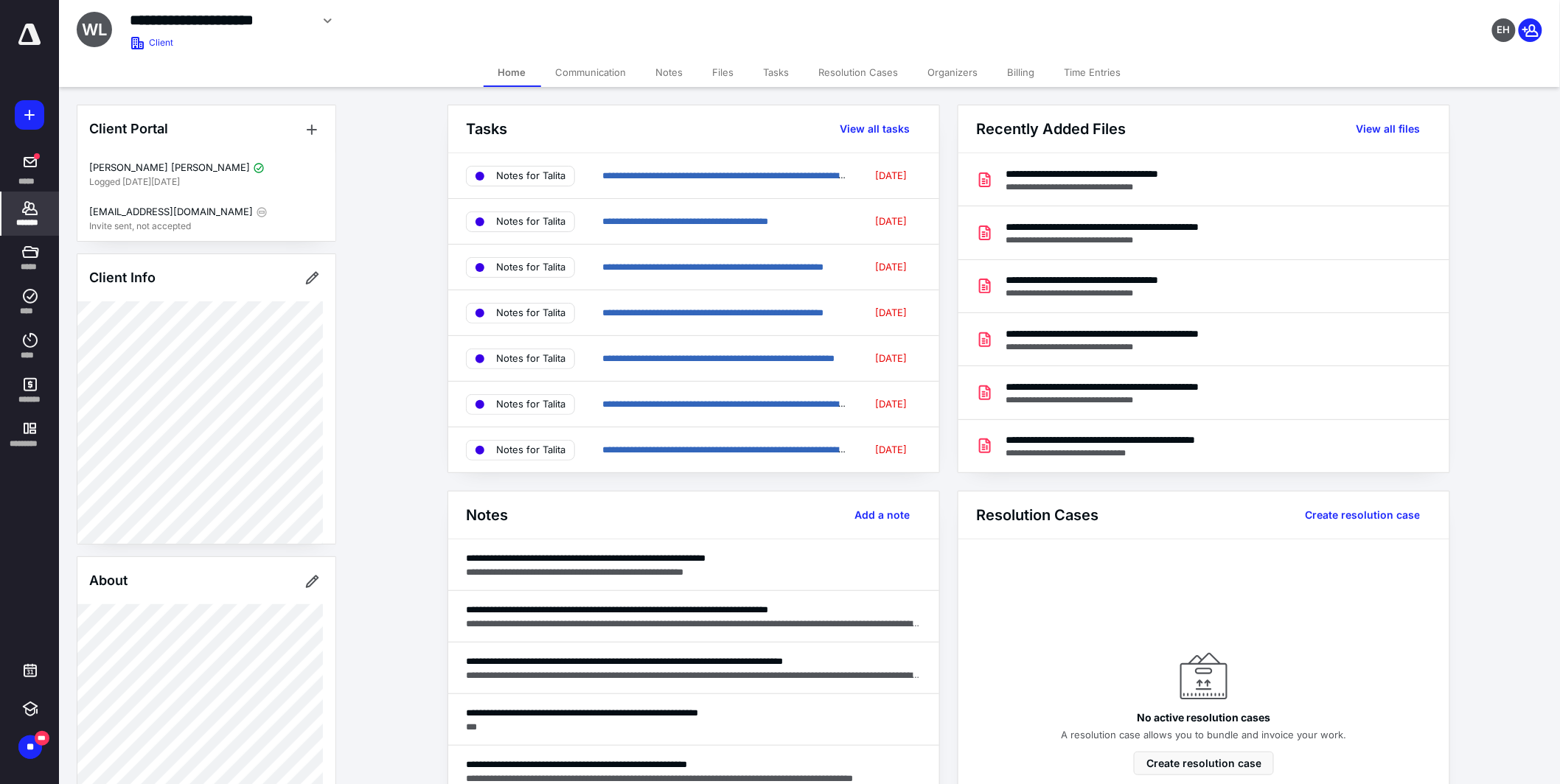 click on "Notes" at bounding box center (669, 72) 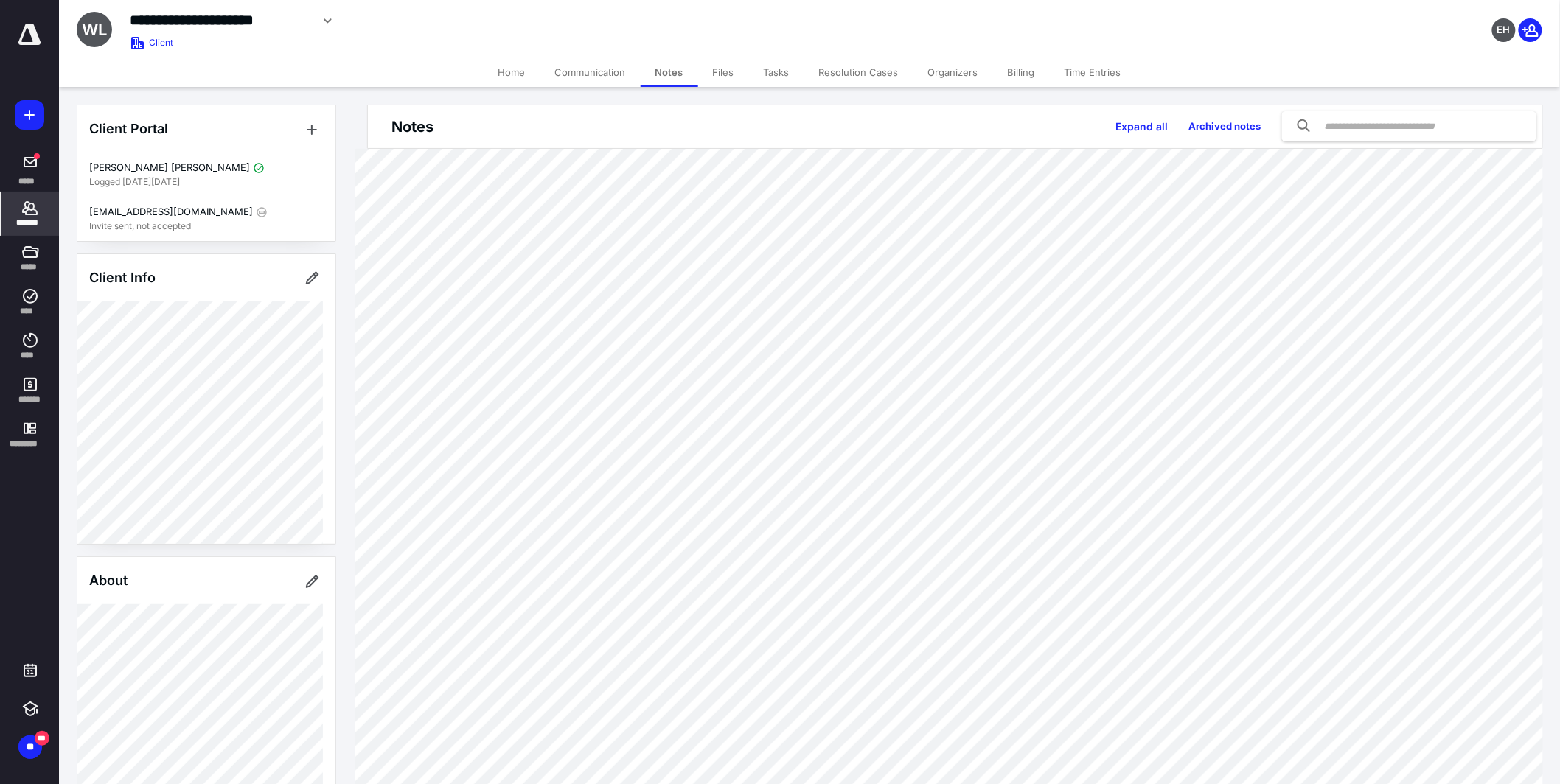 click on "Billing" at bounding box center (1021, 72) 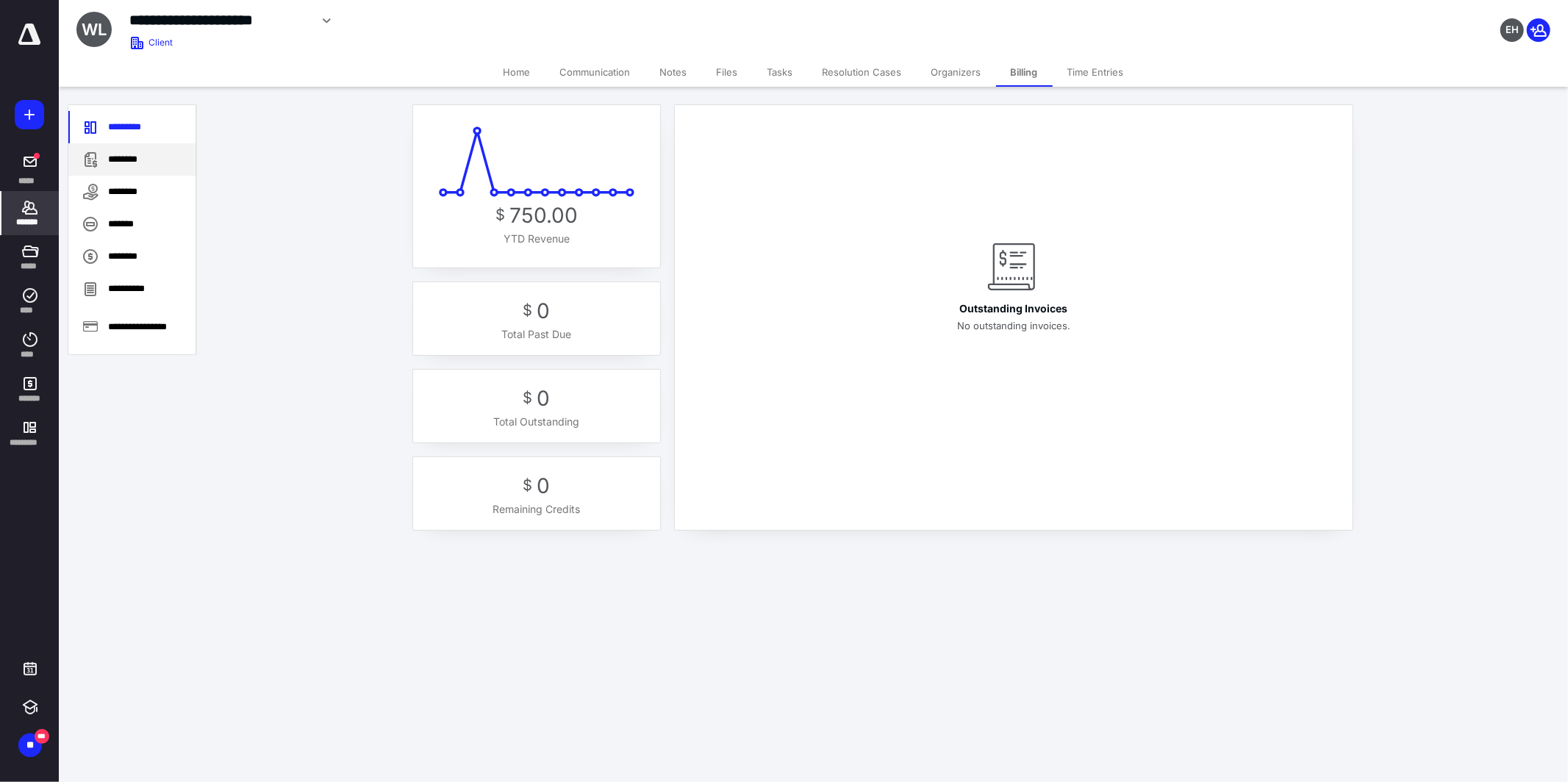 click on "********" at bounding box center (132, 159) 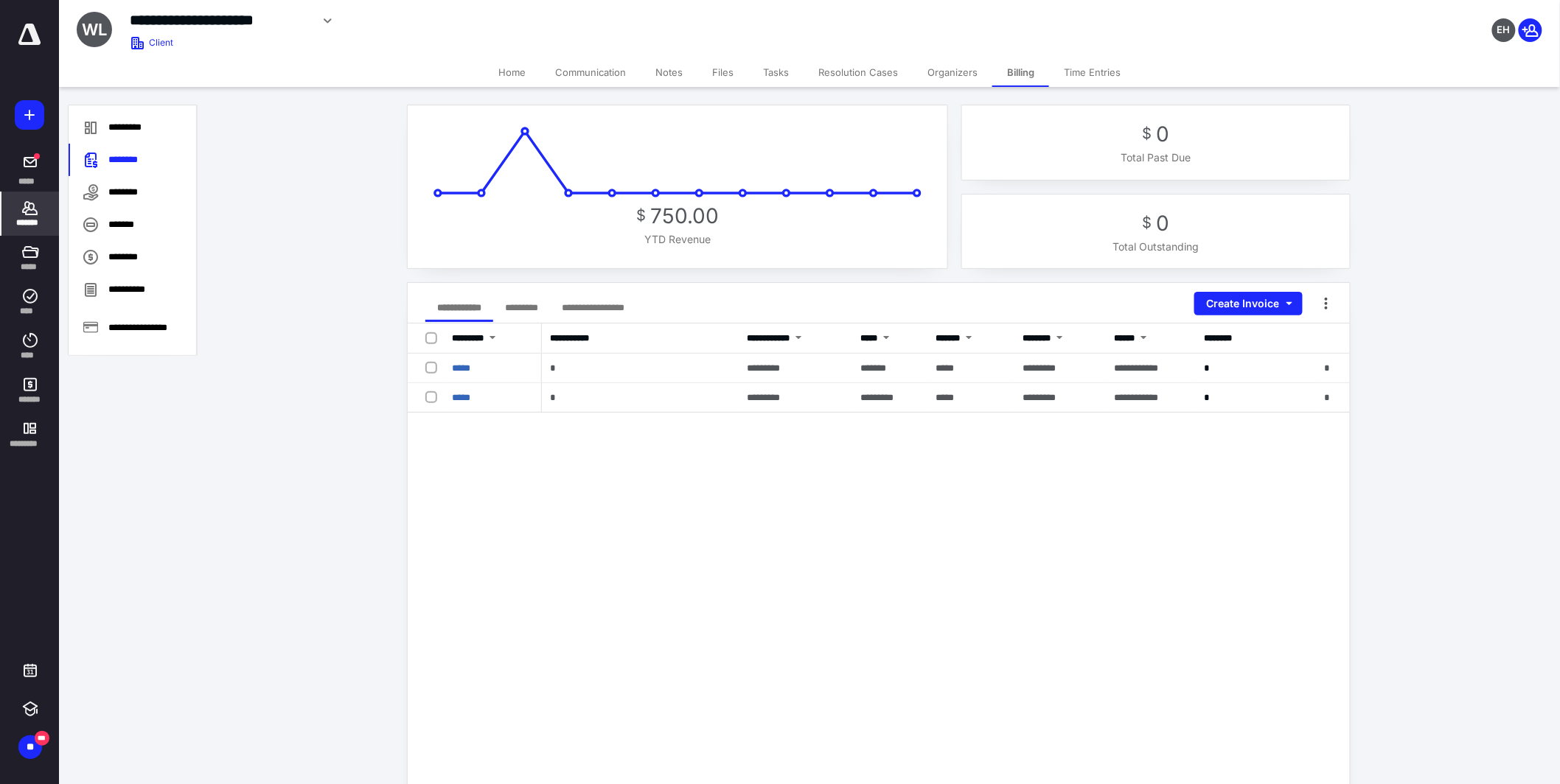 click on "*********" at bounding box center (521, 307) 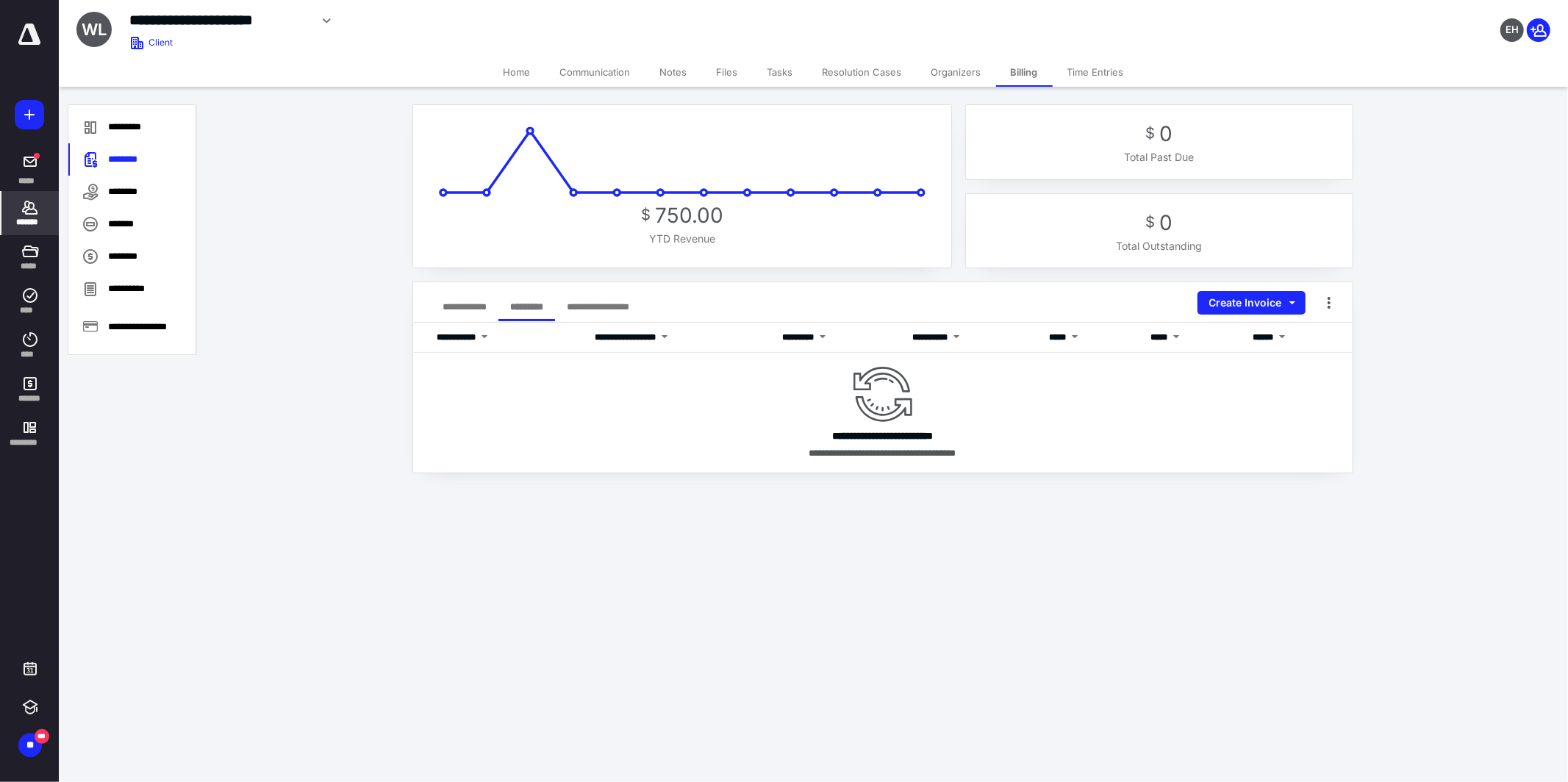 click on "Tasks" at bounding box center [780, 72] 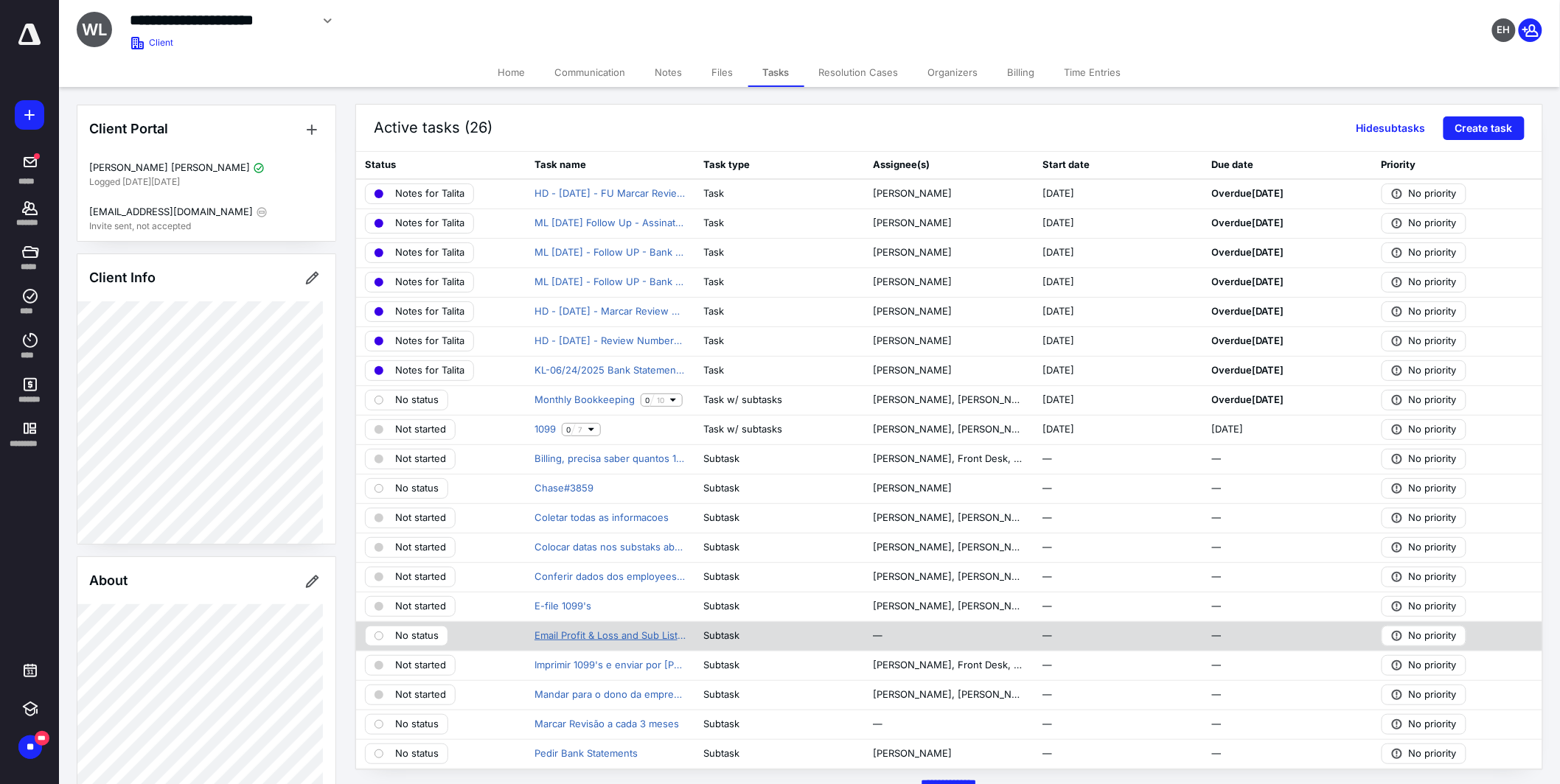 scroll, scrollTop: 0, scrollLeft: 0, axis: both 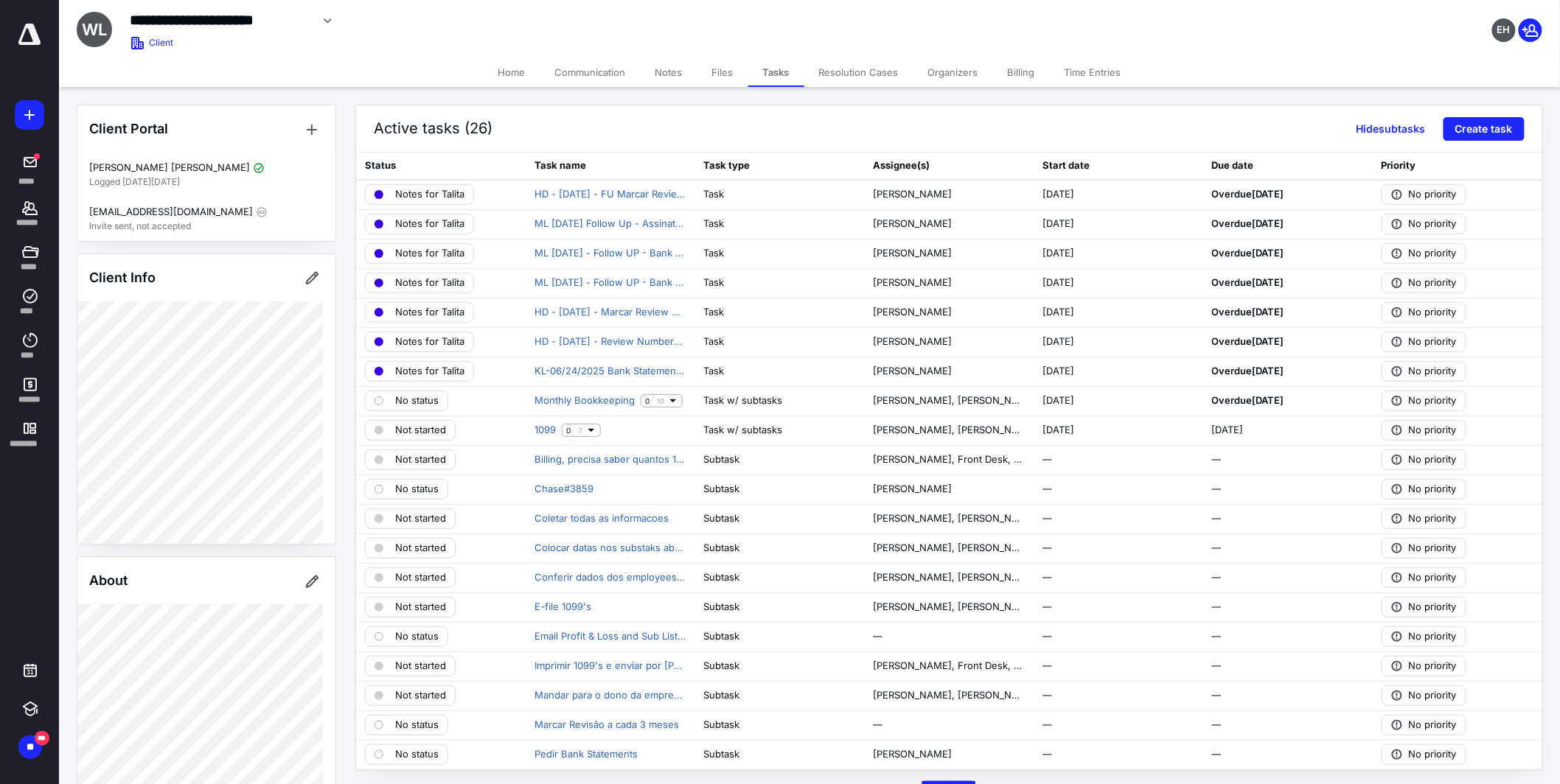 click on "Notes" at bounding box center [669, 72] 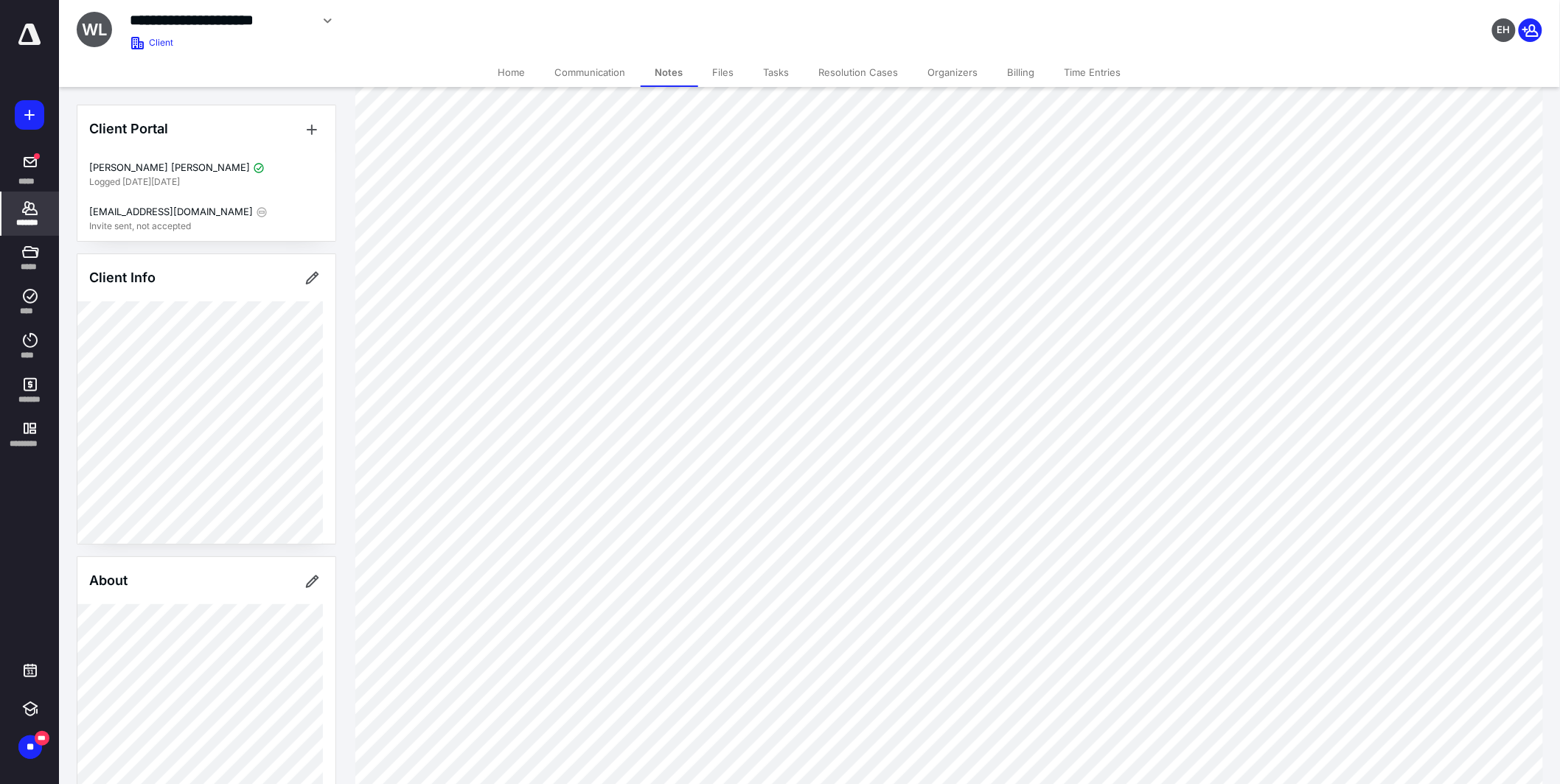 scroll, scrollTop: 1894, scrollLeft: 0, axis: vertical 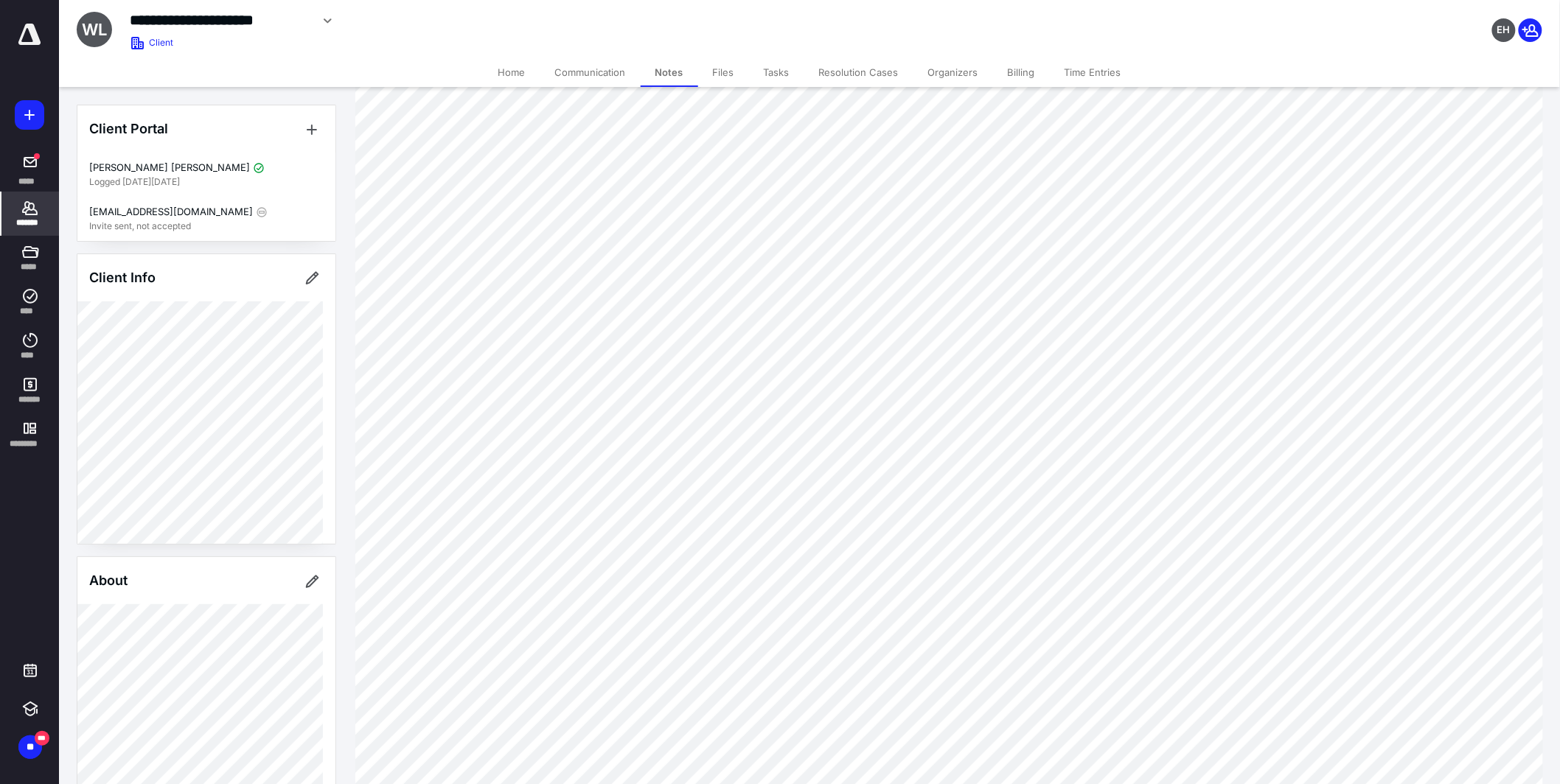 click on "Billing" at bounding box center (1021, 72) 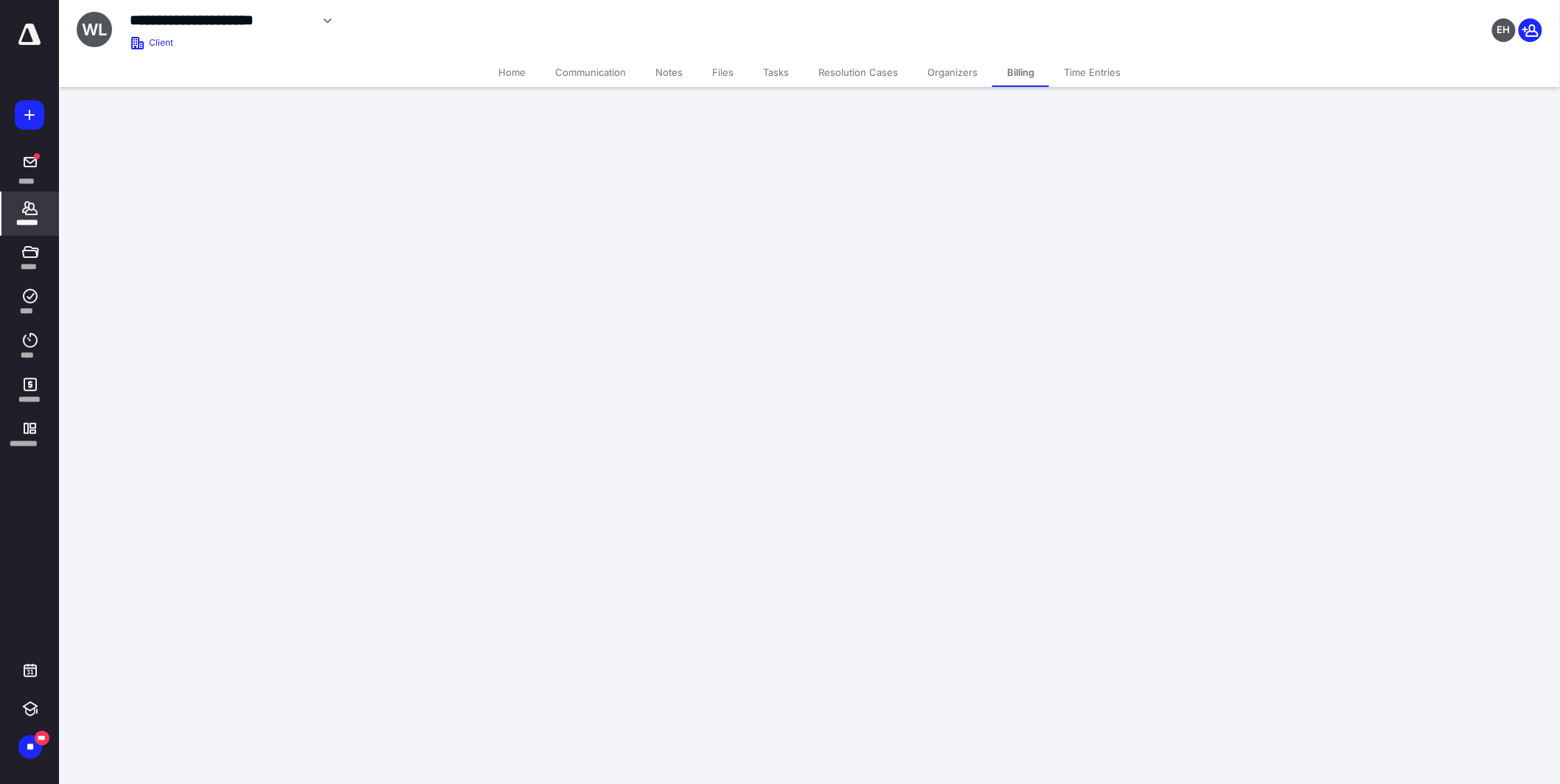 scroll, scrollTop: 0, scrollLeft: 0, axis: both 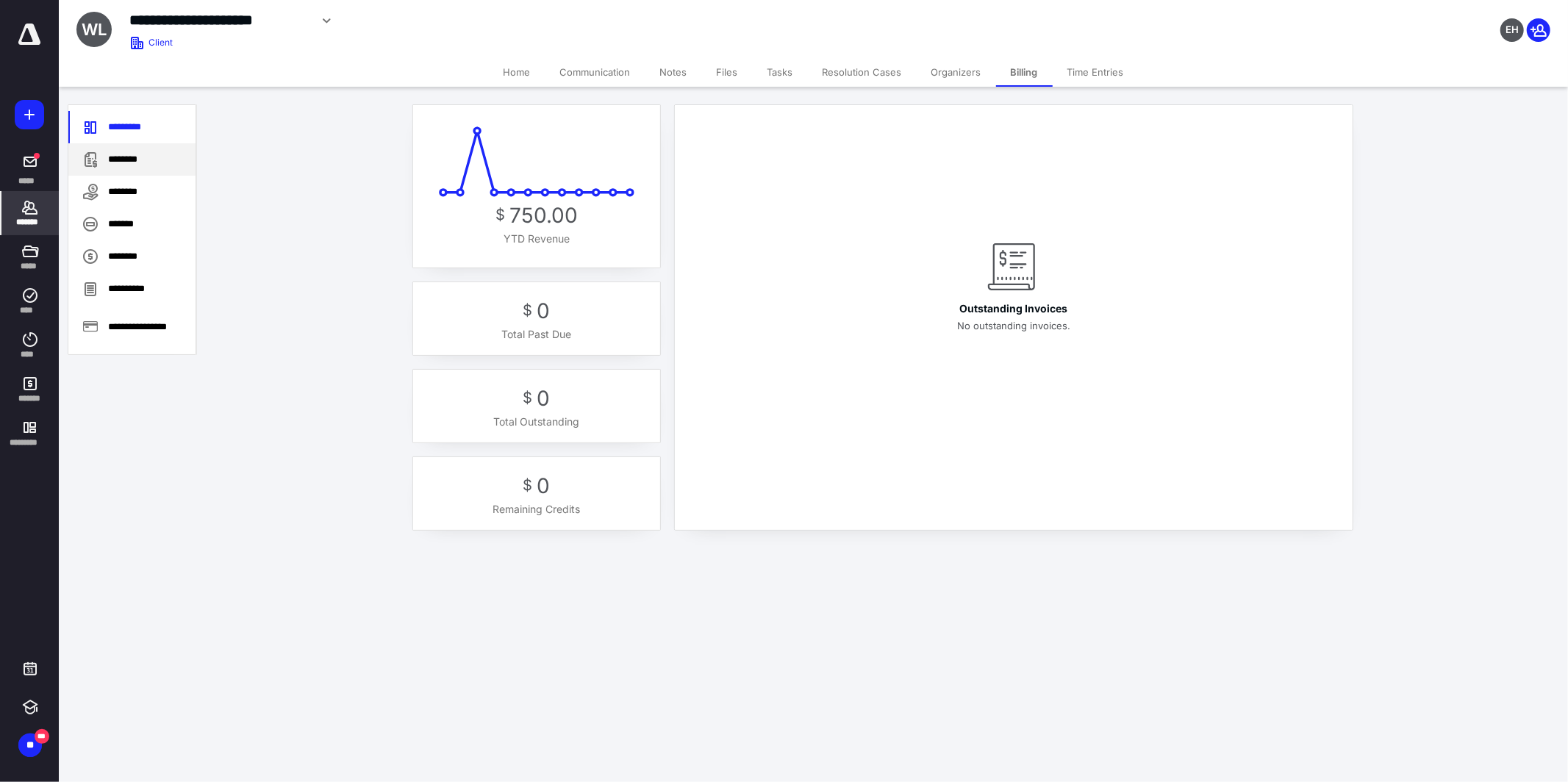 click on "********" at bounding box center (132, 159) 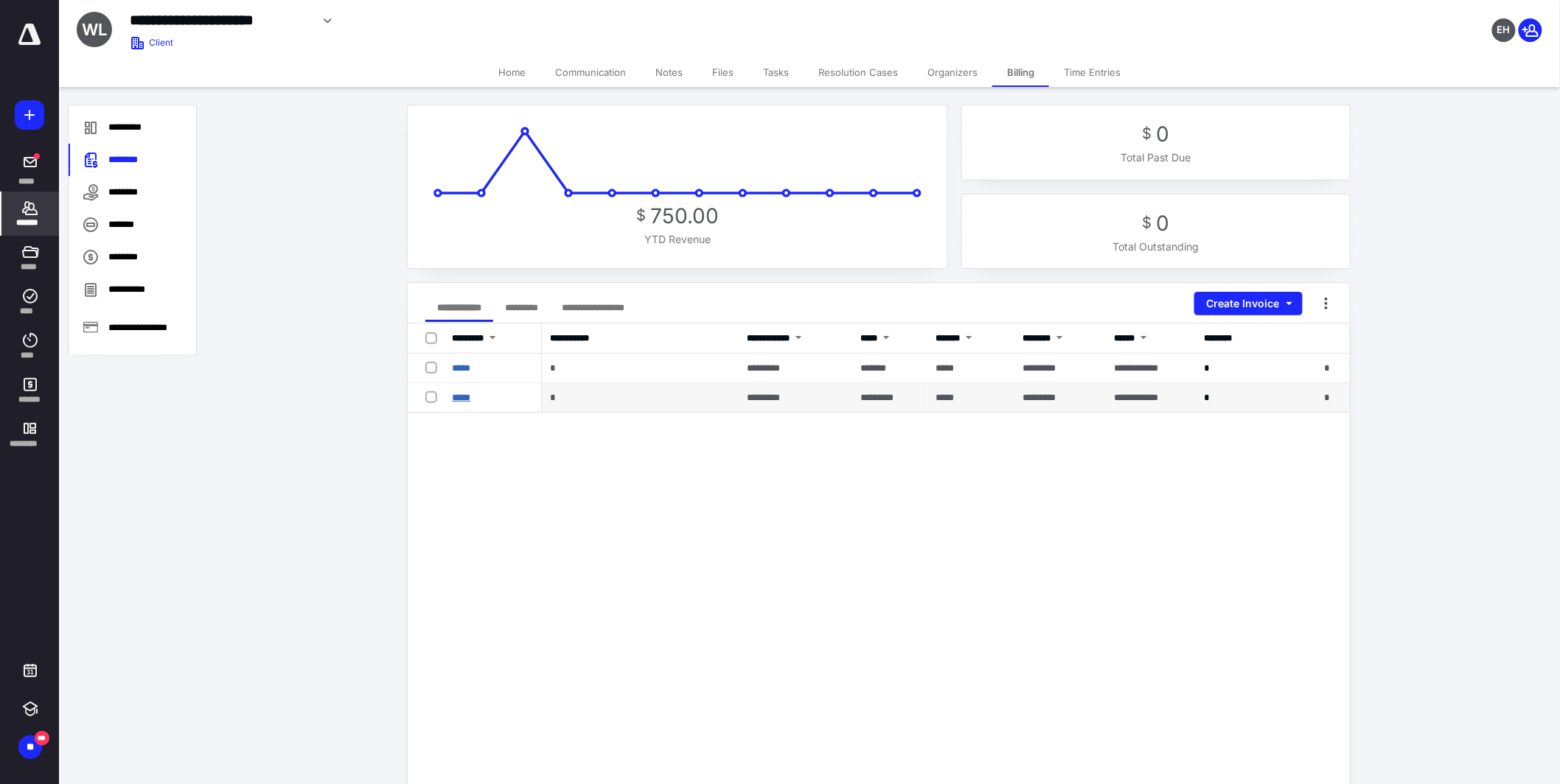 click on "*****" at bounding box center (461, 397) 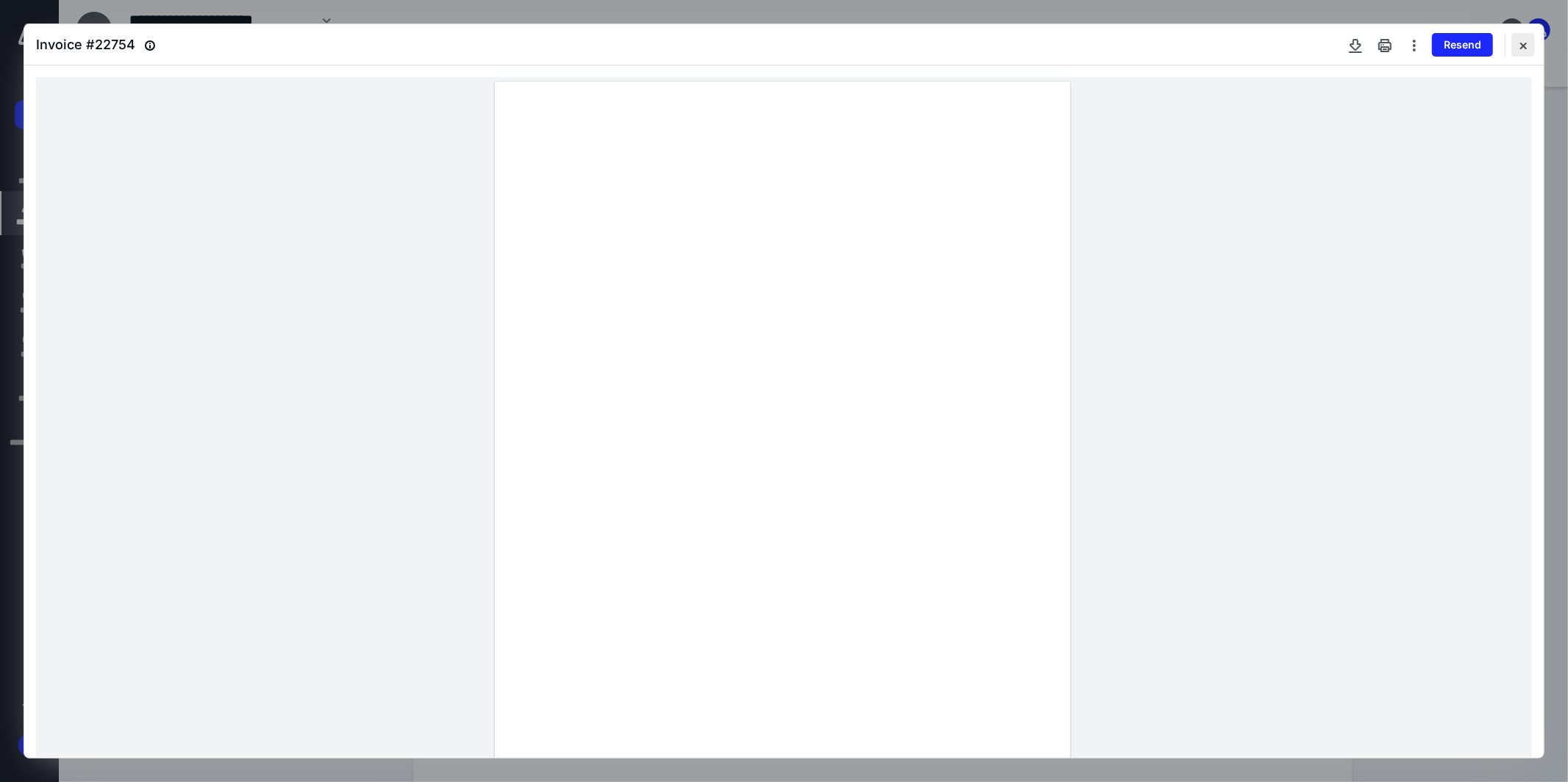 click at bounding box center [1523, 45] 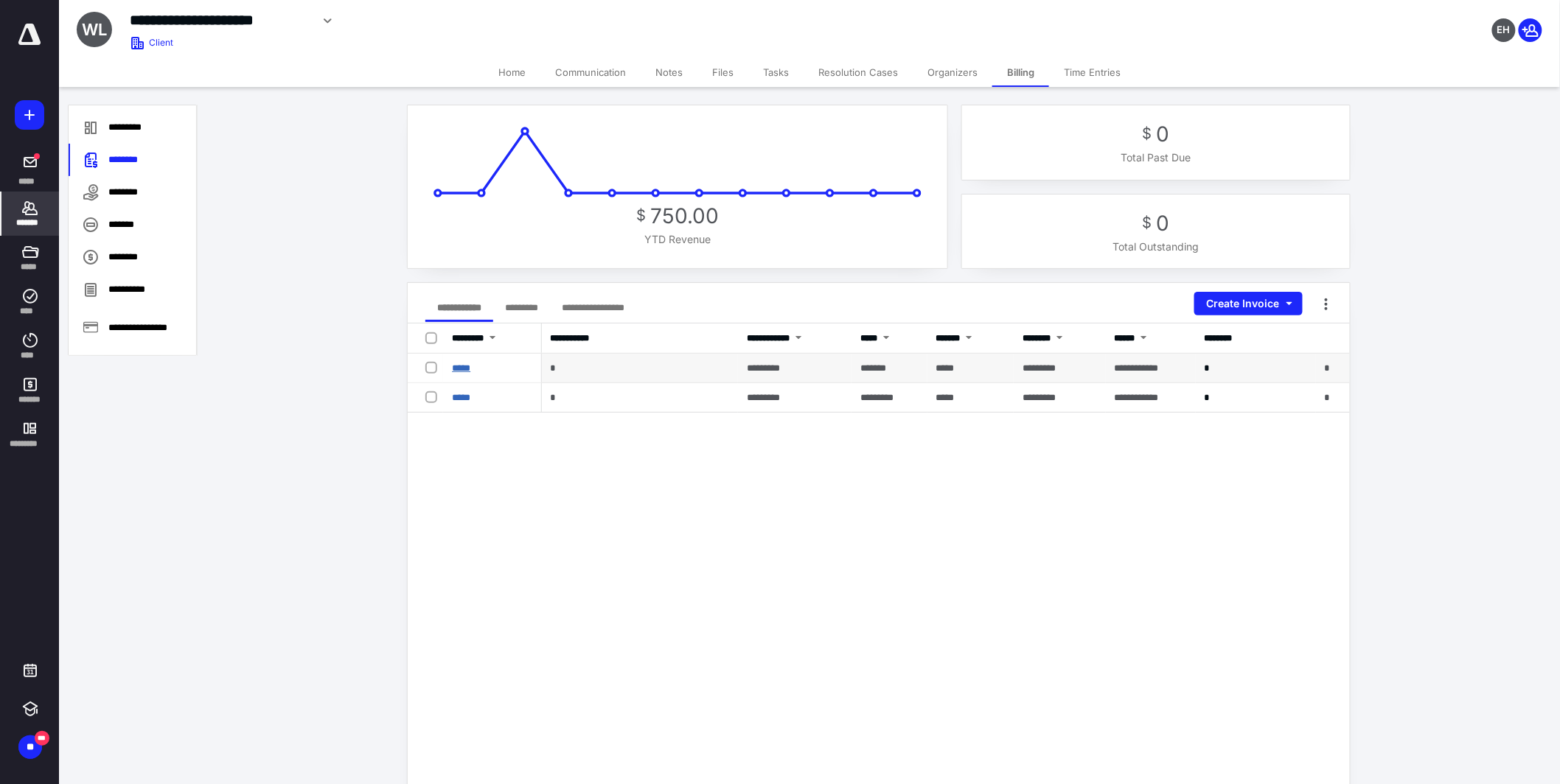 click on "*****" at bounding box center (461, 368) 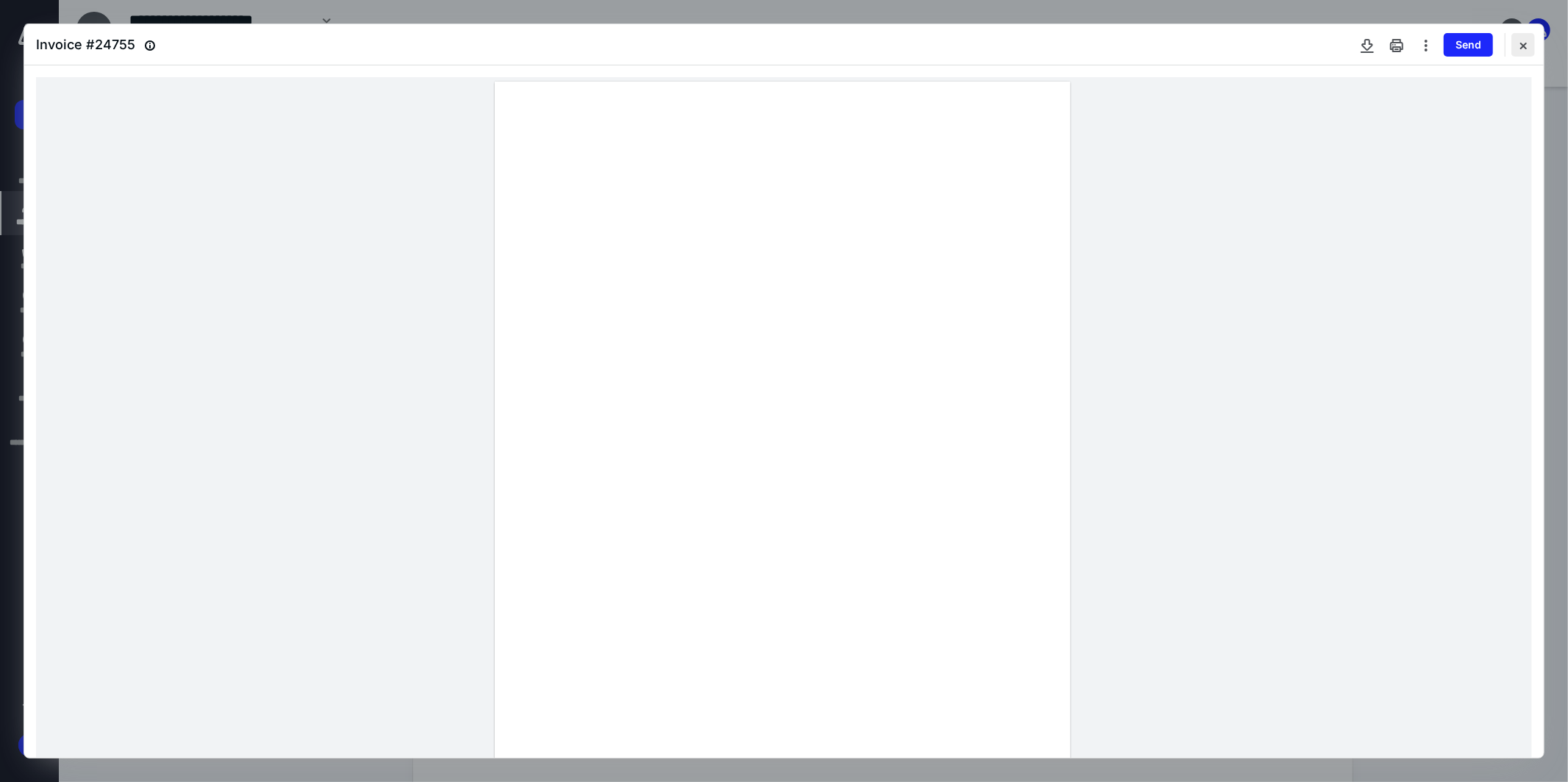 click at bounding box center (1523, 45) 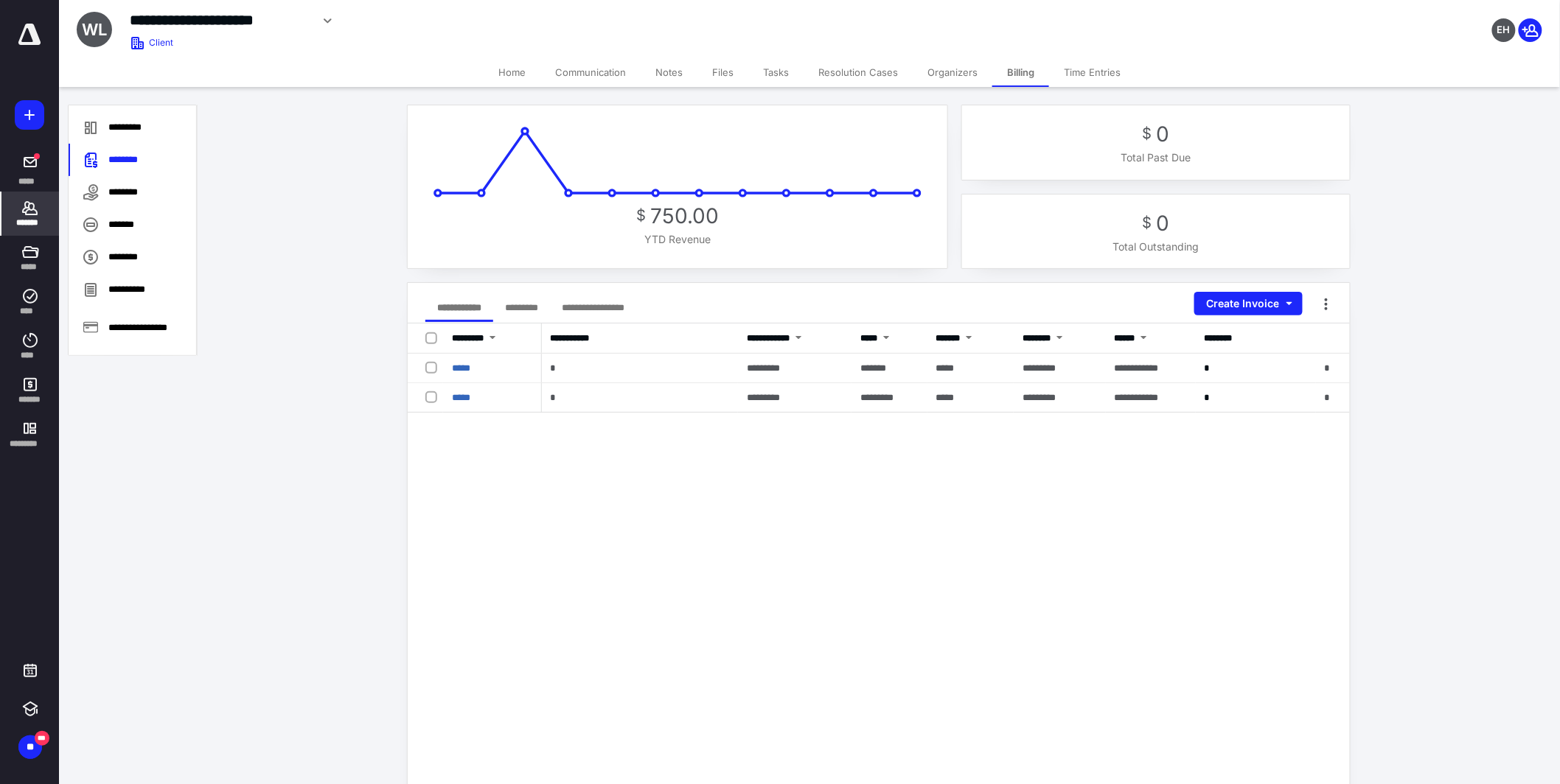 click on "Notes" at bounding box center [669, 72] 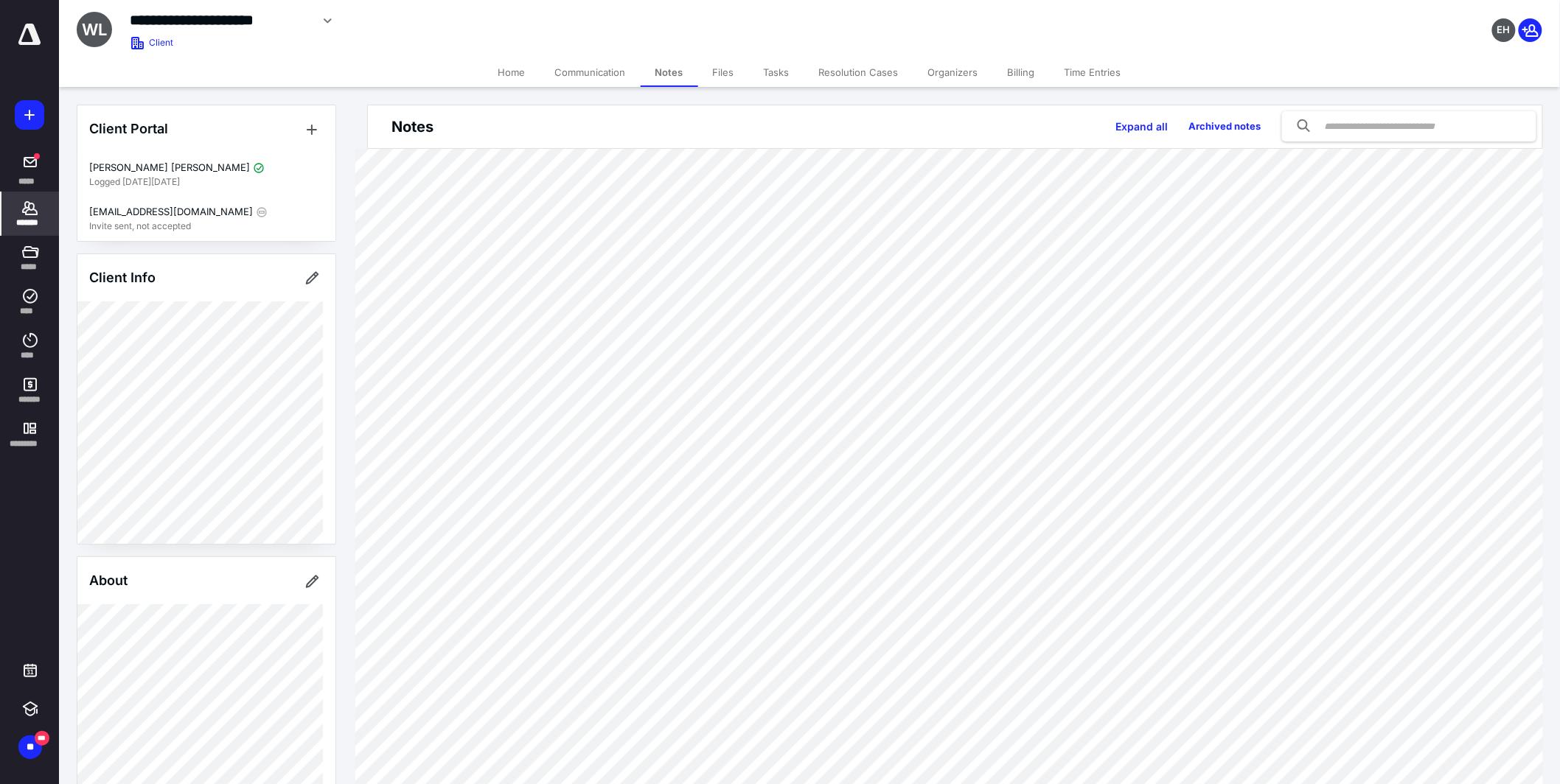 scroll, scrollTop: 564, scrollLeft: 0, axis: vertical 